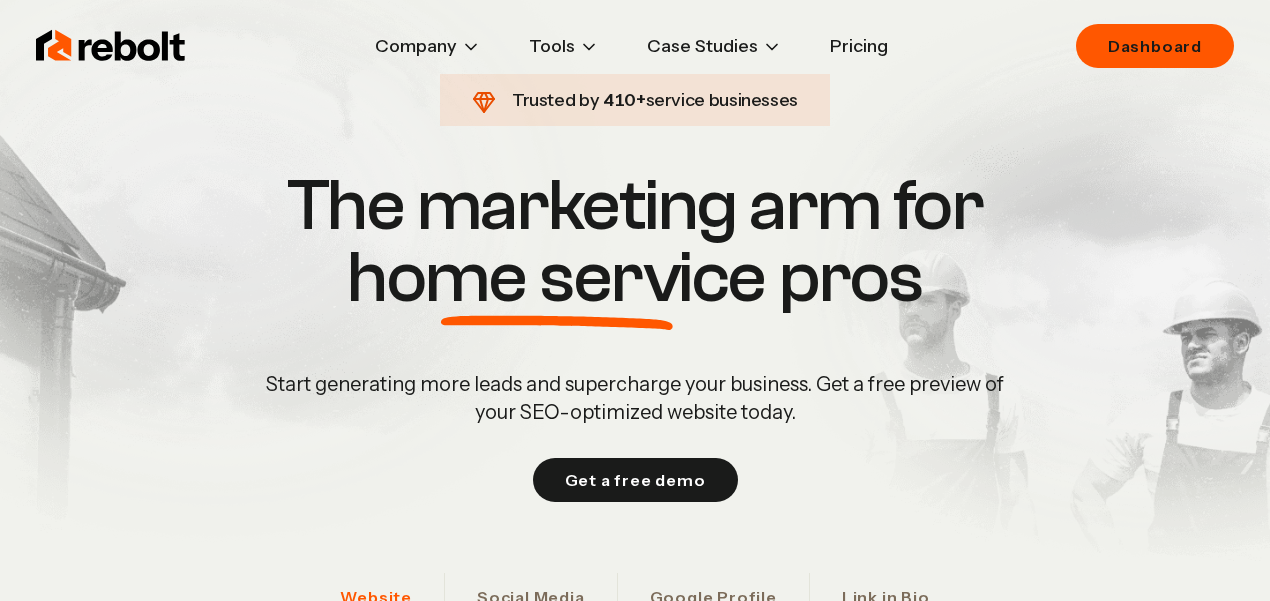 scroll, scrollTop: 0, scrollLeft: 0, axis: both 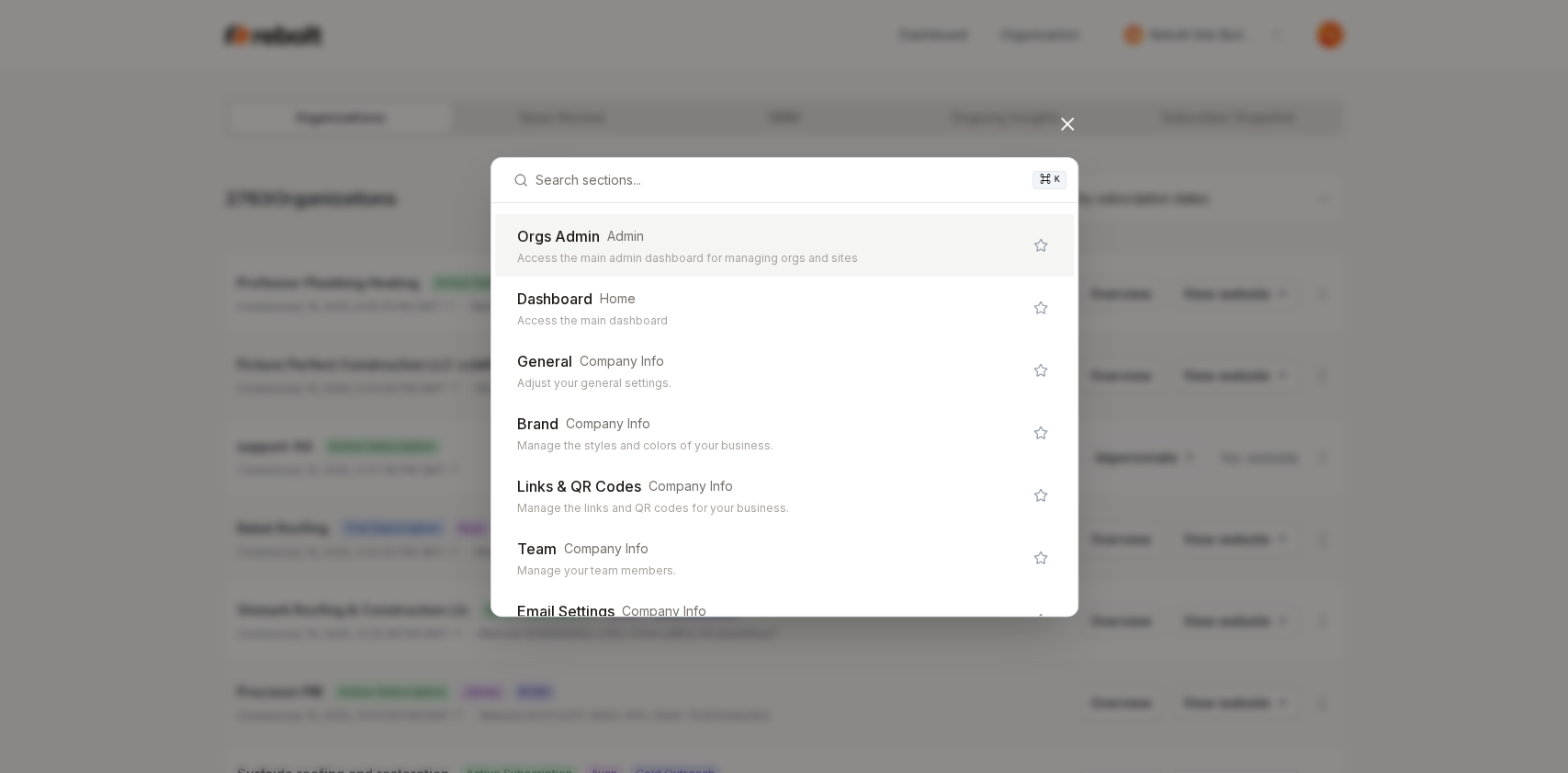 click on "Access the main admin dashboard for managing orgs and sites" at bounding box center [770, 258] 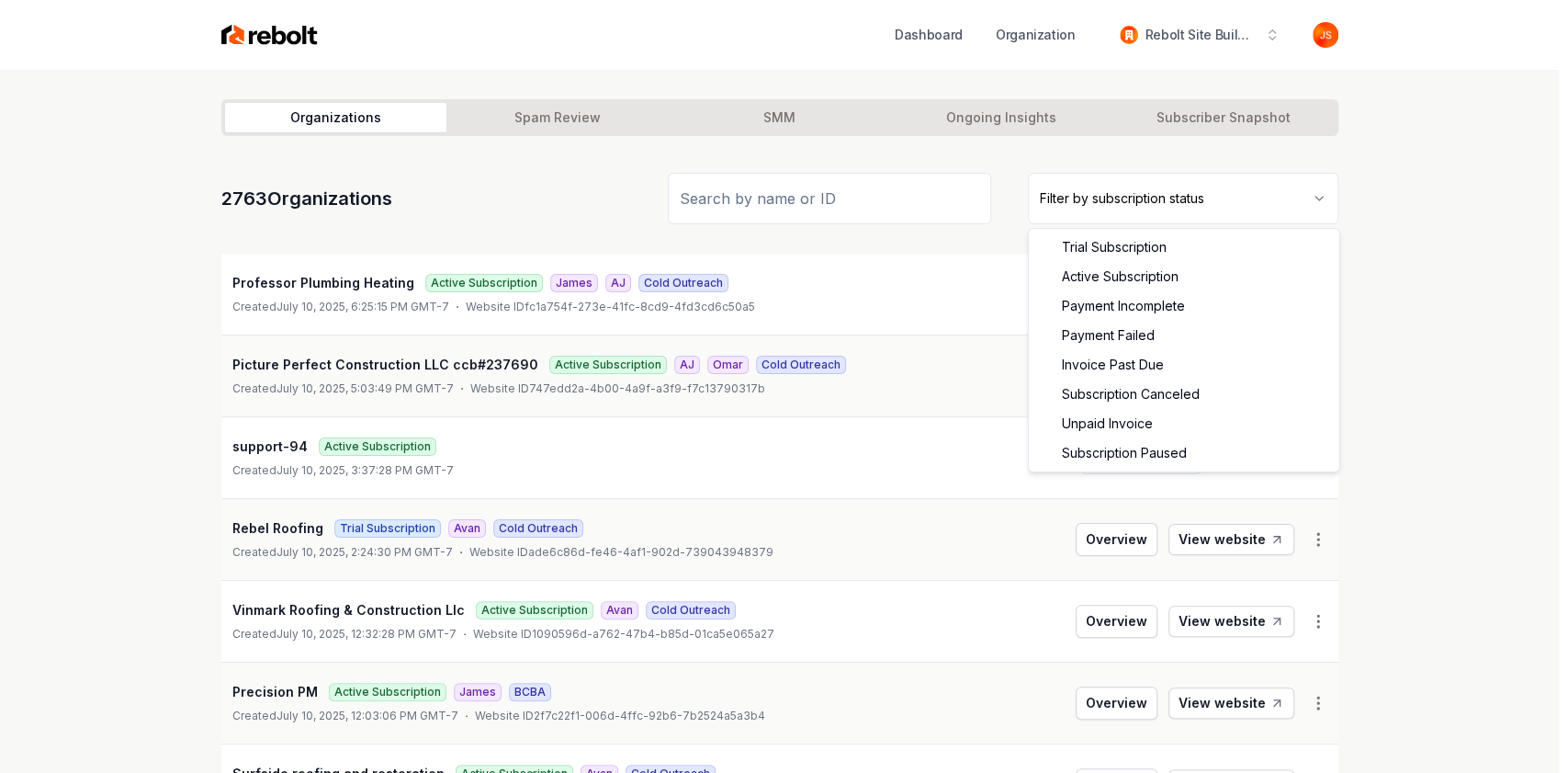 click on "Dashboard Organization Rebolt Site Builder Organizations Spam Review SMM Ongoing Insights Subscriber Snapshot 2763  Organizations Filter by subscription status Professor Plumbing Heating Active Subscription James AJ Cold Outreach Created  July 10, 2025, 6:25:15 PM GMT-7   Website ID  fc1a754f-273e-41fc-8cd9-4fd3cd6c50a5 Overview View website Picture Perfect Construction LLC ccb#237690 Active Subscription AJ Omar Cold Outreach Created  July 10, 2025, 5:03:49 PM GMT-7   Website ID  747edd2a-4b00-4a9f-a3f9-f7c13790317b Overview View website support-94 Active Subscription Created  July 10, 2025, 3:37:28 PM GMT-7 Impersonate No website Rebel Roofing Trial Subscription Avan Cold Outreach Created  July 10, 2025, 2:24:30 PM GMT-7   Website ID  ade6c86d-fe46-4af1-902d-739043948379 Overview View website Vinmark Roofing & Construction Llc Active Subscription Avan Cold Outreach Created  July 10, 2025, 12:32:28 PM GMT-7   Website ID  1090596d-a762-47b4-b85d-01ca5e065a27 Overview View website Precision PM James BCBA" at bounding box center (784, 386) 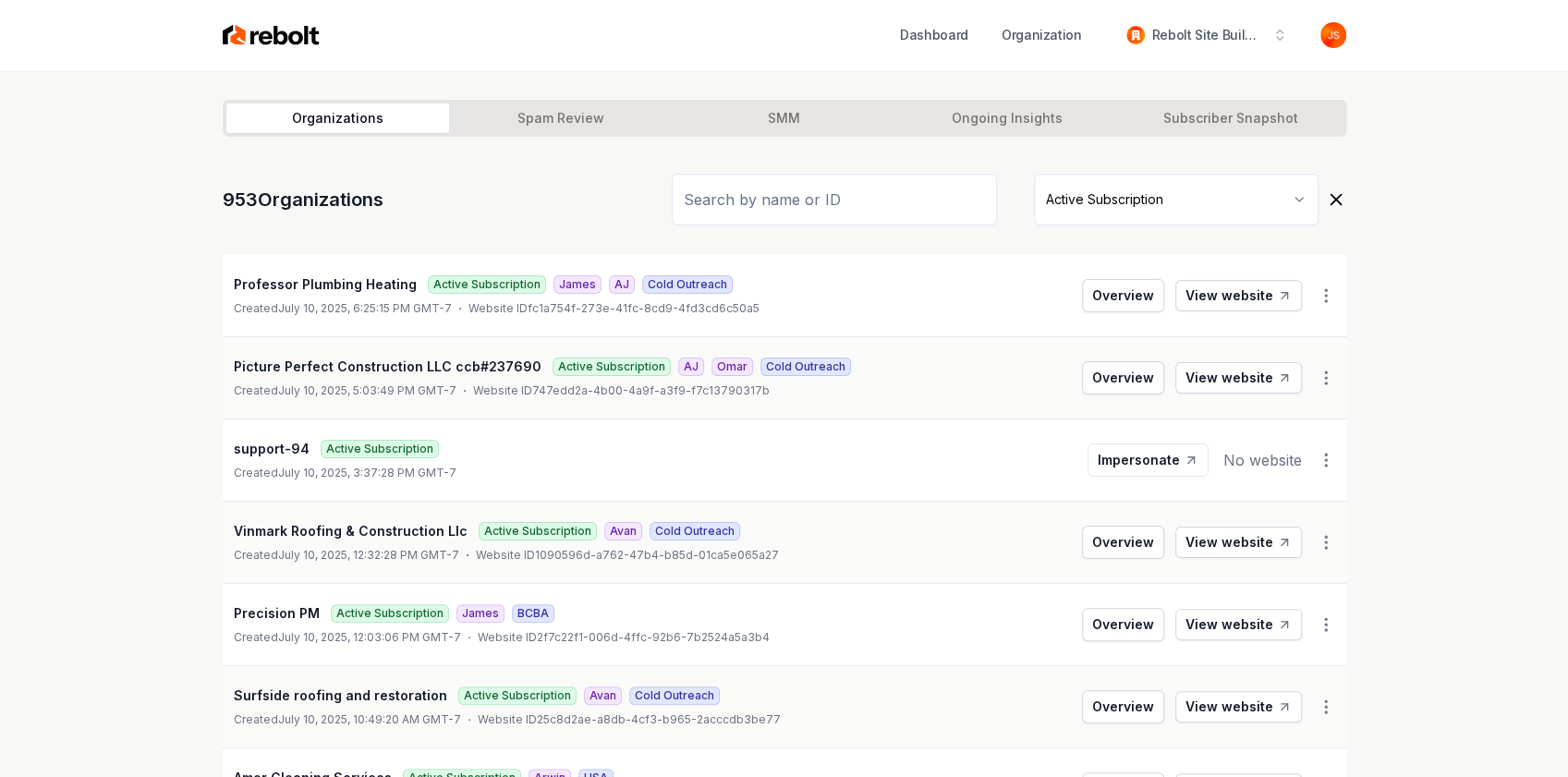 click at bounding box center [834, 200] 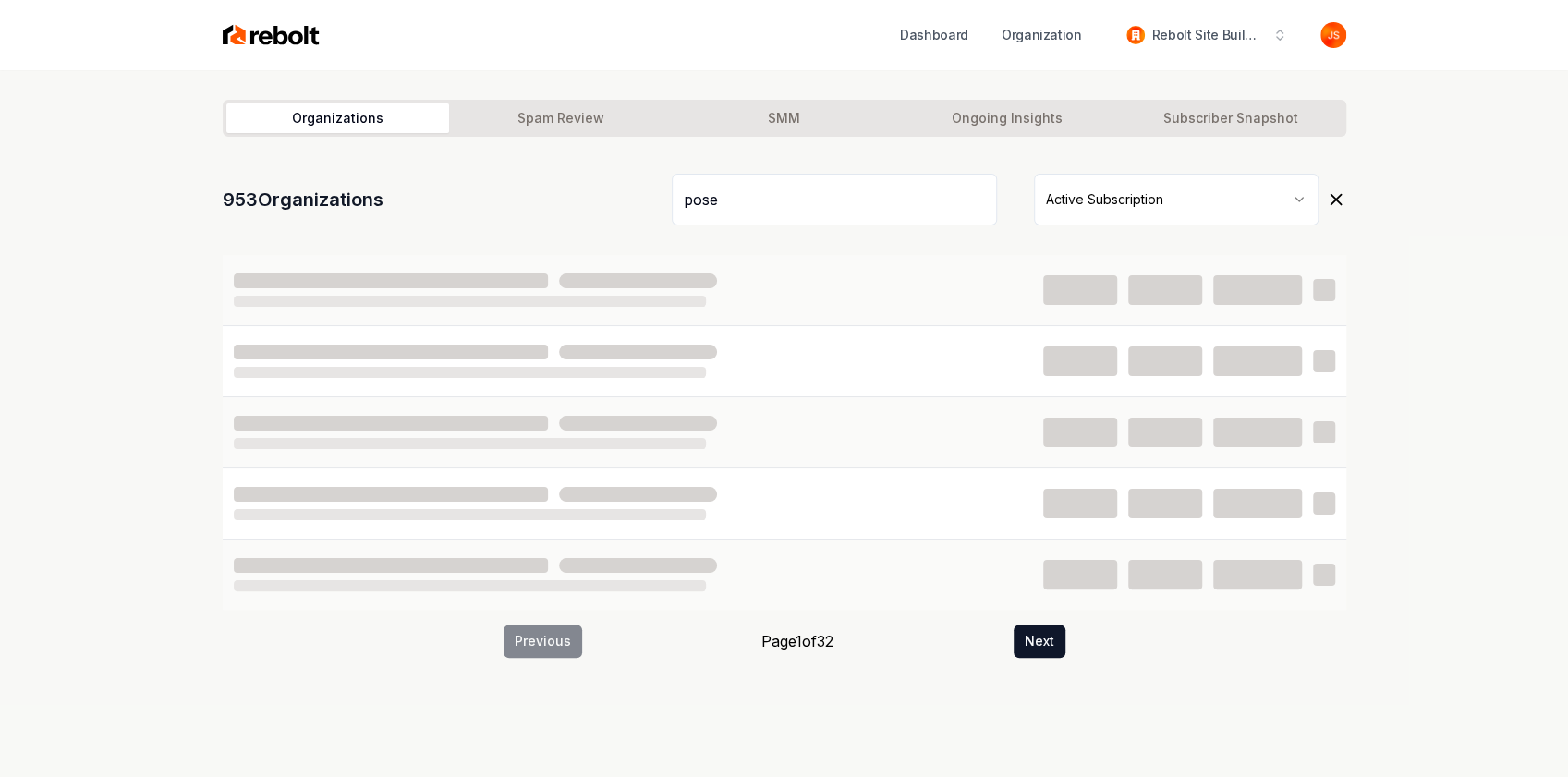 type on "pose" 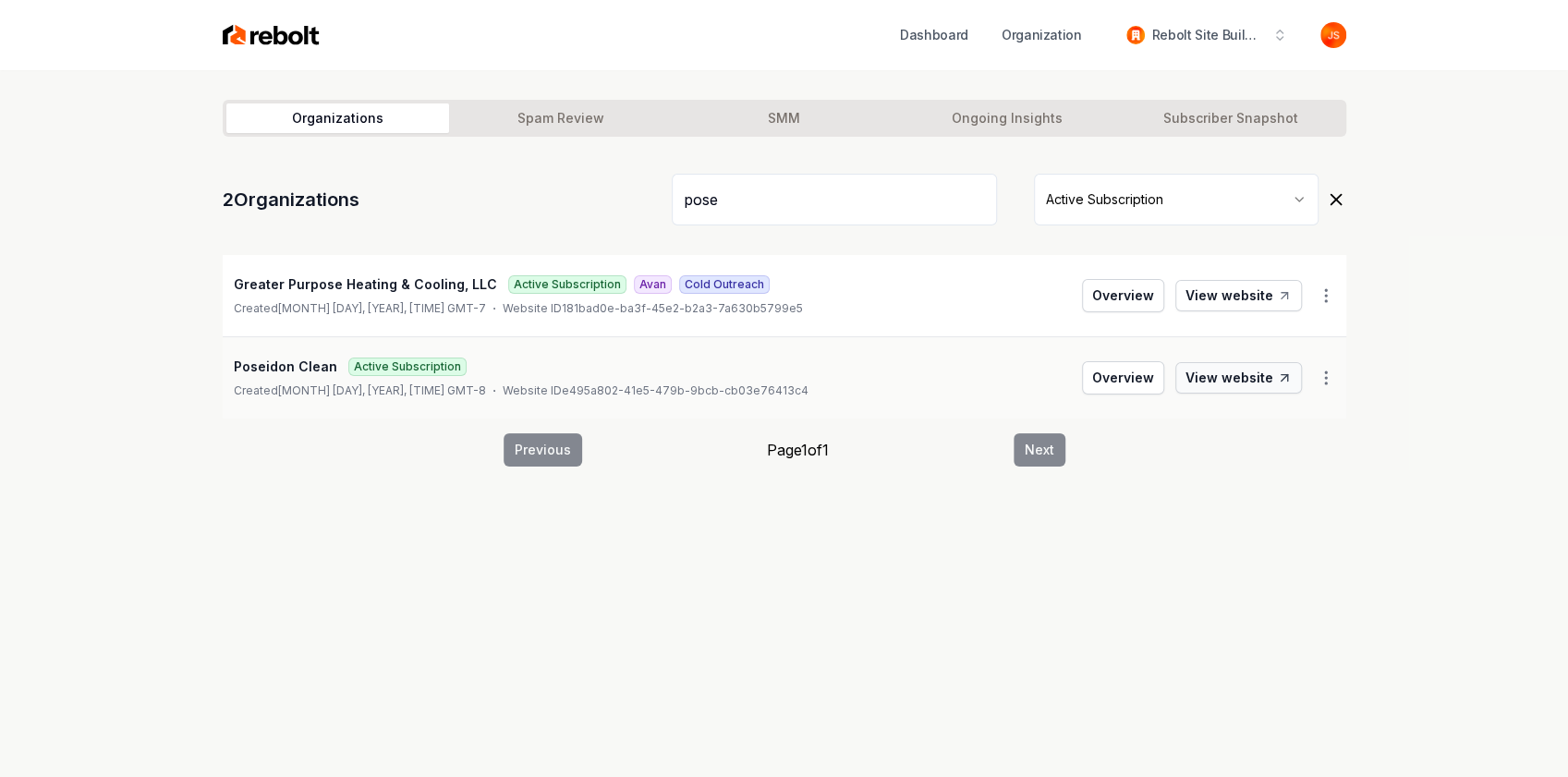 click on "View website" at bounding box center (1238, 378) 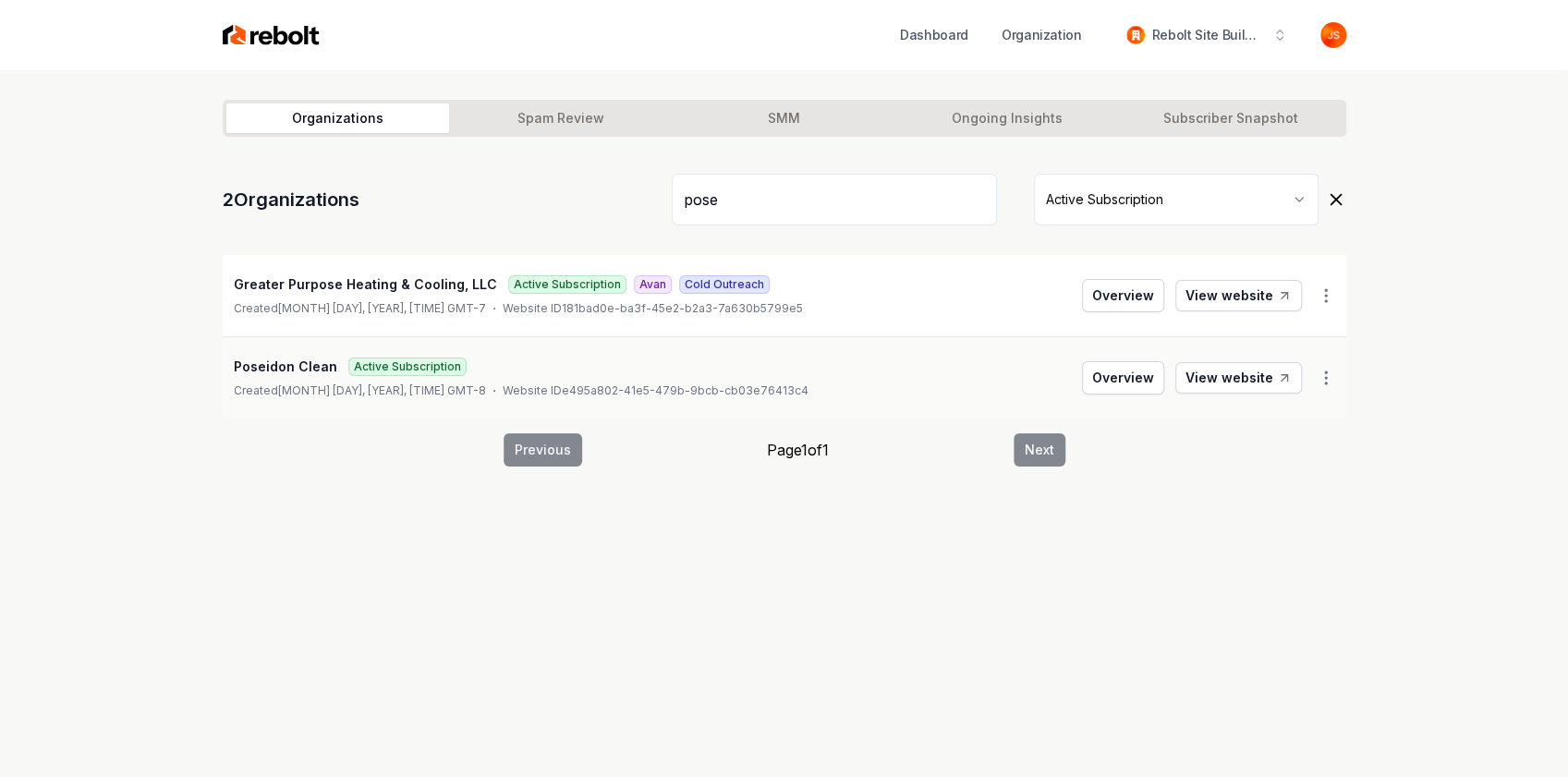 click on "Dashboard Organization Rebolt Site Builder Organizations Spam Review SMM Ongoing Insights Subscriber Snapshot 2  Organizations pose Active Subscription Greater Purpose Heating & Cooling, LLC Active Subscription Avan Cold Outreach Created  June 2, 2025, 12:03:22 PM GMT-7   Website ID  181bad0e-ba3f-45e2-b2a3-7a630b5799e5 Overview View website Poseidon Clean Active Subscription Created  January 8, 2025, 1:57:43 PM GMT-8   Website ID  e495a802-41e5-479b-9bcb-cb03e76413c4 Overview View website Previous Page  1  of  1 Next /dashboard/admin?subscriptionStatus=active&orgName=pose" at bounding box center [784, 388] 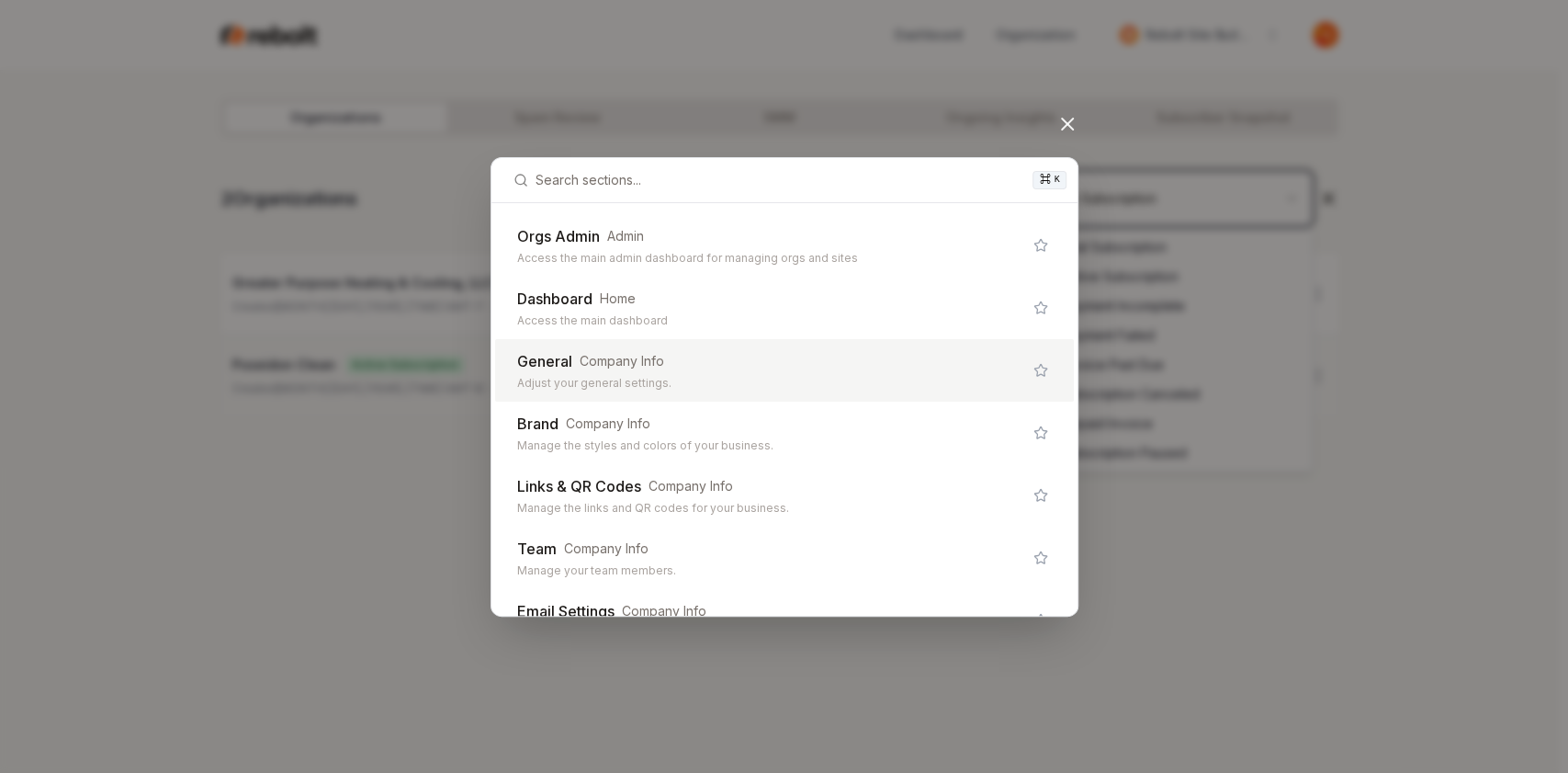 click on "General Company Info" at bounding box center (770, 361) 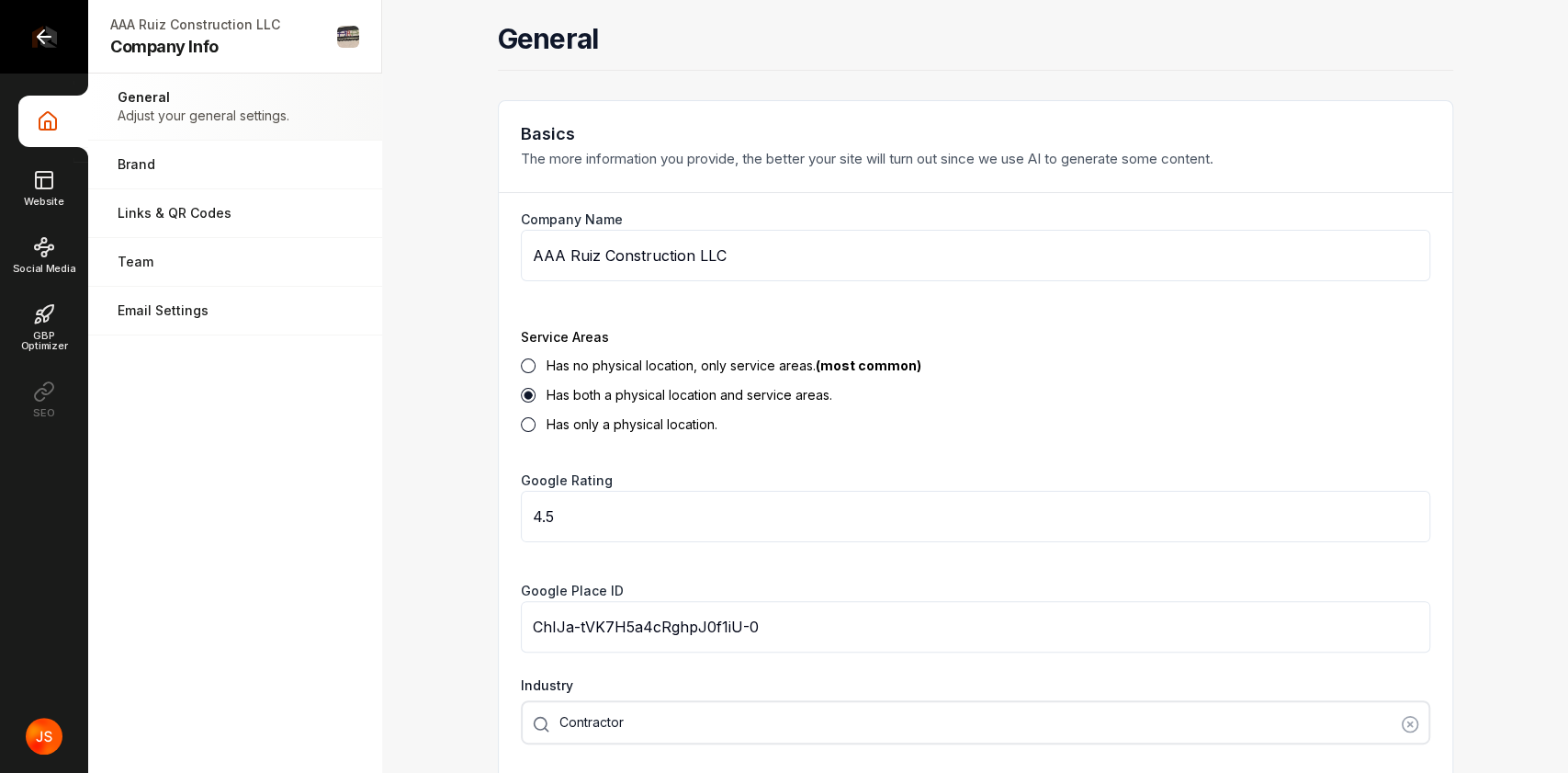 click at bounding box center (44, 37) 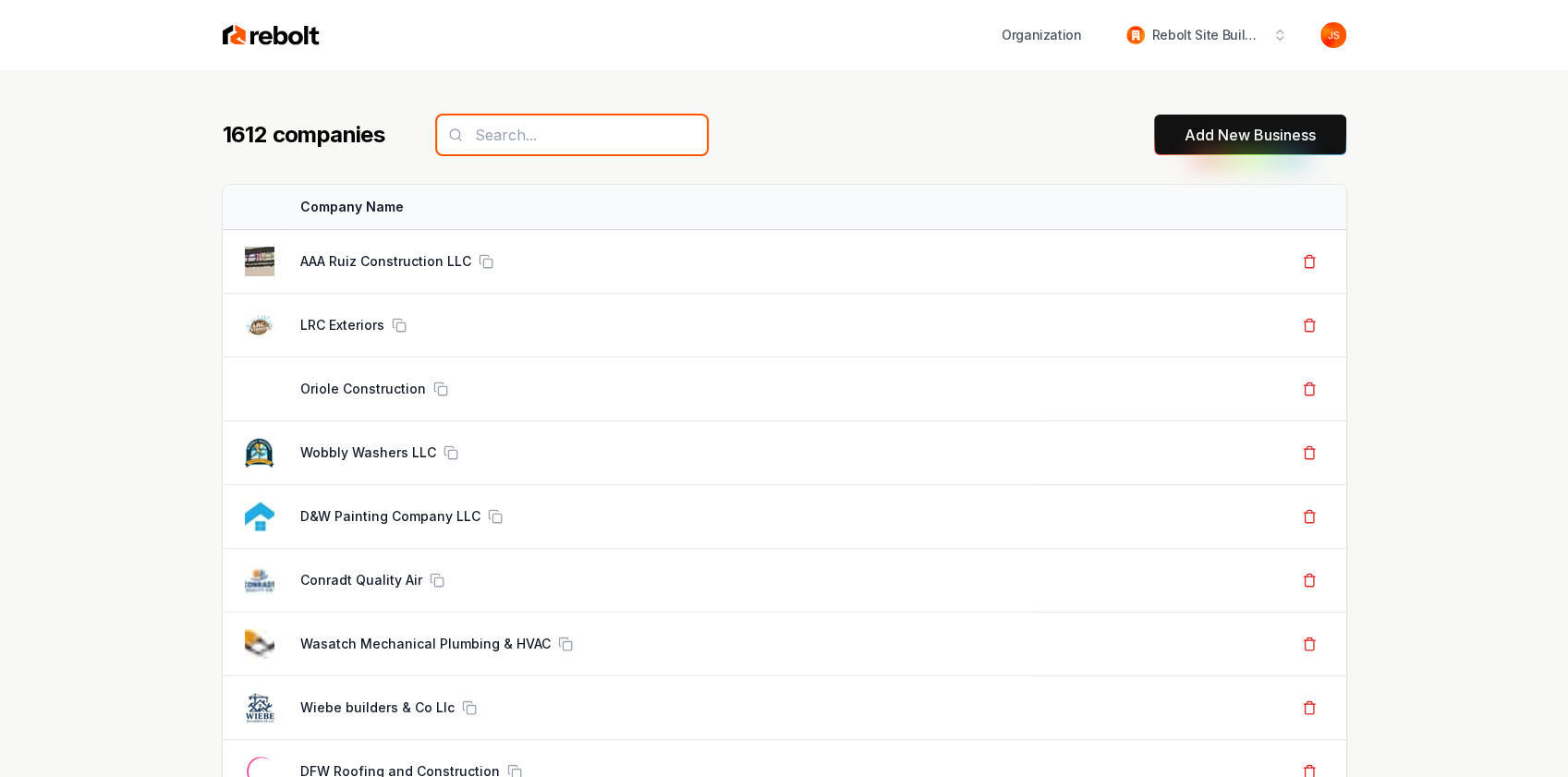 click at bounding box center (572, 135) 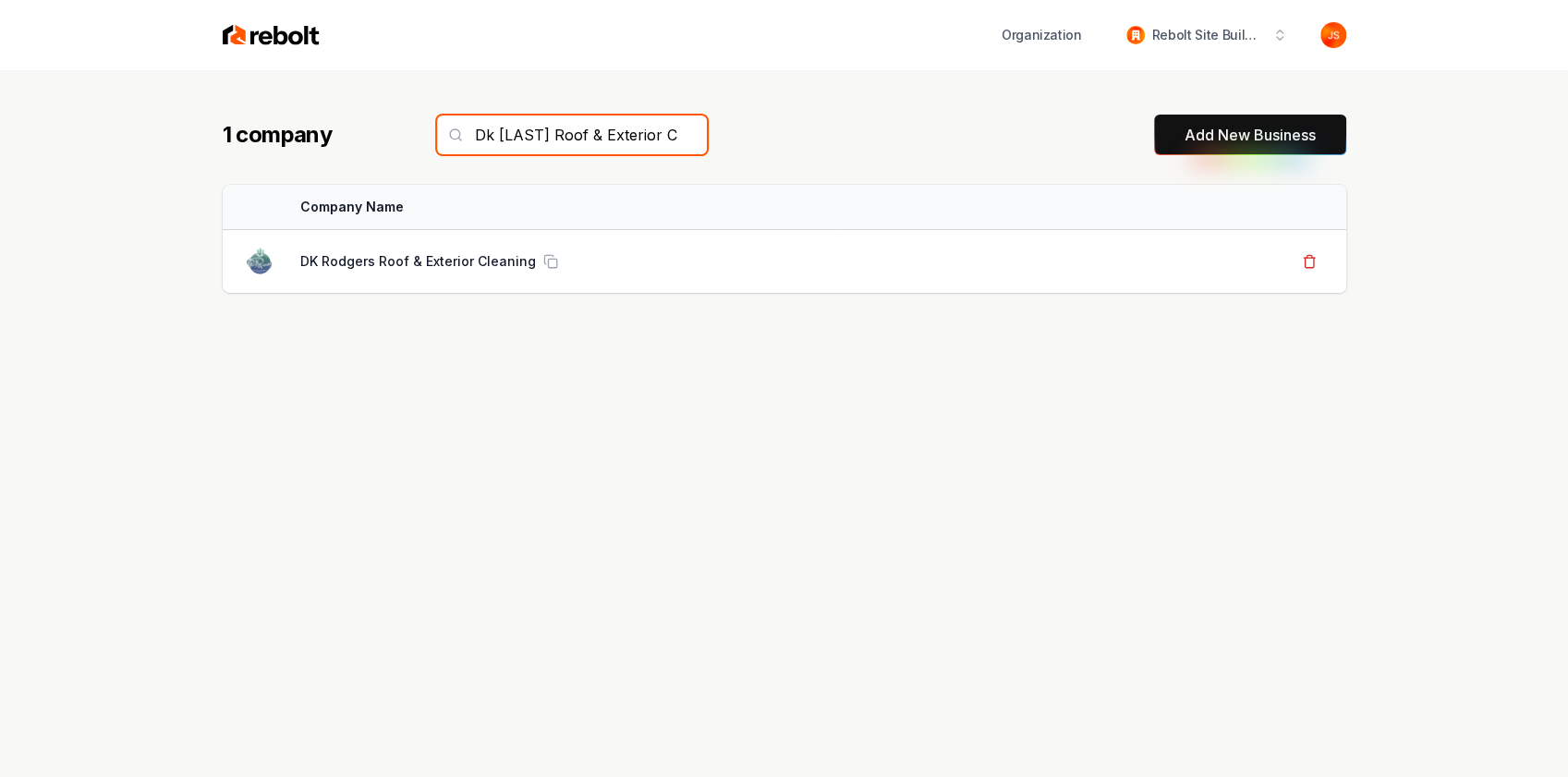 scroll, scrollTop: 0, scrollLeft: 79, axis: horizontal 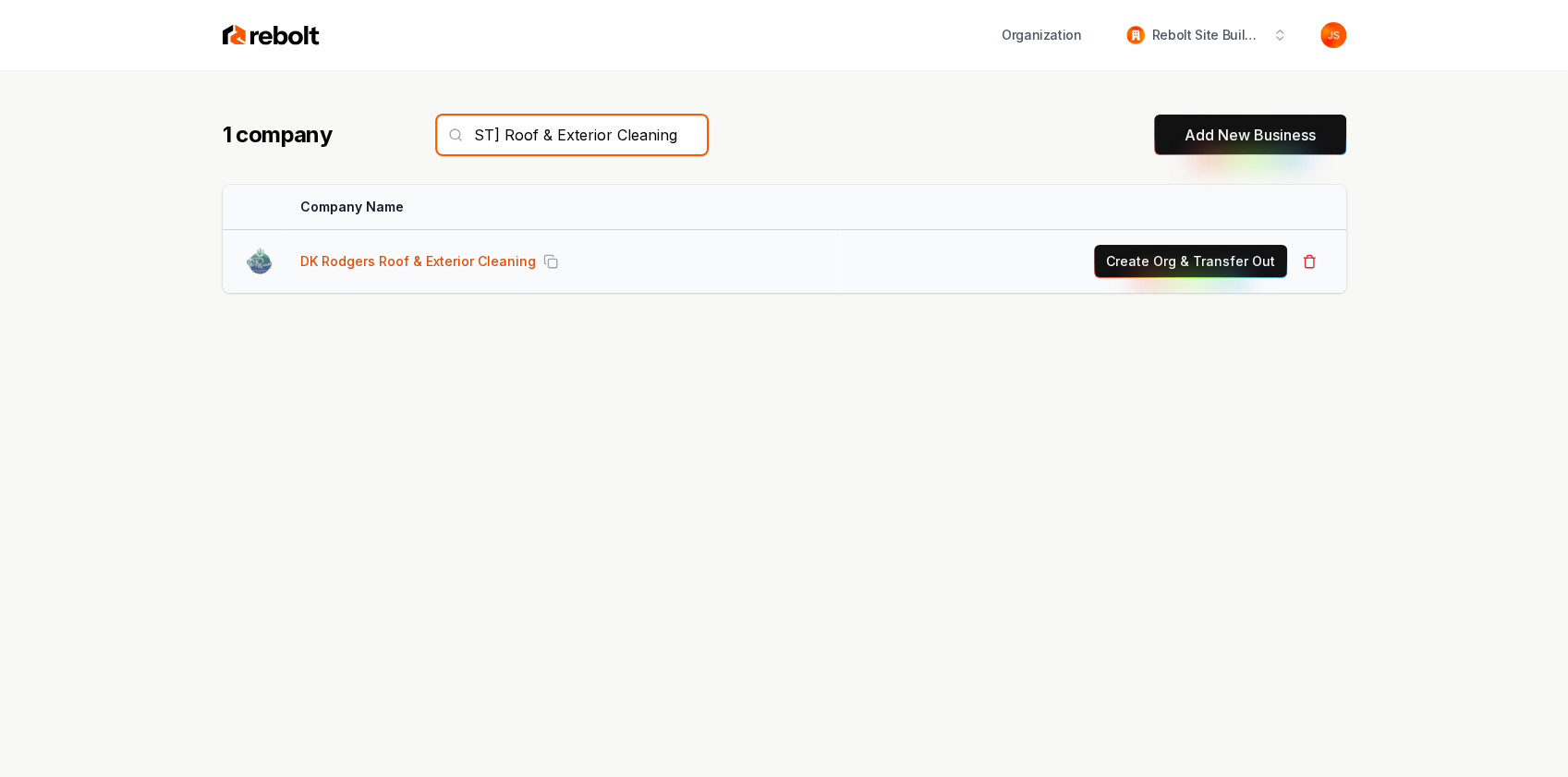 type on "Dk Rodgers Roof & Exterior Cleaning" 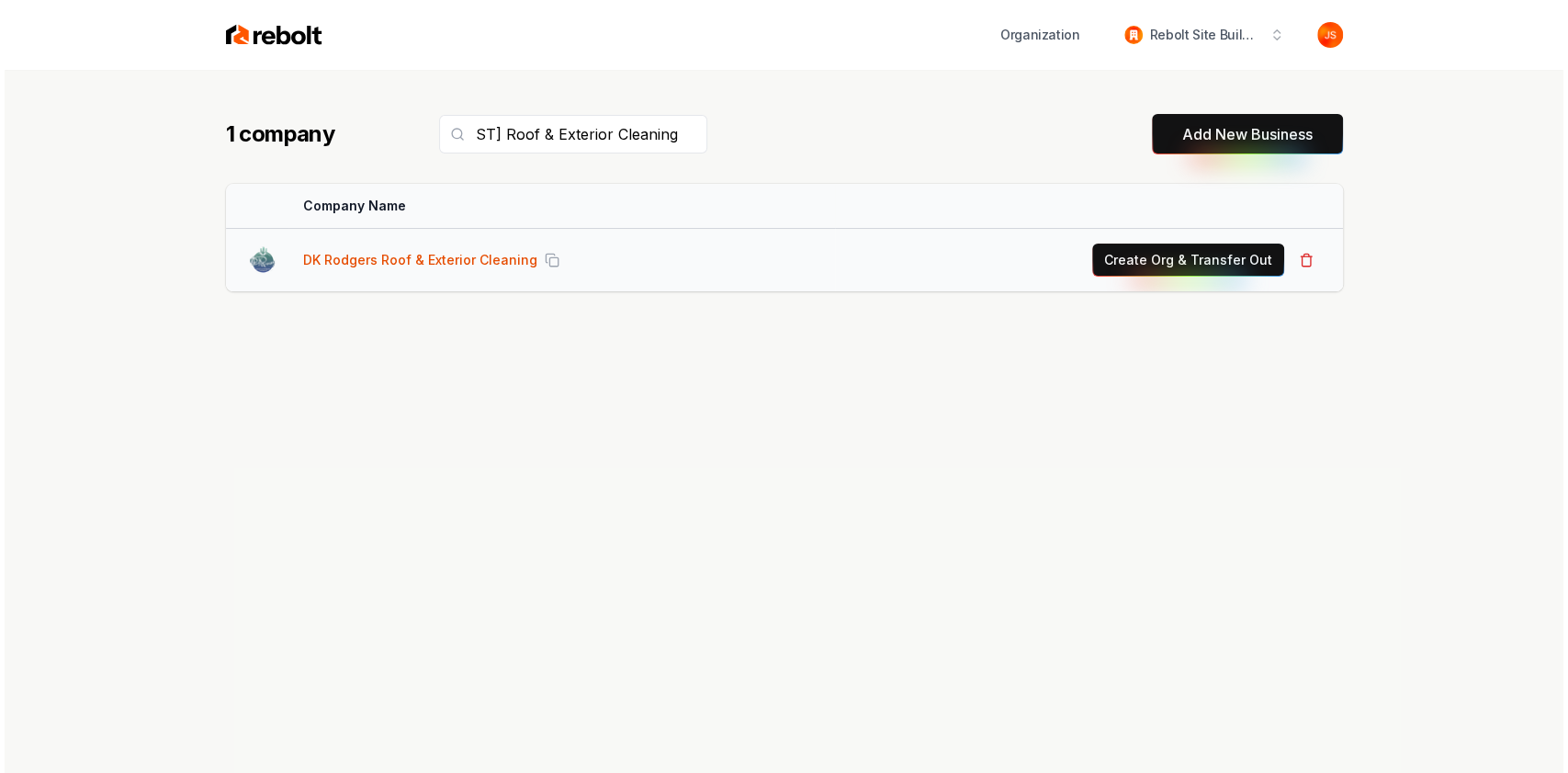 scroll, scrollTop: 0, scrollLeft: 0, axis: both 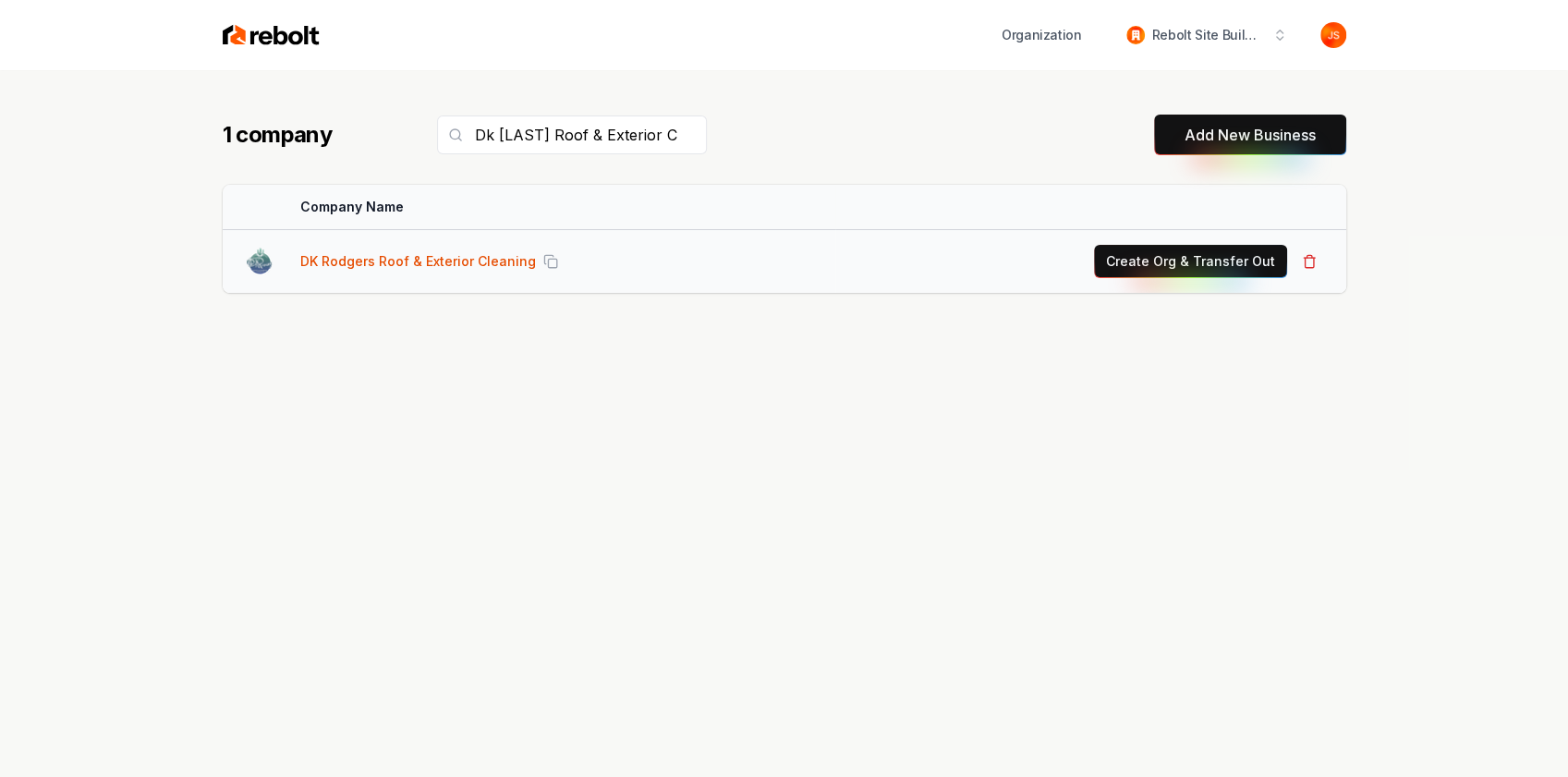 click on "DK Rodgers Roof & Exterior Cleaning" at bounding box center (418, 261) 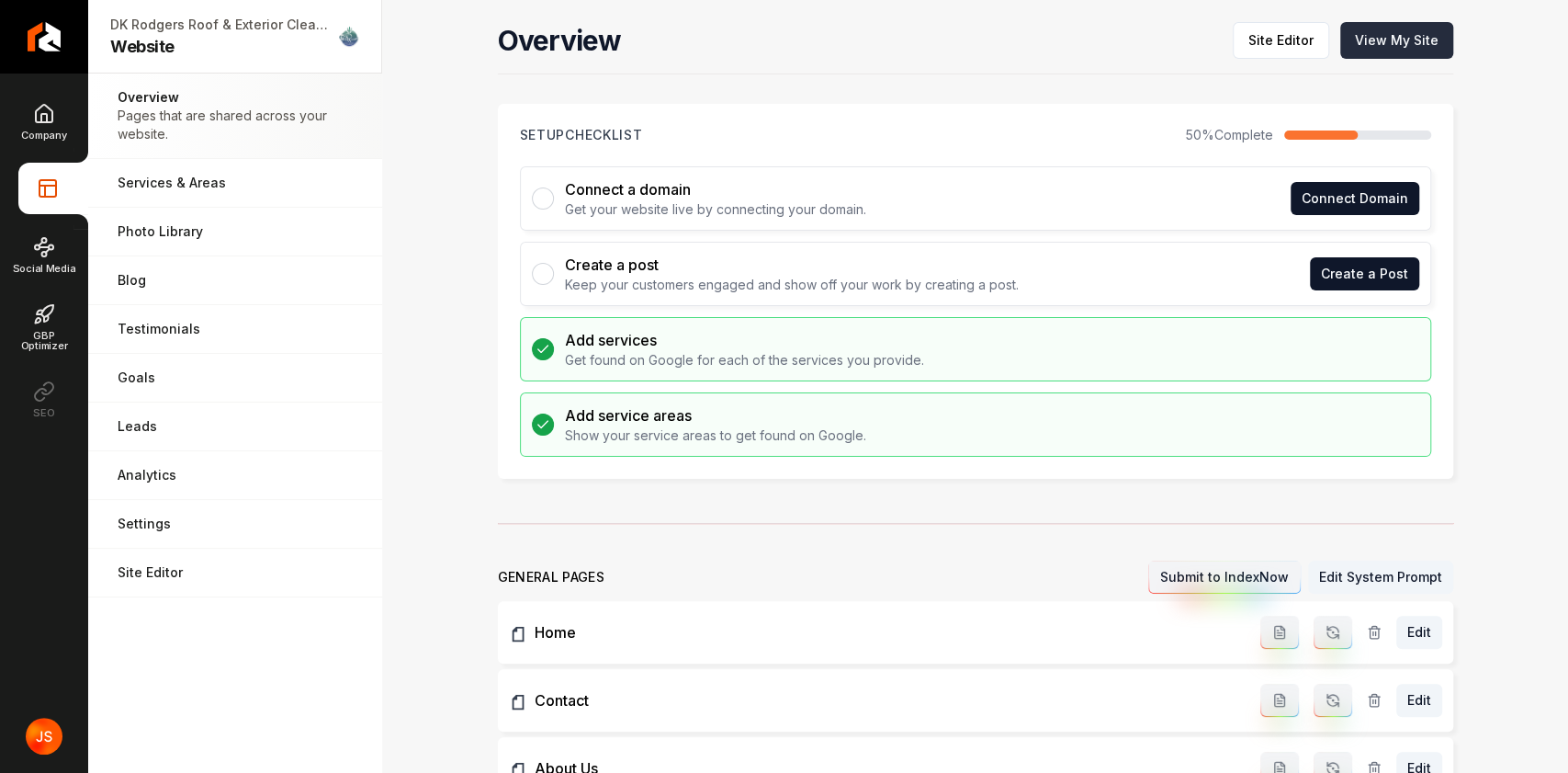 click on "View My Site" at bounding box center (1396, 40) 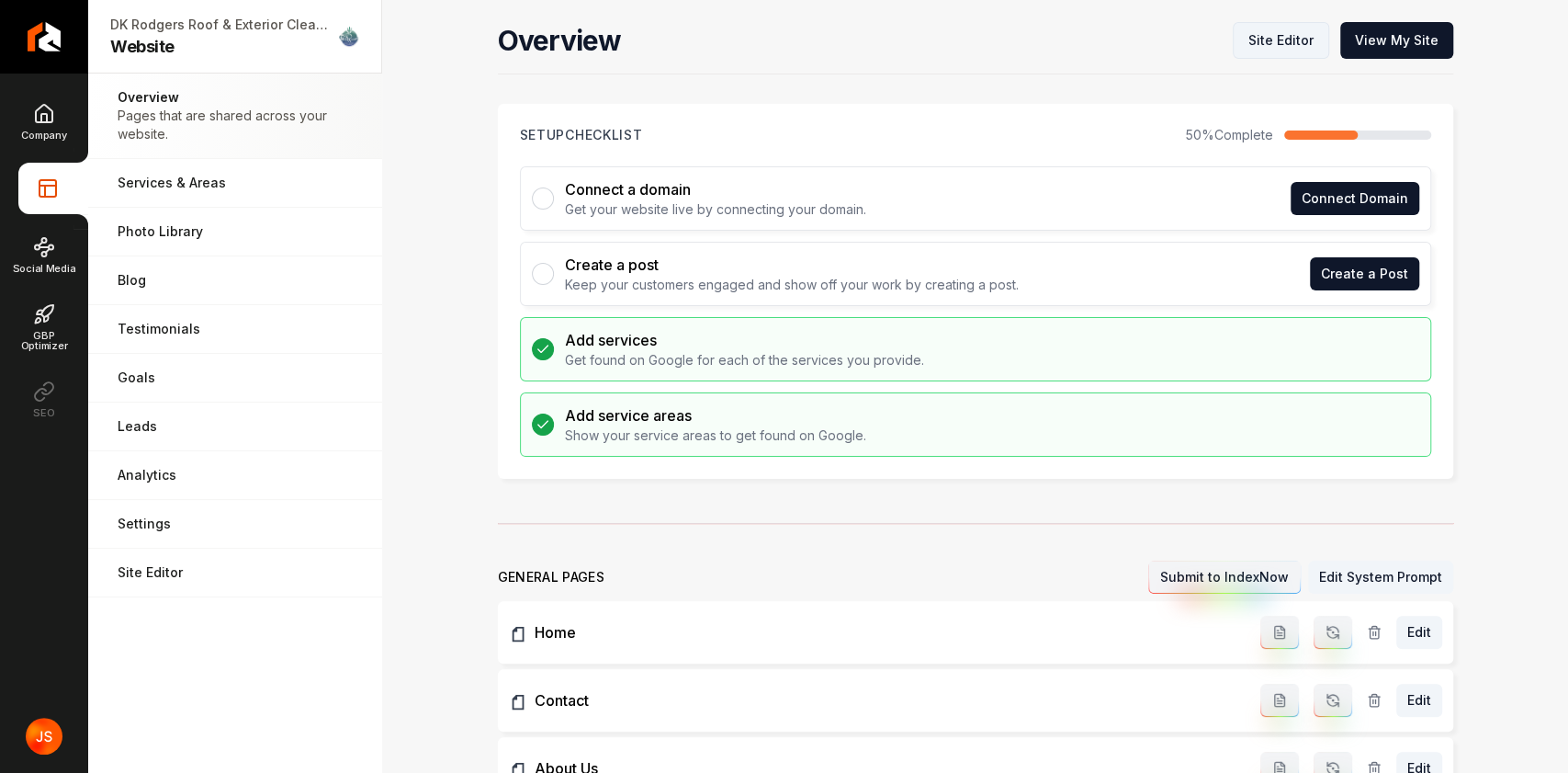 click on "Site Editor" at bounding box center [1280, 40] 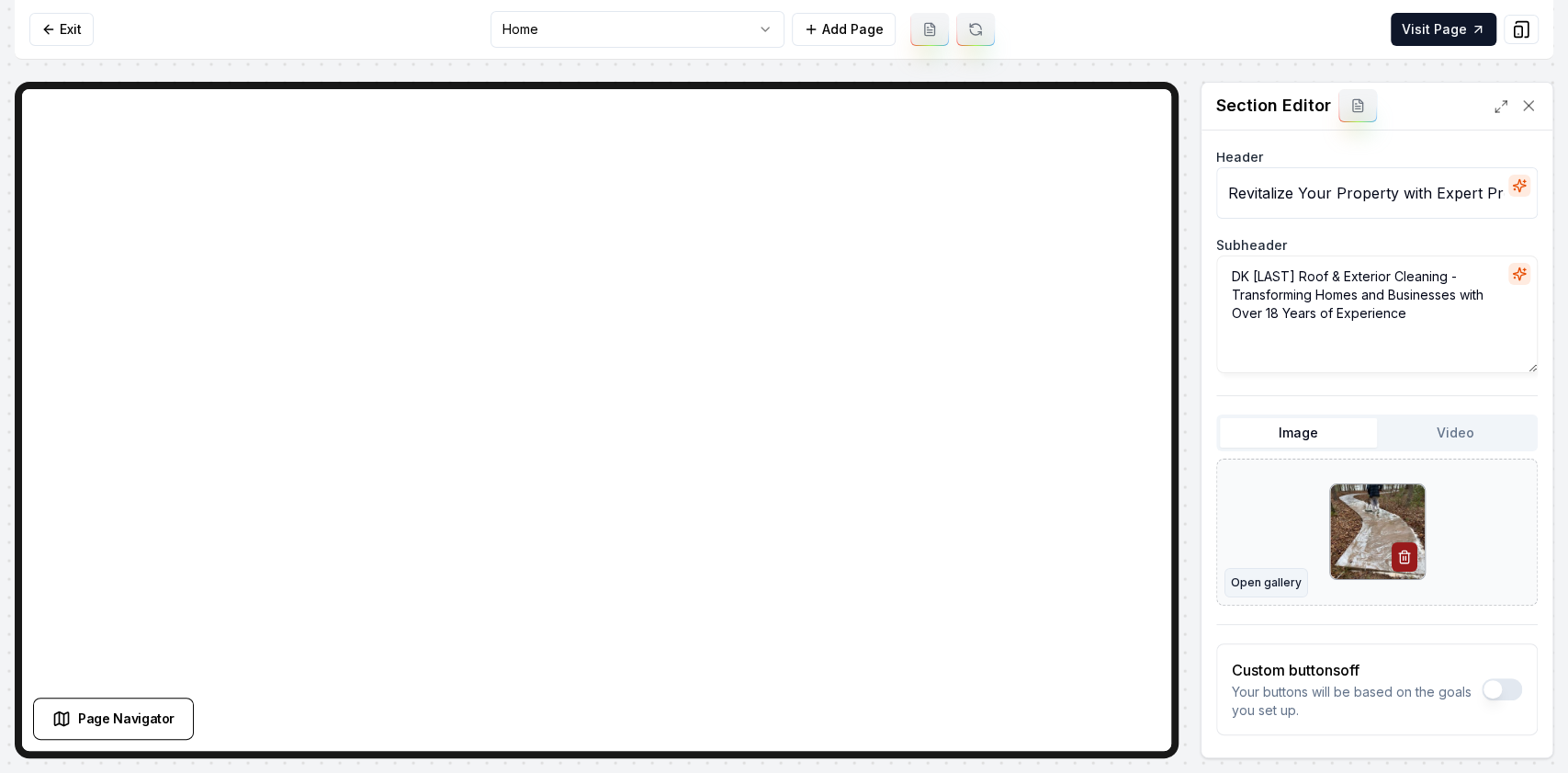 click on "Open gallery" at bounding box center (1266, 583) 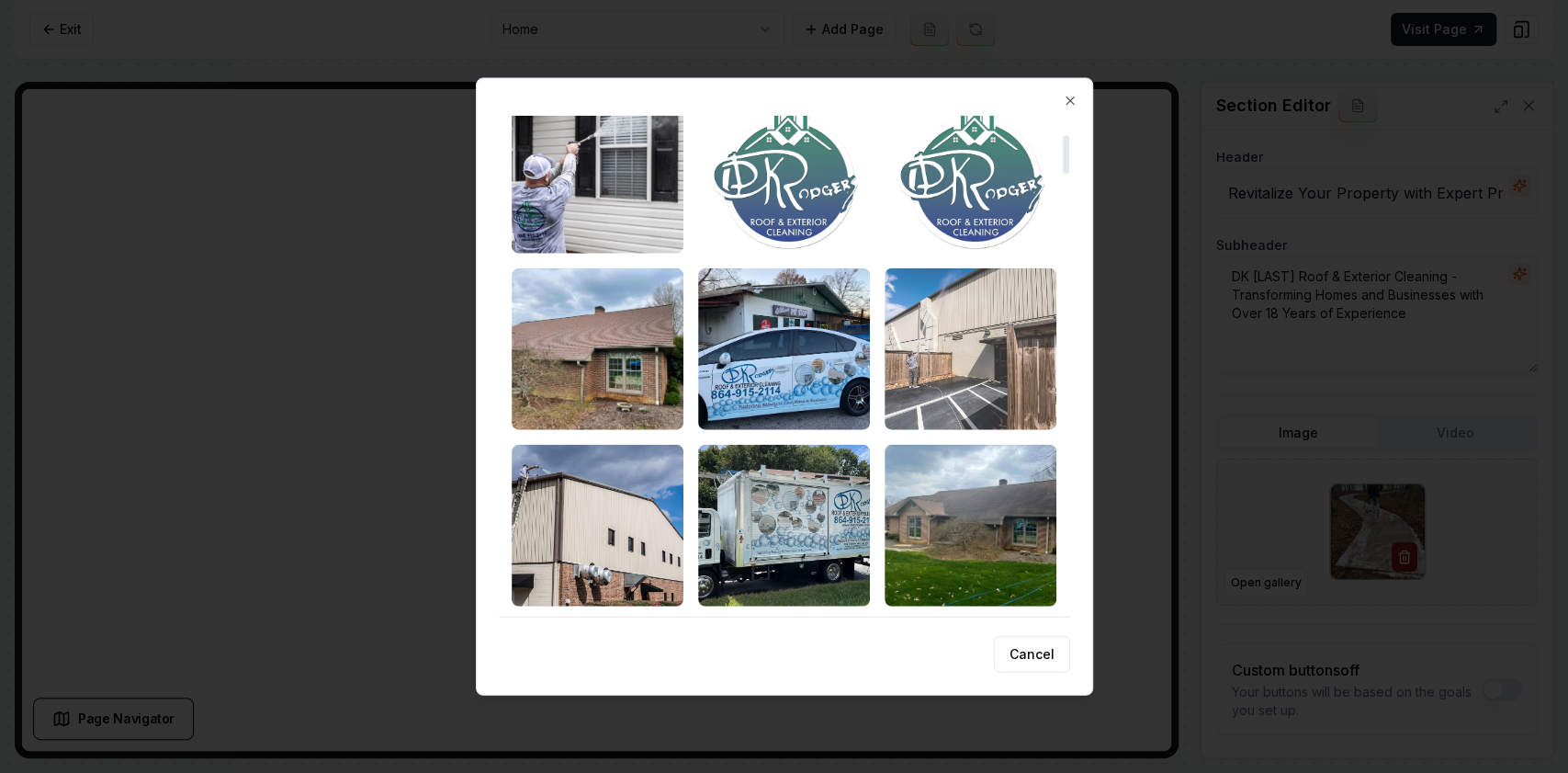 scroll, scrollTop: 306, scrollLeft: 0, axis: vertical 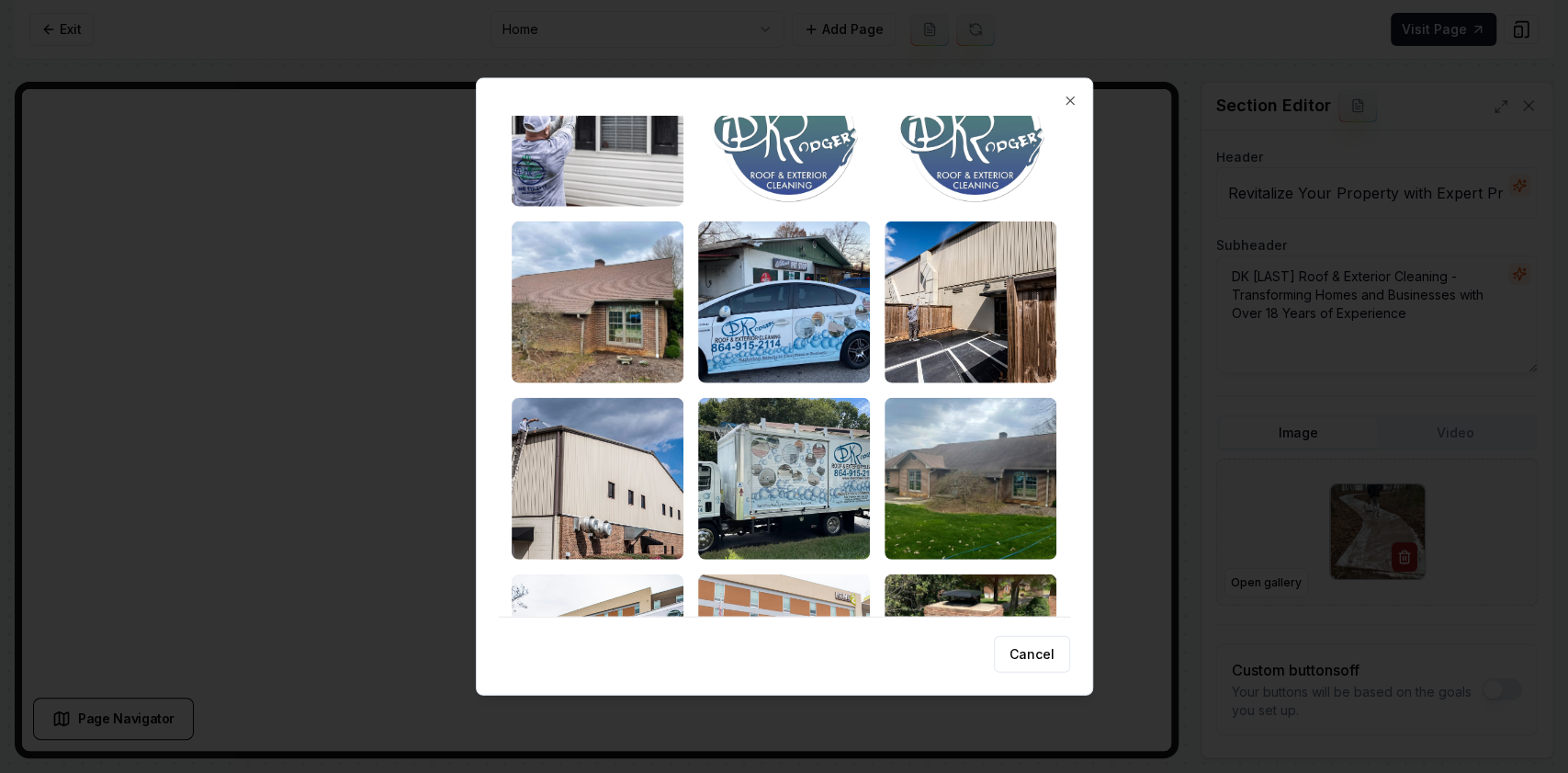 click on "Cancel" at bounding box center [1032, 654] 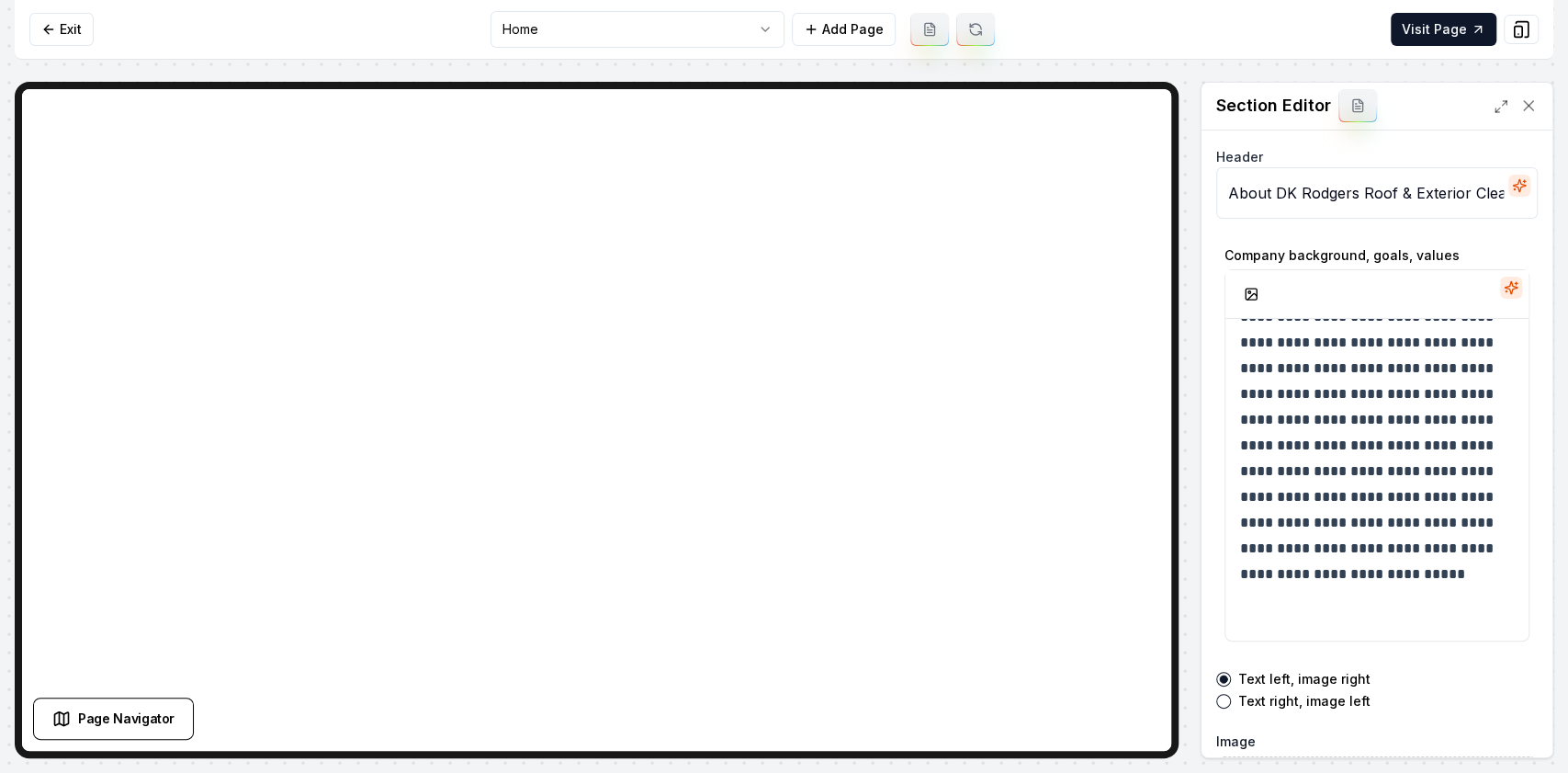 scroll, scrollTop: 145, scrollLeft: 0, axis: vertical 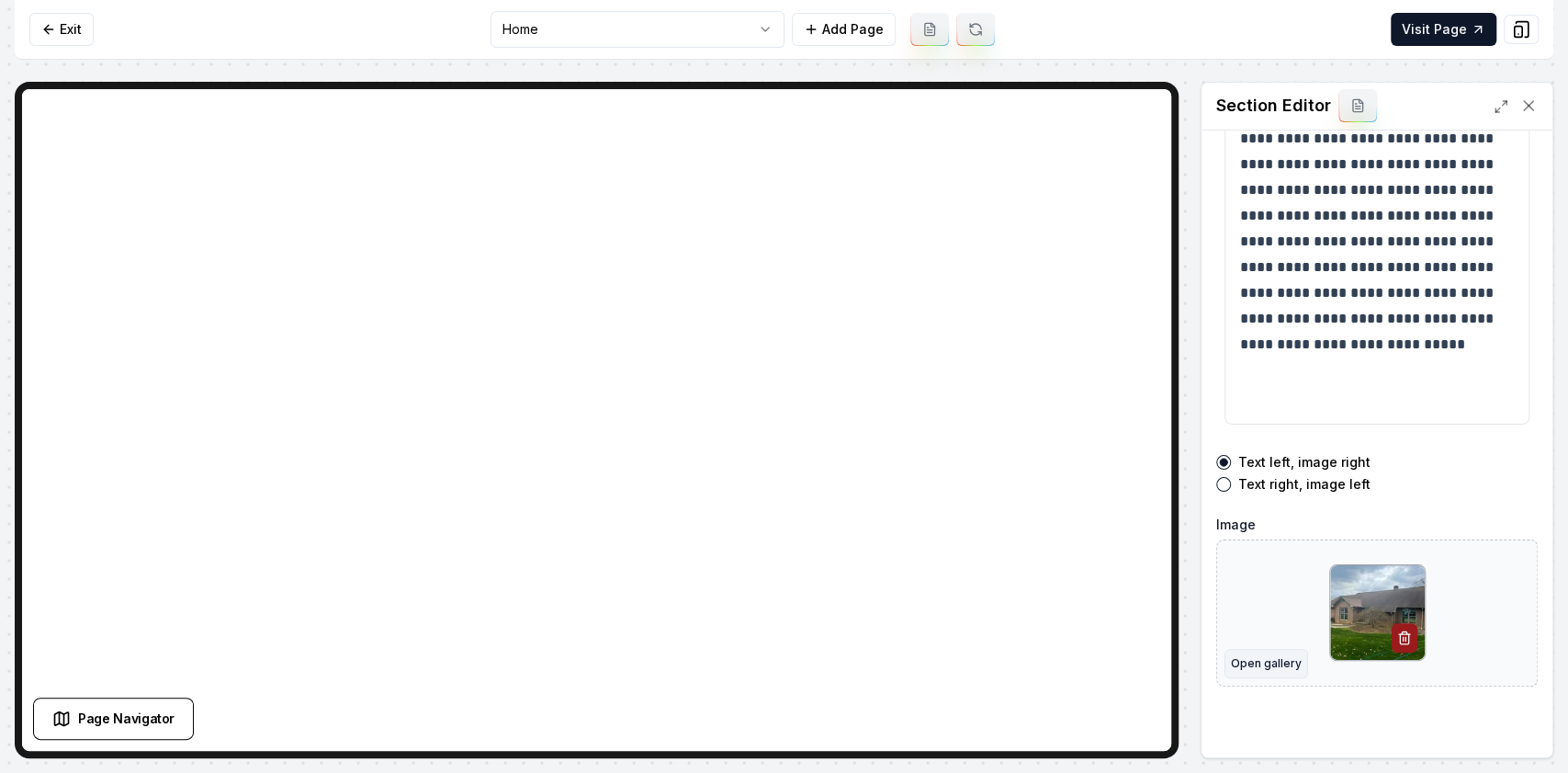 click on "Open gallery" at bounding box center [1266, 664] 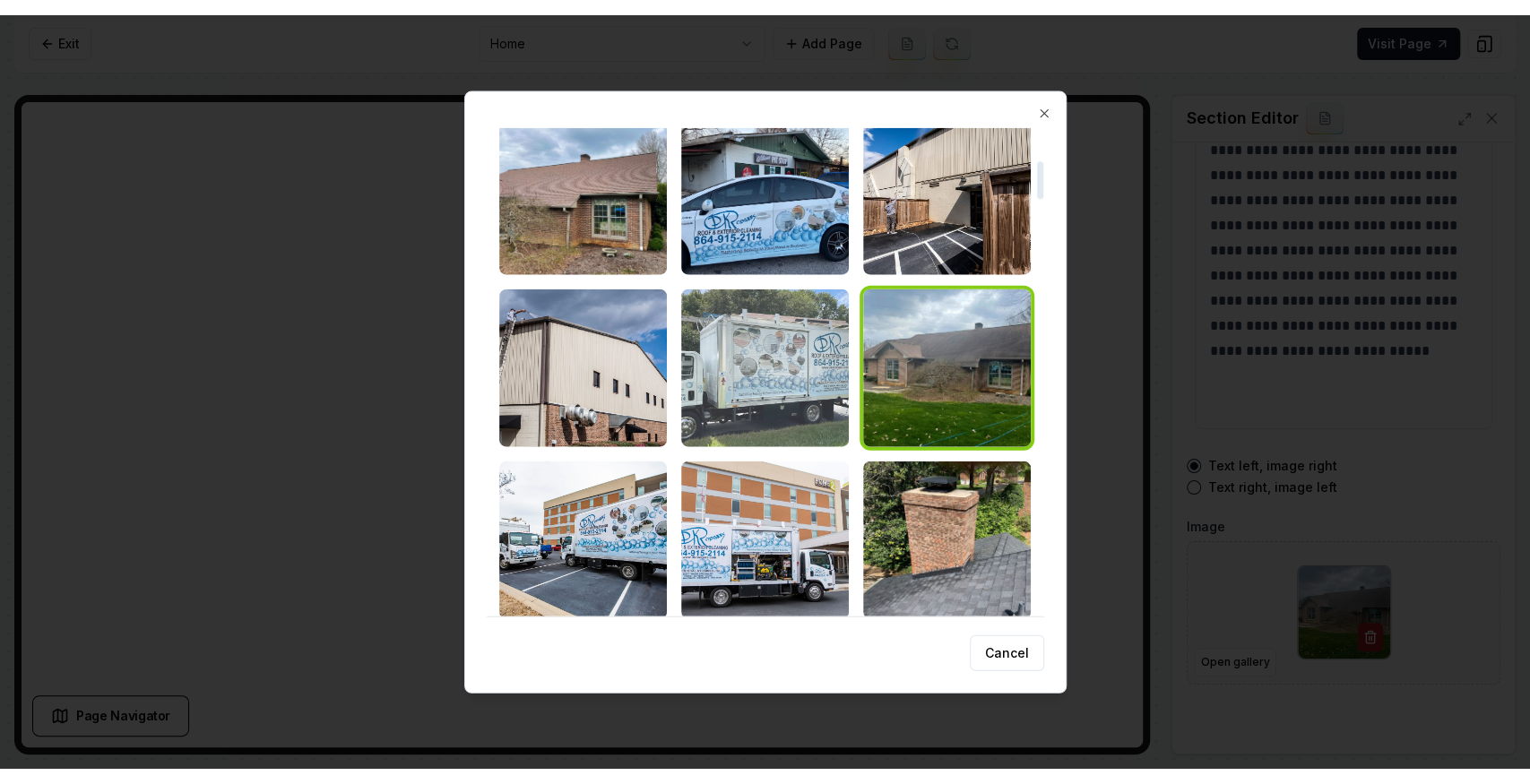 scroll, scrollTop: 418, scrollLeft: 0, axis: vertical 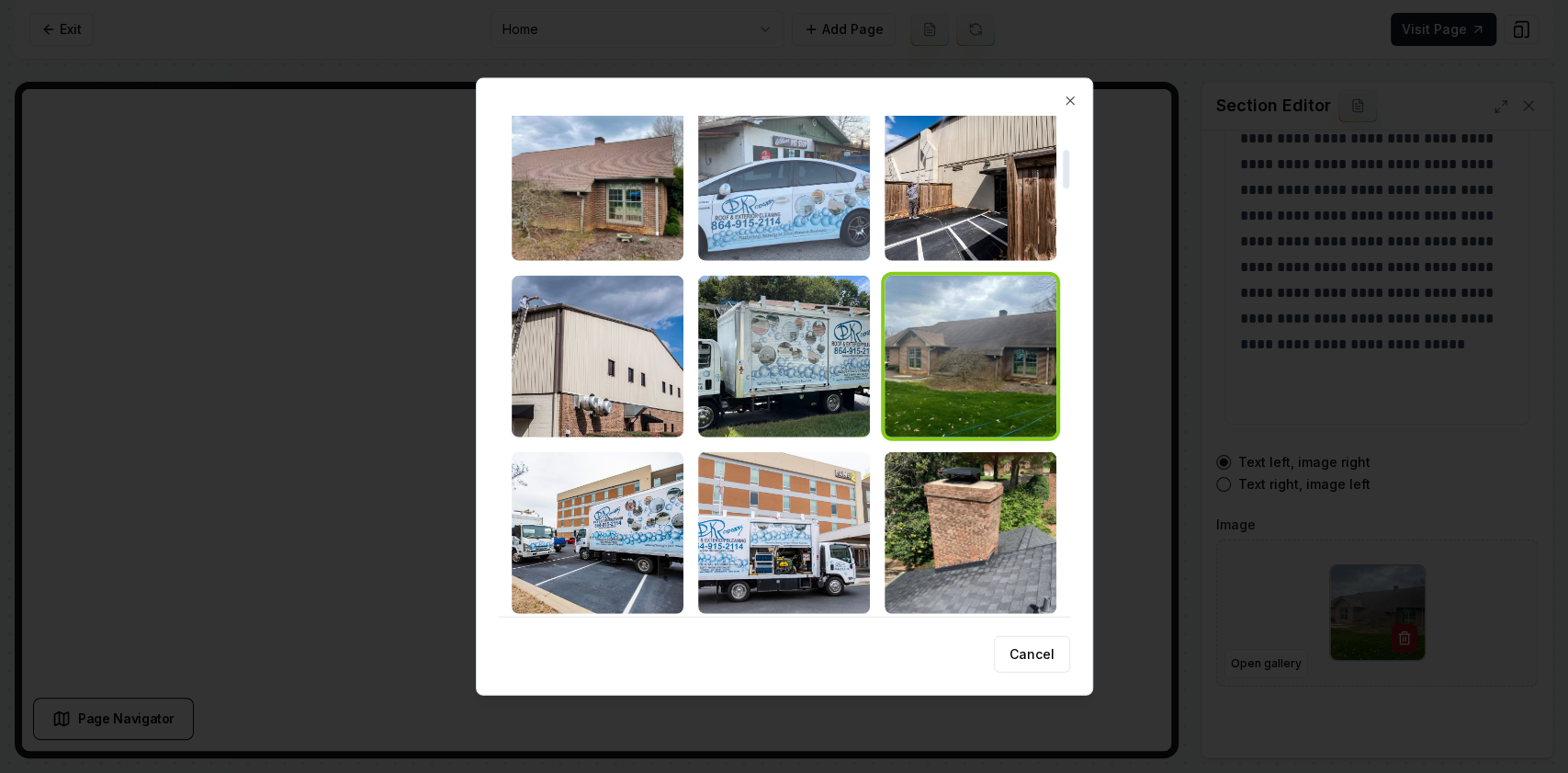 click at bounding box center (784, 179) 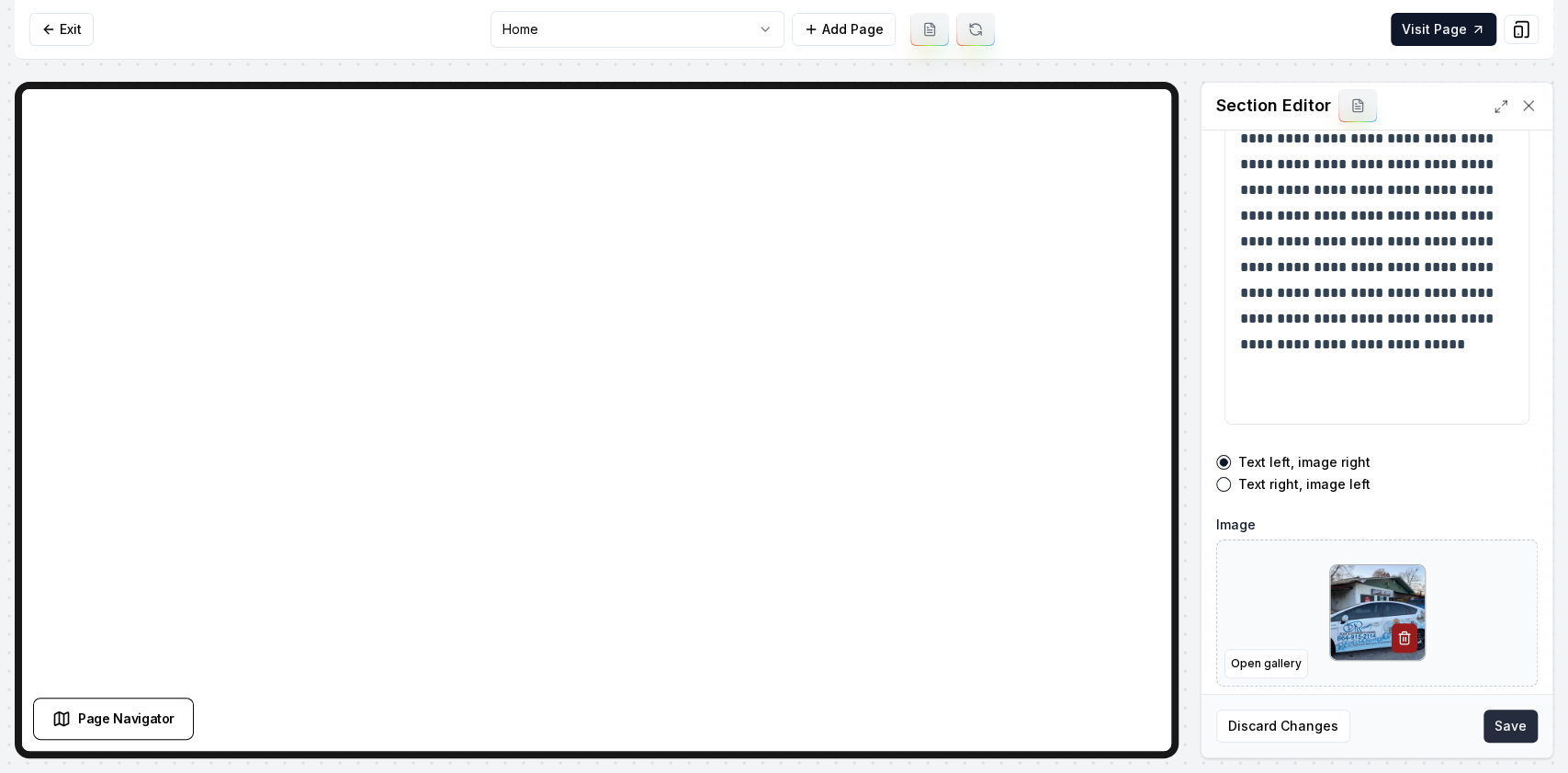 click on "Save" at bounding box center [1510, 726] 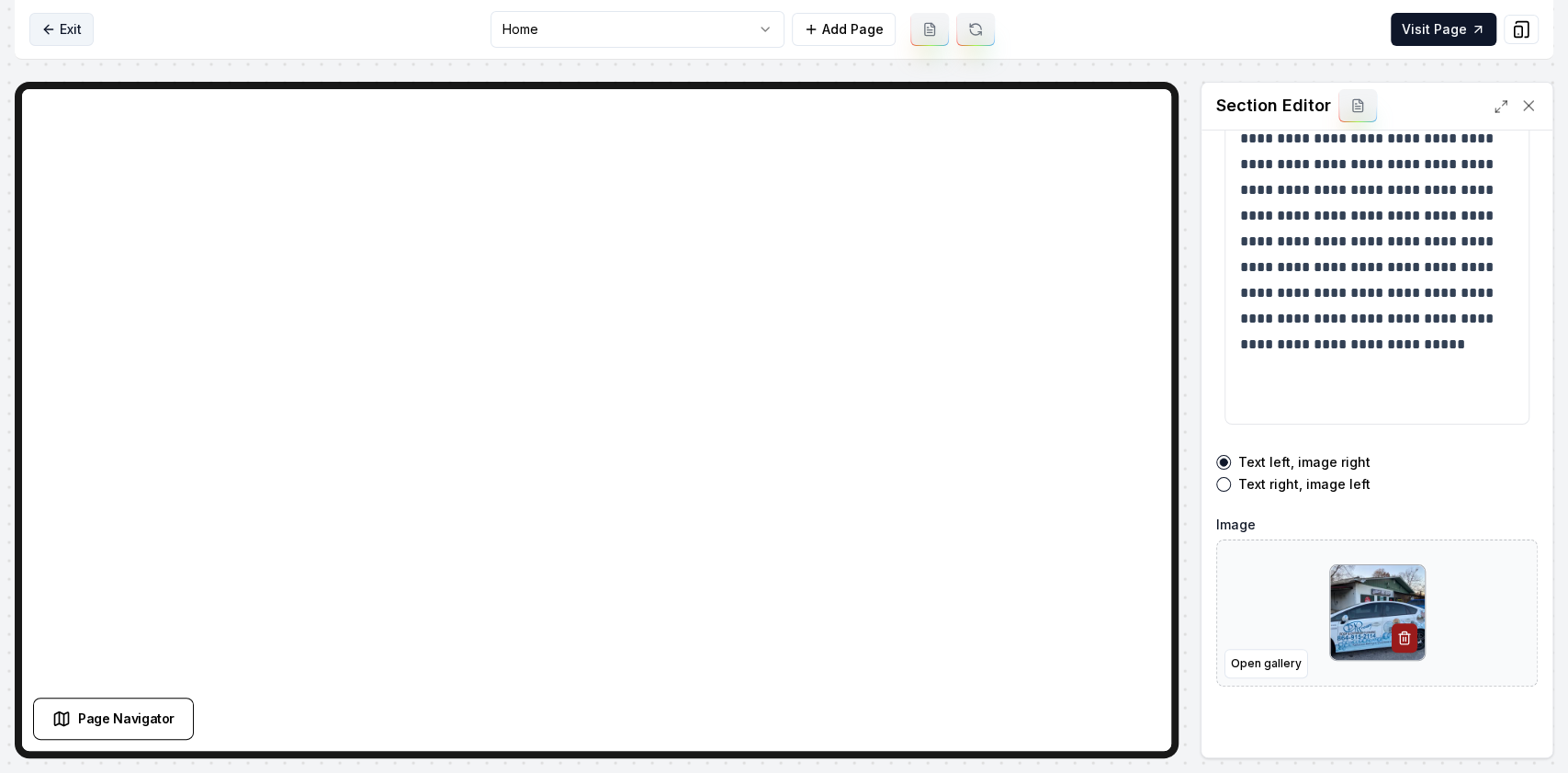 click on "Exit" at bounding box center [62, 29] 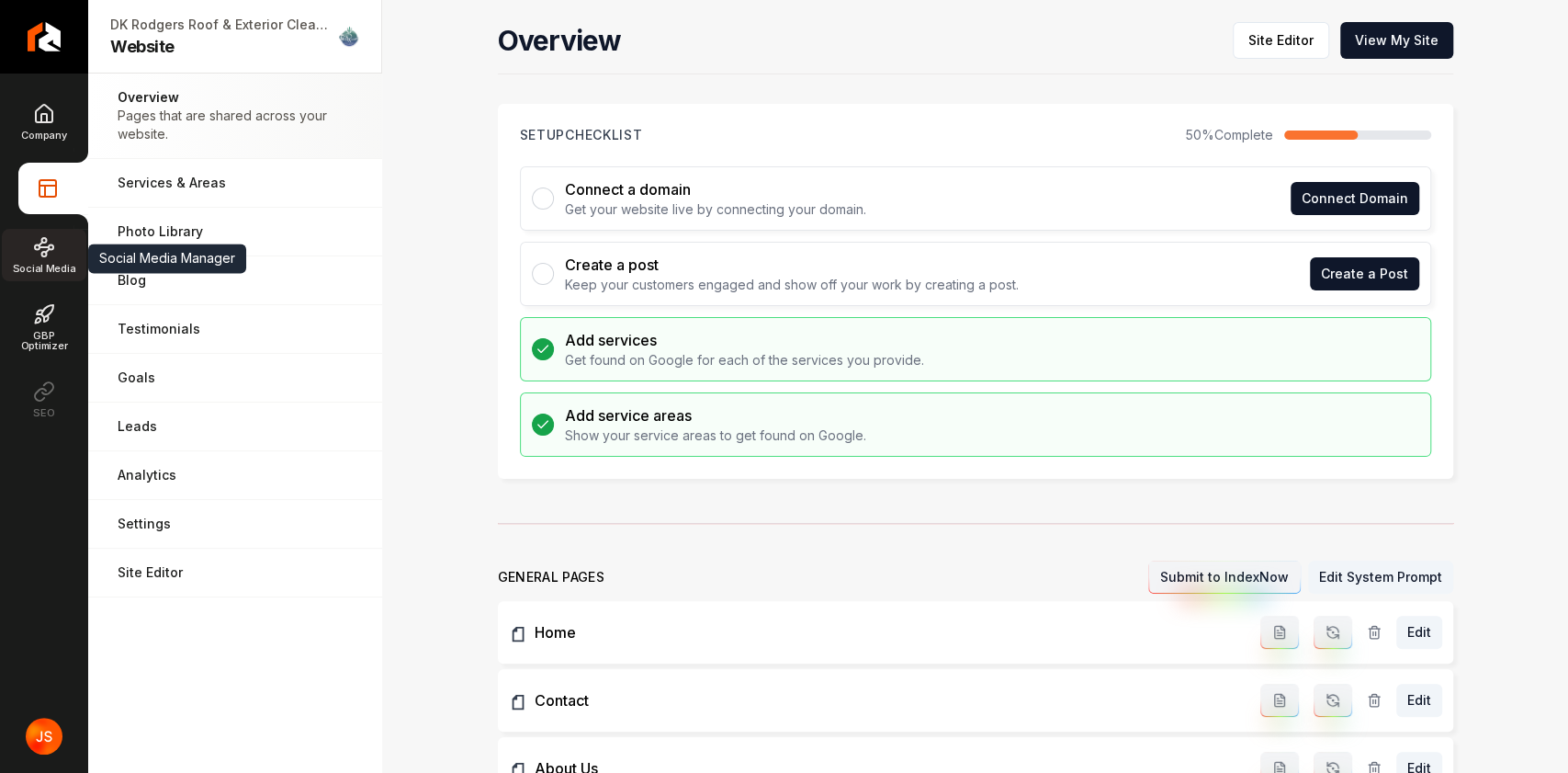 click 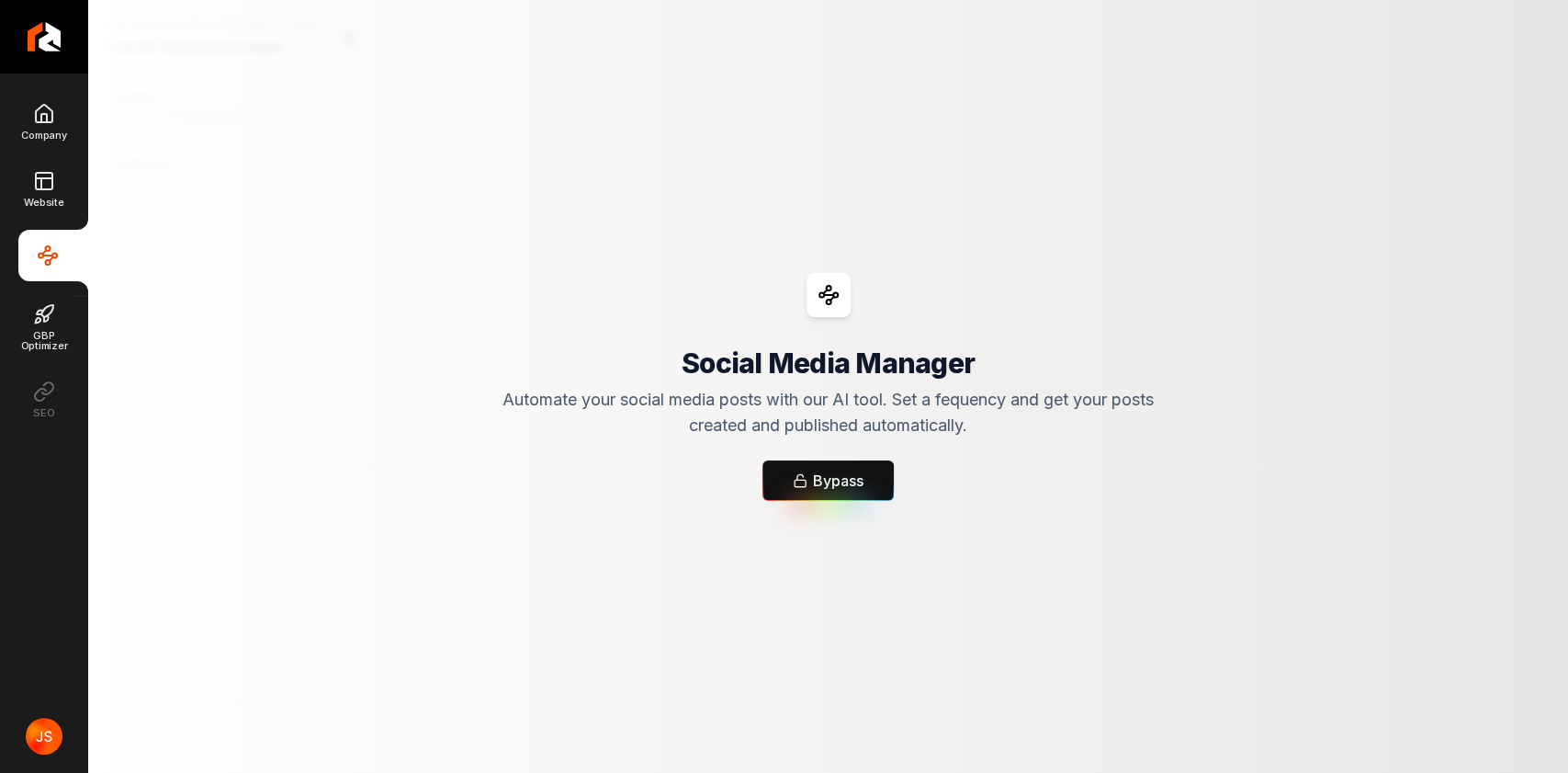 click on "Bypass" at bounding box center (828, 481) 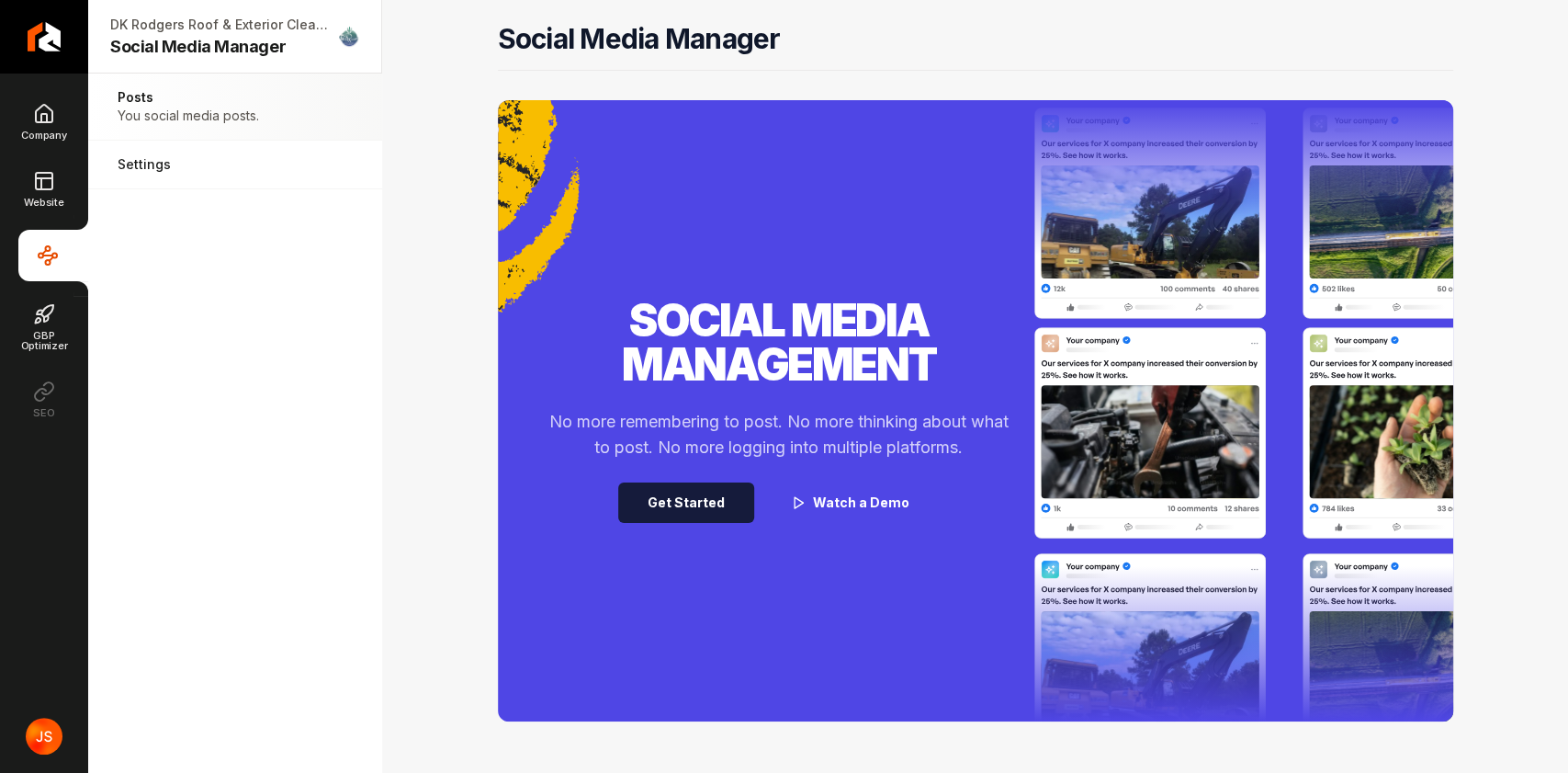 click on "Get Started" at bounding box center (686, 503) 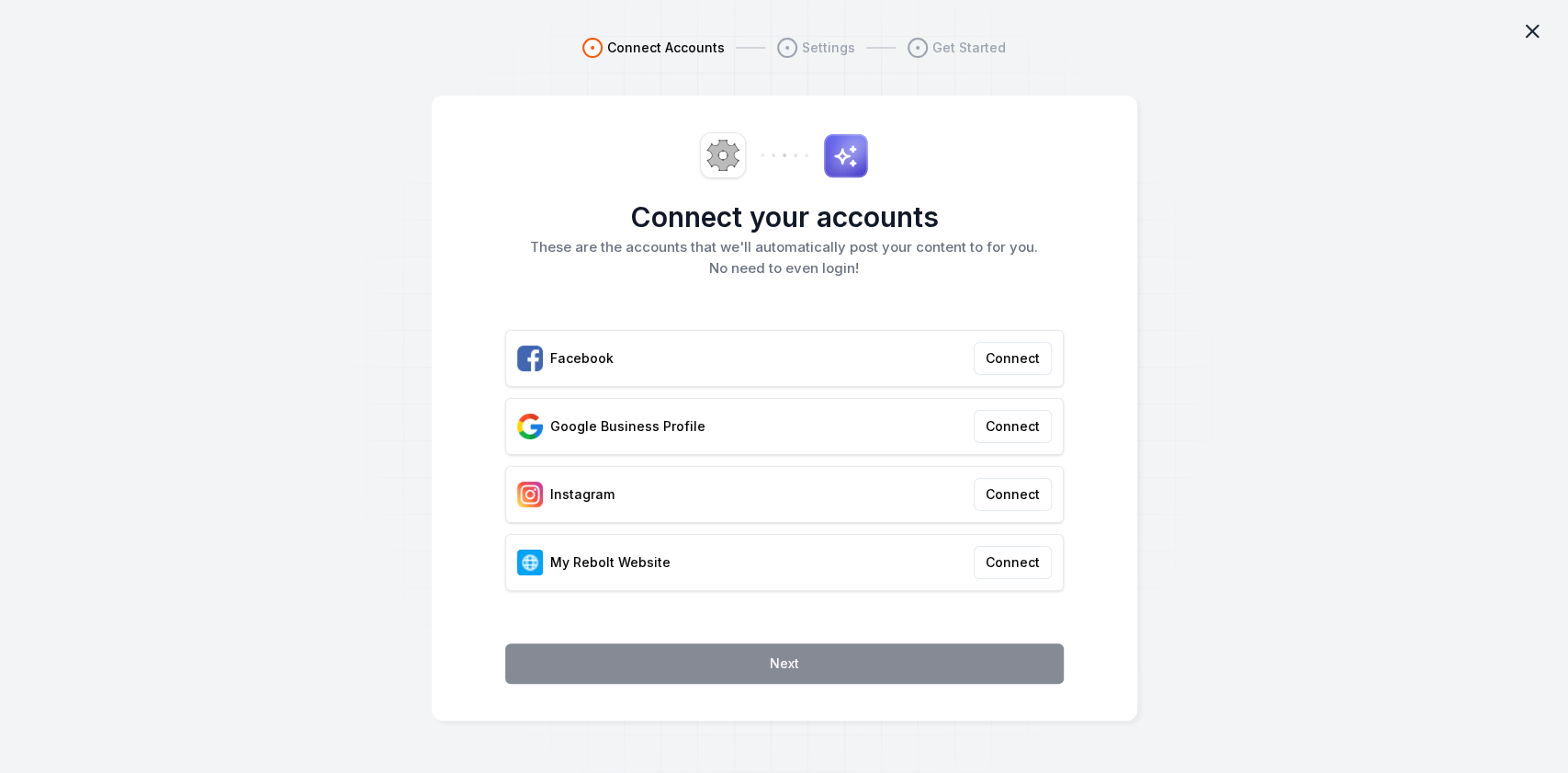 click 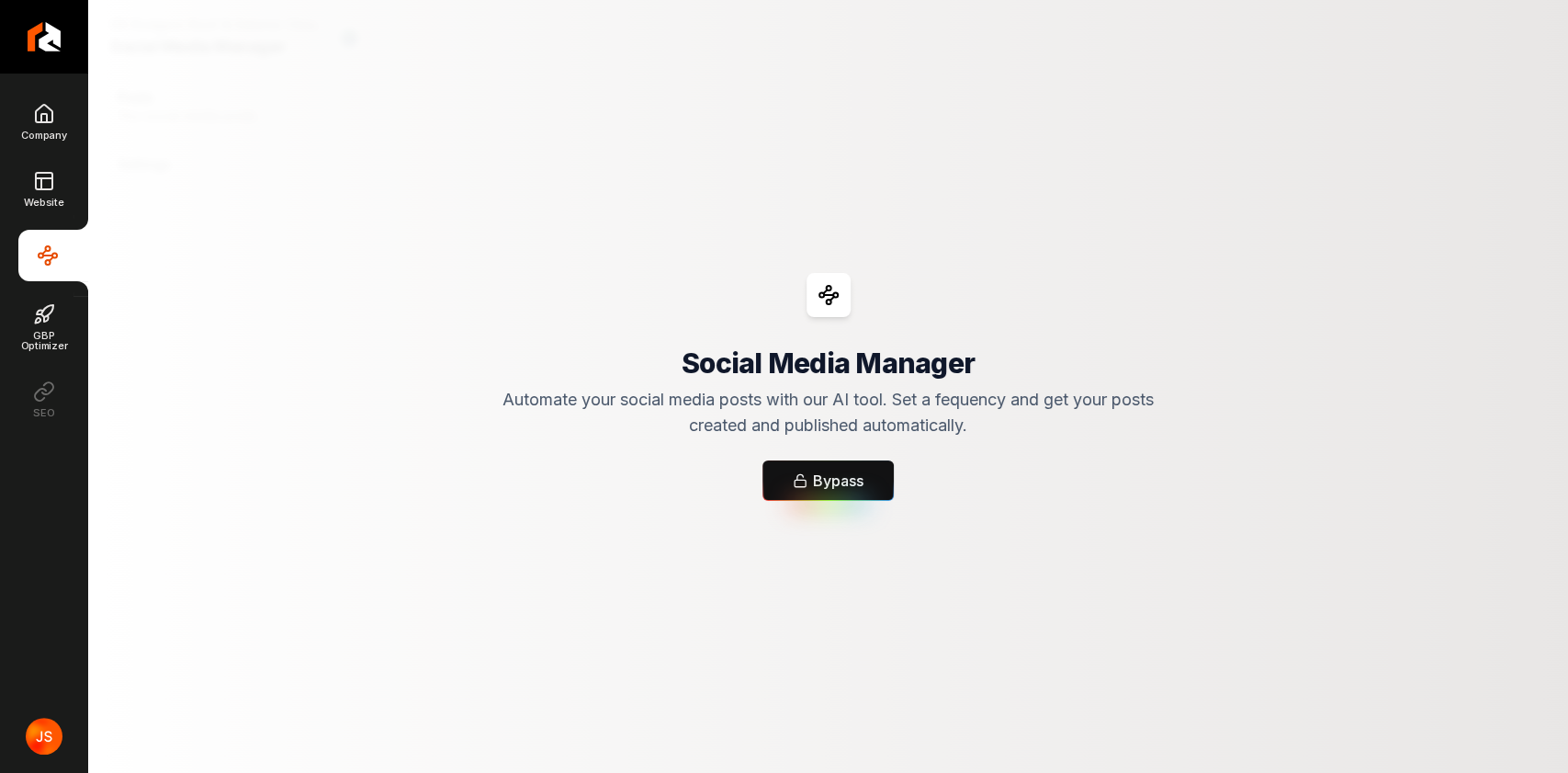click on "Social Media Manager Automate your social media posts with our AI tool. Set a fequency and get your posts created and published automatically.  Bypass" at bounding box center [828, 386] 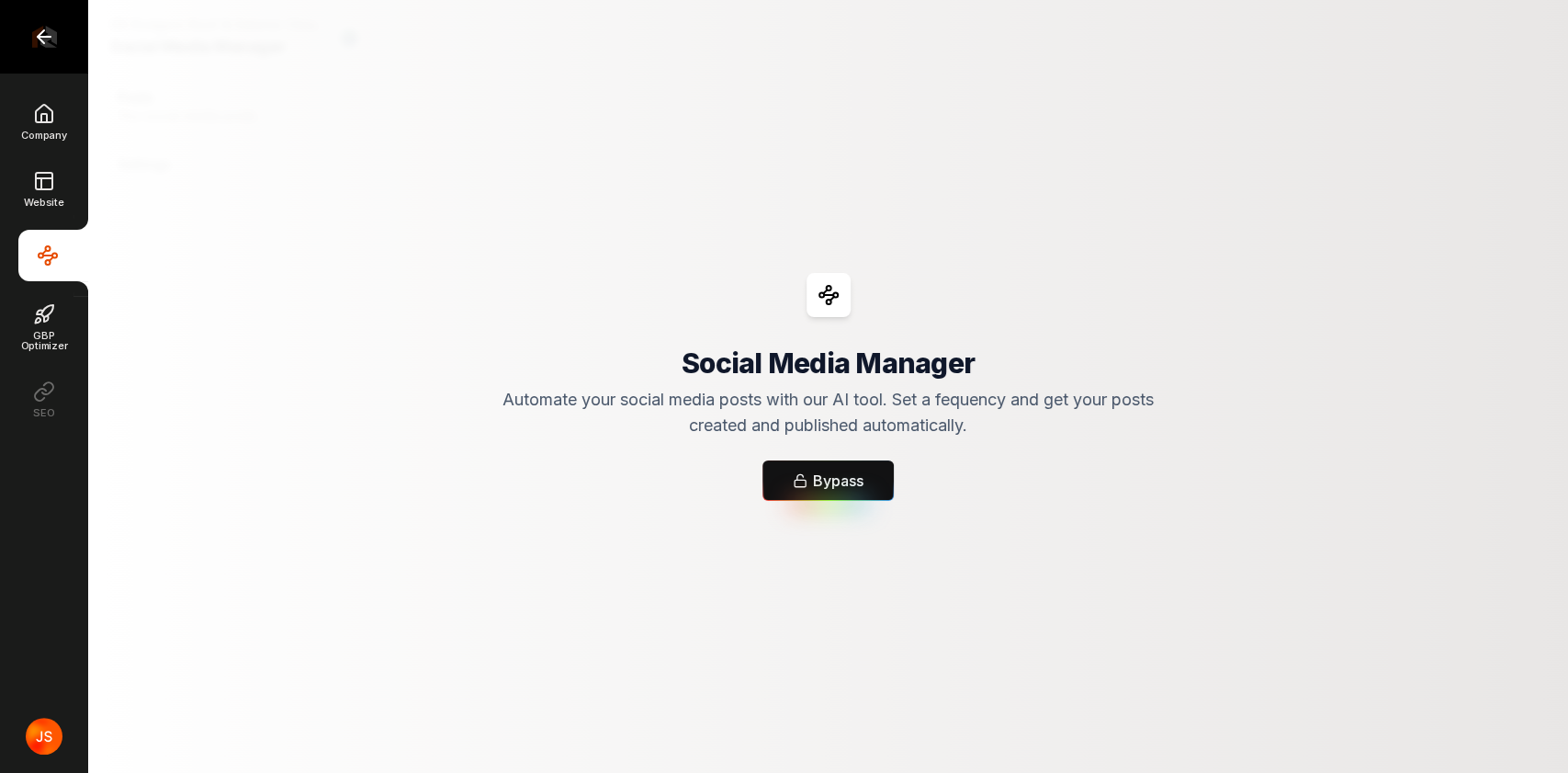 click at bounding box center [44, 37] 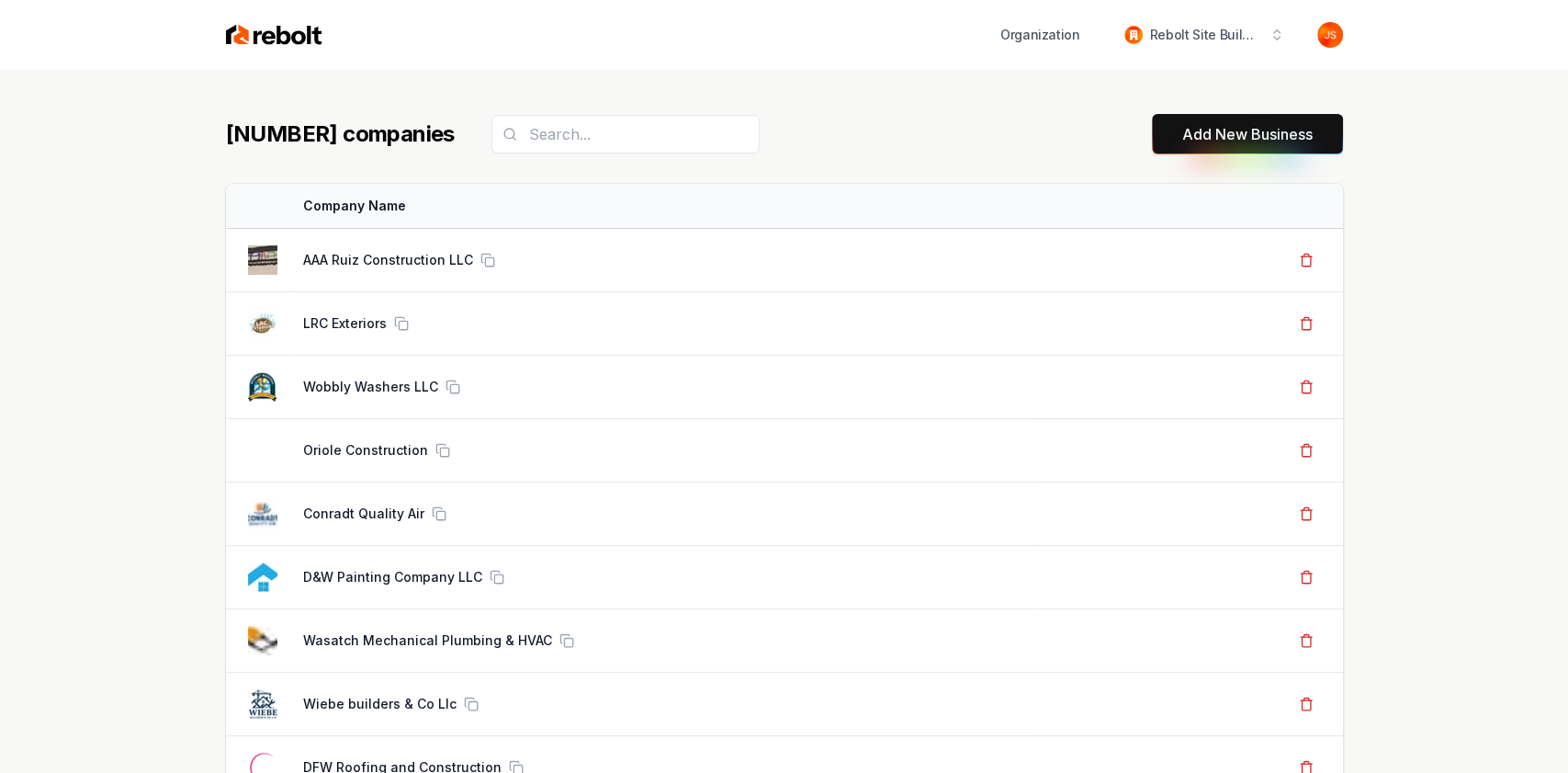 click on "1614   companies Add New Business Logo Company Name Actions AAA Ruiz Construction LLC Create Org & Transfer Out LRC Exteriors  Create Org & Transfer Out Wobbly Washers LLC Create Org & Transfer Out Oriole Construction Create Org & Transfer Out Conradt Quality Air Create Org & Transfer Out D&W Painting Company LLC Create Org & Transfer Out Wasatch Mechanical Plumbing & HVAC Create Org & Transfer Out Wiebe builders & Co Llc Create Org & Transfer Out DFW Roofing and Construction Create Org & Transfer Out LG Landscape Services Create Org & Transfer Out Precision Junk Removal Create Org & Transfer Out Bear Painting Co. Create Org & Transfer Out Titan CR Inc Create Org & Transfer Out New Moon Janitorial And Floor Care Corp Create Org & Transfer Out HomeTegrity Inc Create Org & Transfer Out Skyline Transformation LLC Create Org & Transfer Out Quest Roofing Create Org & Transfer Out Junk Yard Dog Junk Removal Create Org & Transfer Out Luna Roof Repair Create Org & Transfer Out Caprio's Seal Coating AT Max Roofing TBD" at bounding box center [784, 51388] 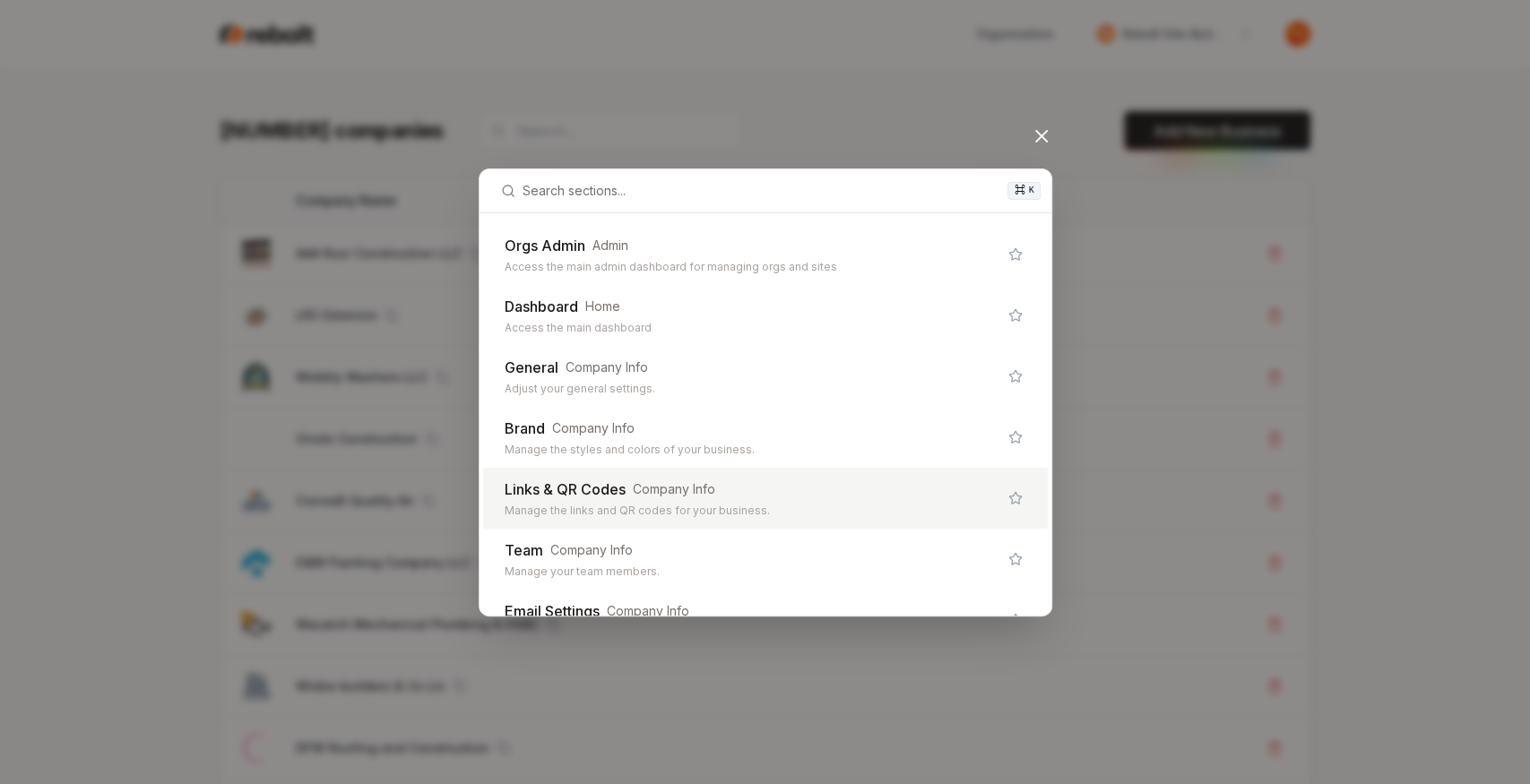 click on "Adjust your general settings." at bounding box center [751, 389] 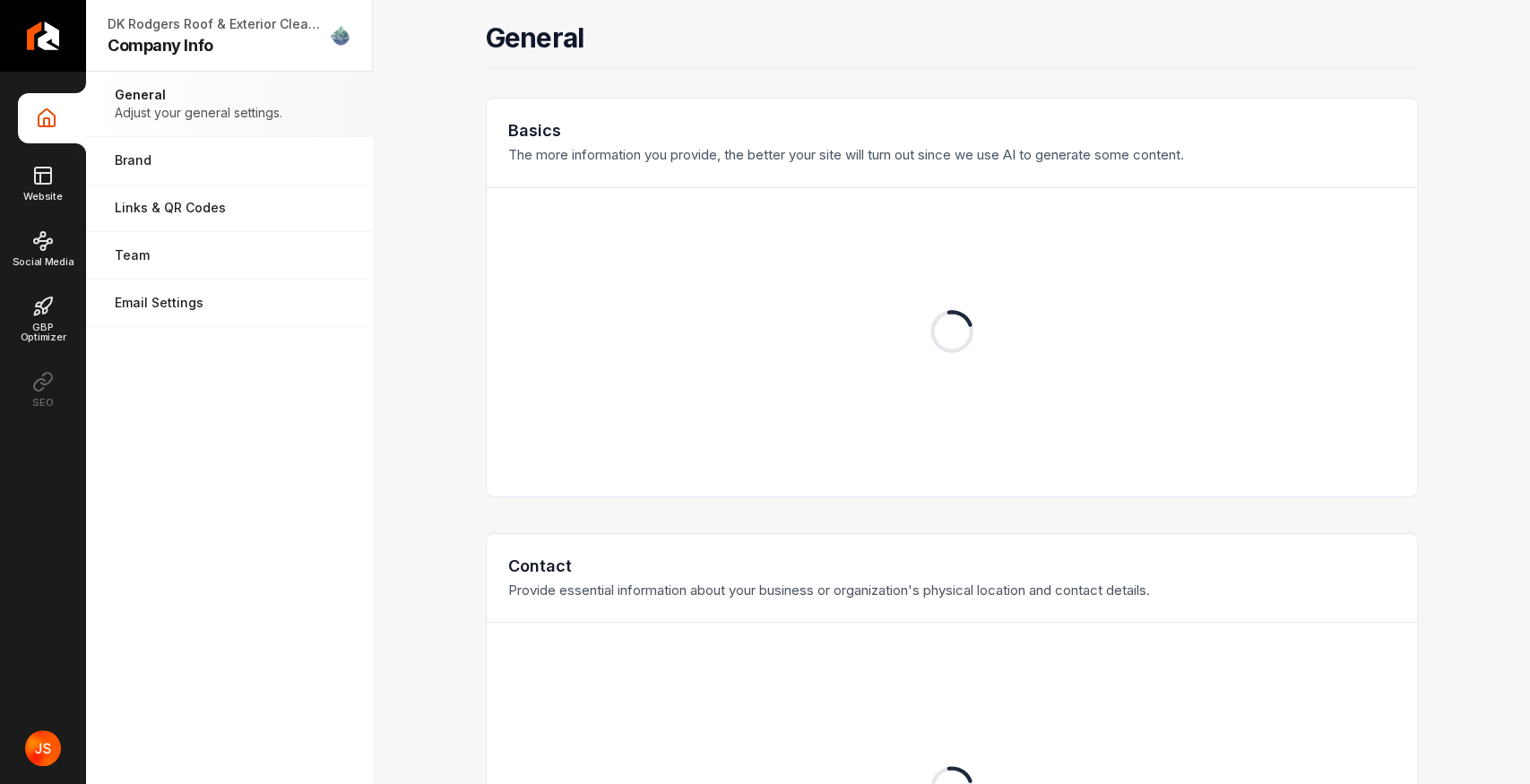 click on "Basics" at bounding box center (952, 131) 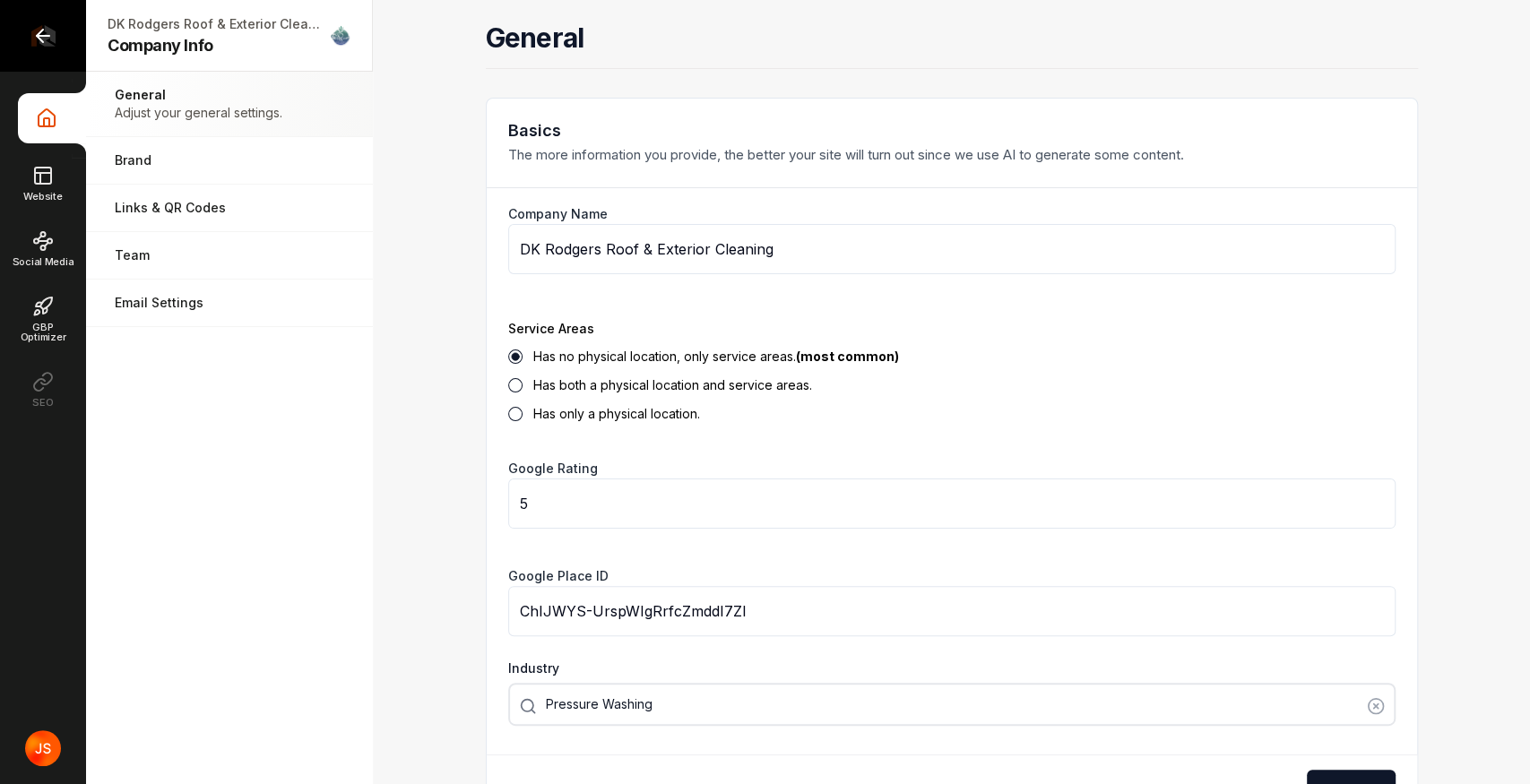 click 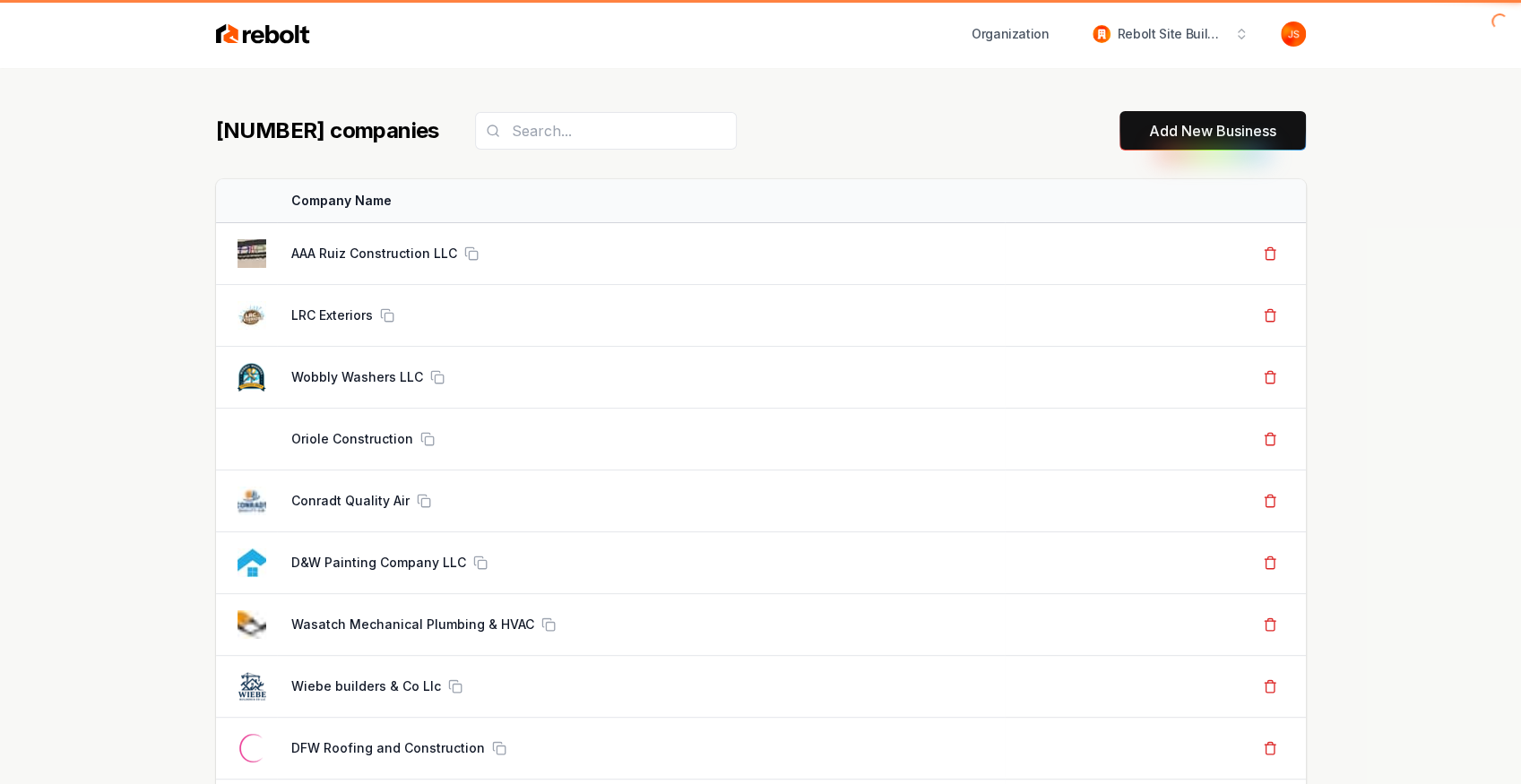 click on "1614   companies Add New Business Logo Company Name Actions AAA Ruiz Construction LLC Create Org & Transfer Out LRC Exteriors  Create Org & Transfer Out Wobbly Washers LLC Create Org & Transfer Out Oriole Construction Create Org & Transfer Out Conradt Quality Air Create Org & Transfer Out D&W Painting Company LLC Create Org & Transfer Out Wasatch Mechanical Plumbing & HVAC Create Org & Transfer Out Wiebe builders & Co Llc Create Org & Transfer Out DFW Roofing and Construction Create Org & Transfer Out LG Landscape Services Create Org & Transfer Out Precision Junk Removal Create Org & Transfer Out Bear Painting Co. Create Org & Transfer Out Titan CR Inc Create Org & Transfer Out New Moon Janitorial And Floor Care Corp Create Org & Transfer Out HomeTegrity Inc Create Org & Transfer Out Skyline Transformation LLC Create Org & Transfer Out Quest Roofing Create Org & Transfer Out Junk Yard Dog Junk Removal Create Org & Transfer Out Luna Roof Repair Create Org & Transfer Out Caprio's Seal Coating AT Max Roofing TBD" at bounding box center (761, 50094) 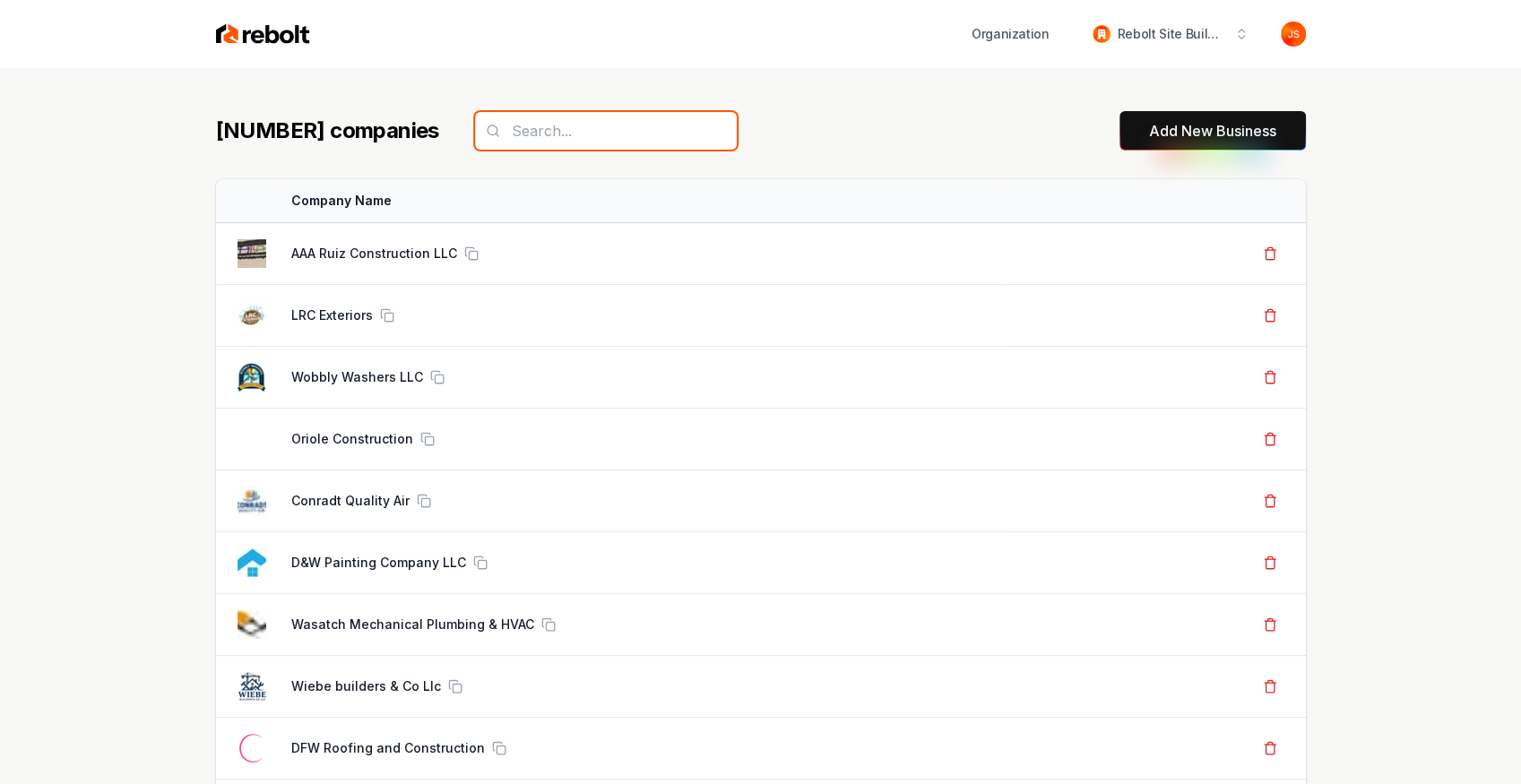 click at bounding box center (606, 131) 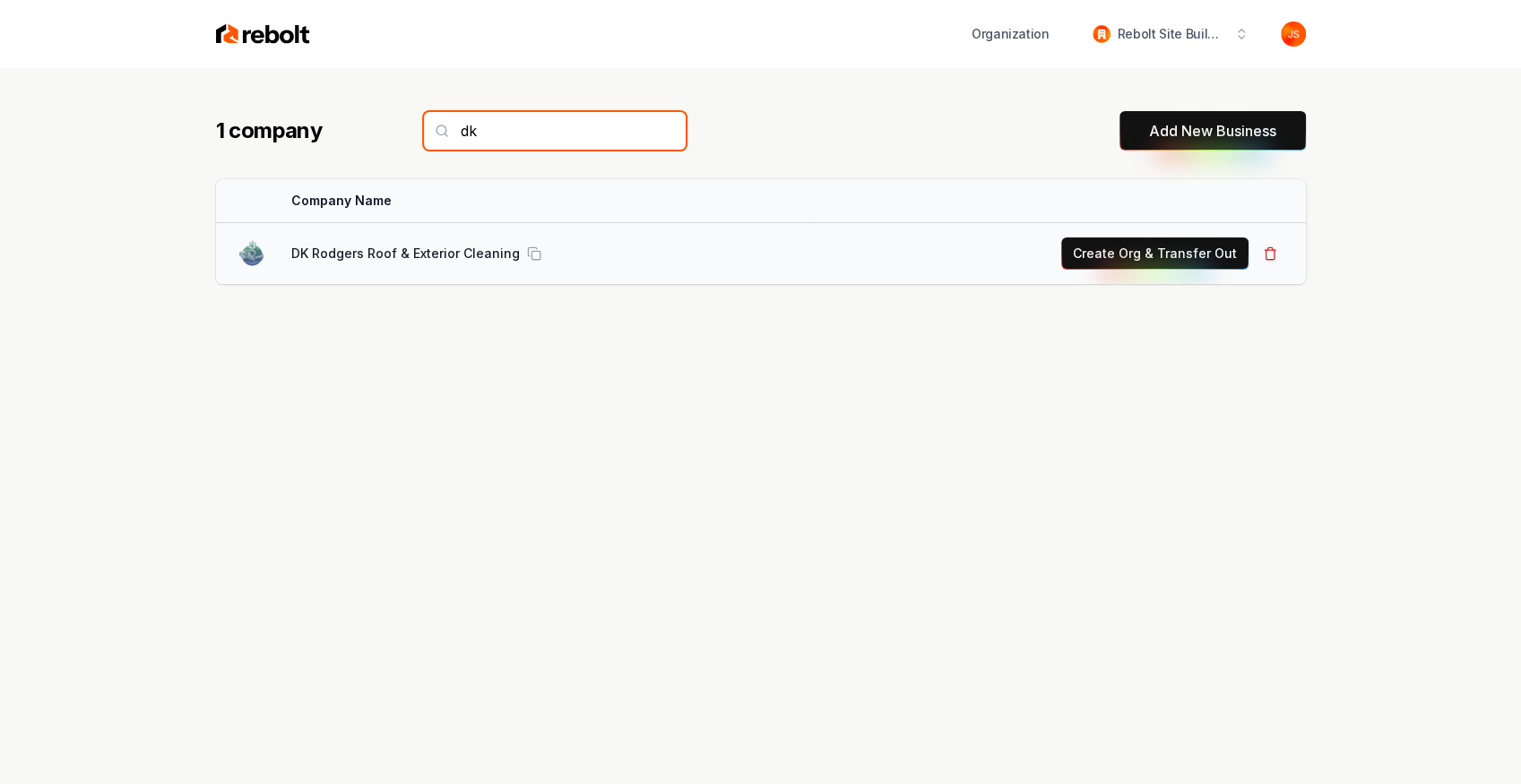 type on "dk" 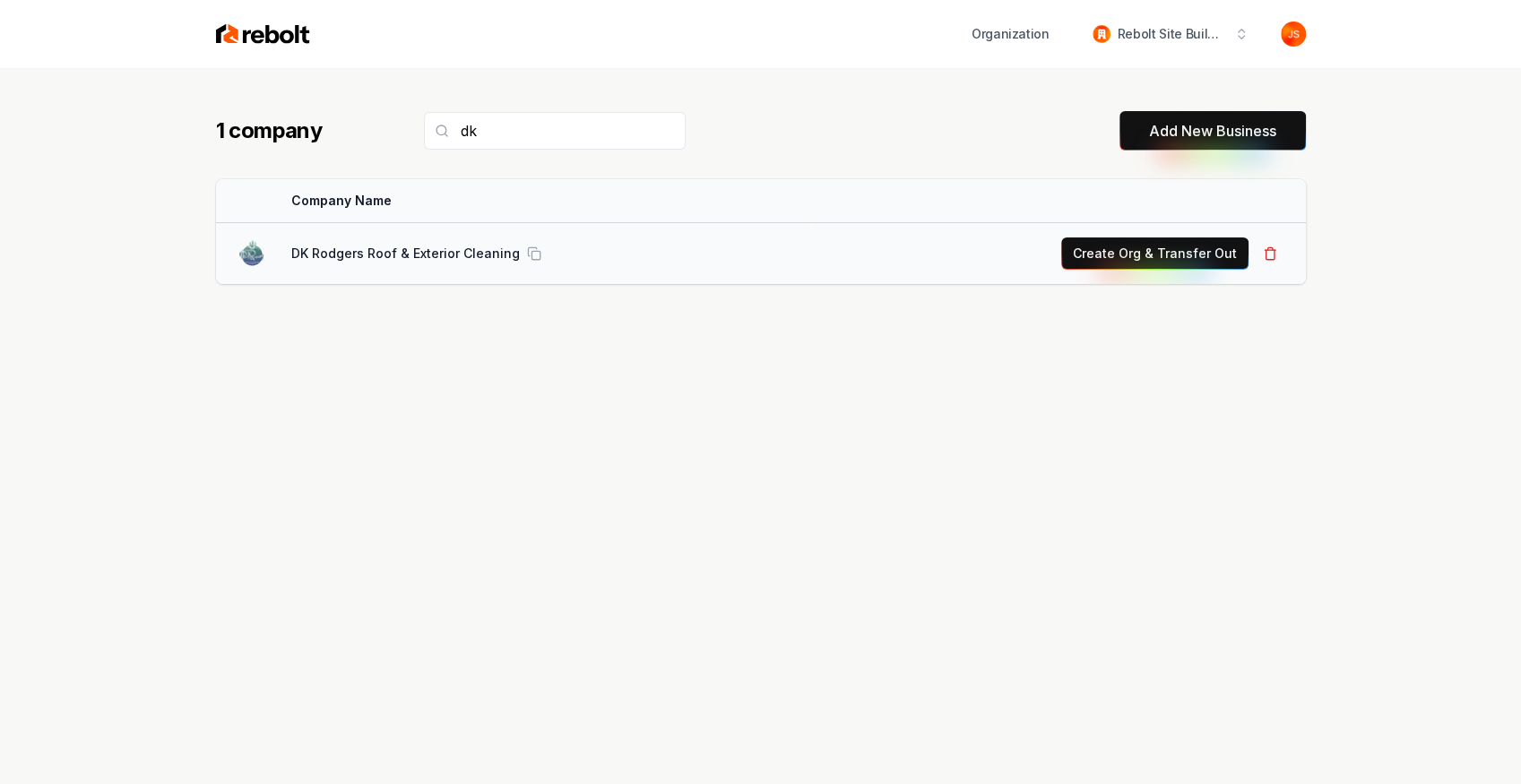 click on "Create Org & Transfer Out" at bounding box center [1154, 254] 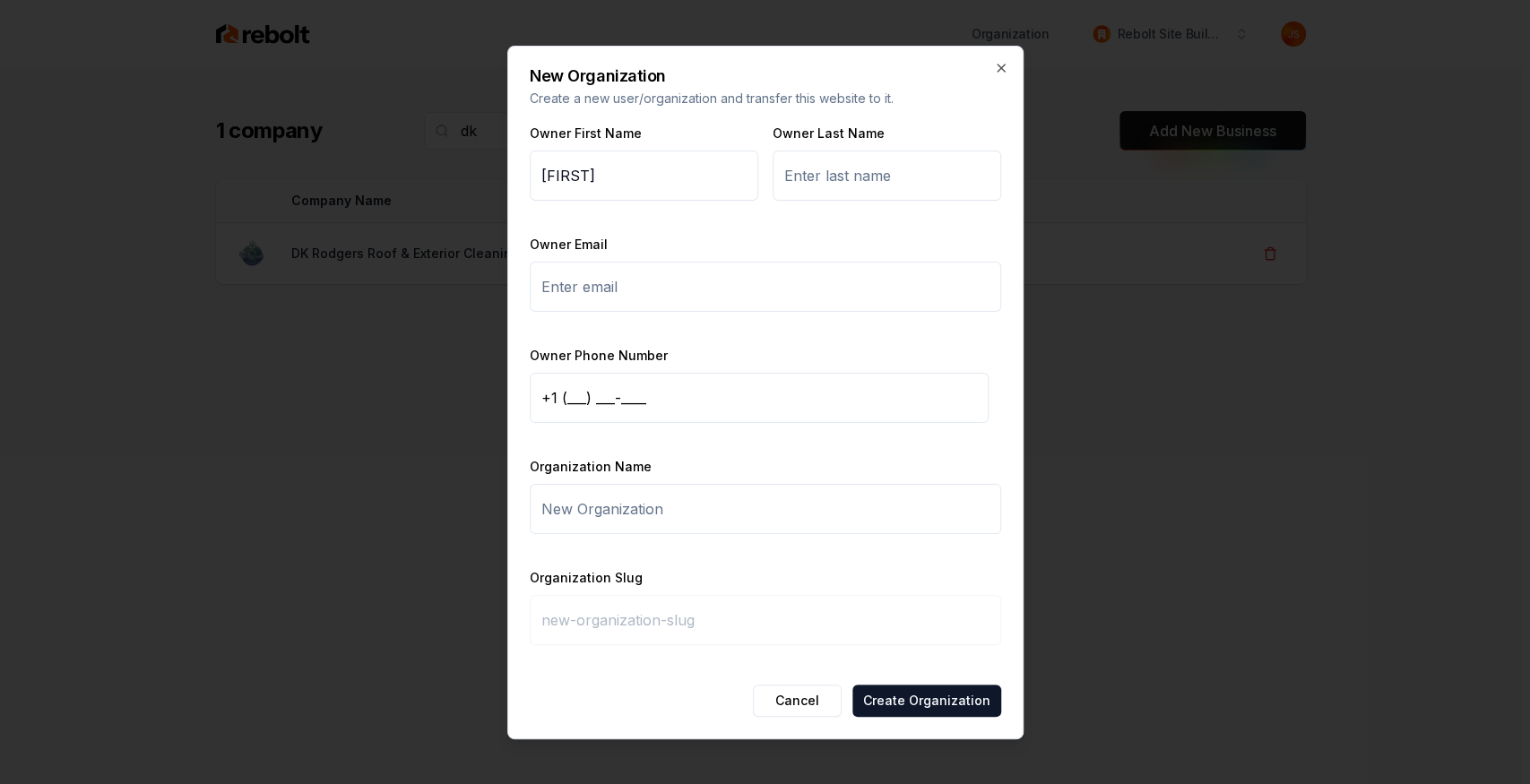 type on "Daniel" 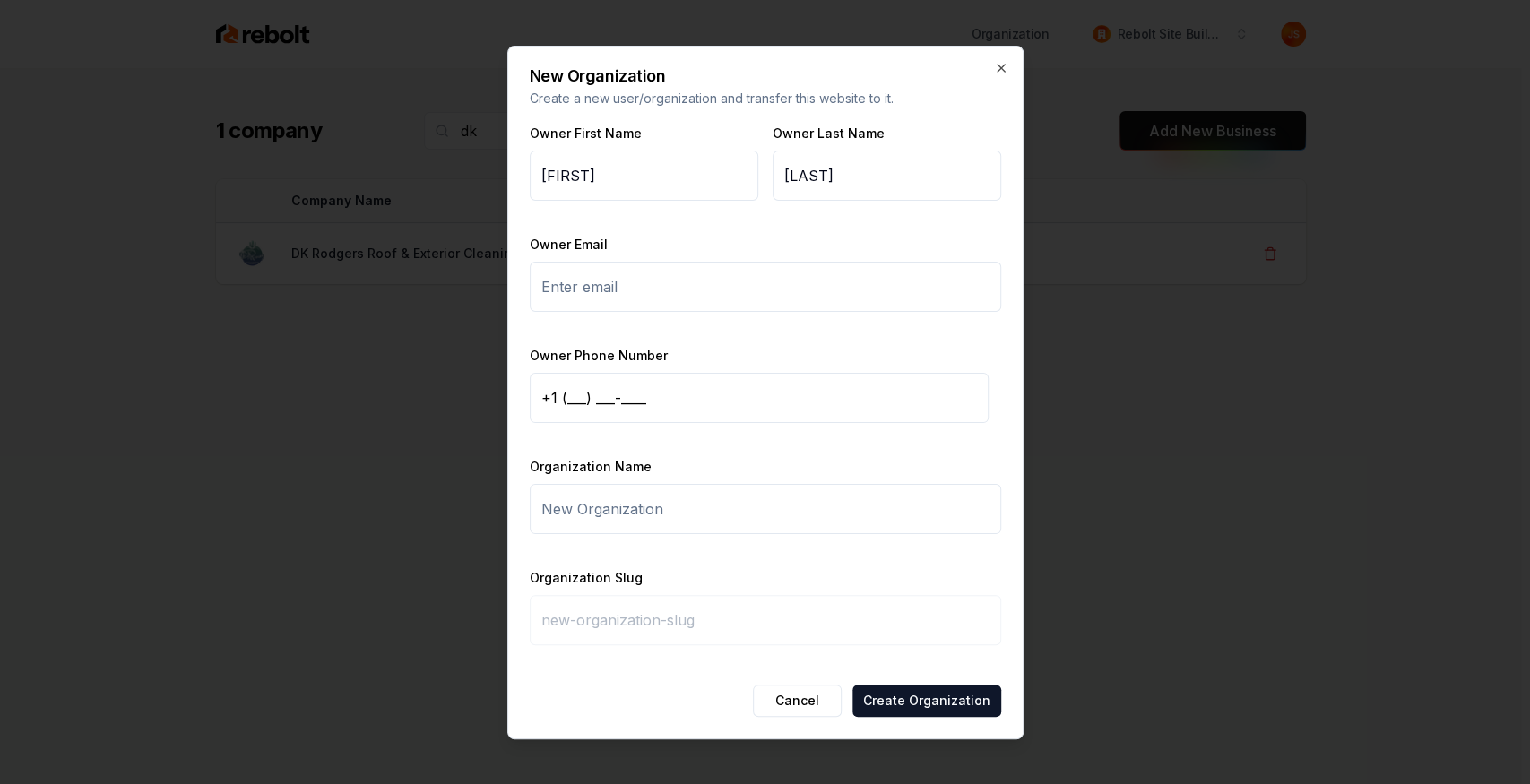 type on "Rodgers" 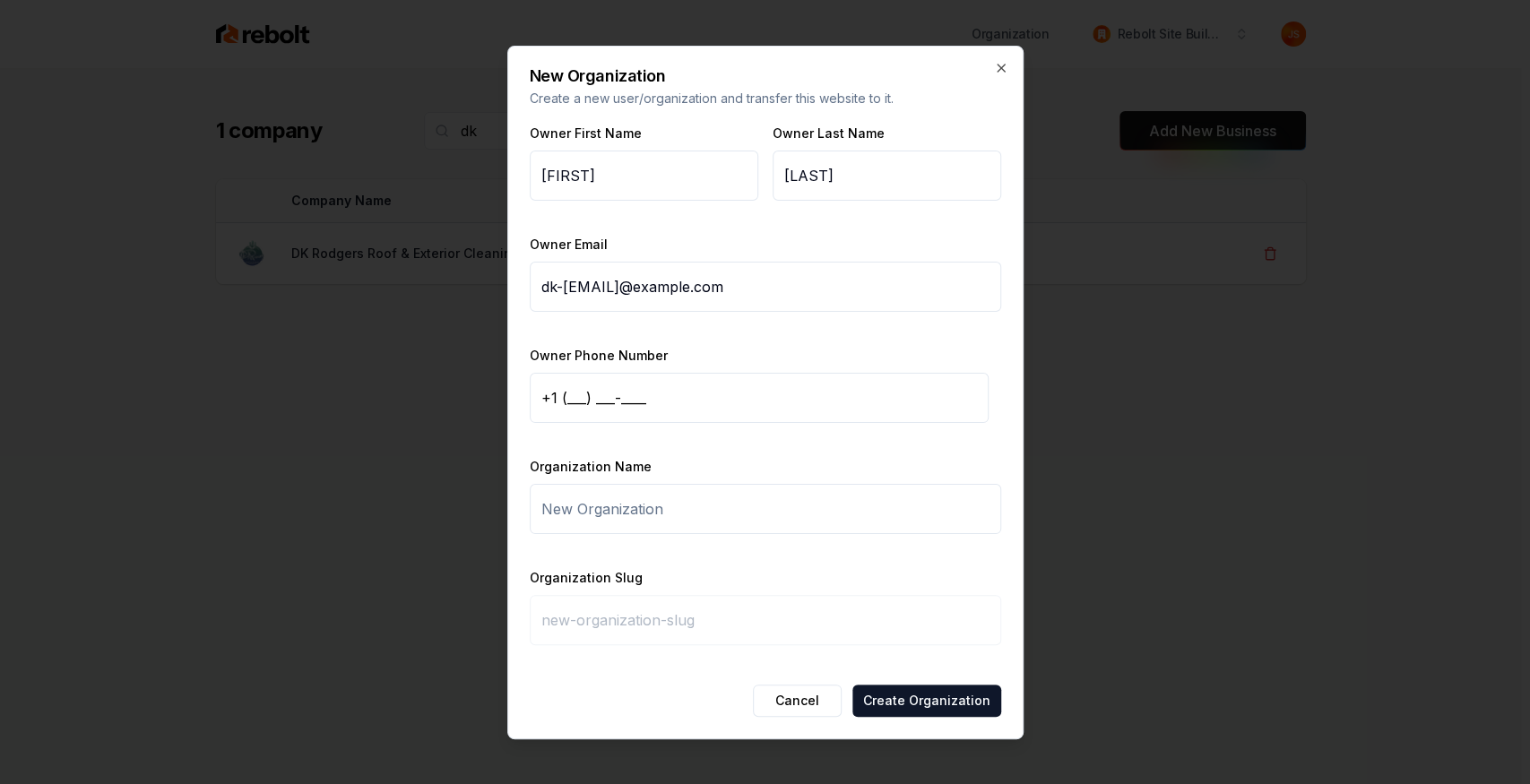 type on "dkrodgers13@gmail.com" 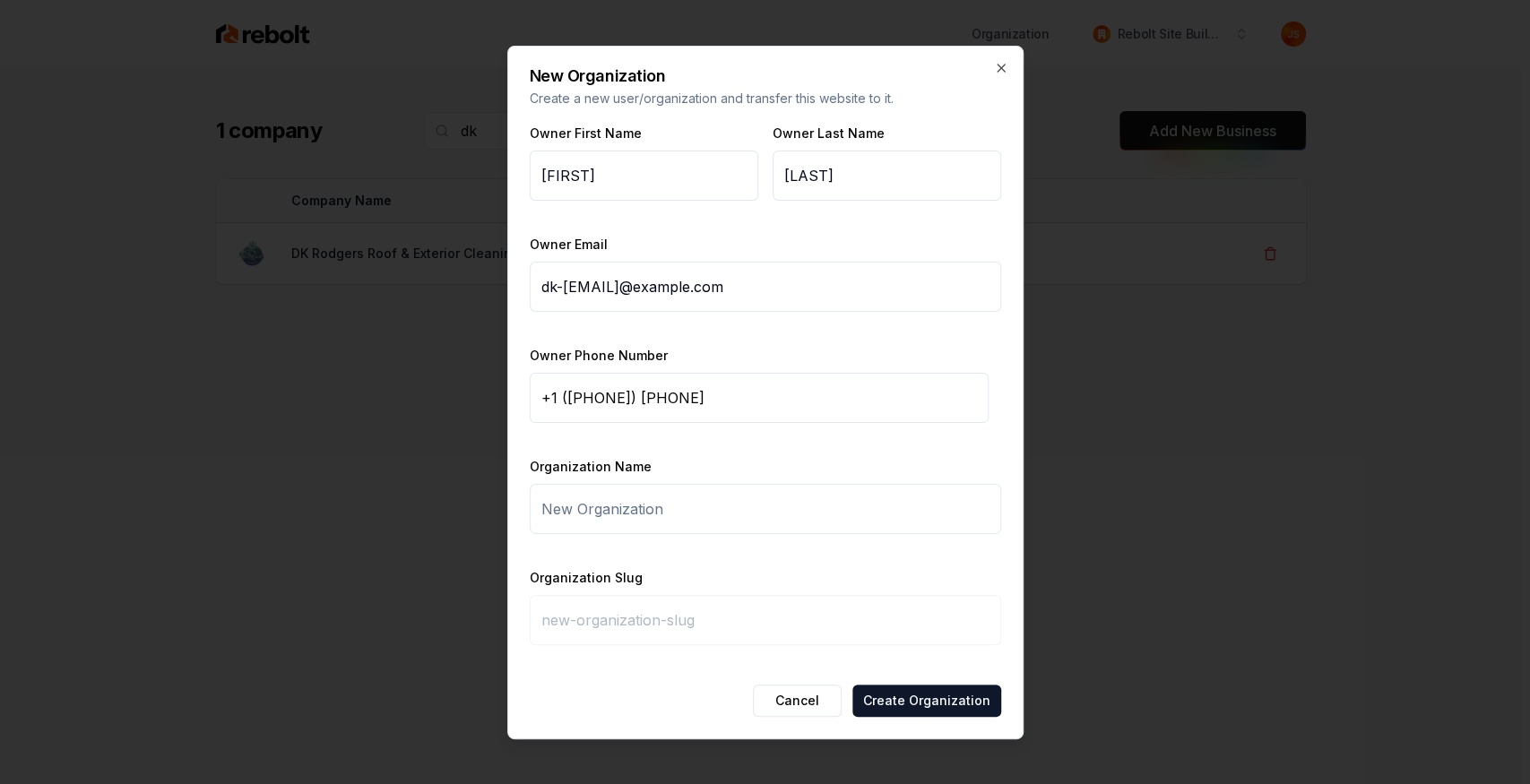 type on "+1 (864) 915-2114" 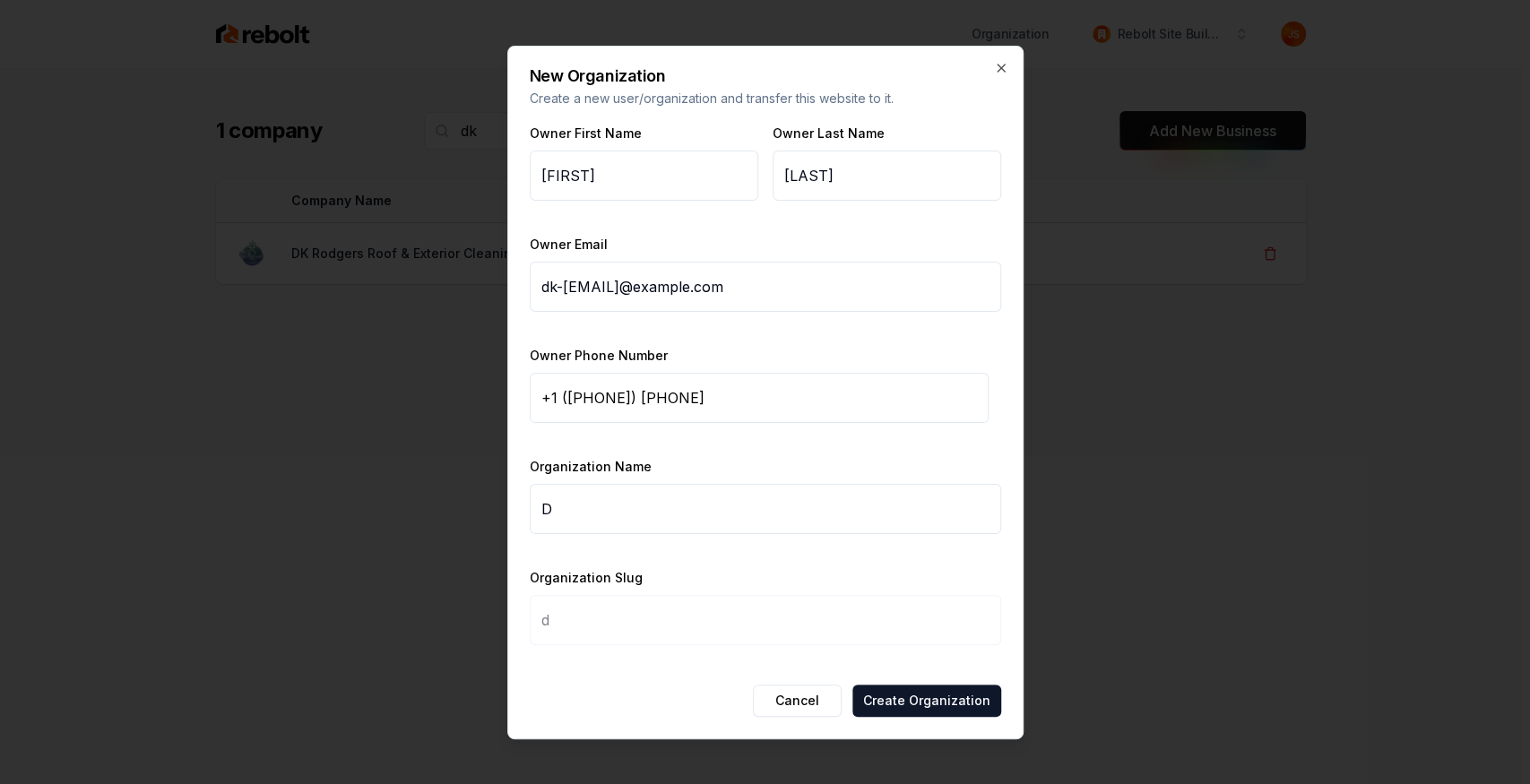 type on "DK" 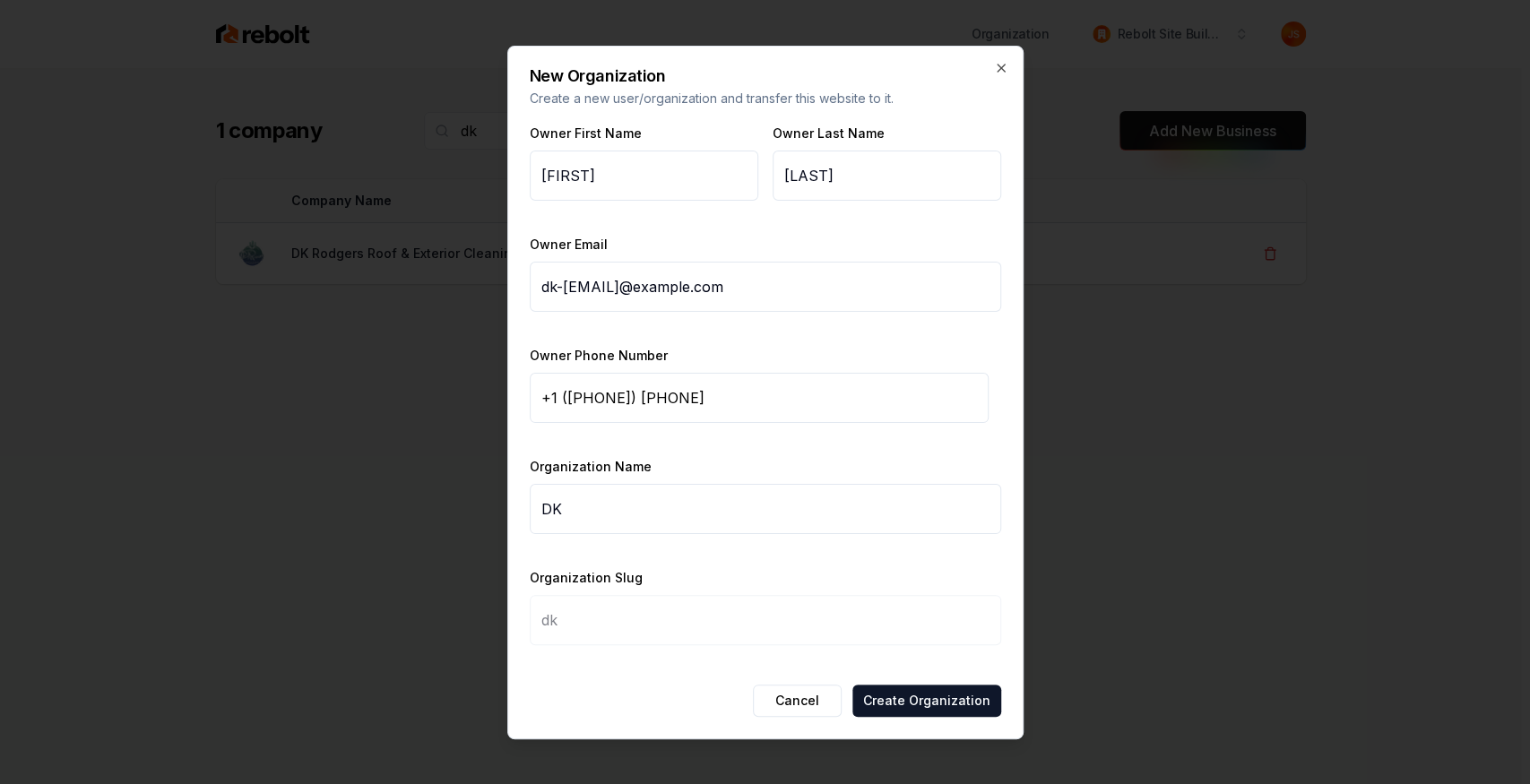 type on "DK R" 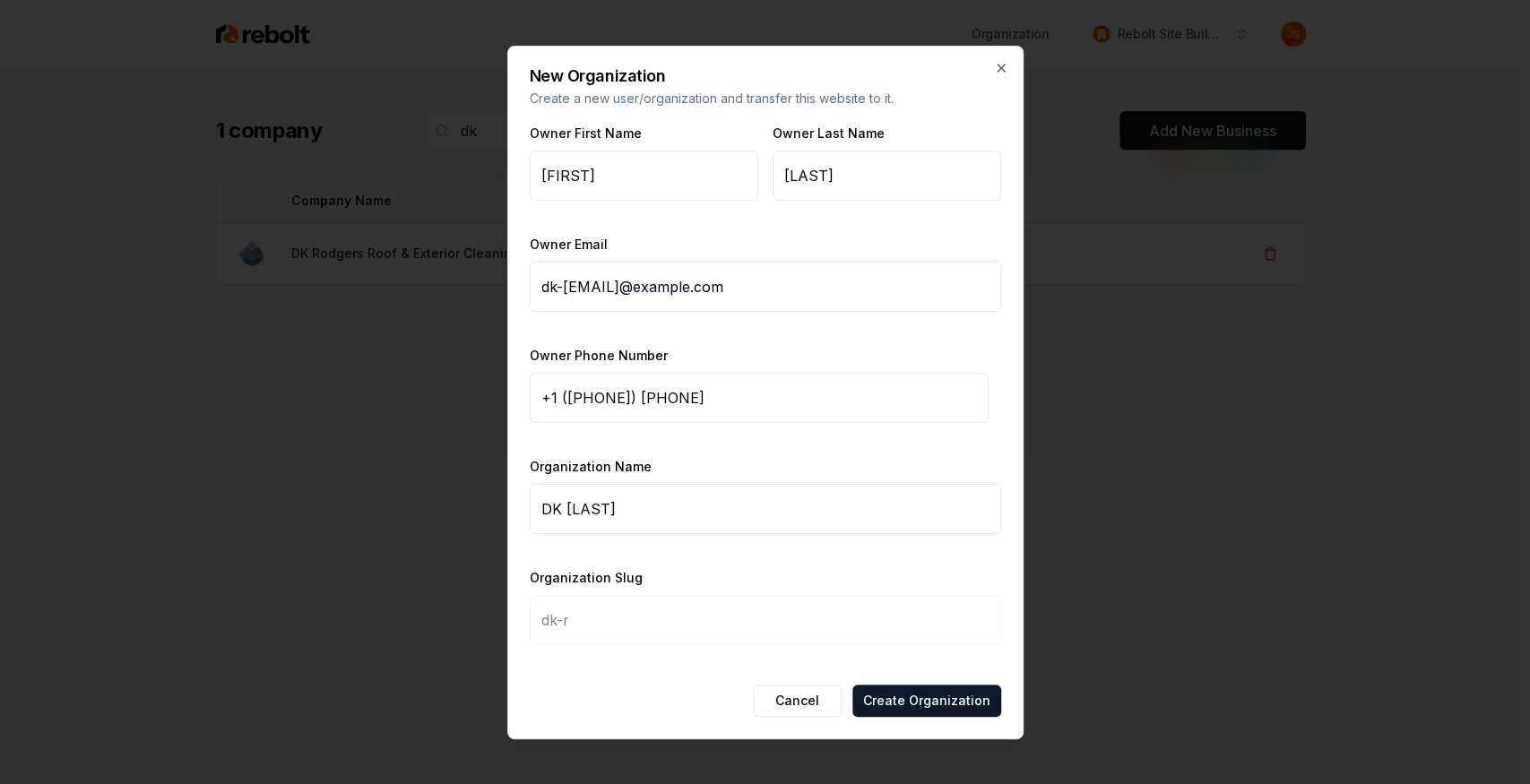 type on "DK Ro" 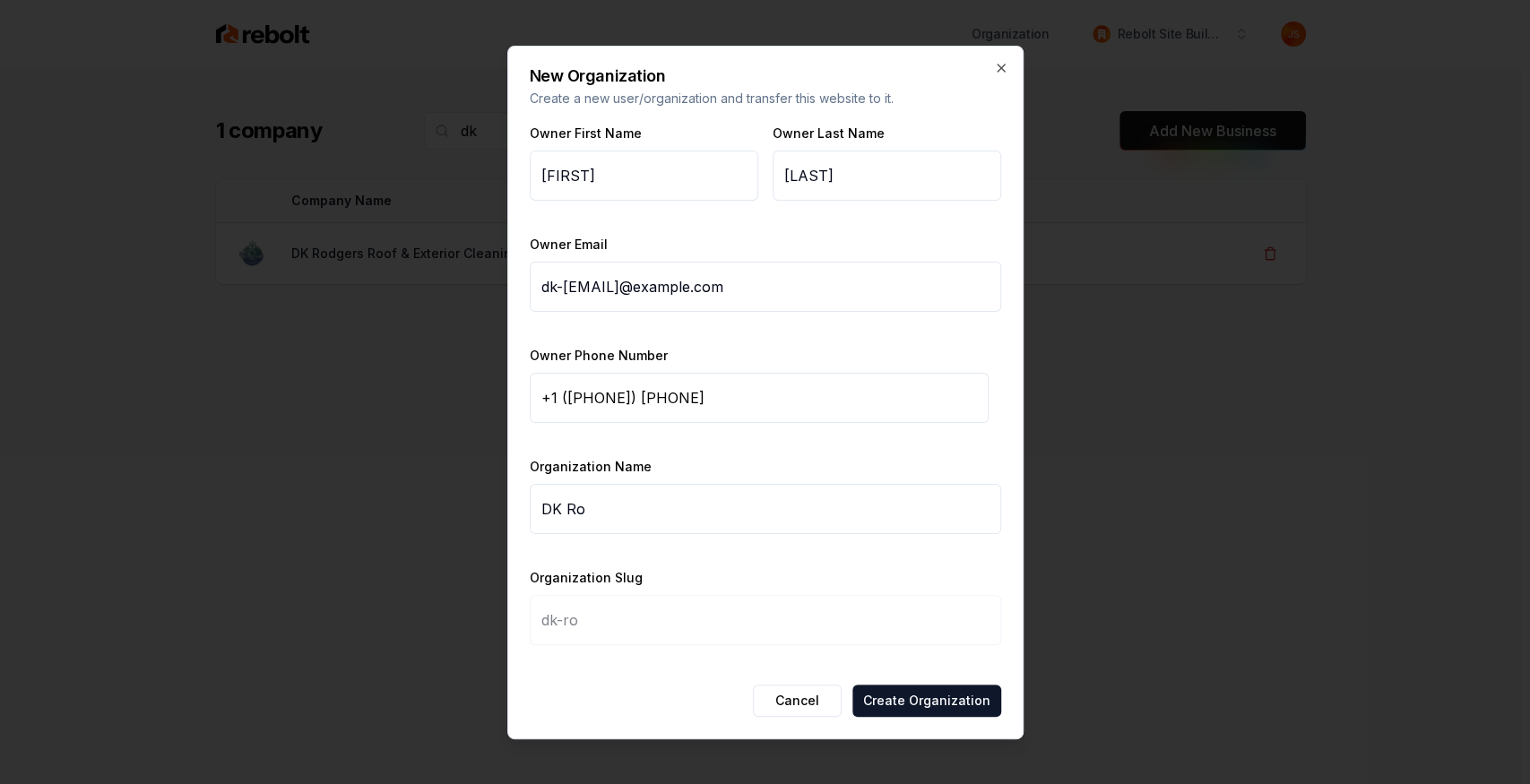 type on "DK Rod" 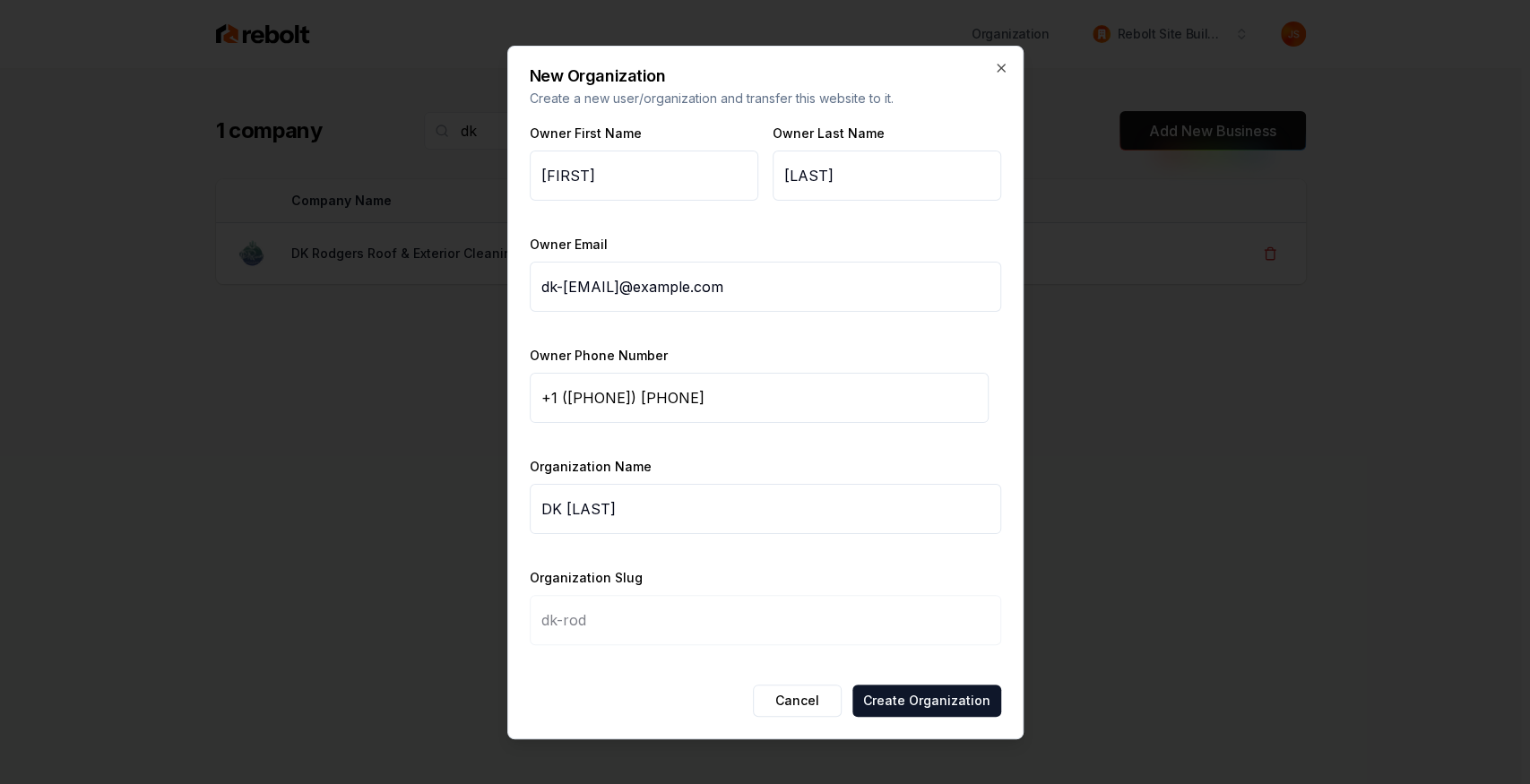 type on "DK Rodg" 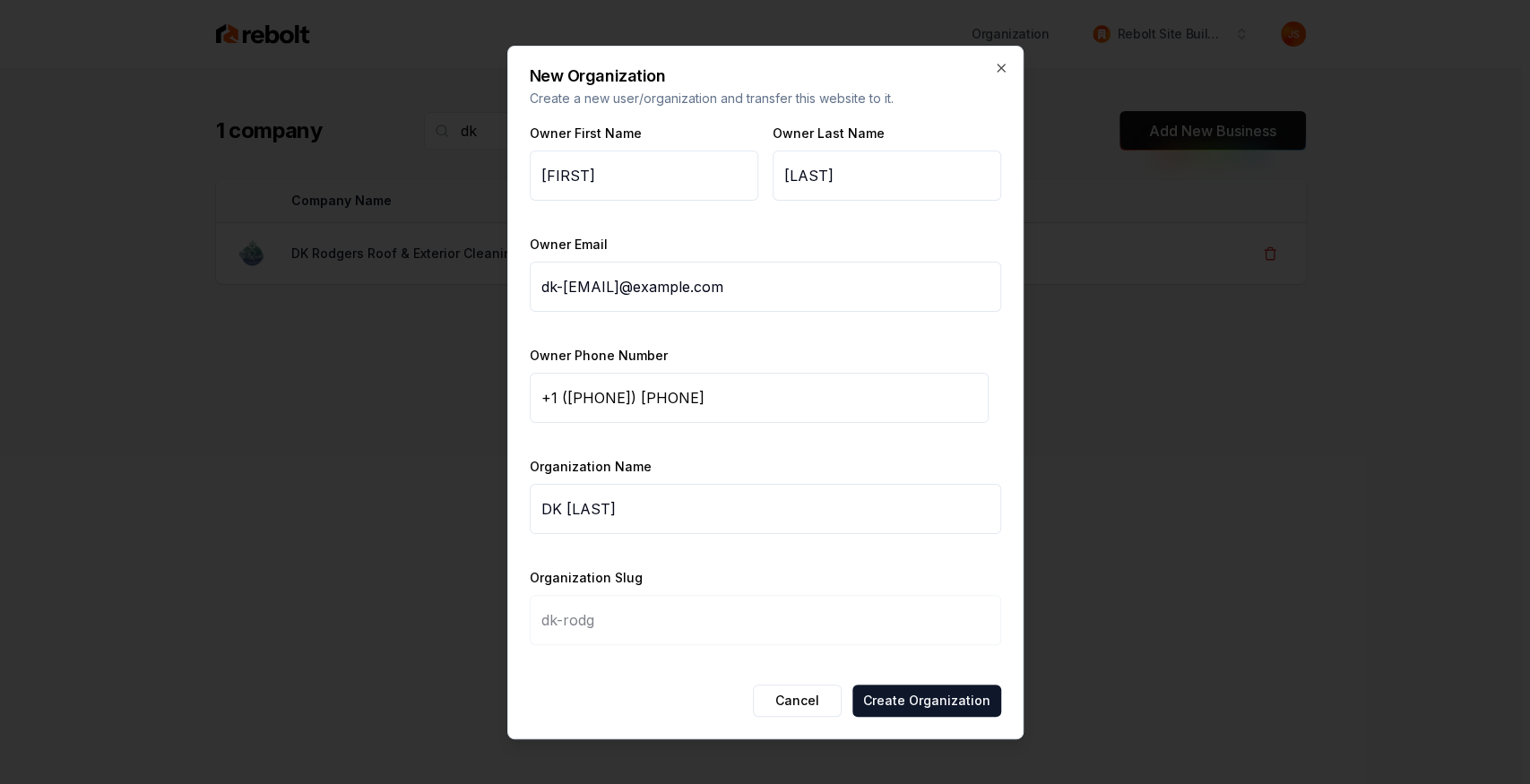 type on "DK Rodge" 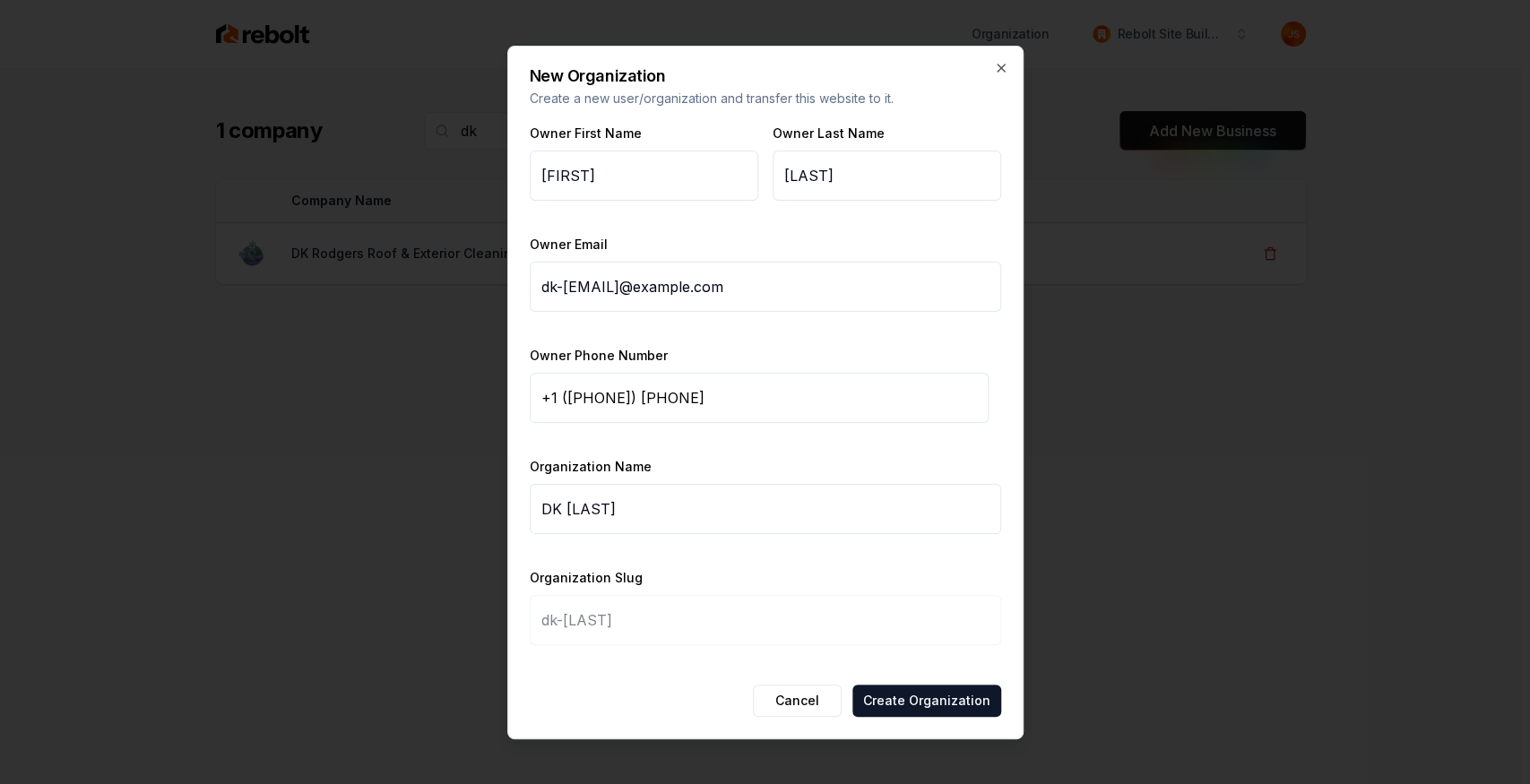 type on "DK Rodger" 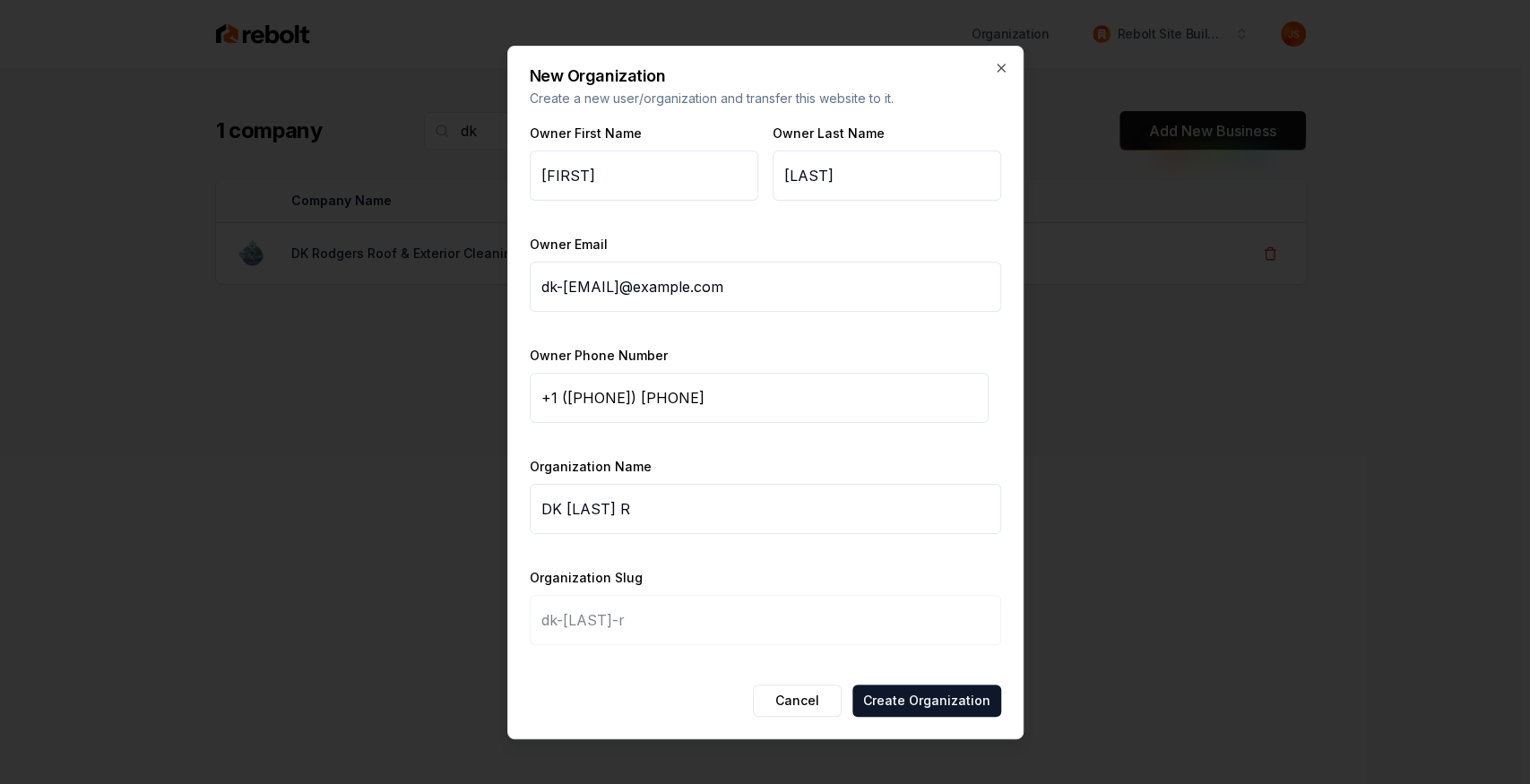 type on "DK Rodgers Ro" 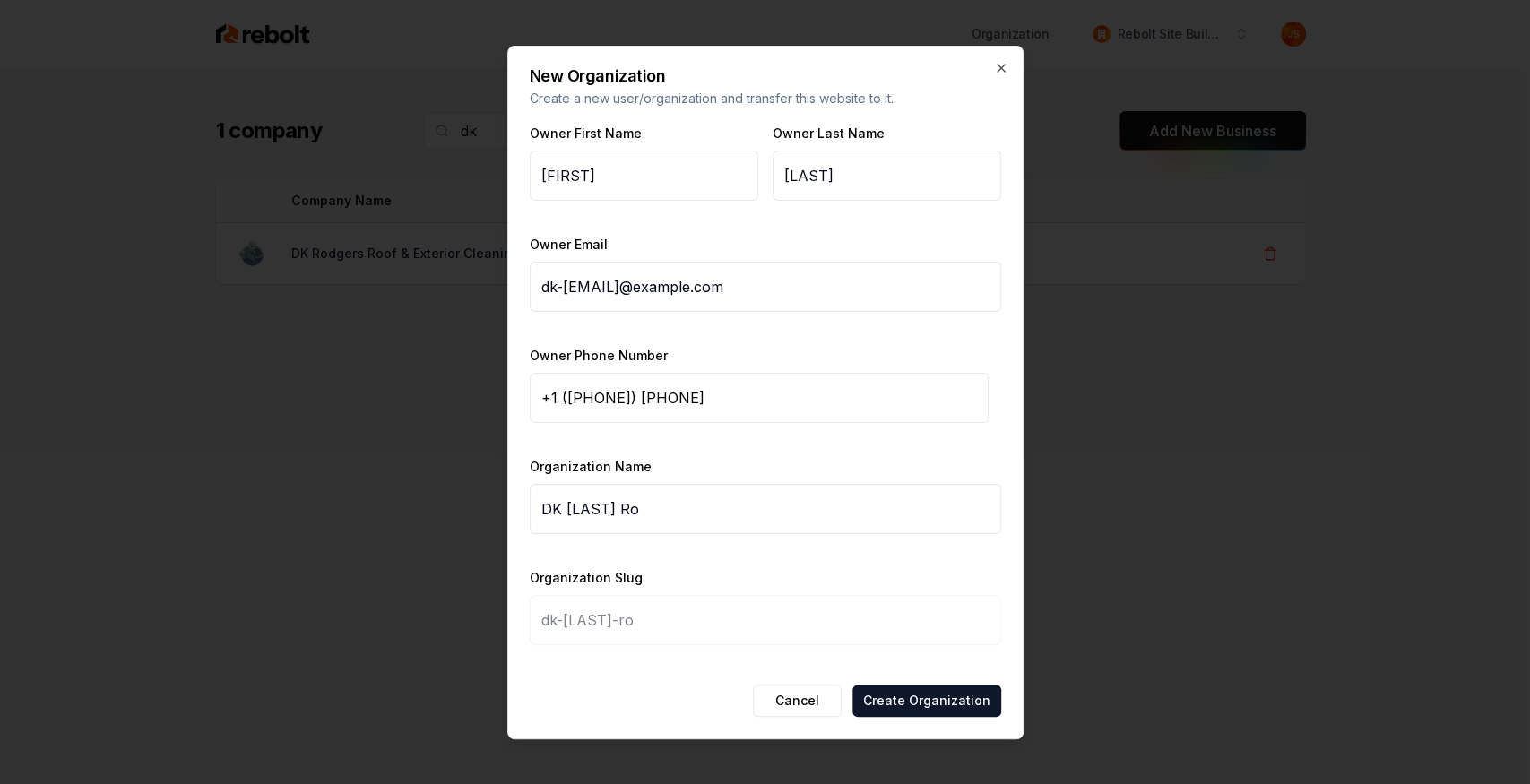 type on "DK Rodgers Roo" 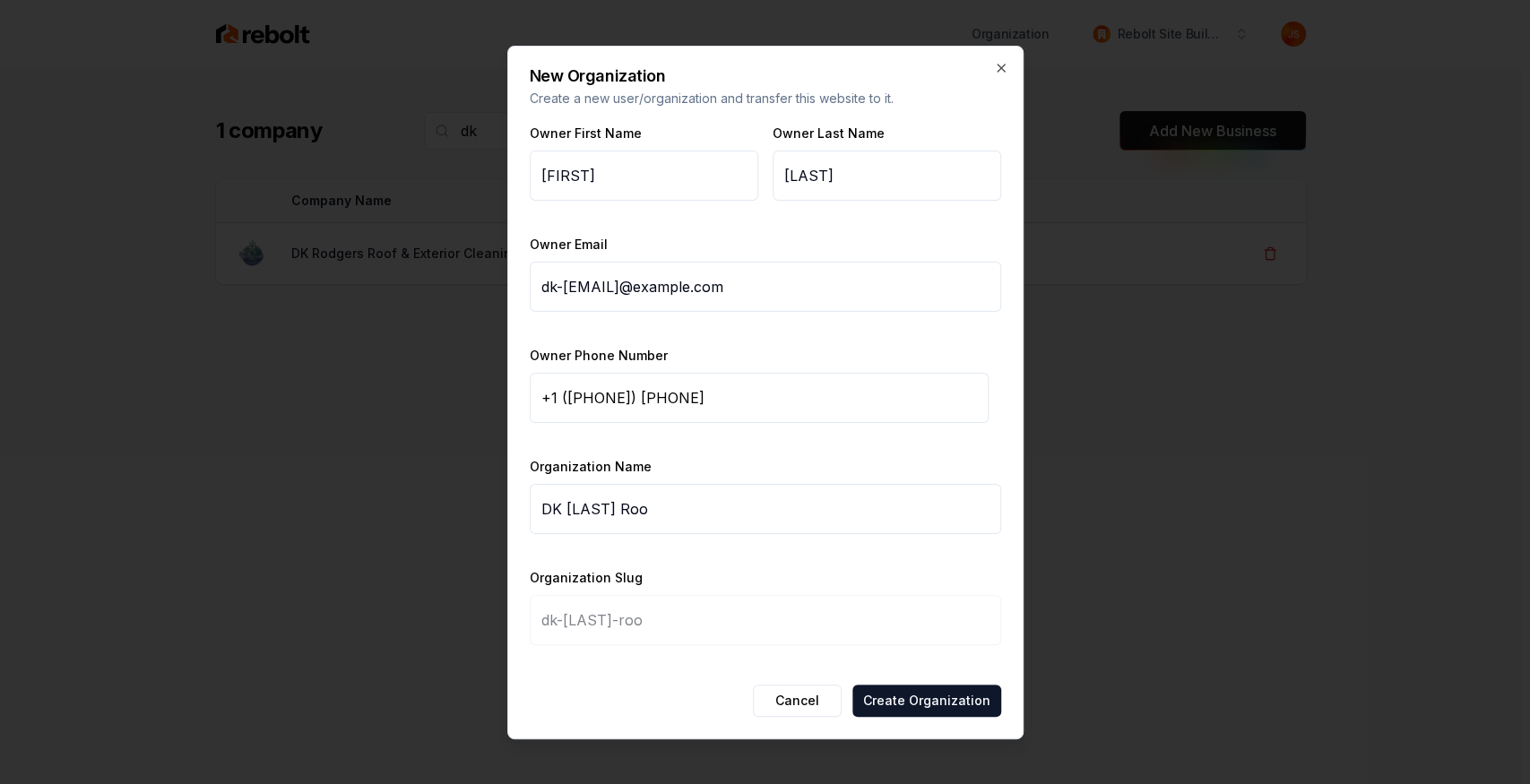 type on "DK Rodgers Roof" 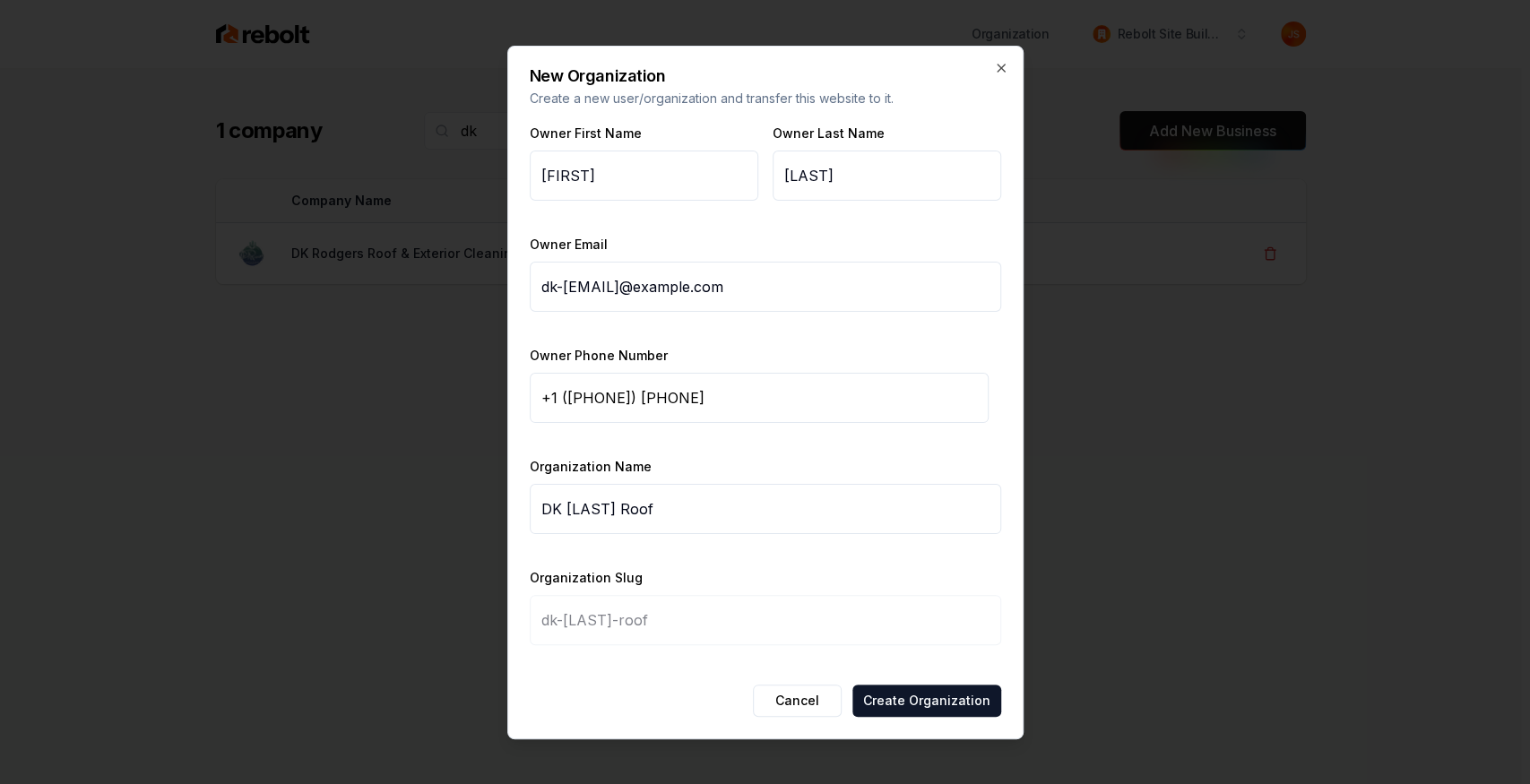 type on "DK Rodgers Roof &" 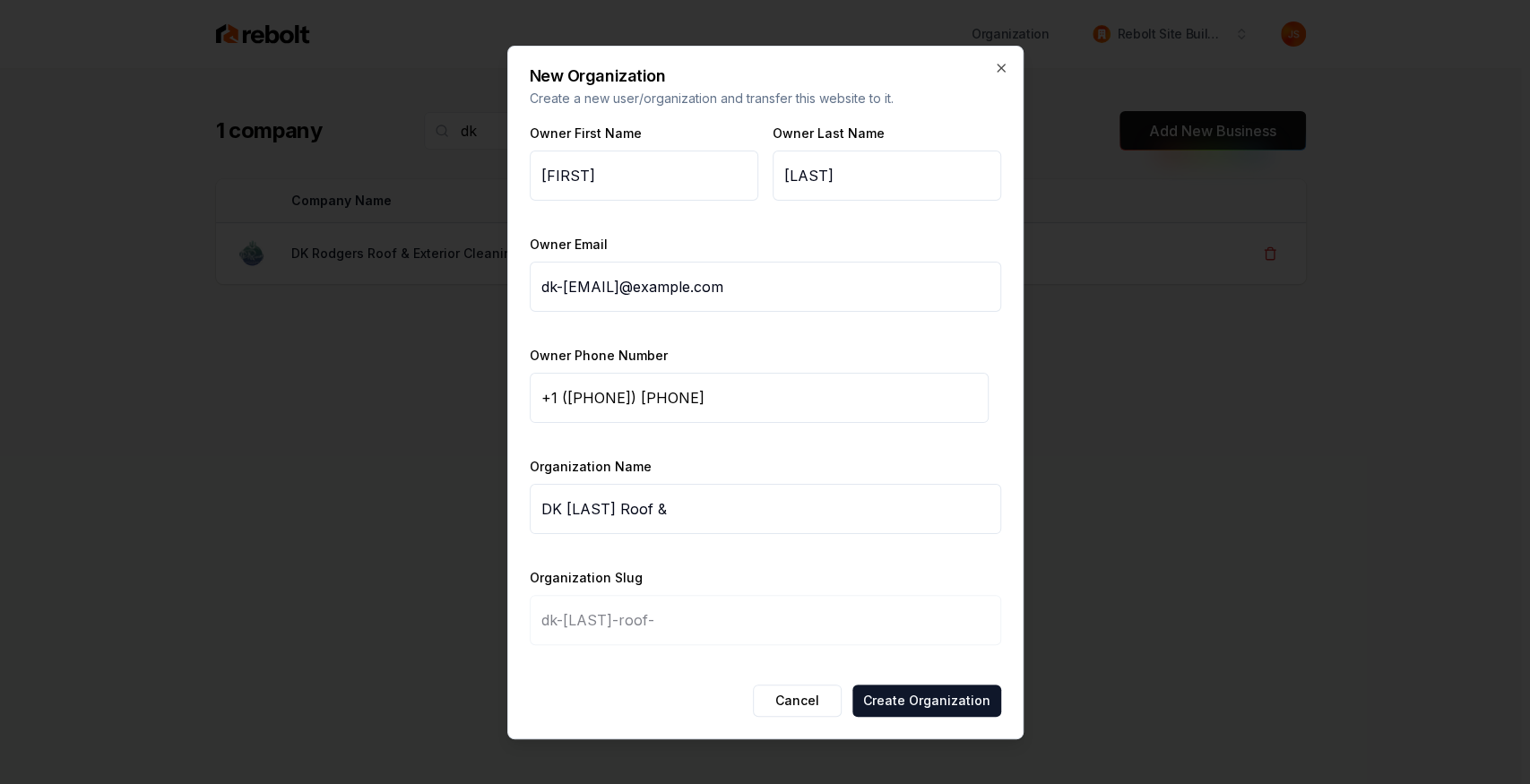 type on "DK Rodgers Roof & E" 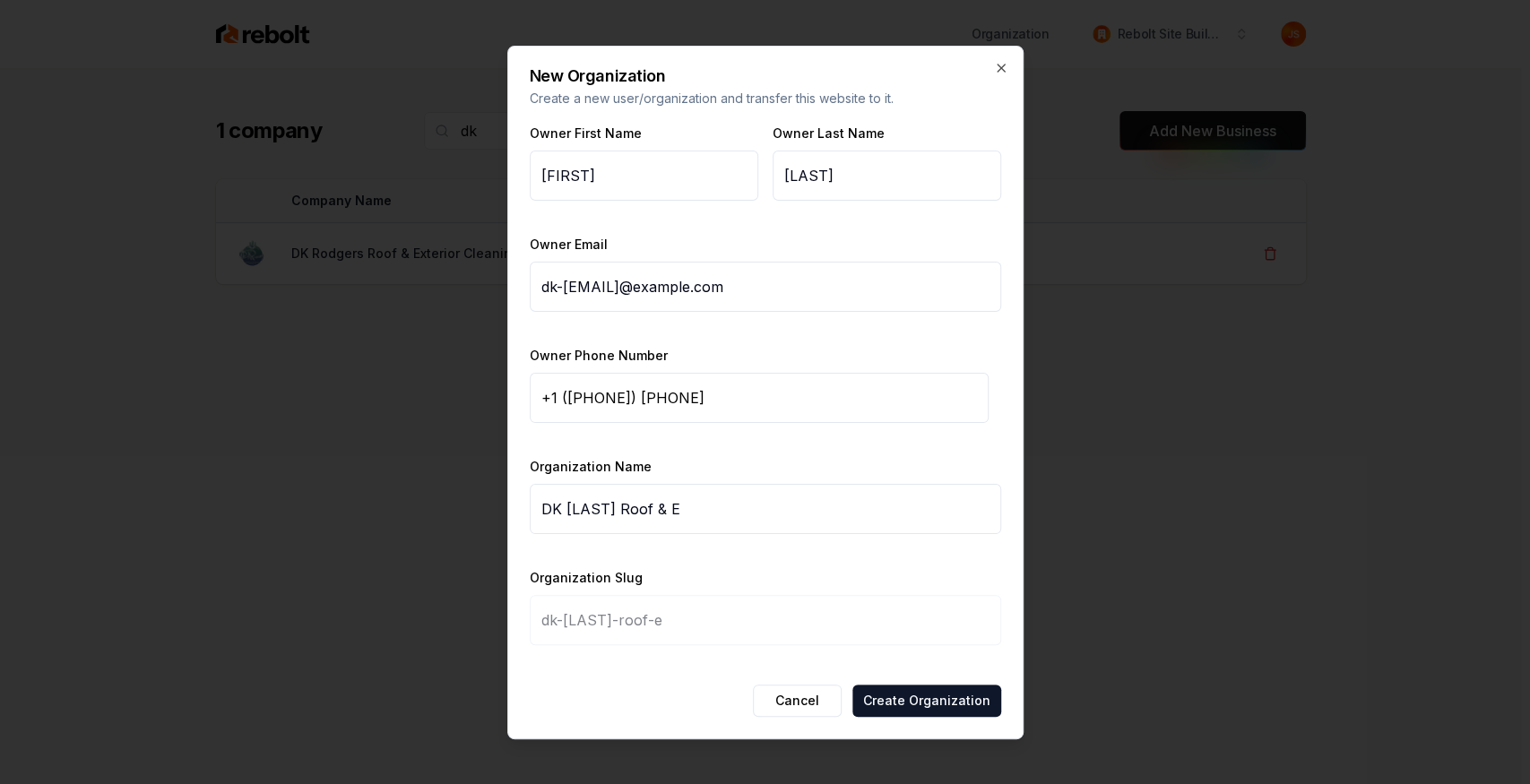 type on "DK Rodgers Roof & Er" 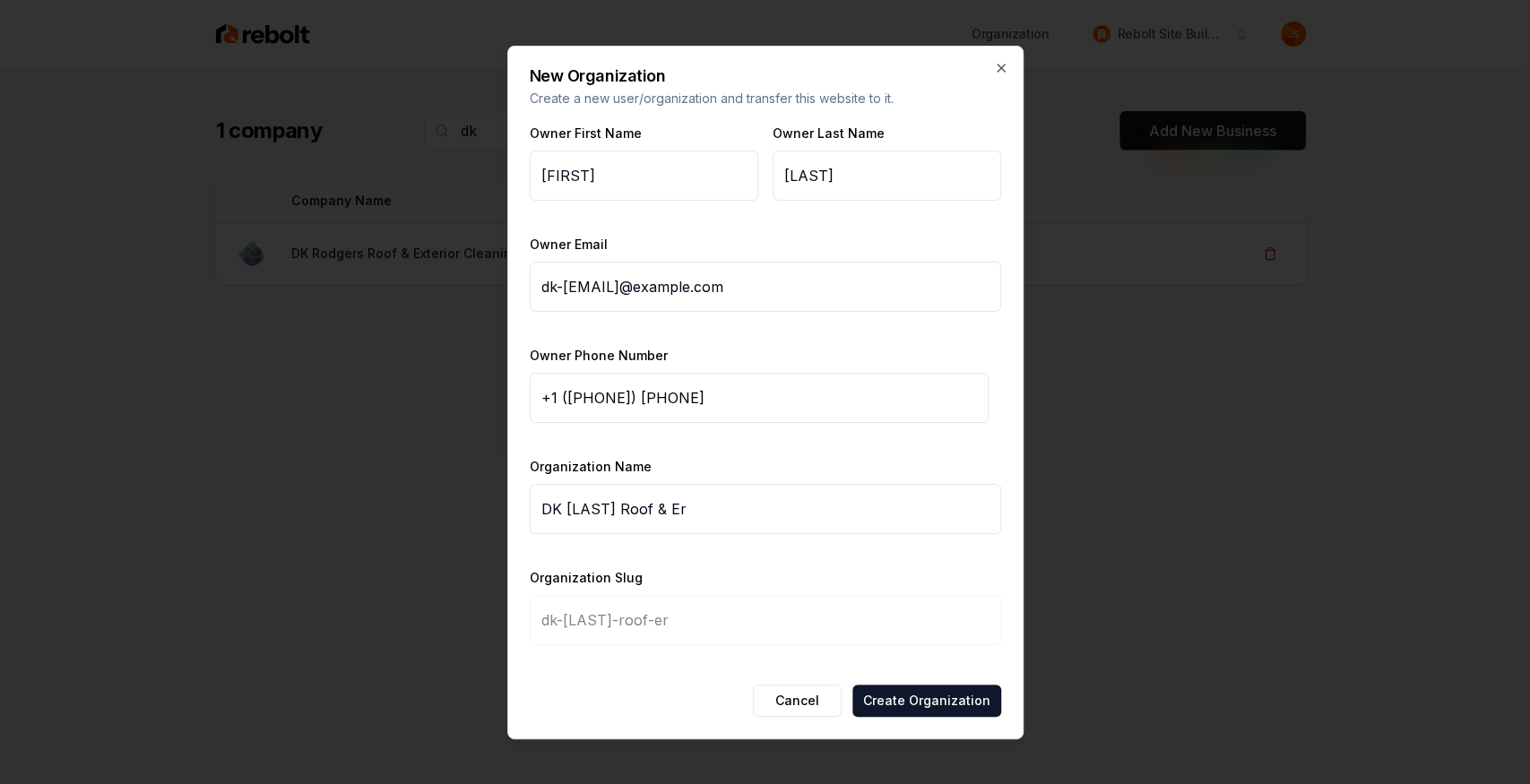 type on "DK Rodgers Roof & Erc" 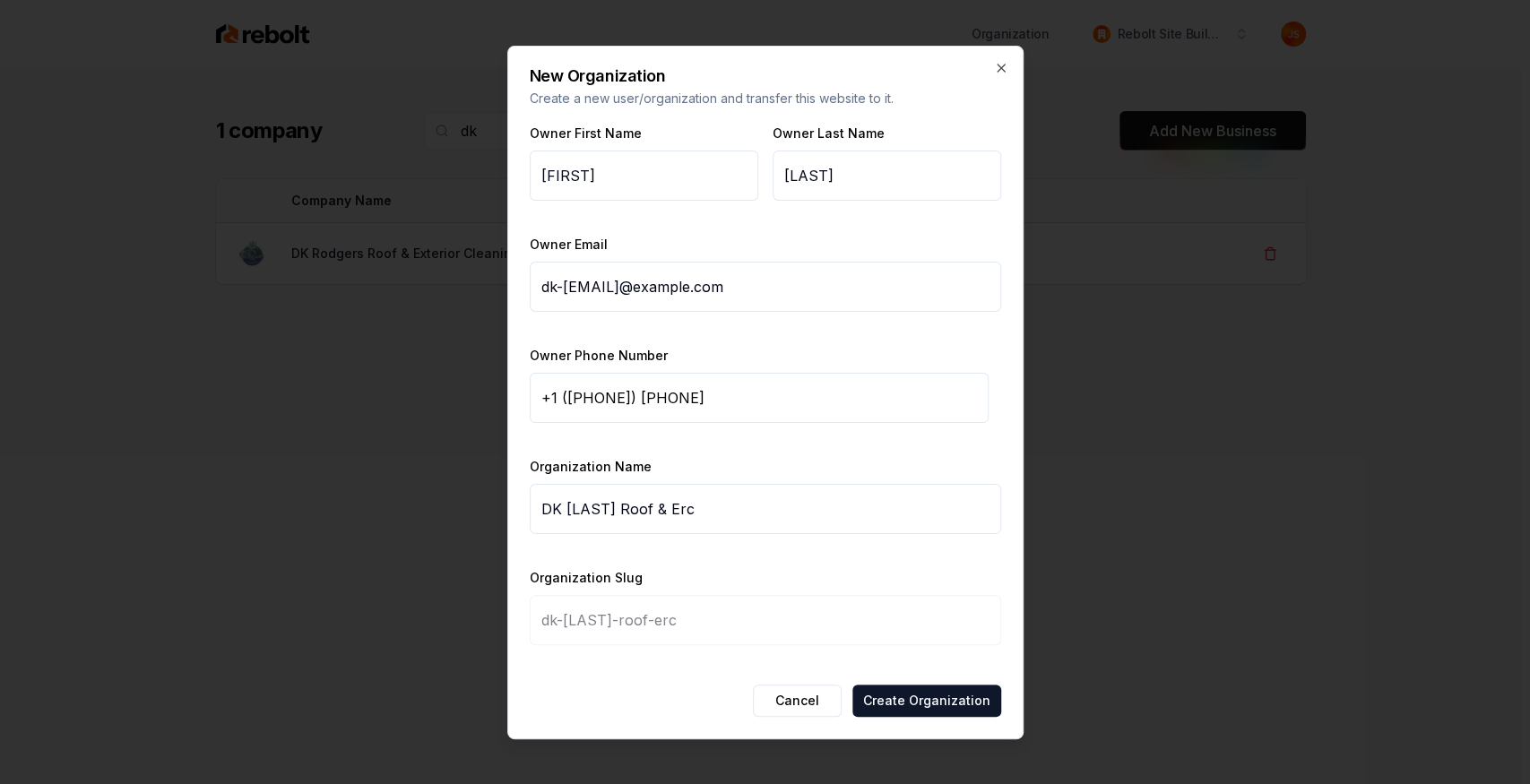 type on "DK Rodgers Roof & Er" 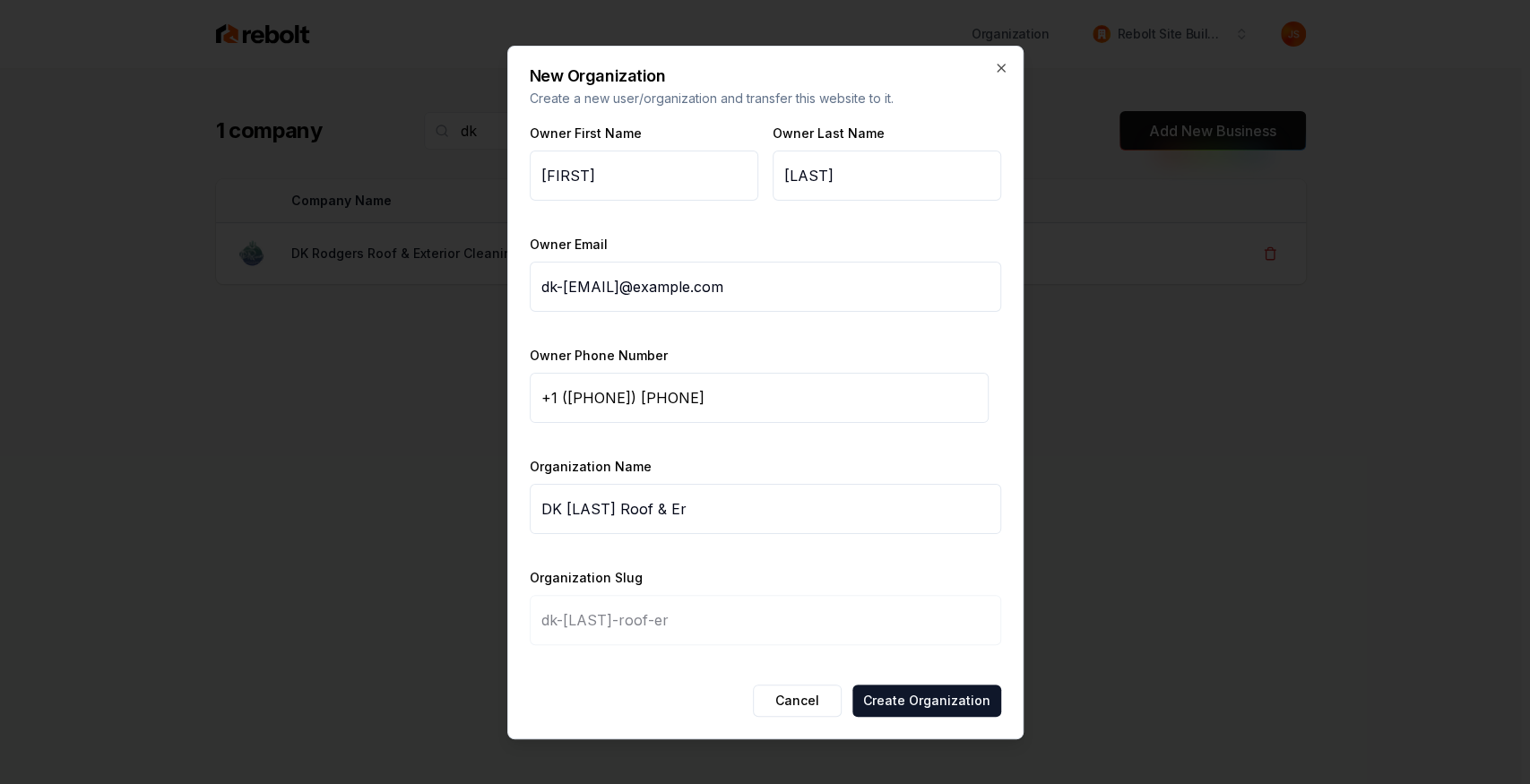 type on "DK Rodgers Roof & E" 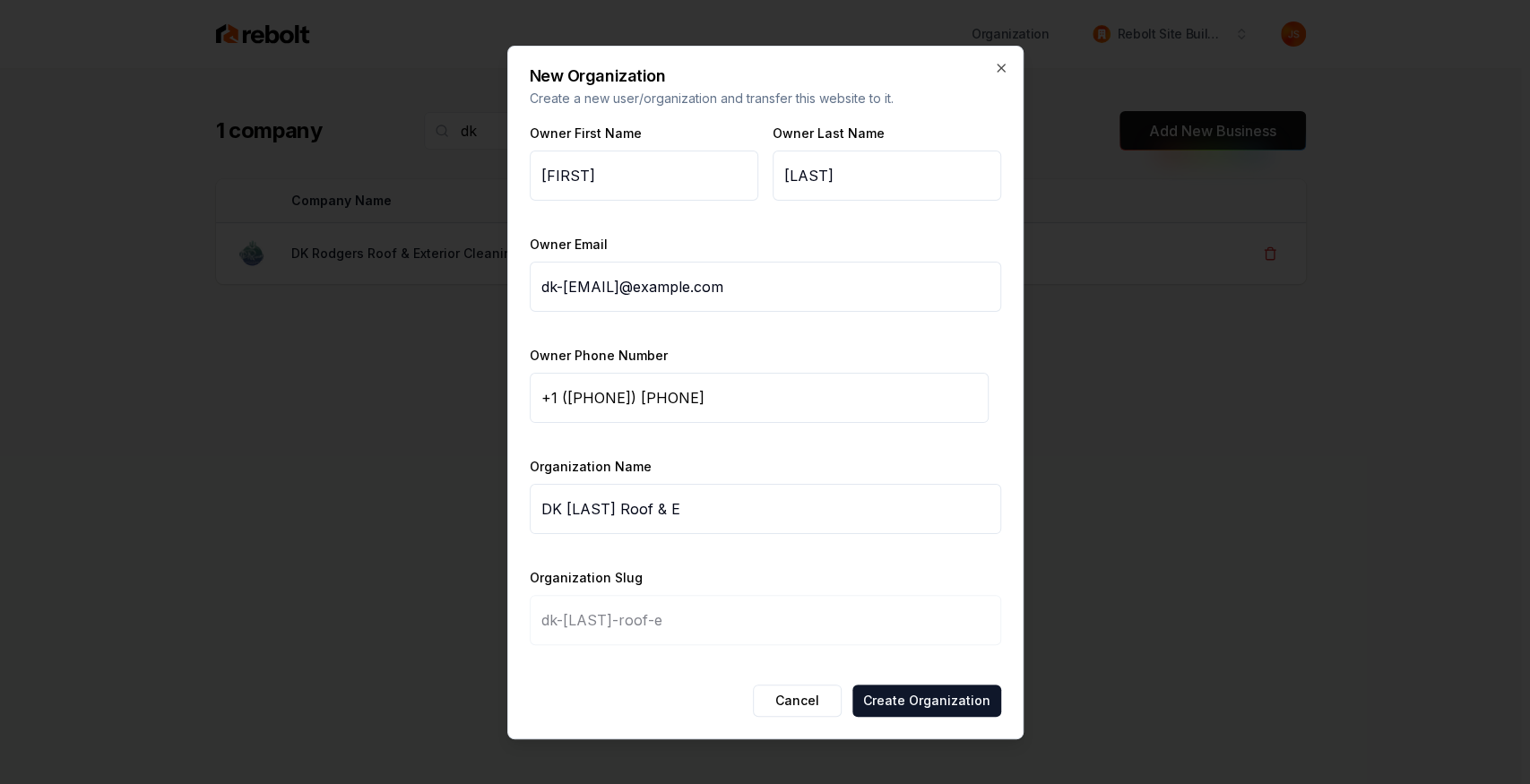 type on "DK Rodgers Roof & Ex" 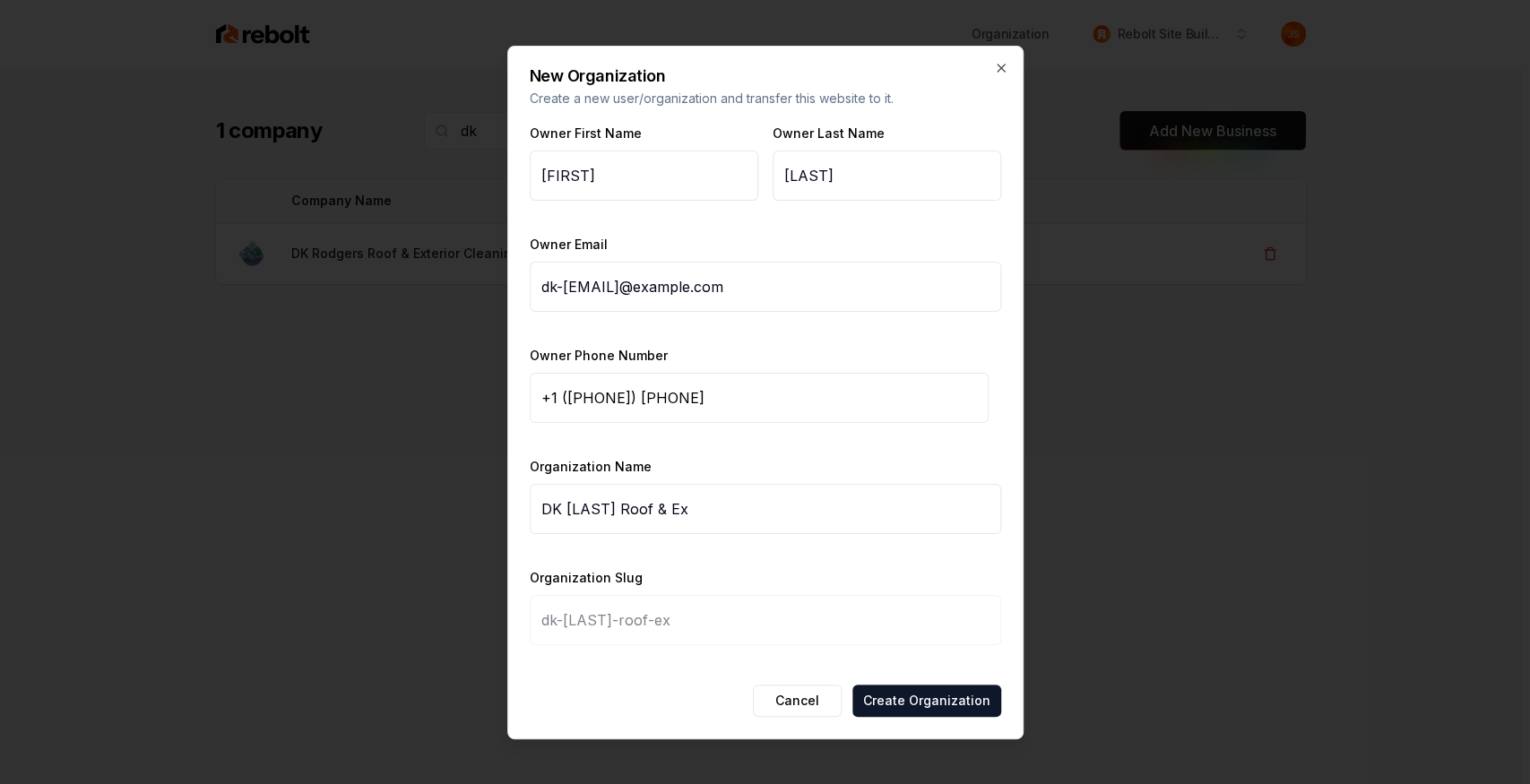type on "DK Rodgers Roof & Ext" 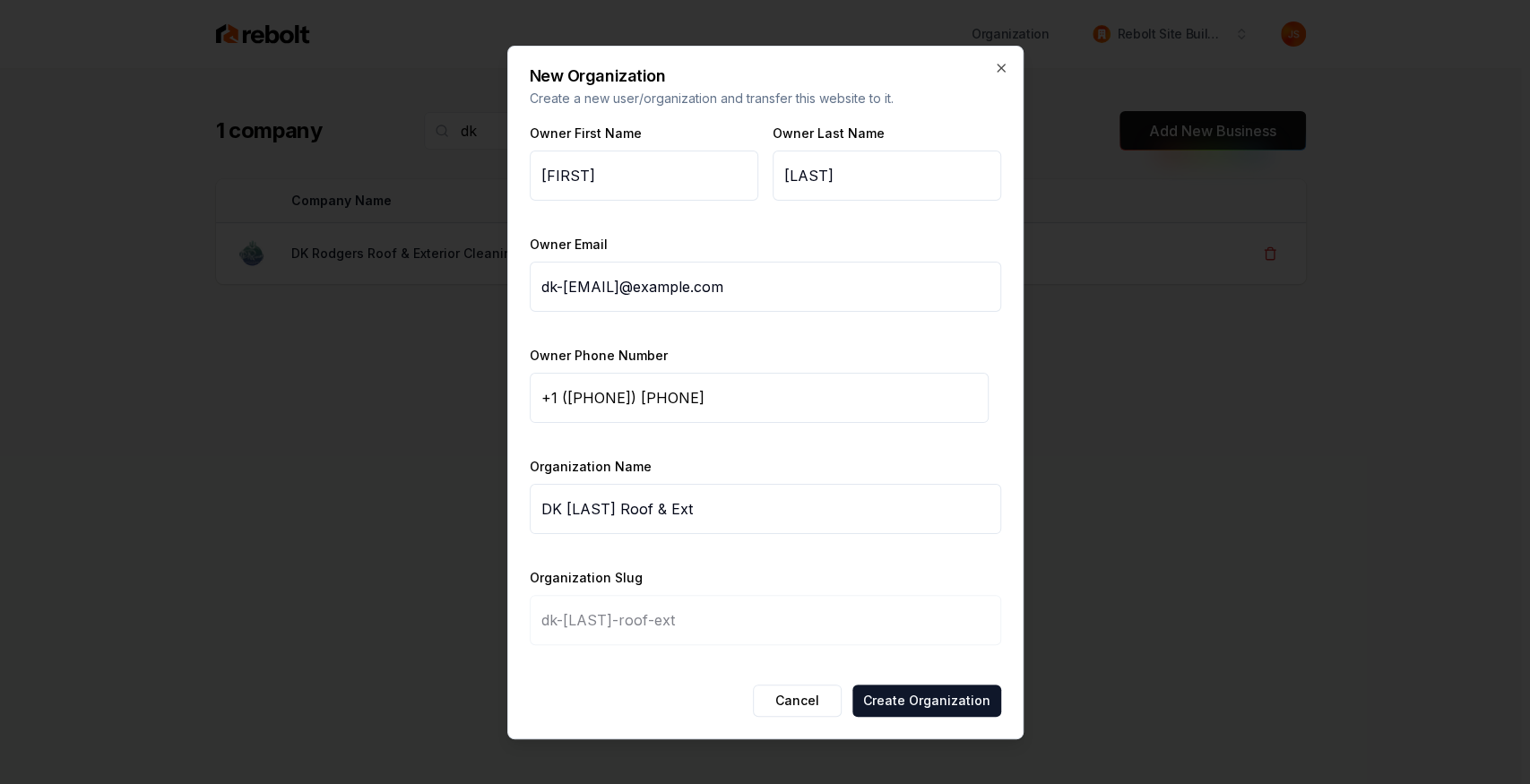 type on "DK Rodgers Roof & Exte" 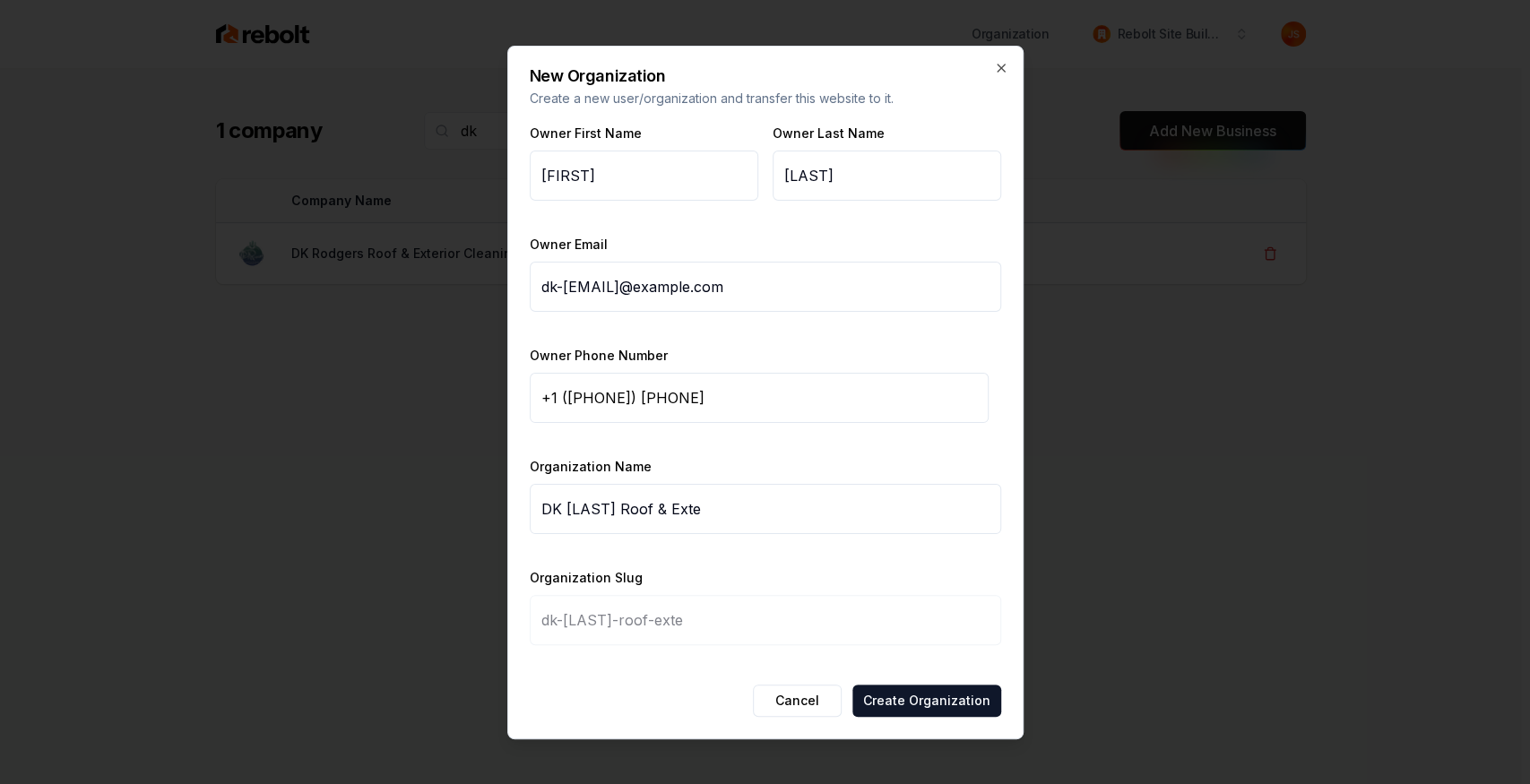 type on "DK Rodgers Roof & Exter" 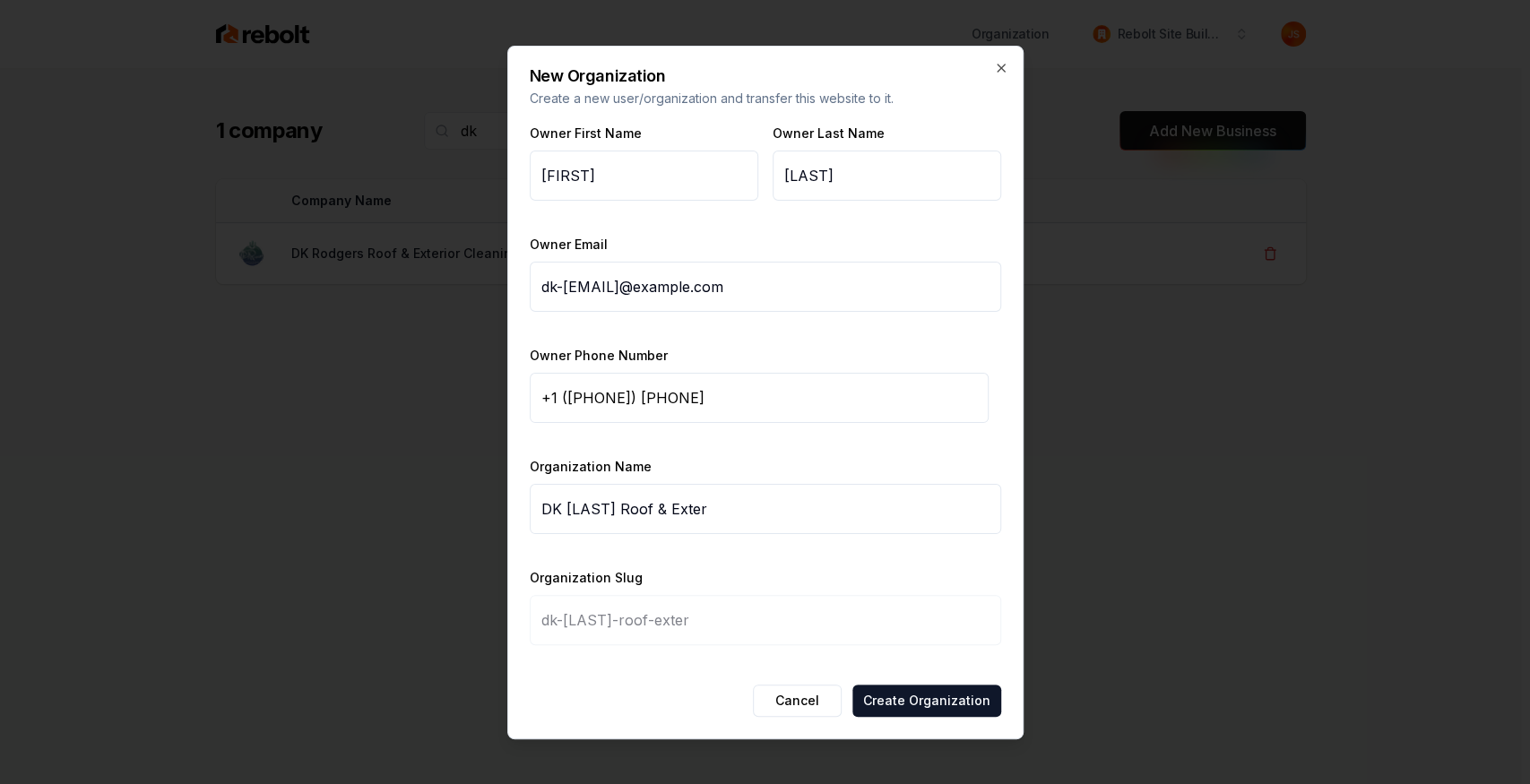 type on "DK Rodgers Roof & Exteri" 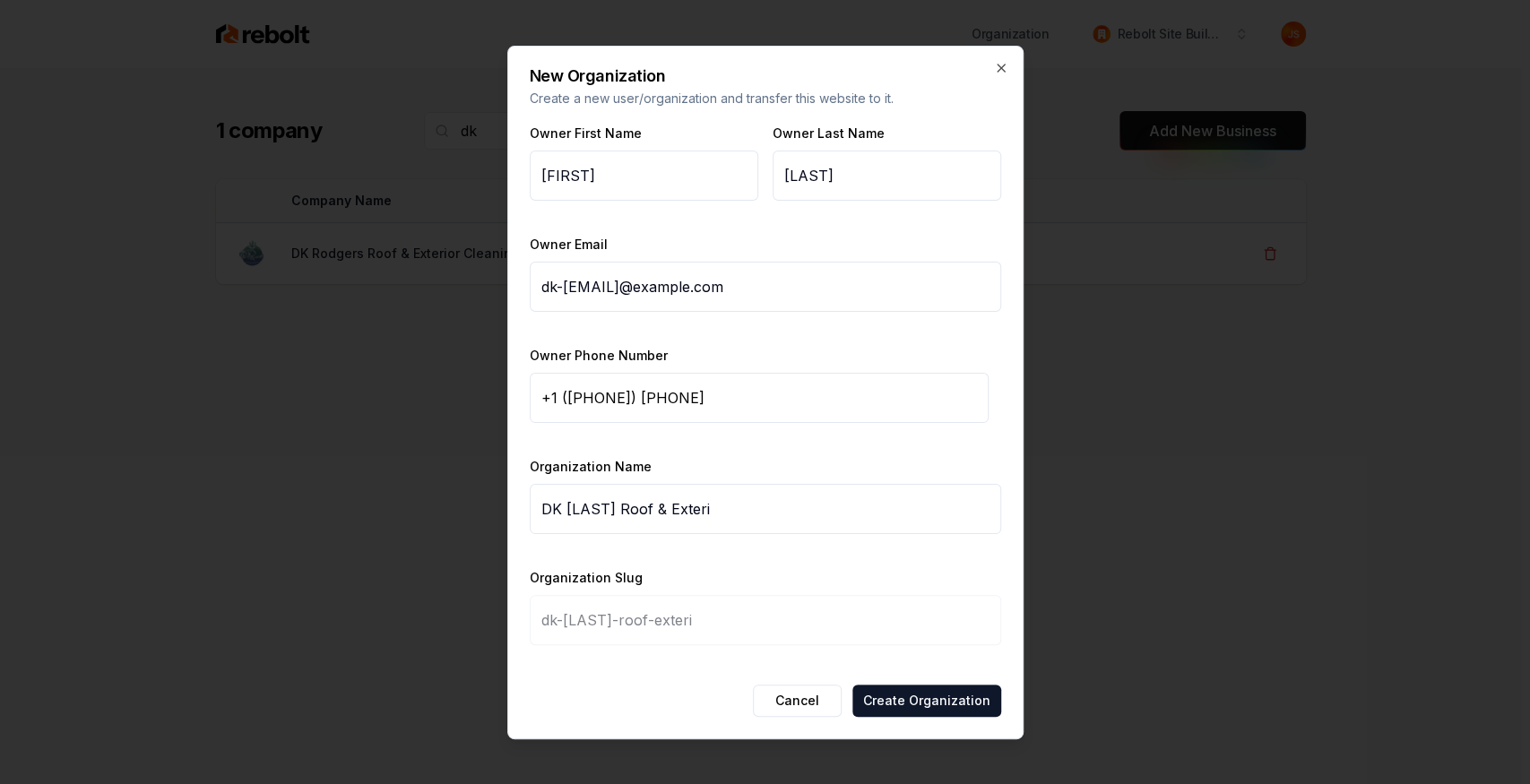 type on "DK Rodgers Roof & Exterio" 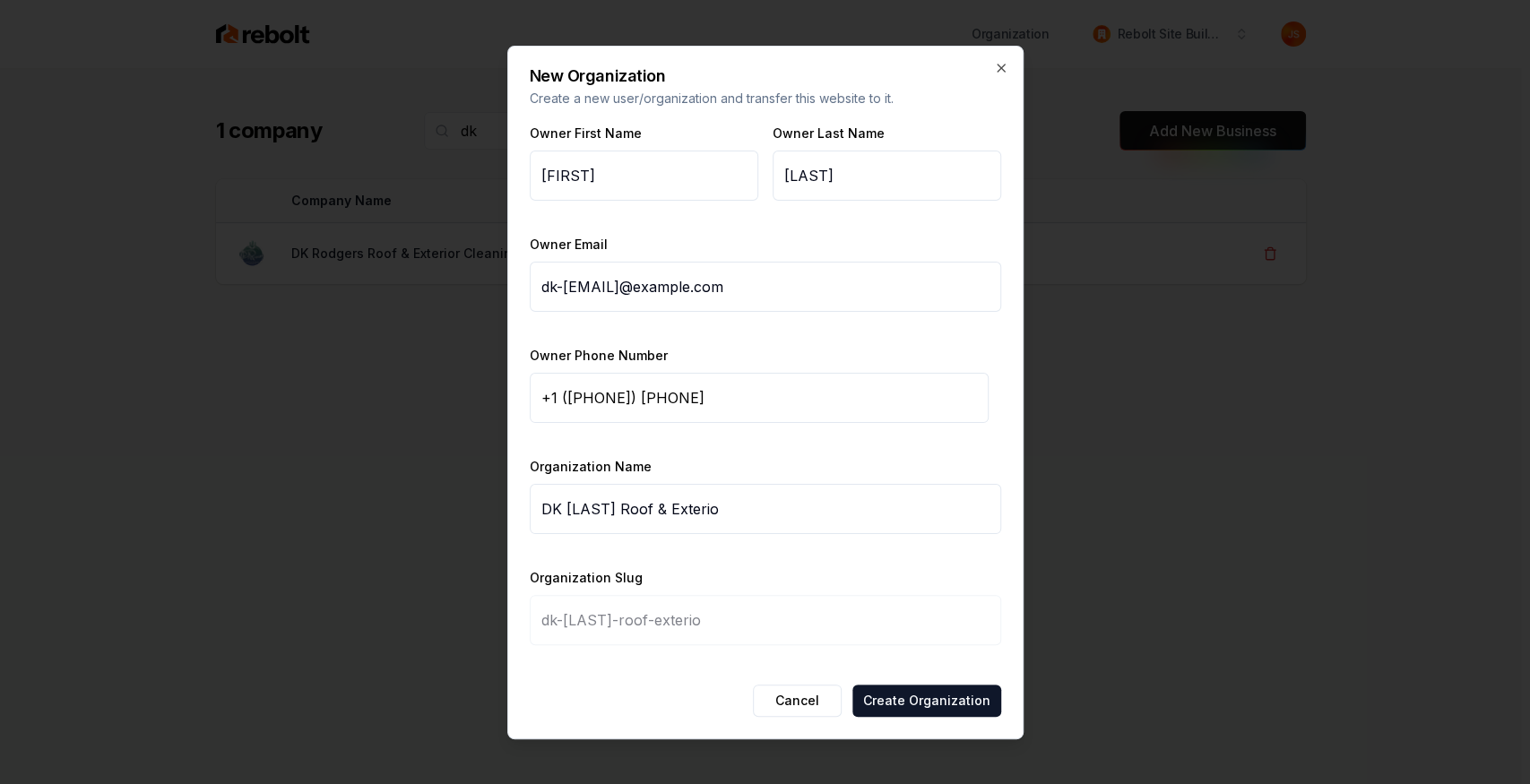 type on "DK Rodgers Roof & Exterior" 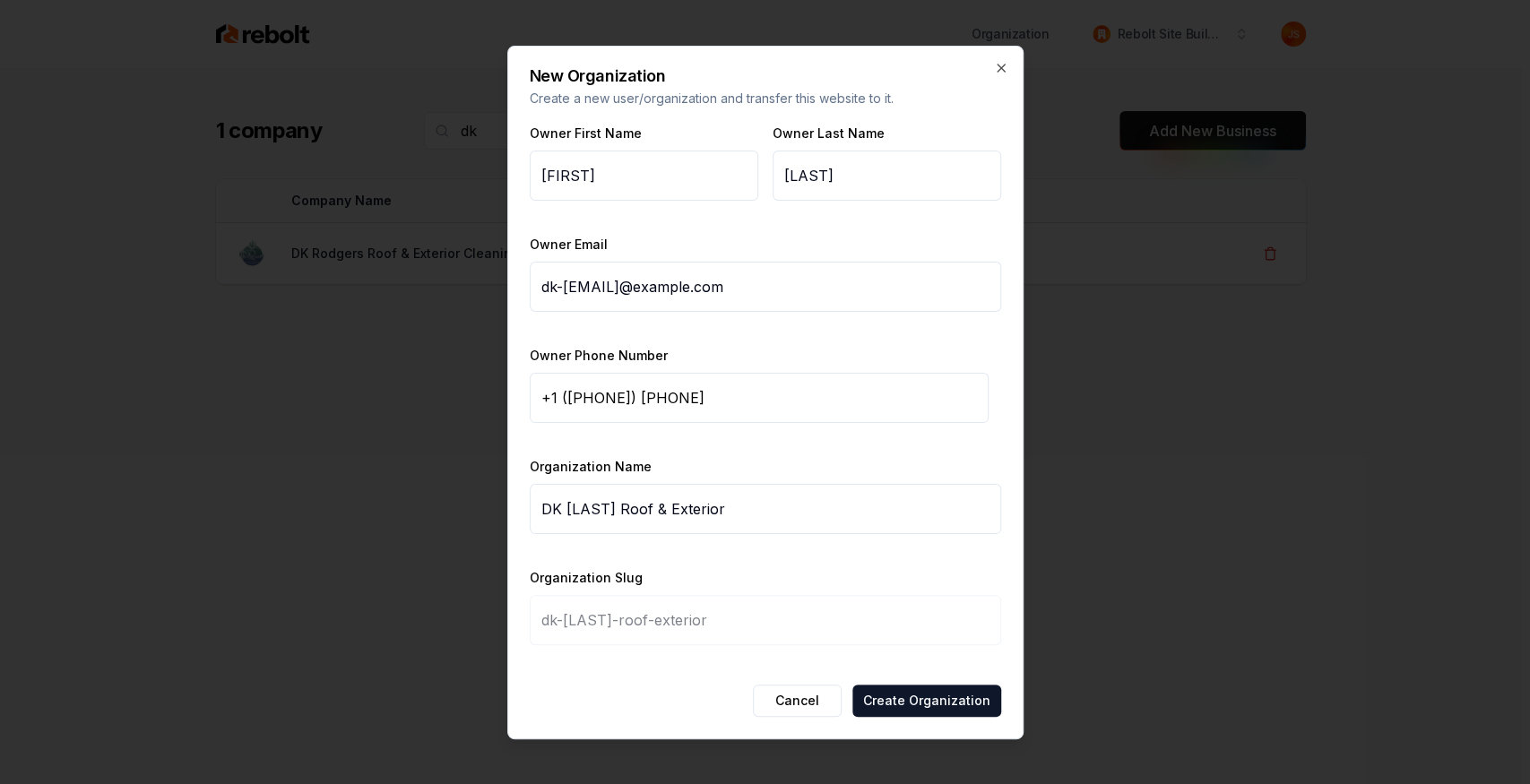 type on "DK Rodgers Roof & Exterior C" 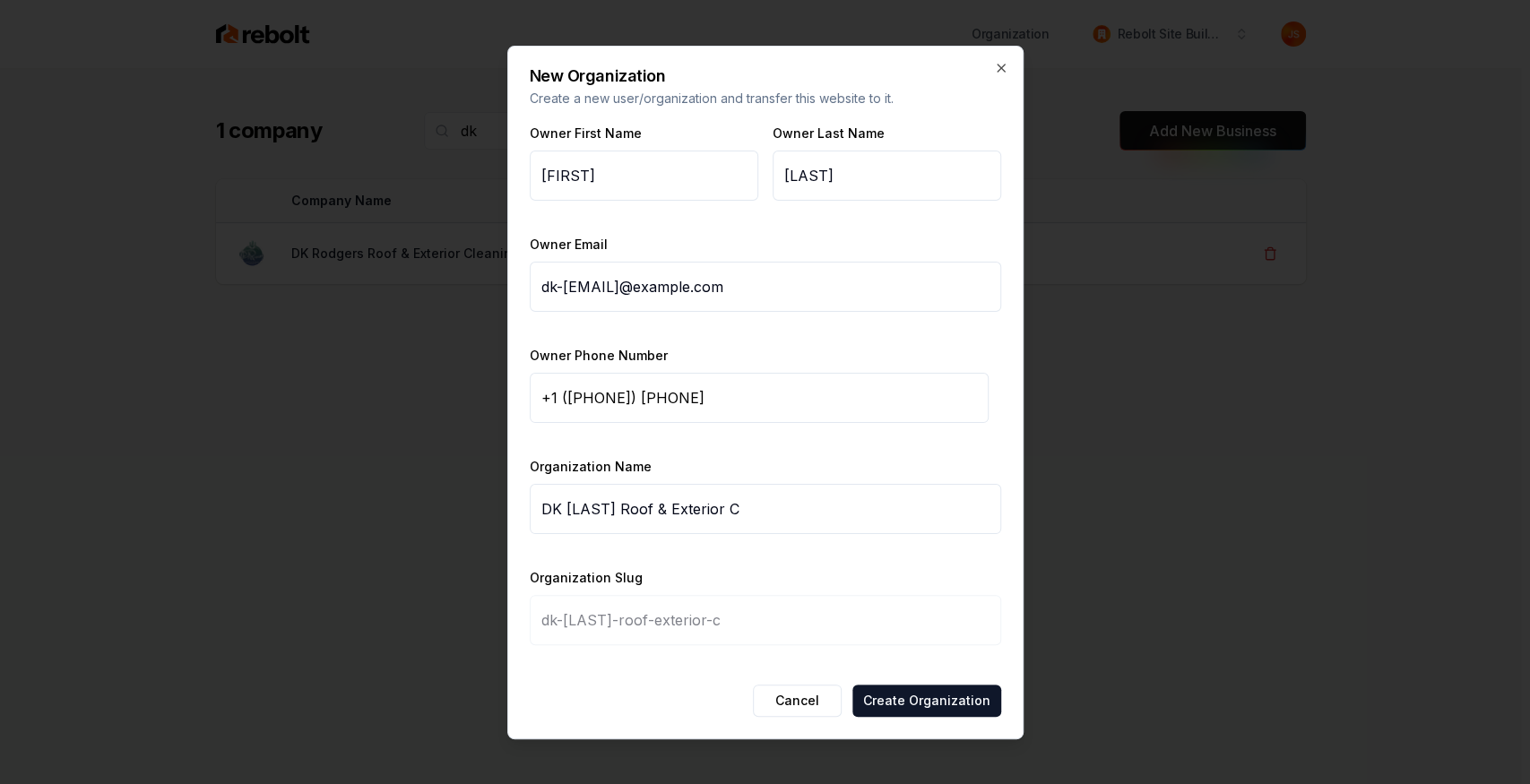 type on "DK Rodgers Roof & Exterior Cl" 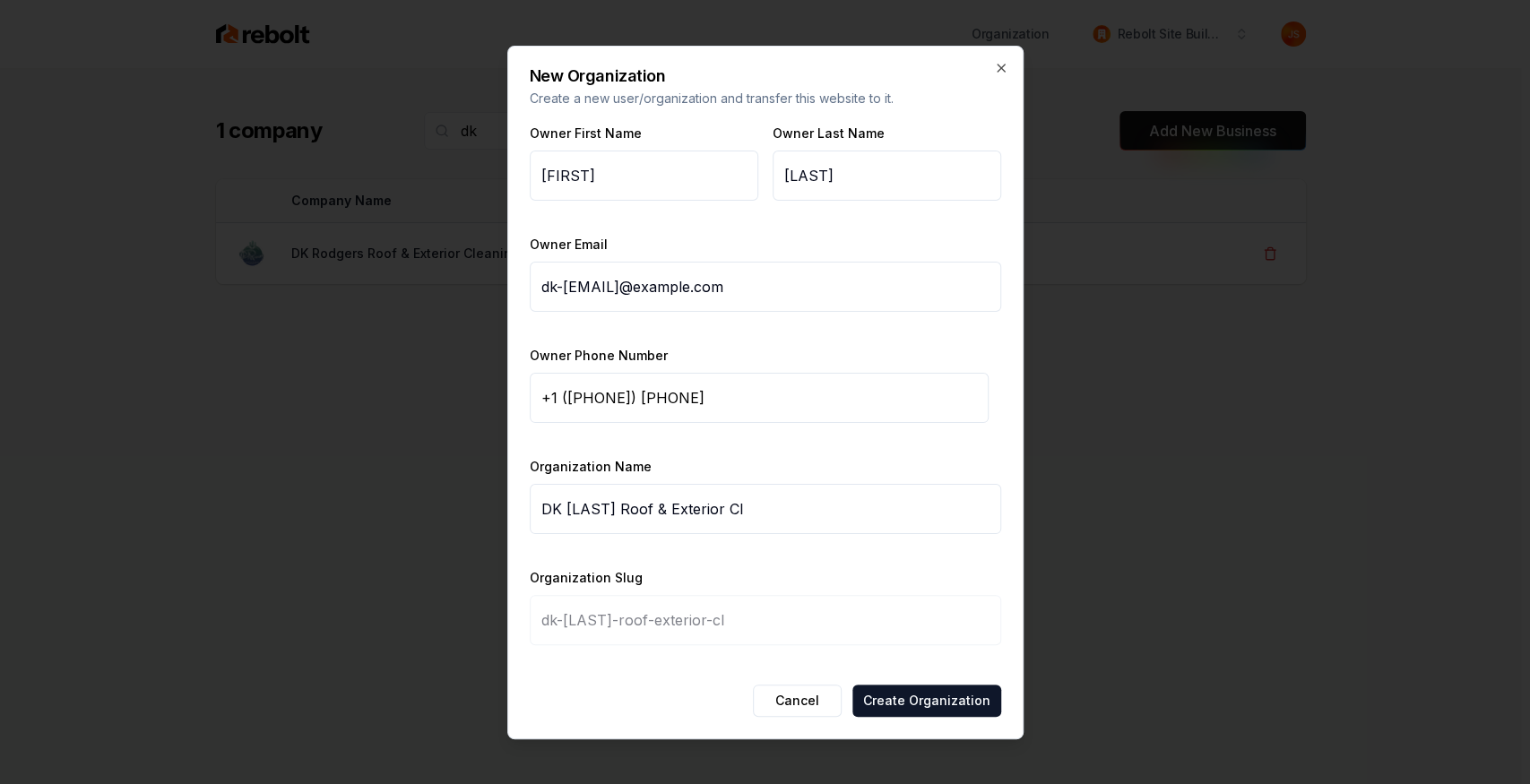 type on "DK Rodgers Roof & Exterior Cle" 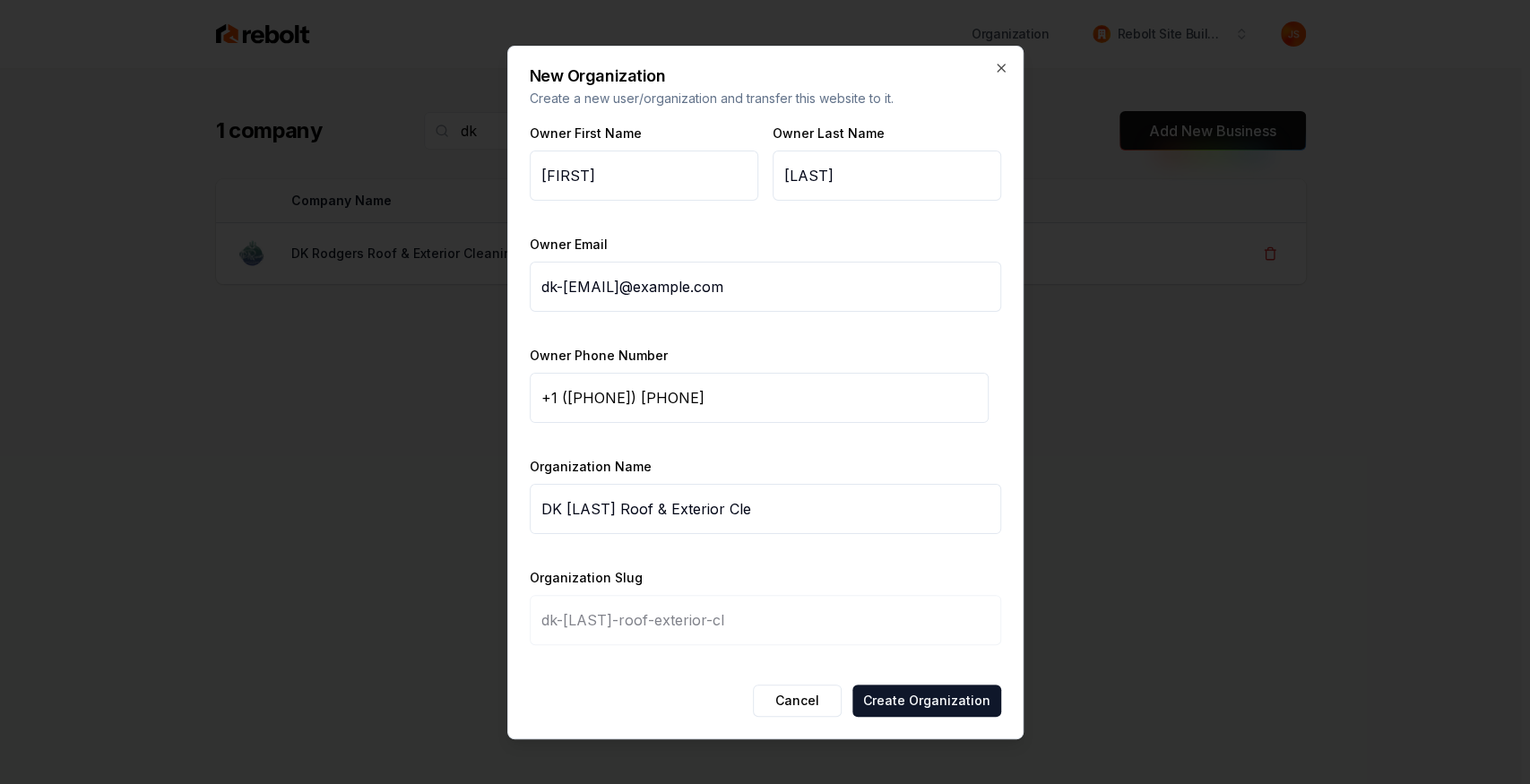 type on "dk-rodgers-roof-exterior-cle" 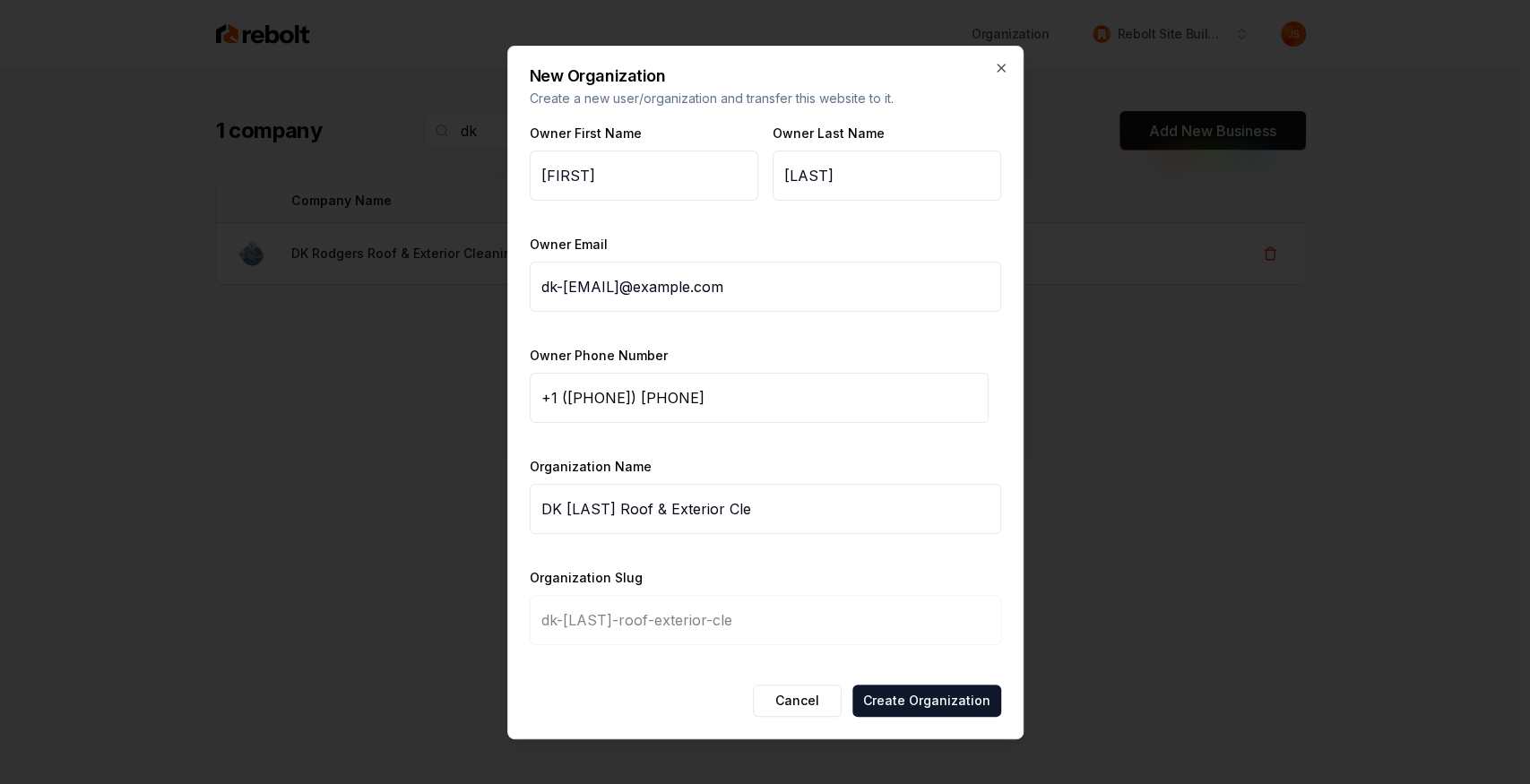 type on "DK Rodgers Roof & Exterior Clea" 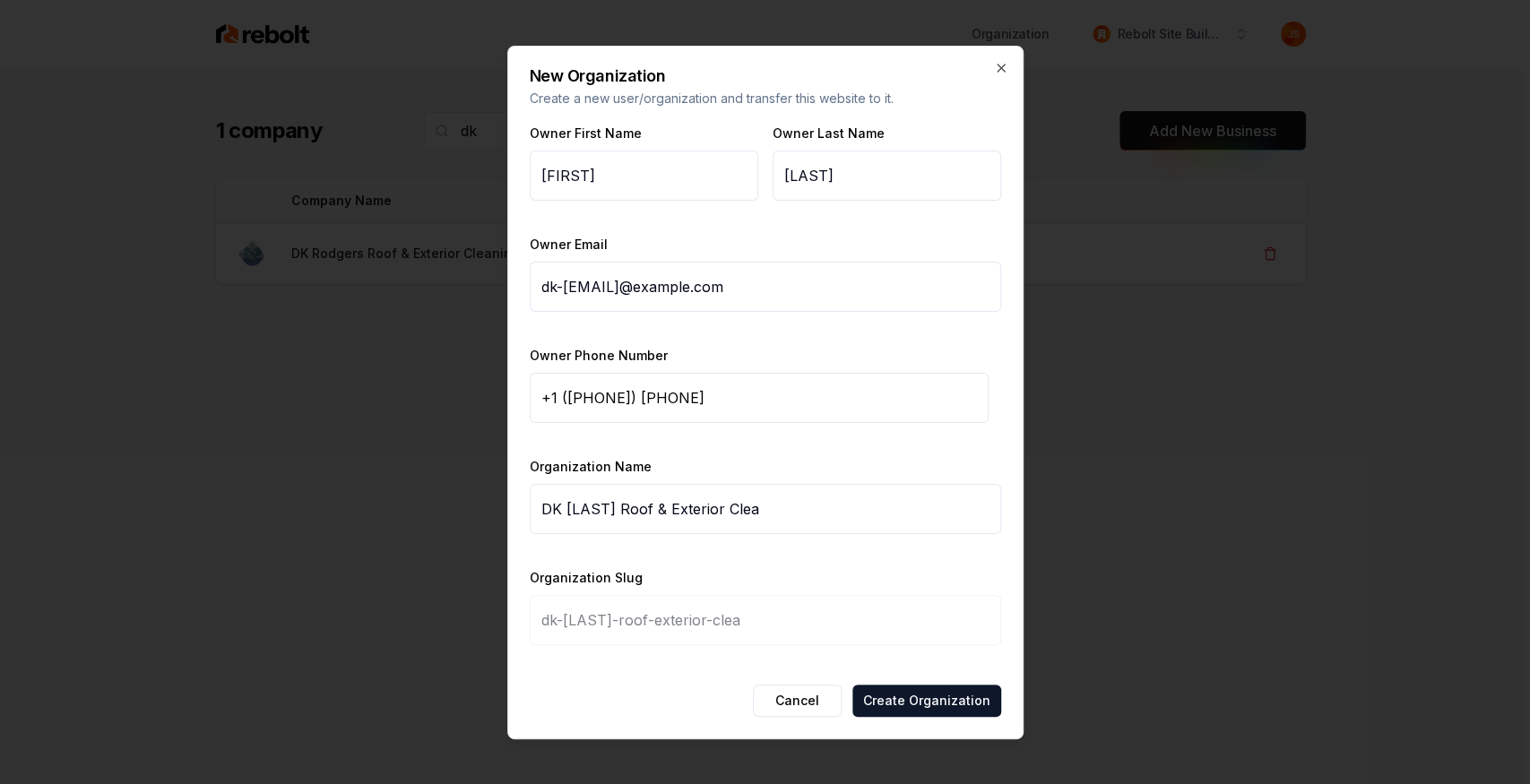 type on "DK Rodgers Roof & Exterior Clean" 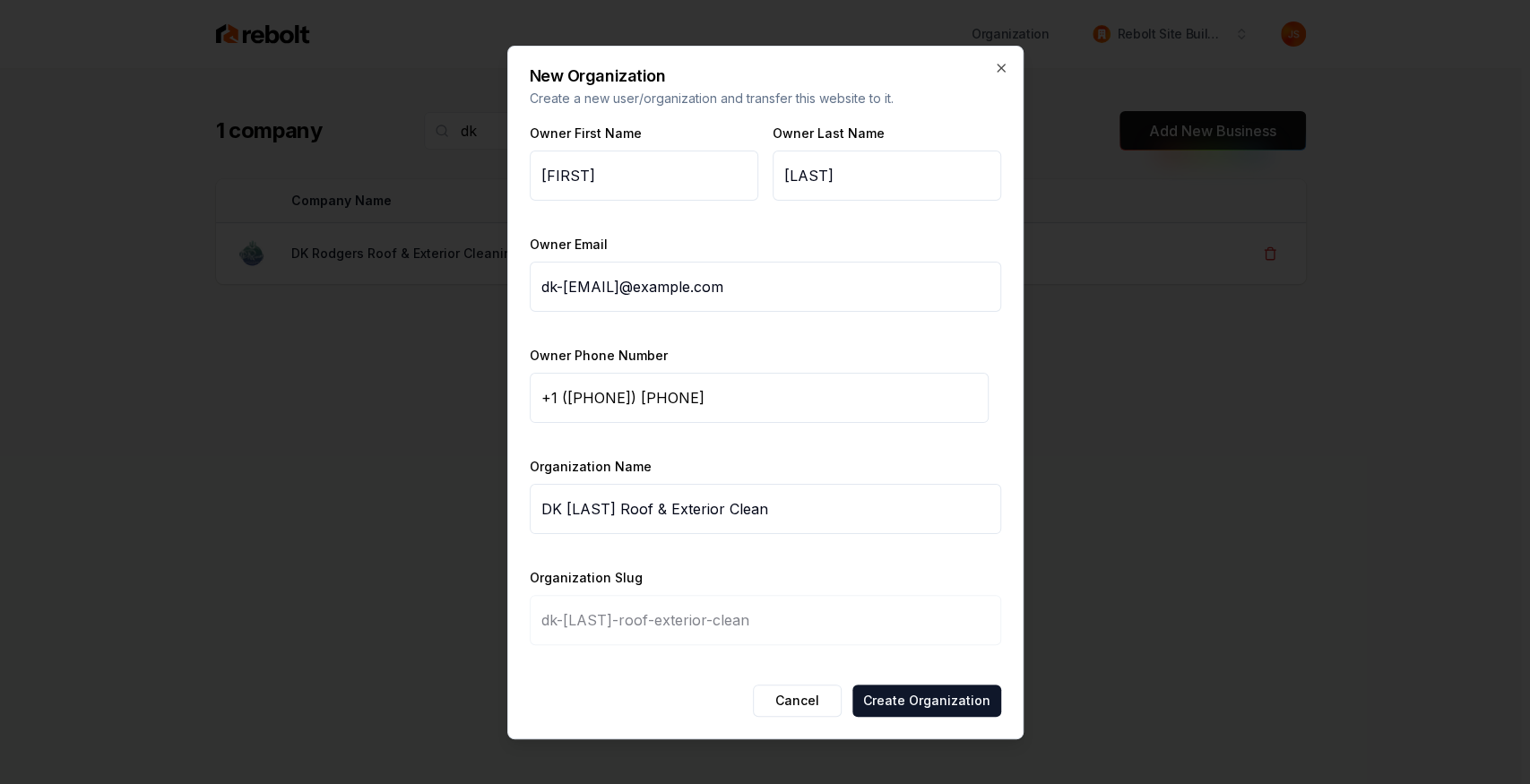 type on "DK Rodgers Roof & Exterior Cleani" 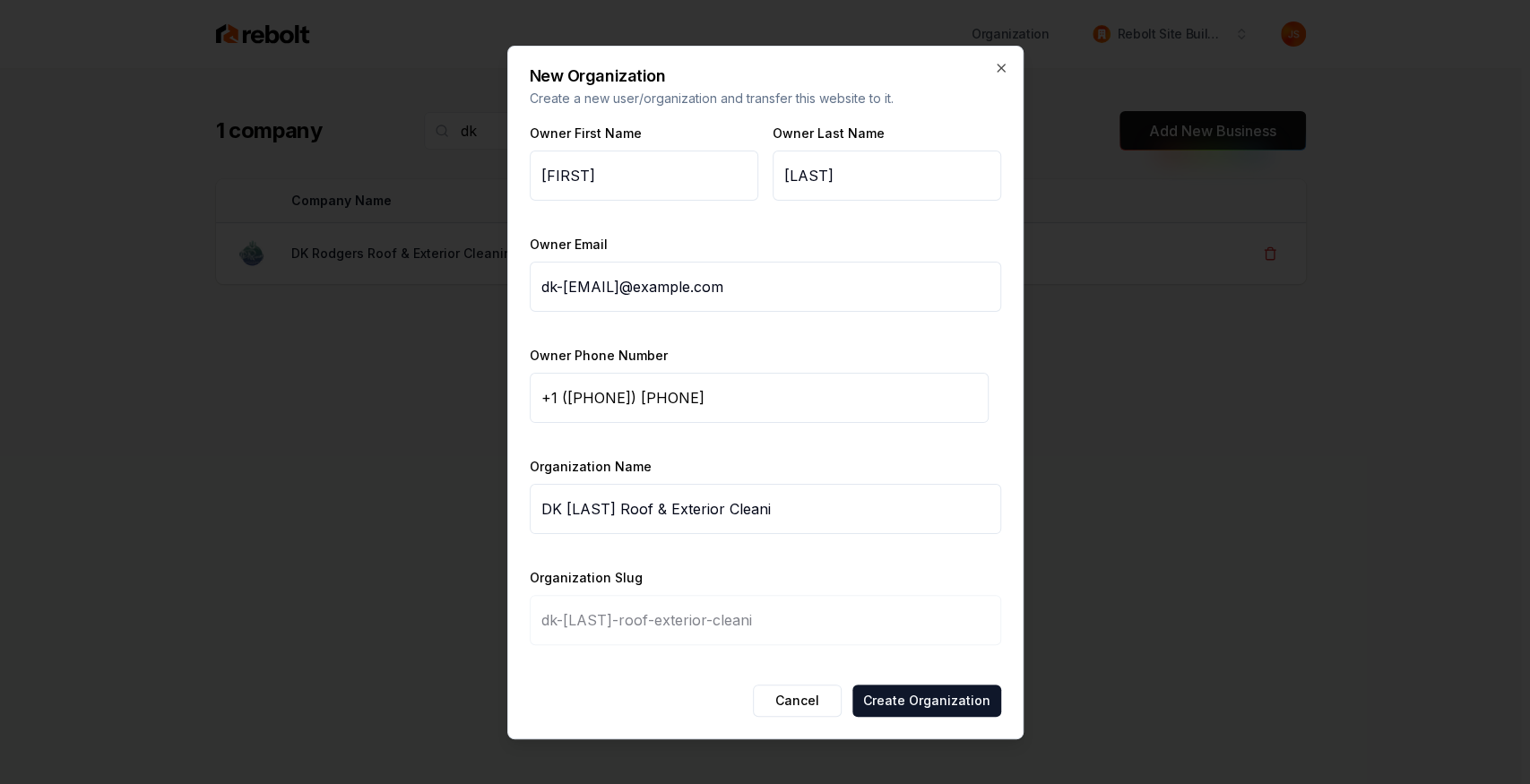 type on "DK Rodgers Roof & Exterior Cleanin" 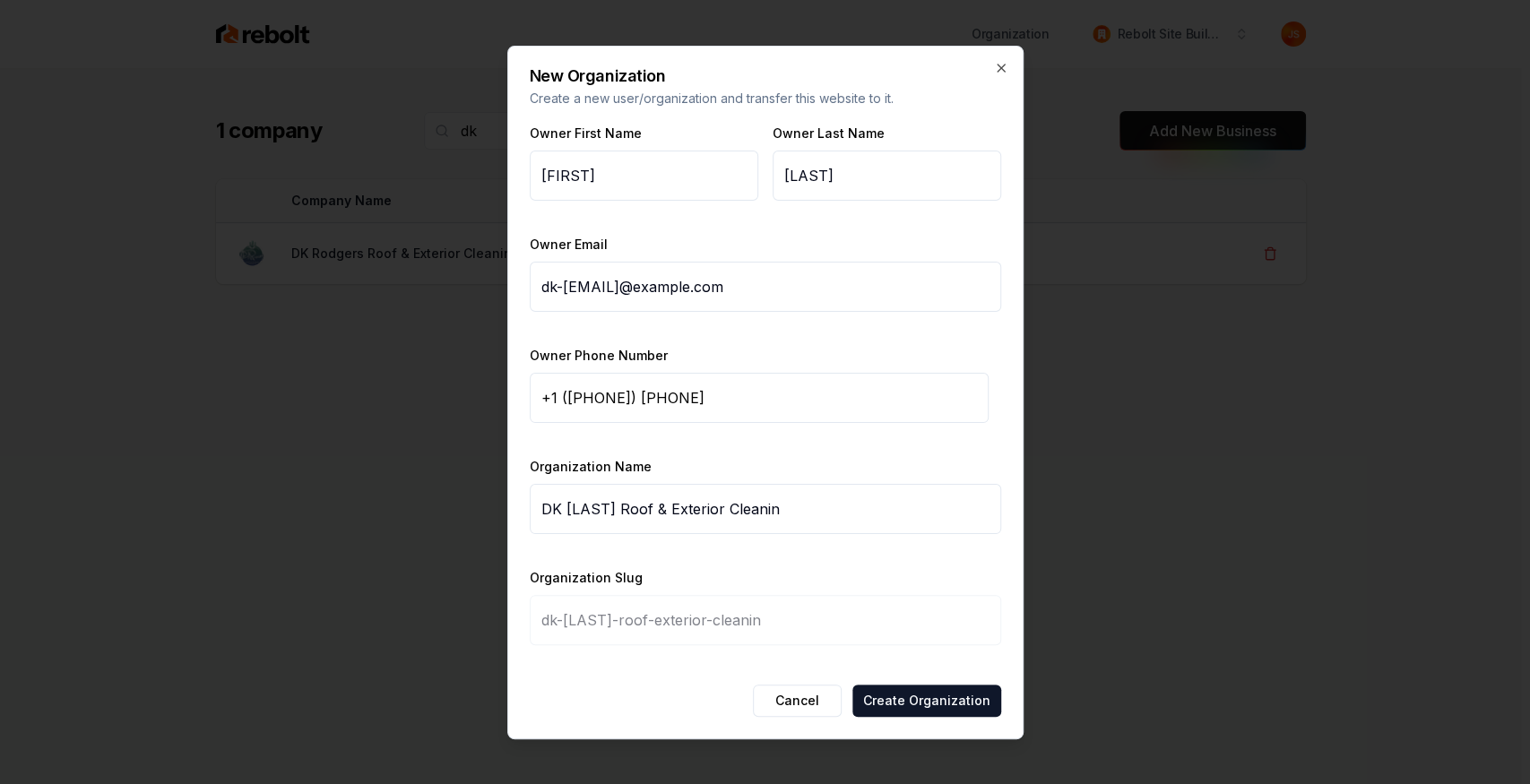 type on "DK Rodgers Roof & Exterior Cleaning" 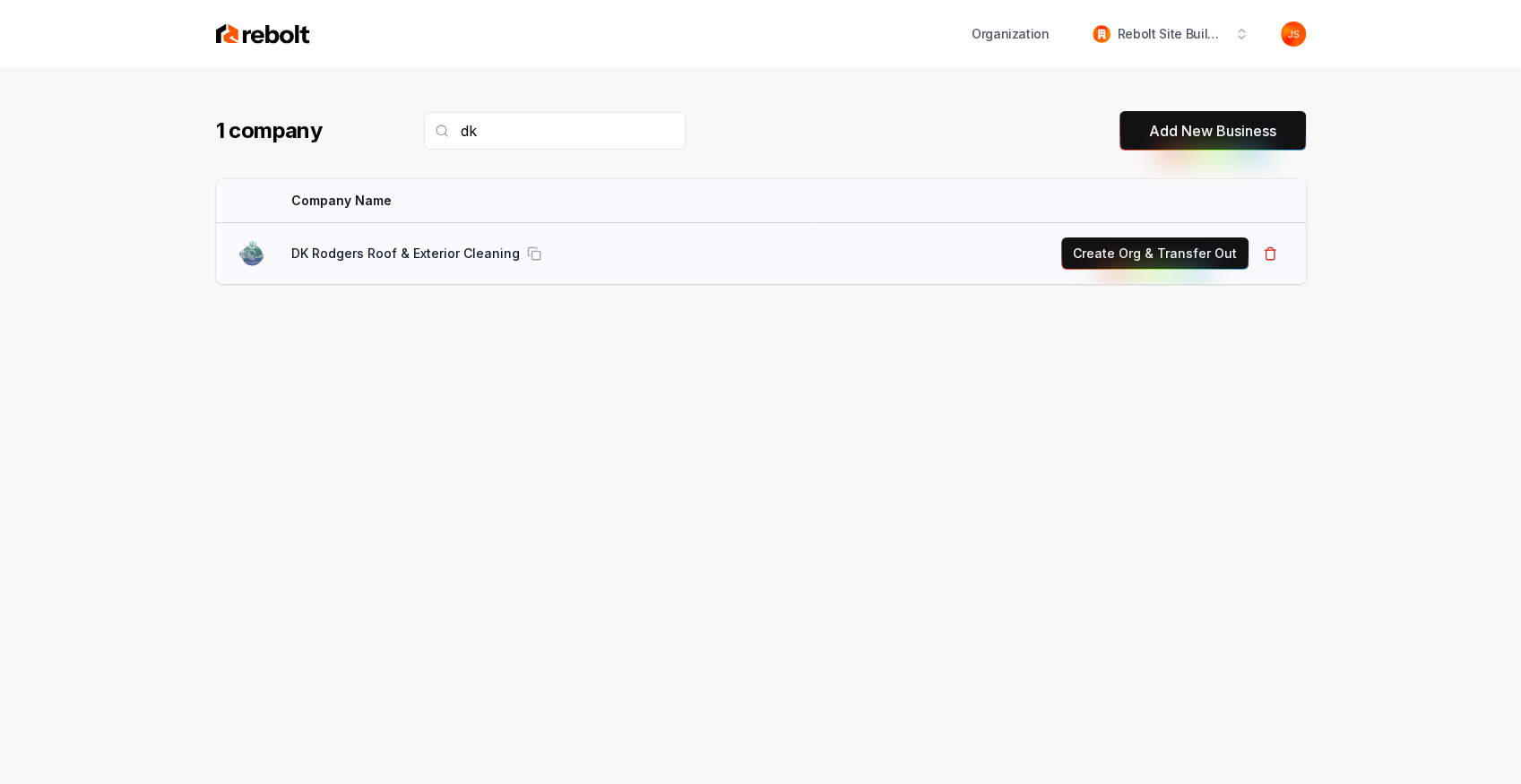 click on "Create Org & Transfer Out" at bounding box center [1154, 254] 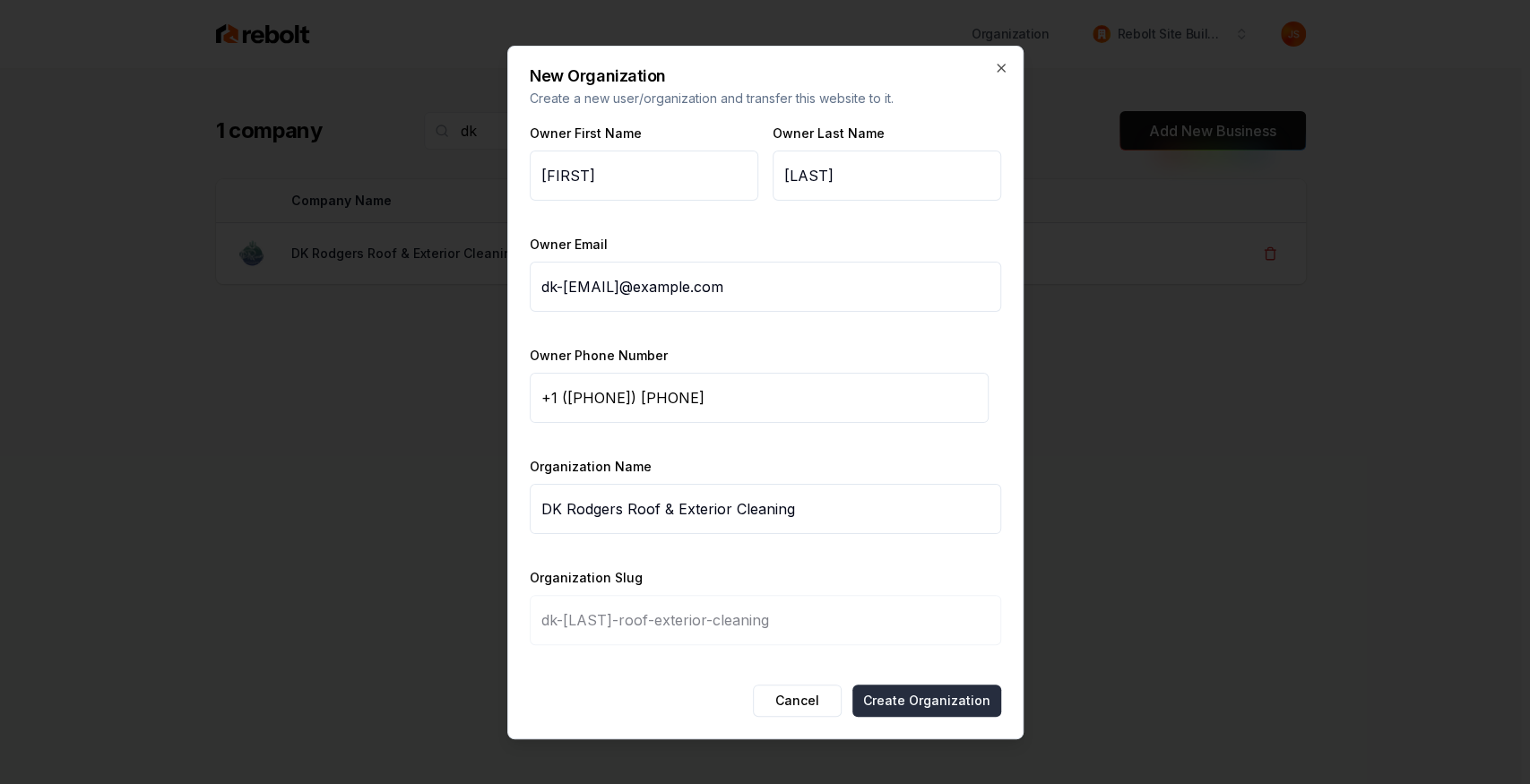 click on "Create Organization" at bounding box center [927, 701] 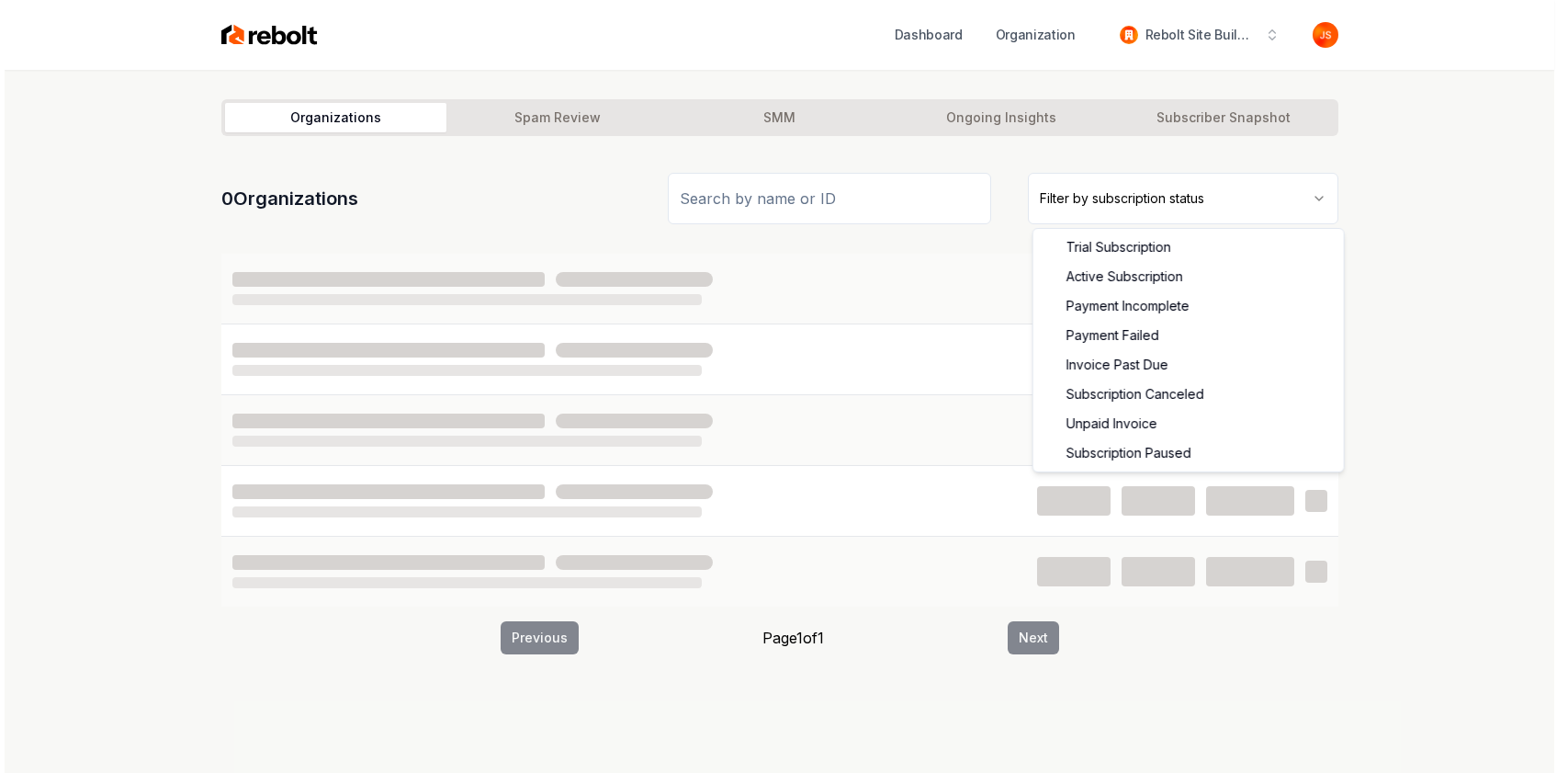 scroll, scrollTop: 0, scrollLeft: 0, axis: both 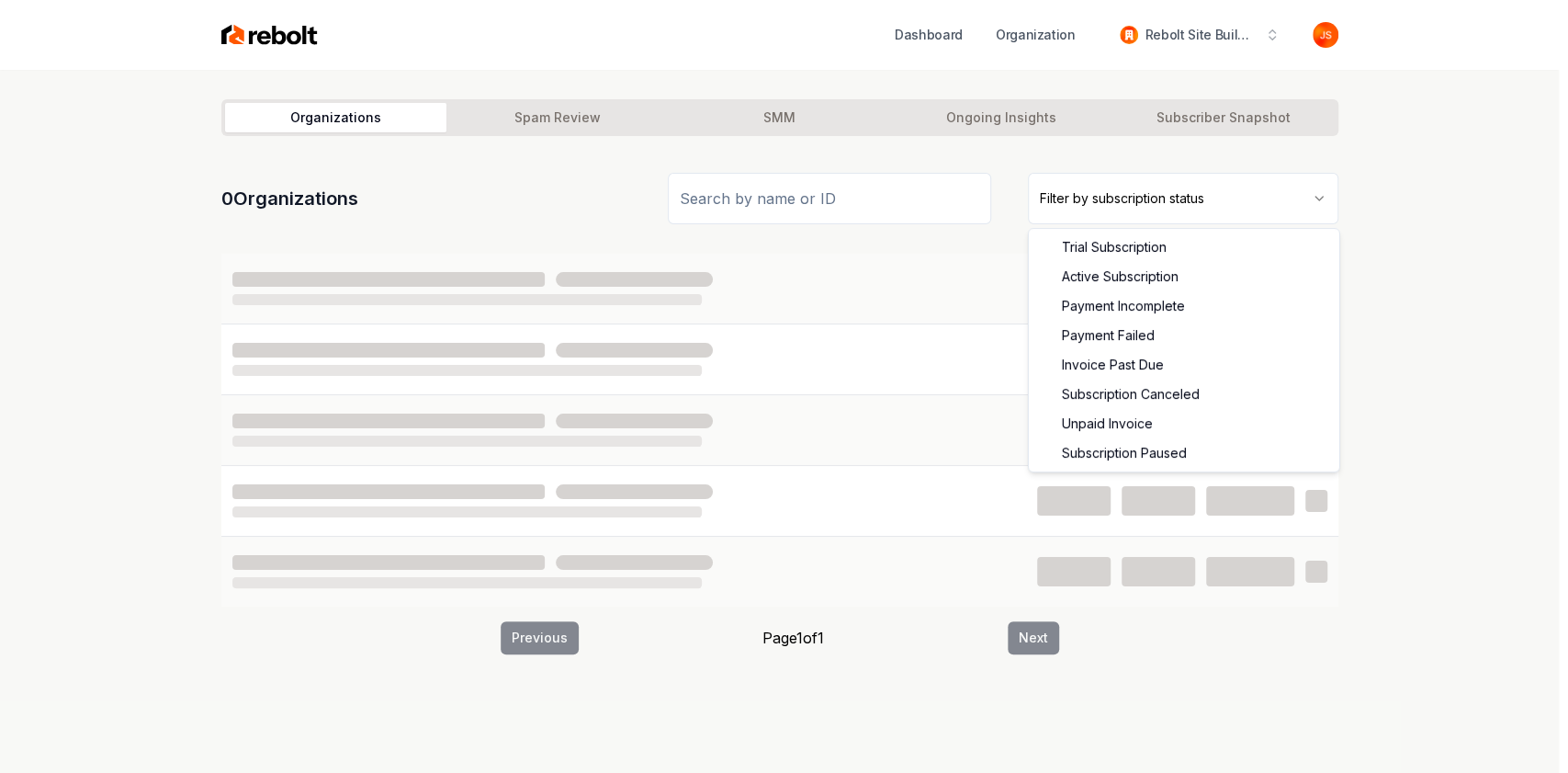 click on "Dashboard Organization Rebolt Site Builder Organizations Spam Review SMM Ongoing Insights Subscriber Snapshot 0  Organizations Filter by subscription status Previous Page  1  of  1 Next Trial Subscription Active Subscription Payment Incomplete Payment Failed Invoice Past Due Subscription Canceled Unpaid Invoice Subscription Paused" at bounding box center [784, 386] 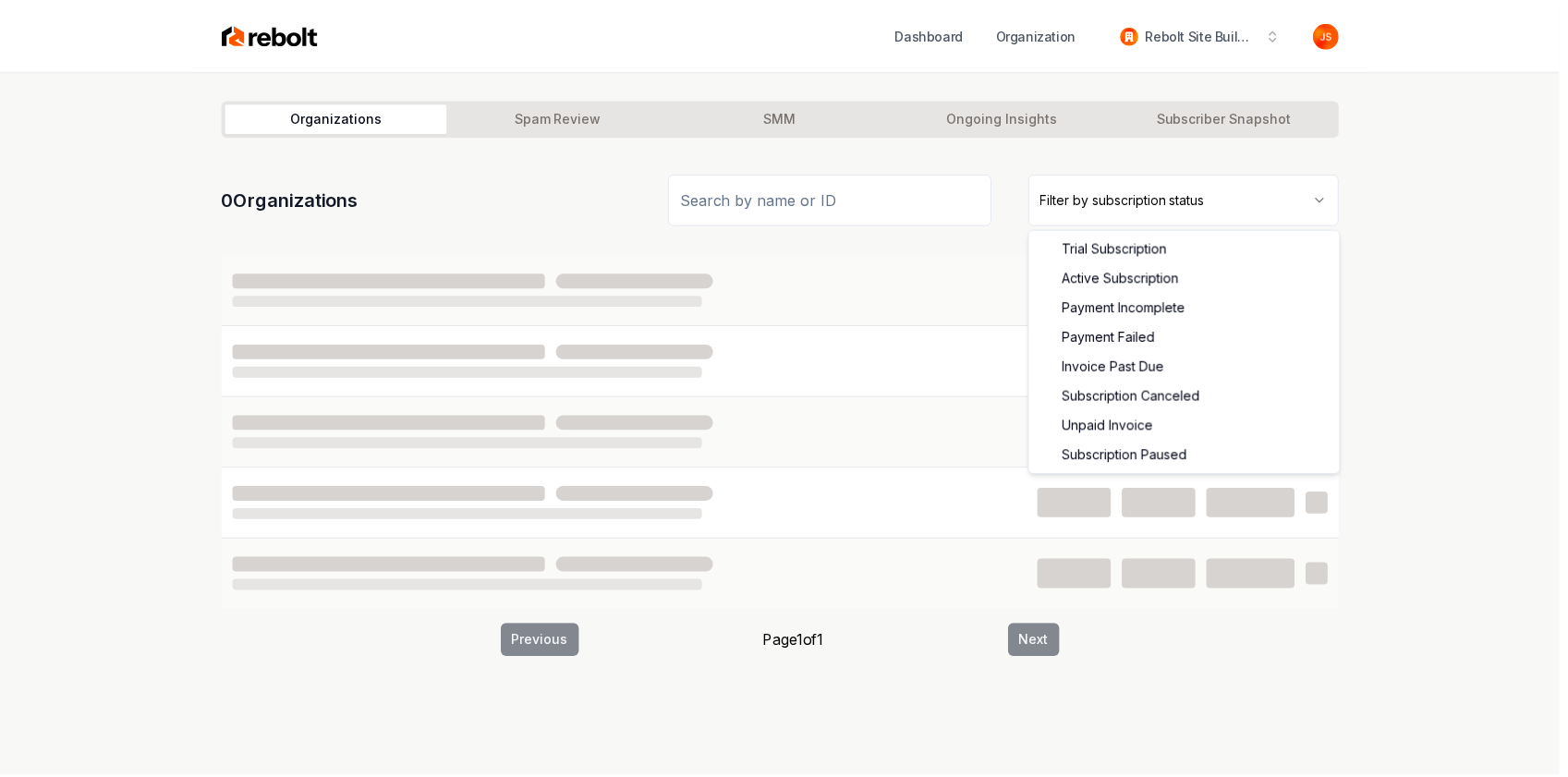 scroll, scrollTop: 0, scrollLeft: 0, axis: both 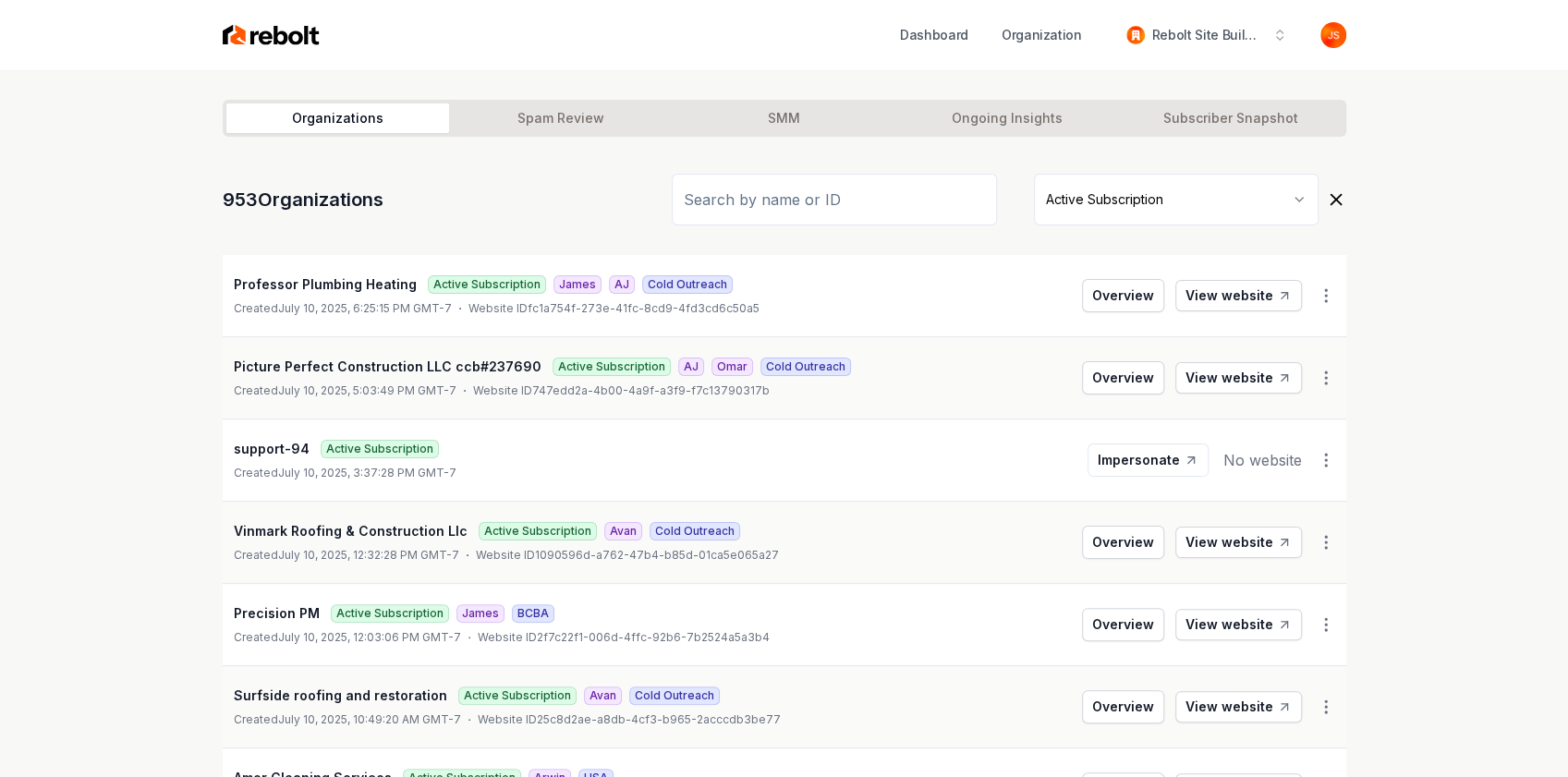 click at bounding box center (834, 200) 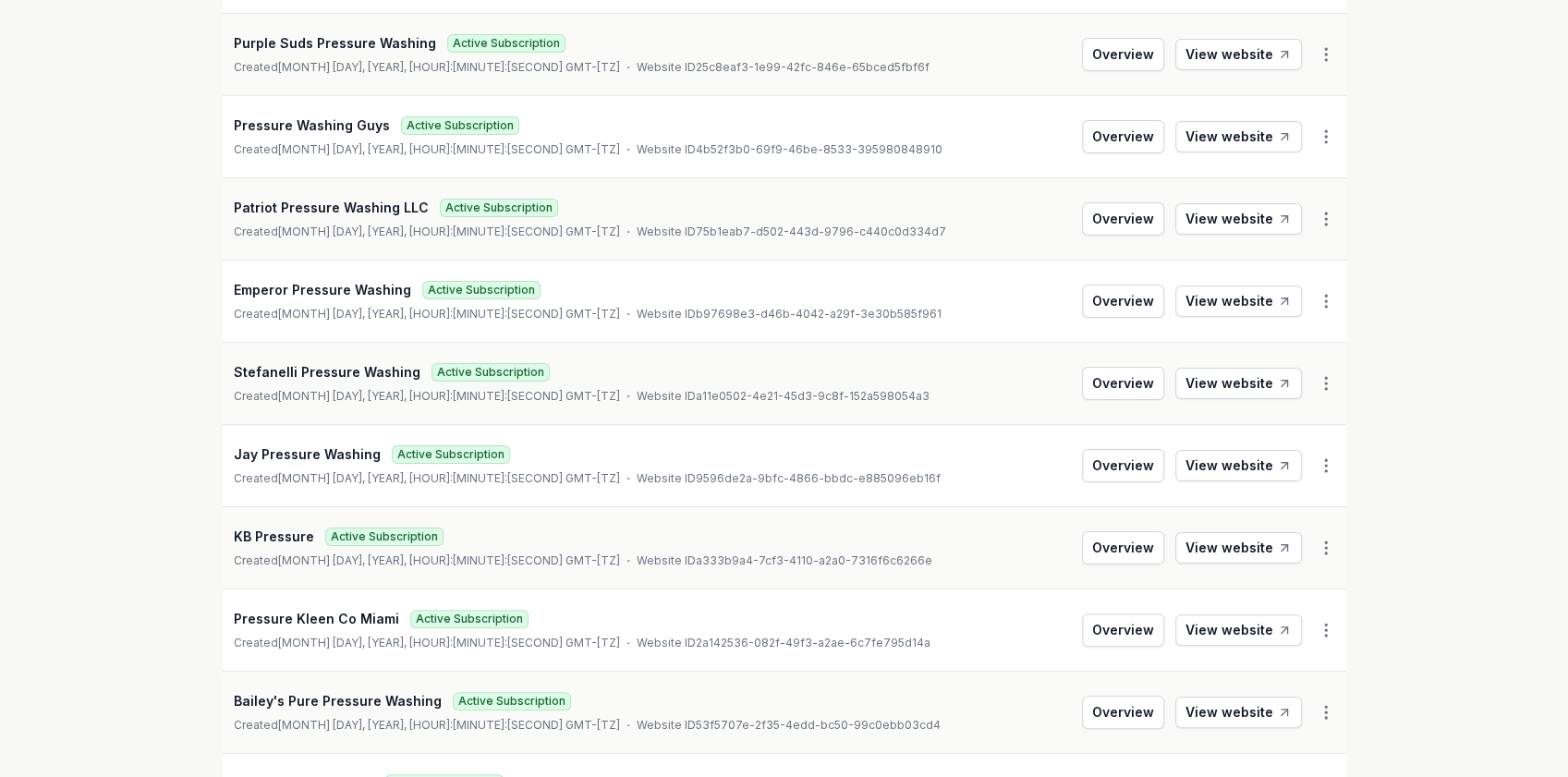 scroll, scrollTop: 492, scrollLeft: 0, axis: vertical 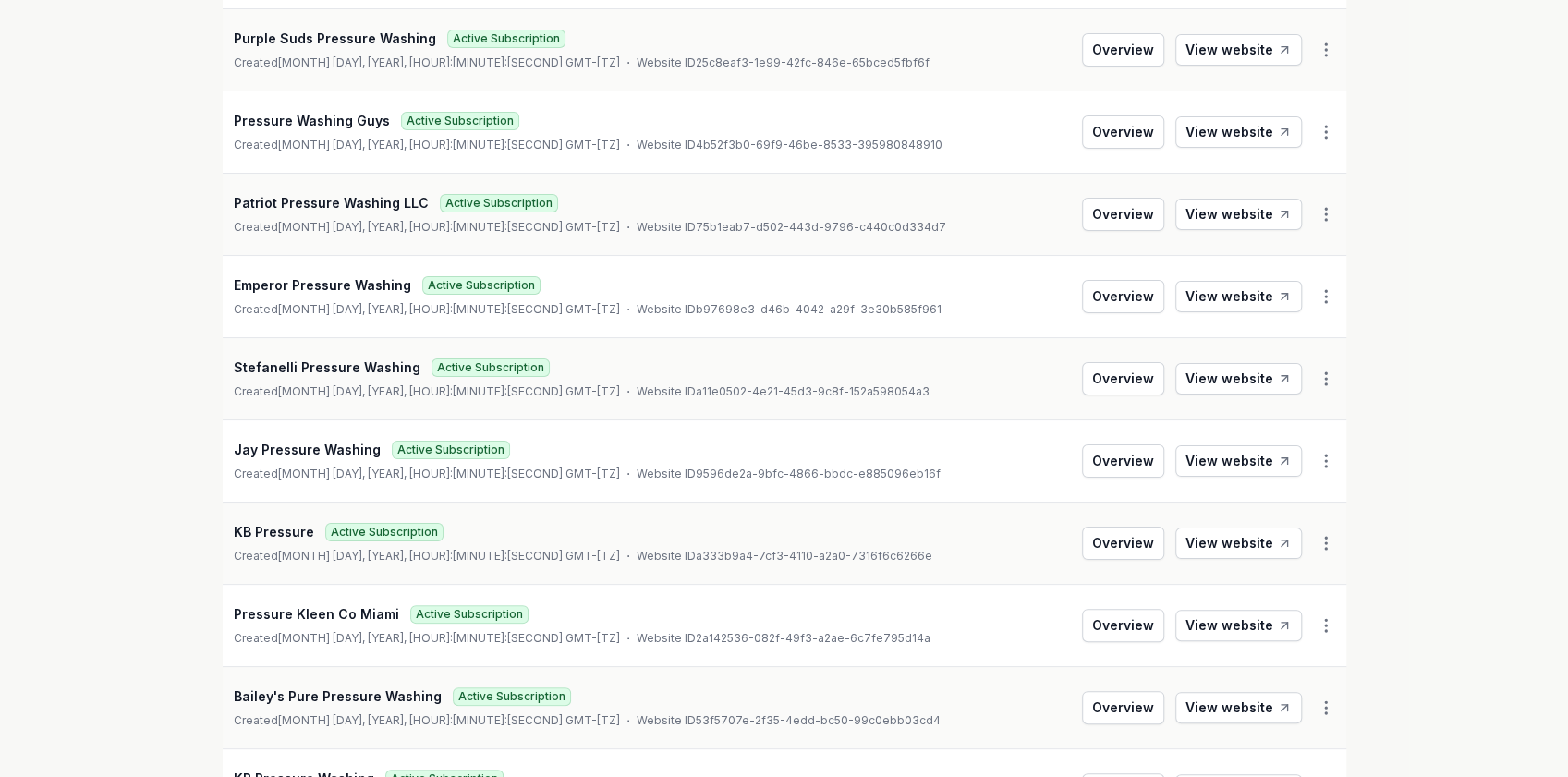 type on "pressure" 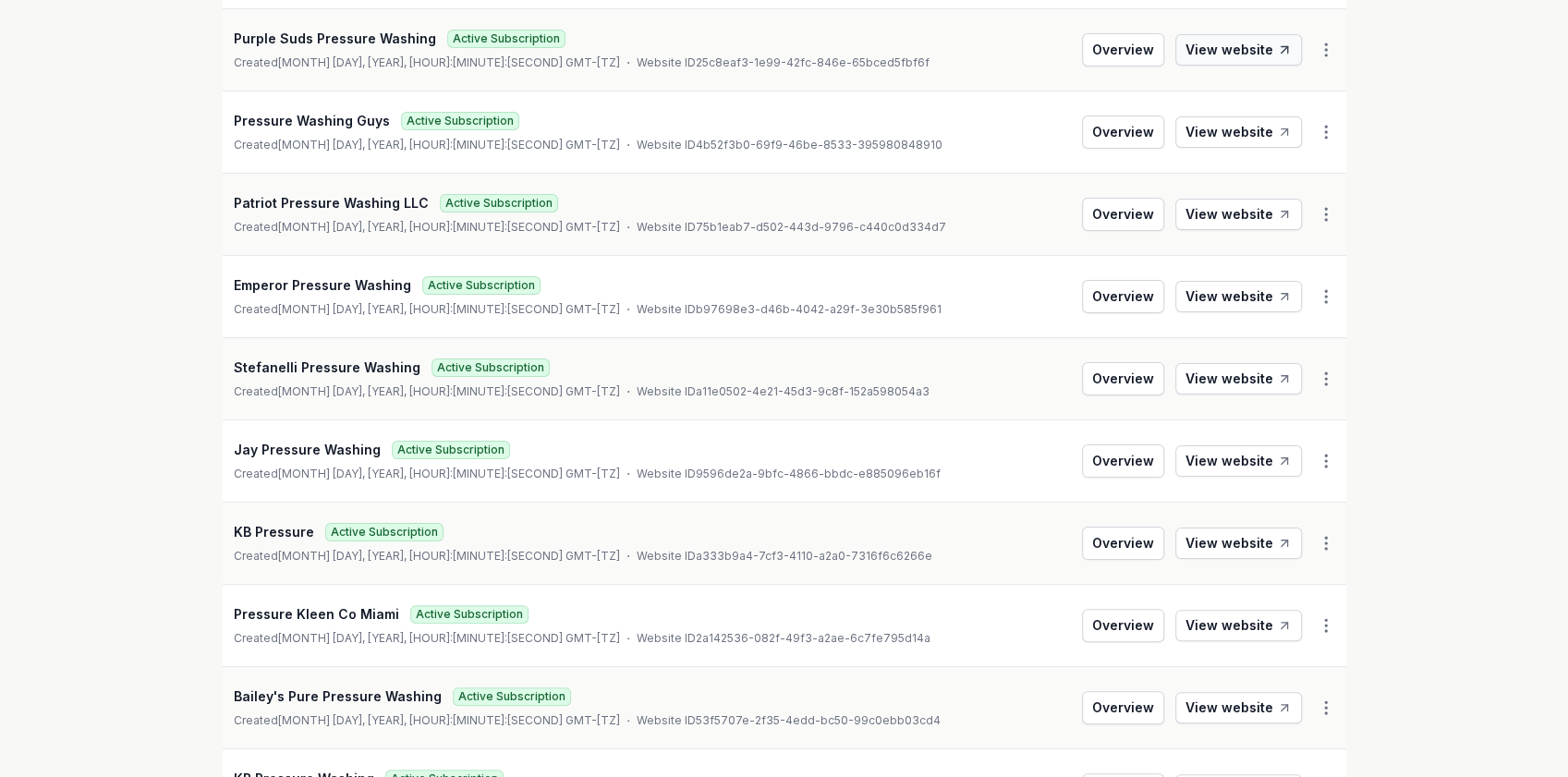 click on "View website" at bounding box center [1238, 50] 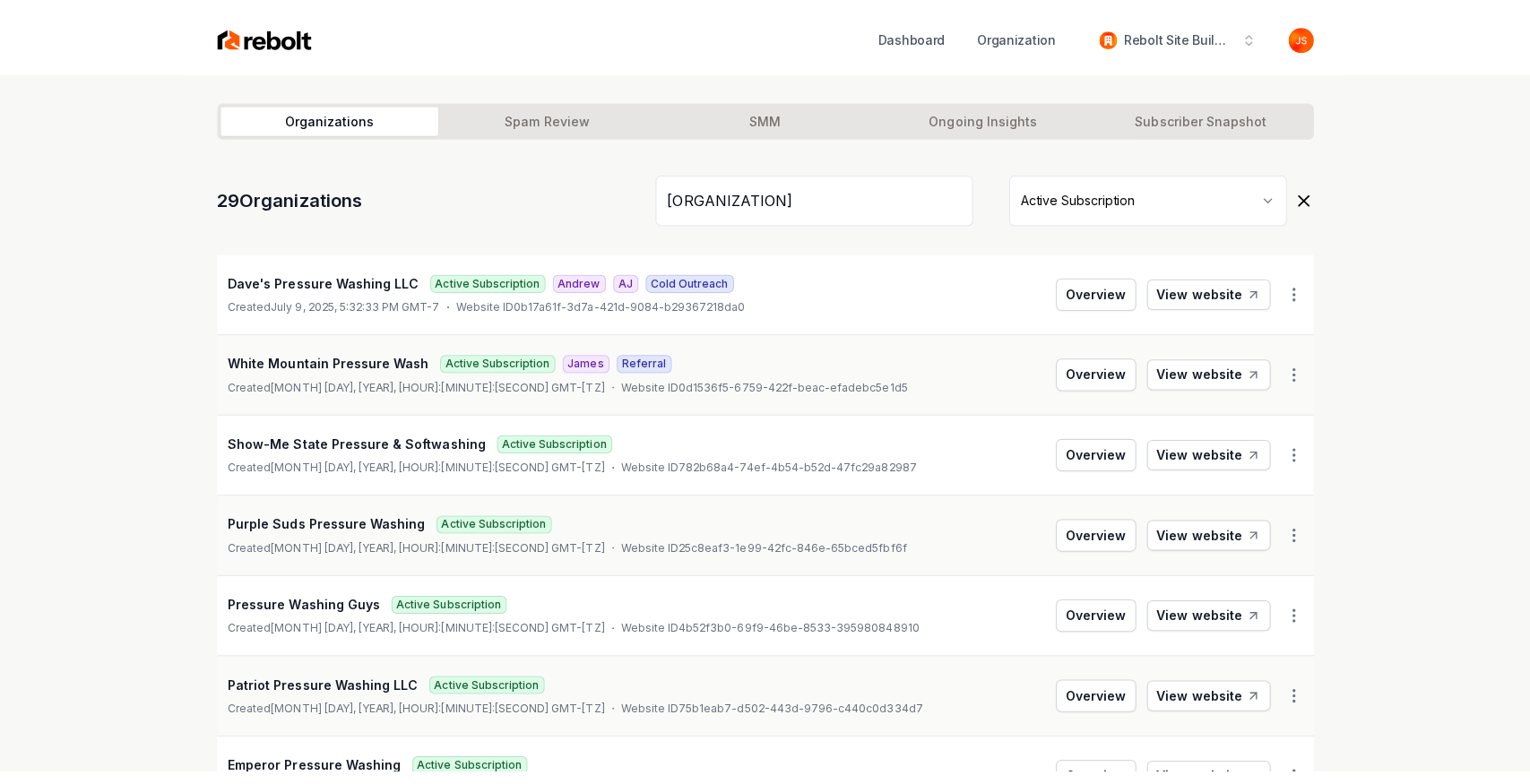 scroll, scrollTop: 0, scrollLeft: 0, axis: both 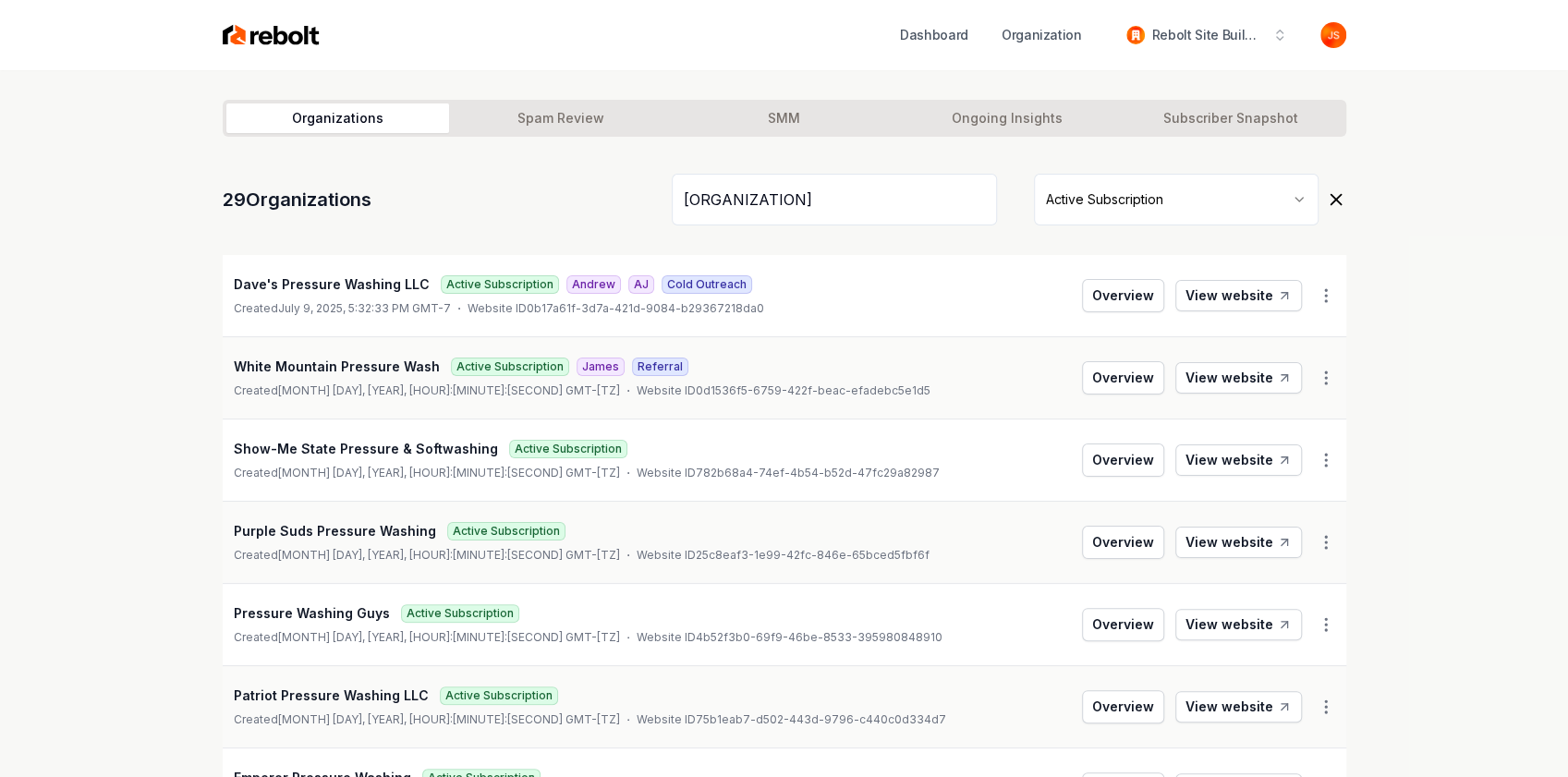 drag, startPoint x: 906, startPoint y: 211, endPoint x: 955, endPoint y: 213, distance: 49.0408 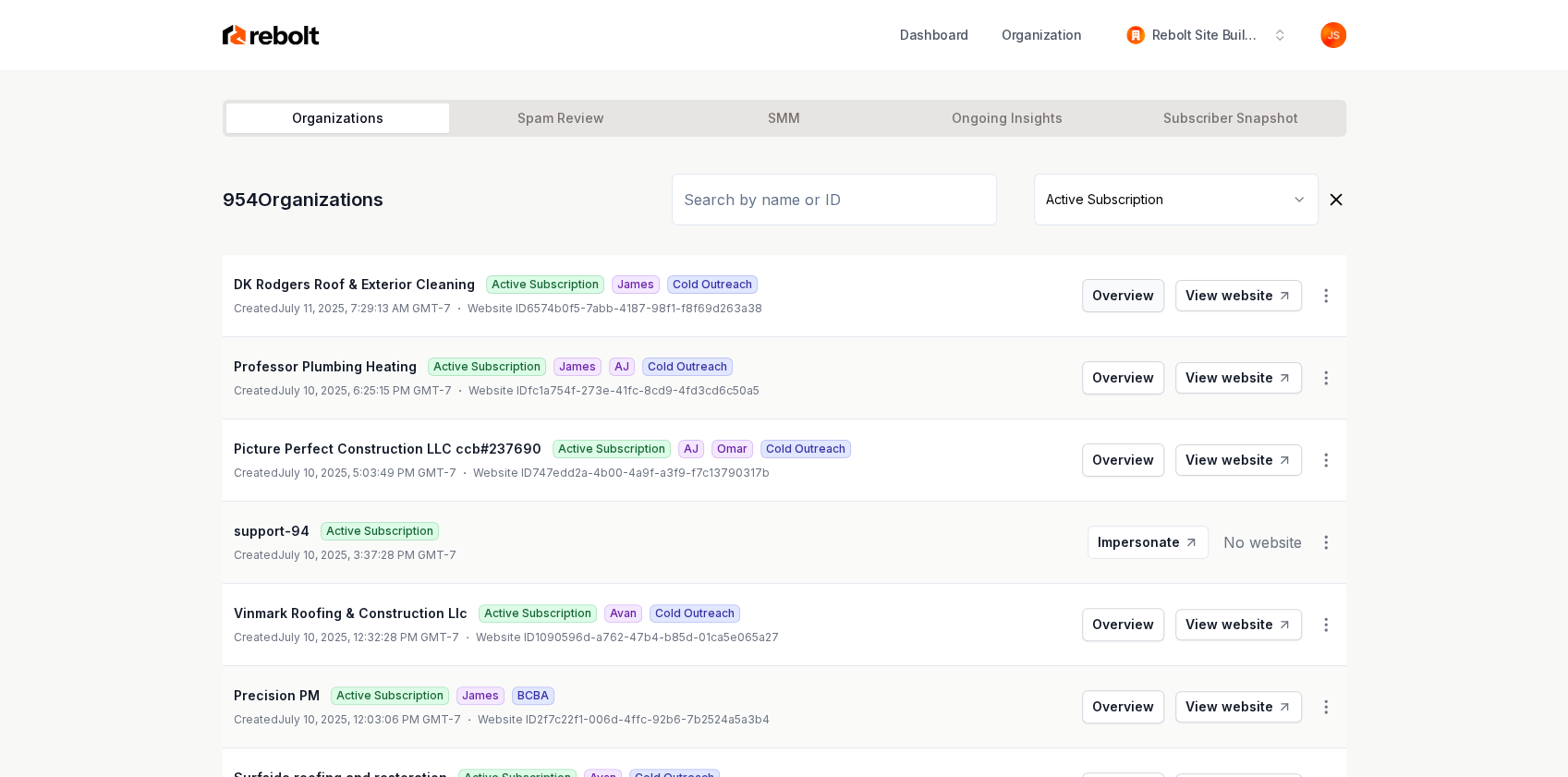 type 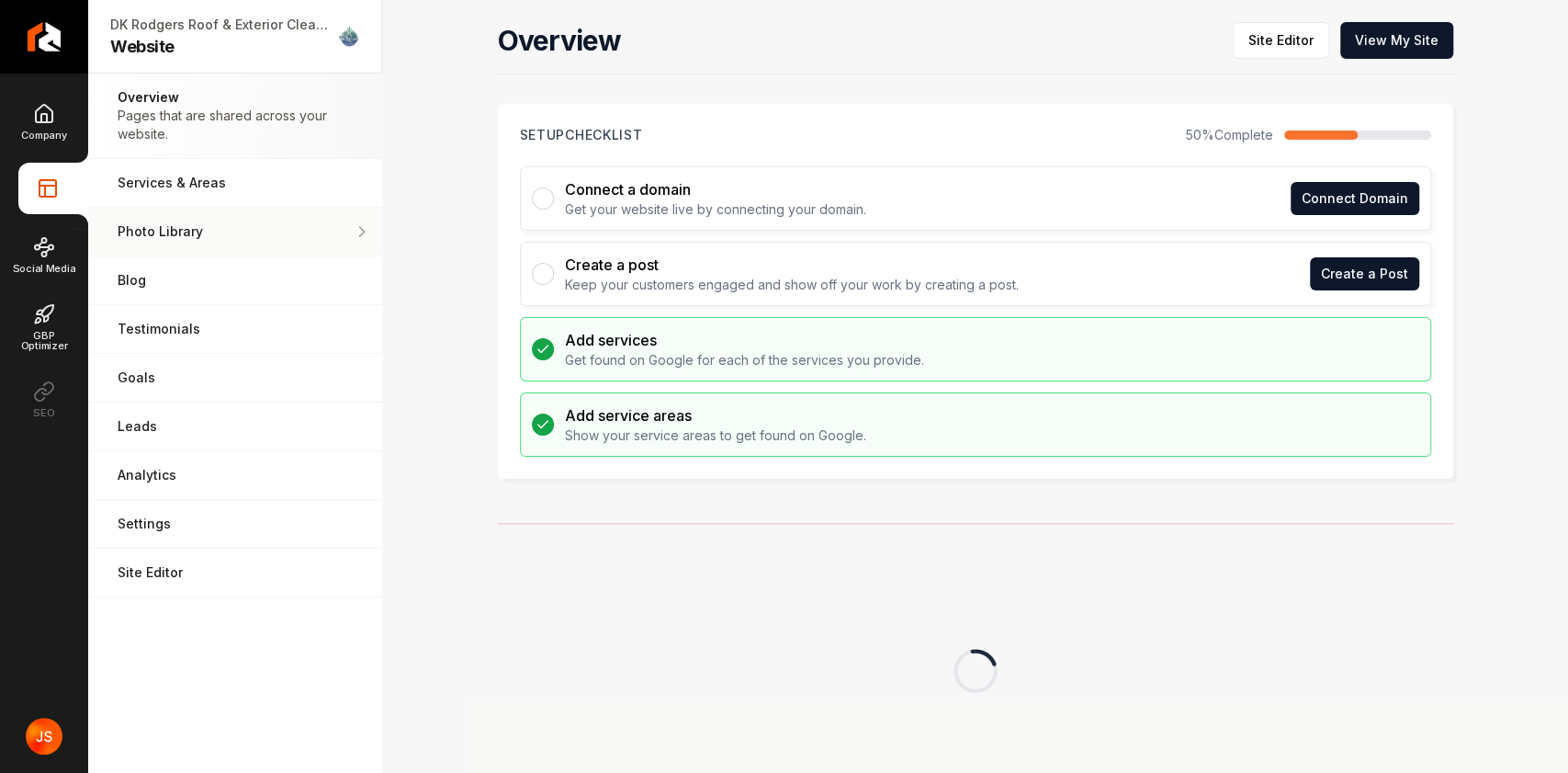 click on "Photo Library" at bounding box center (227, 232) 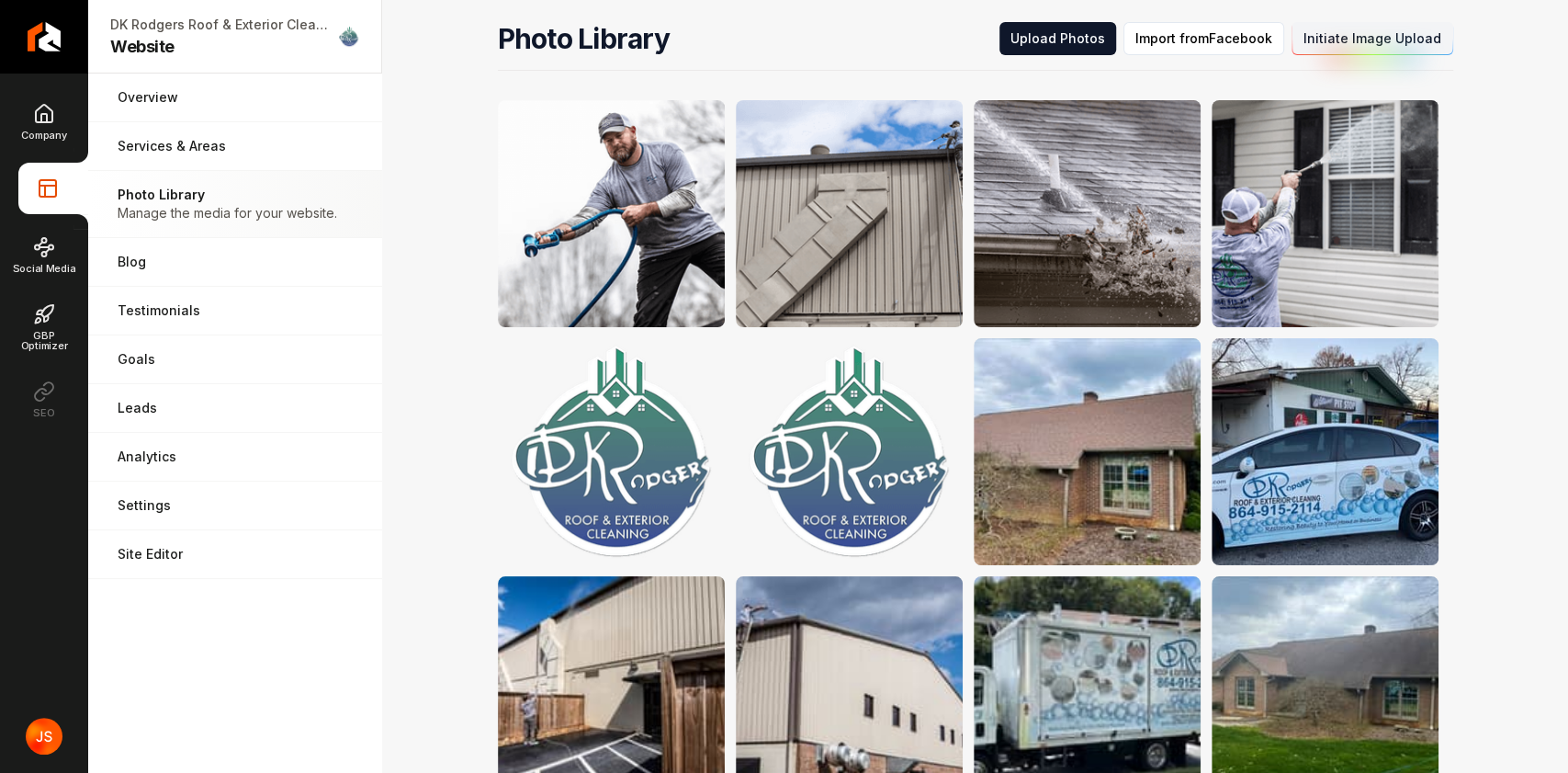 click on "Initiate Image Upload" at bounding box center (1372, 39) 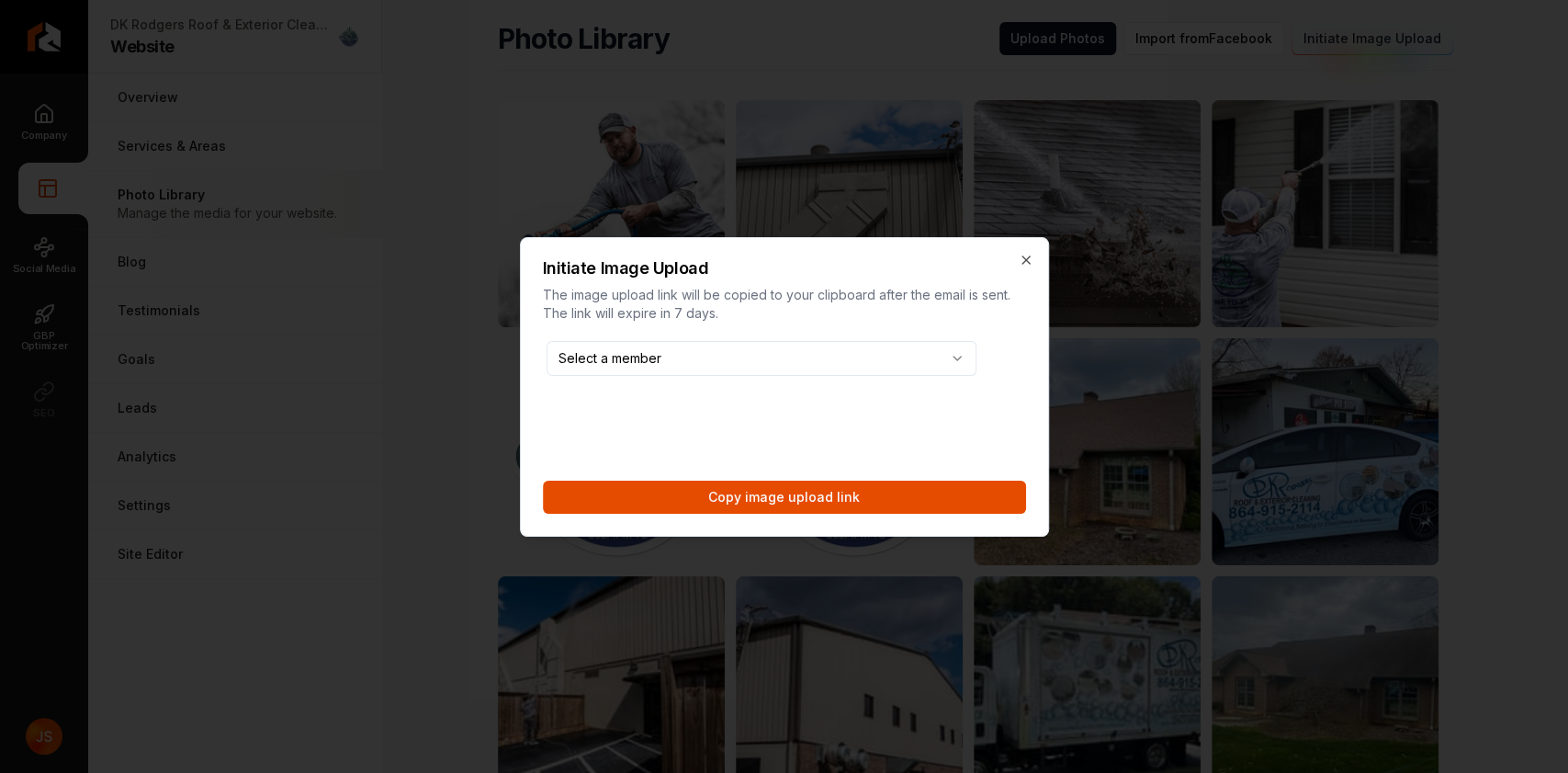 click on "Copy image upload link" at bounding box center [784, 497] 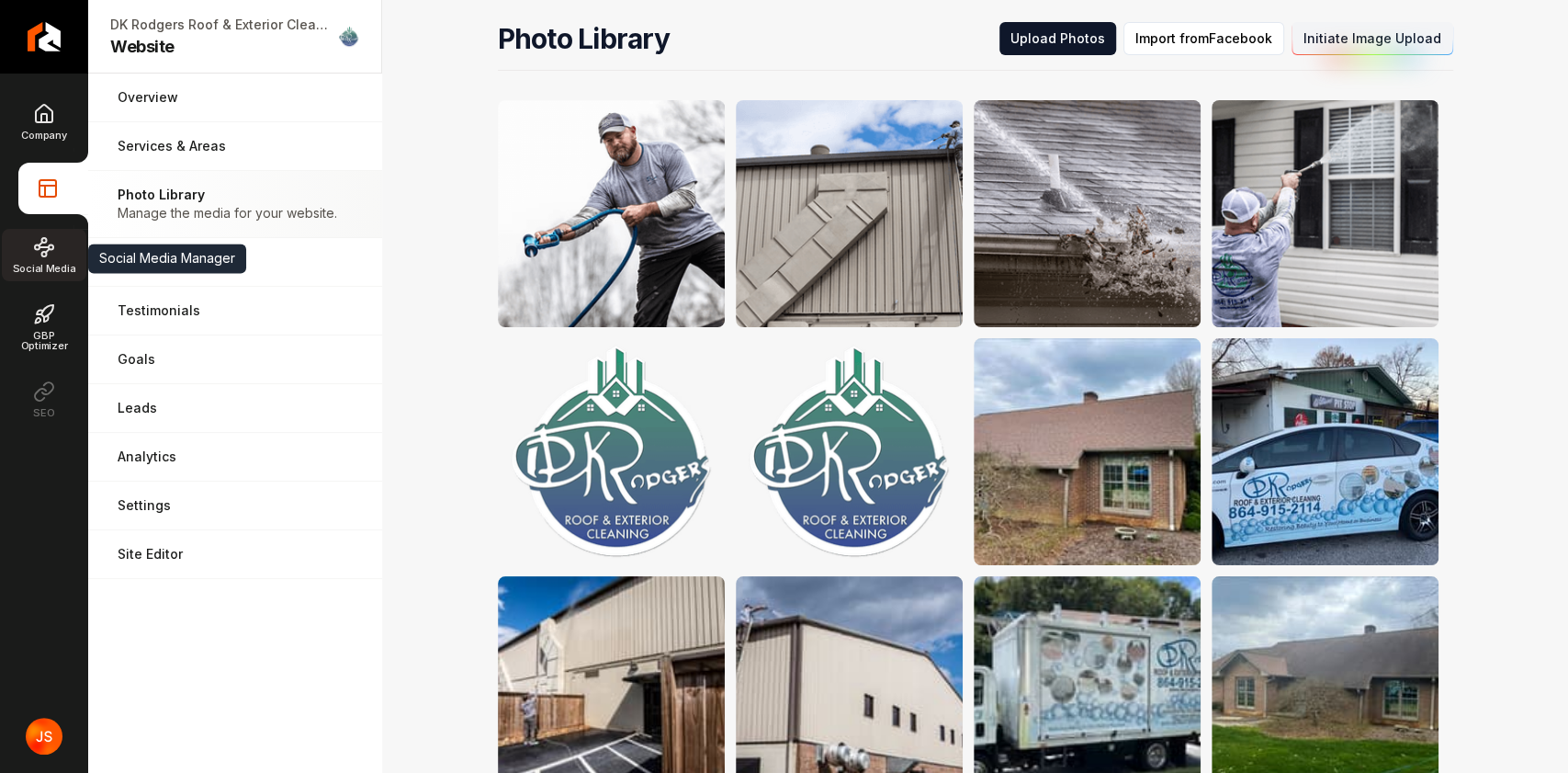 click on "Social Media" at bounding box center (44, 255) 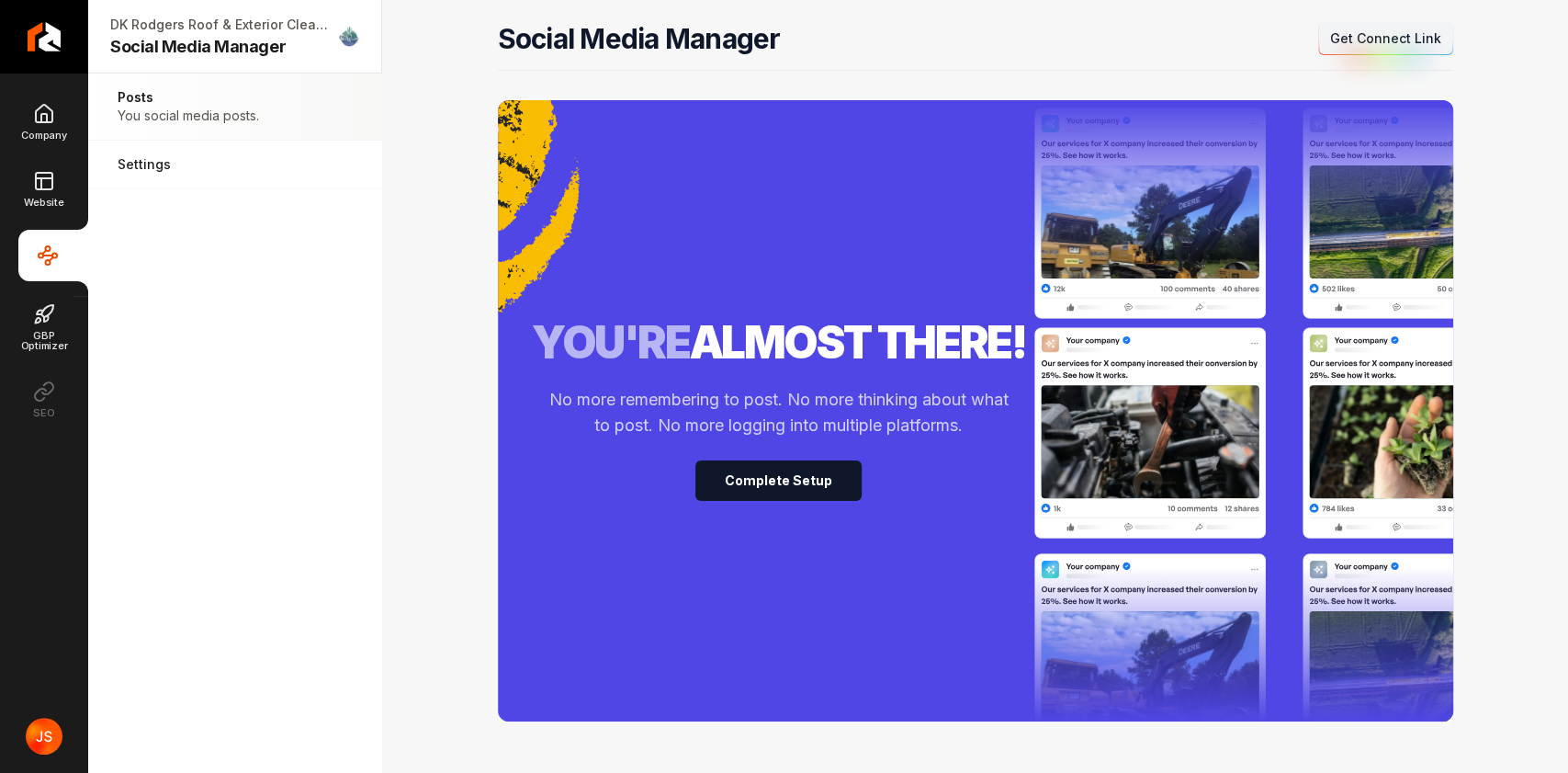 click on "Connect Link Get Connect Link" at bounding box center (1385, 39) 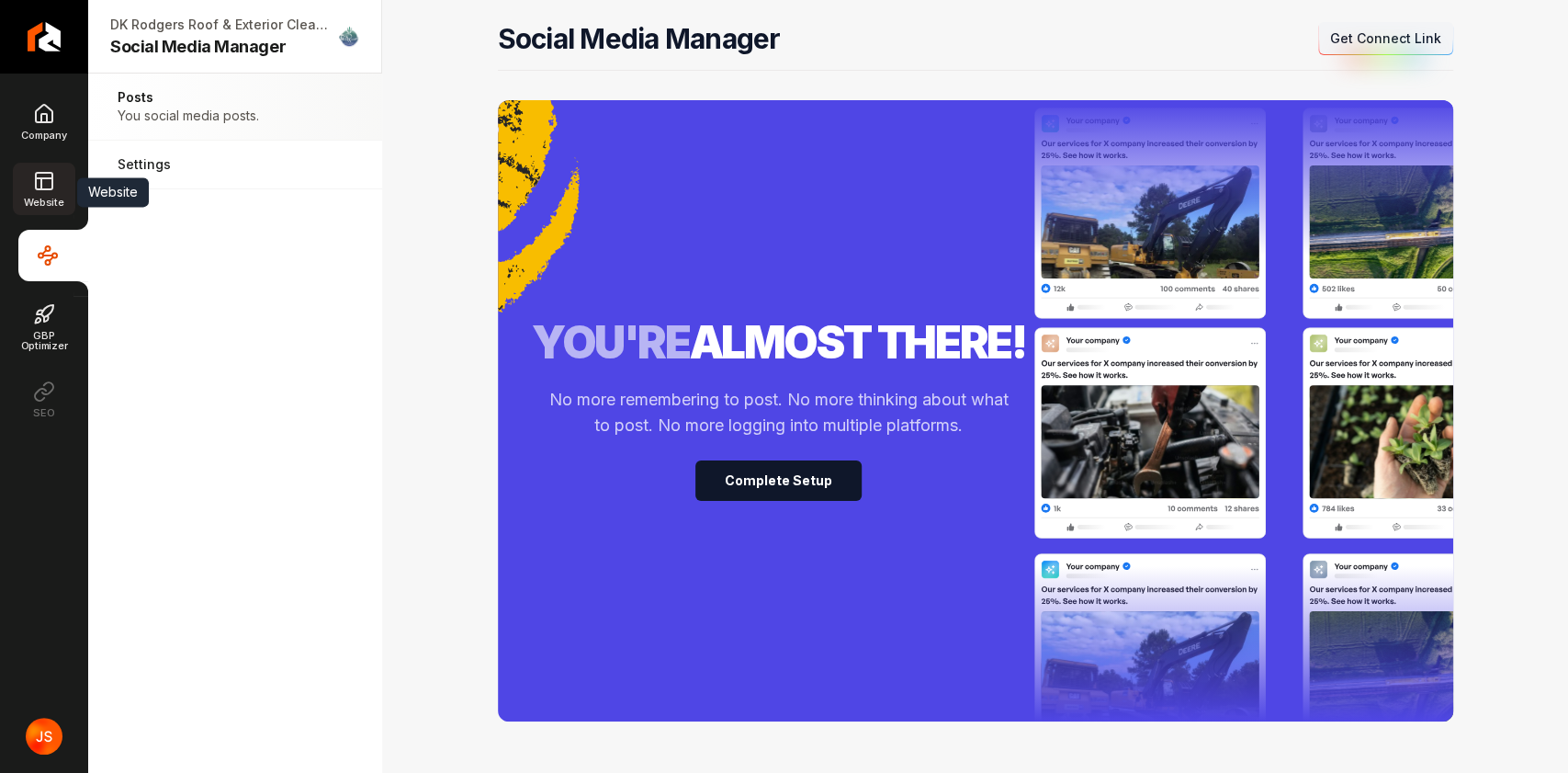 click on "Website" at bounding box center (43, 188) 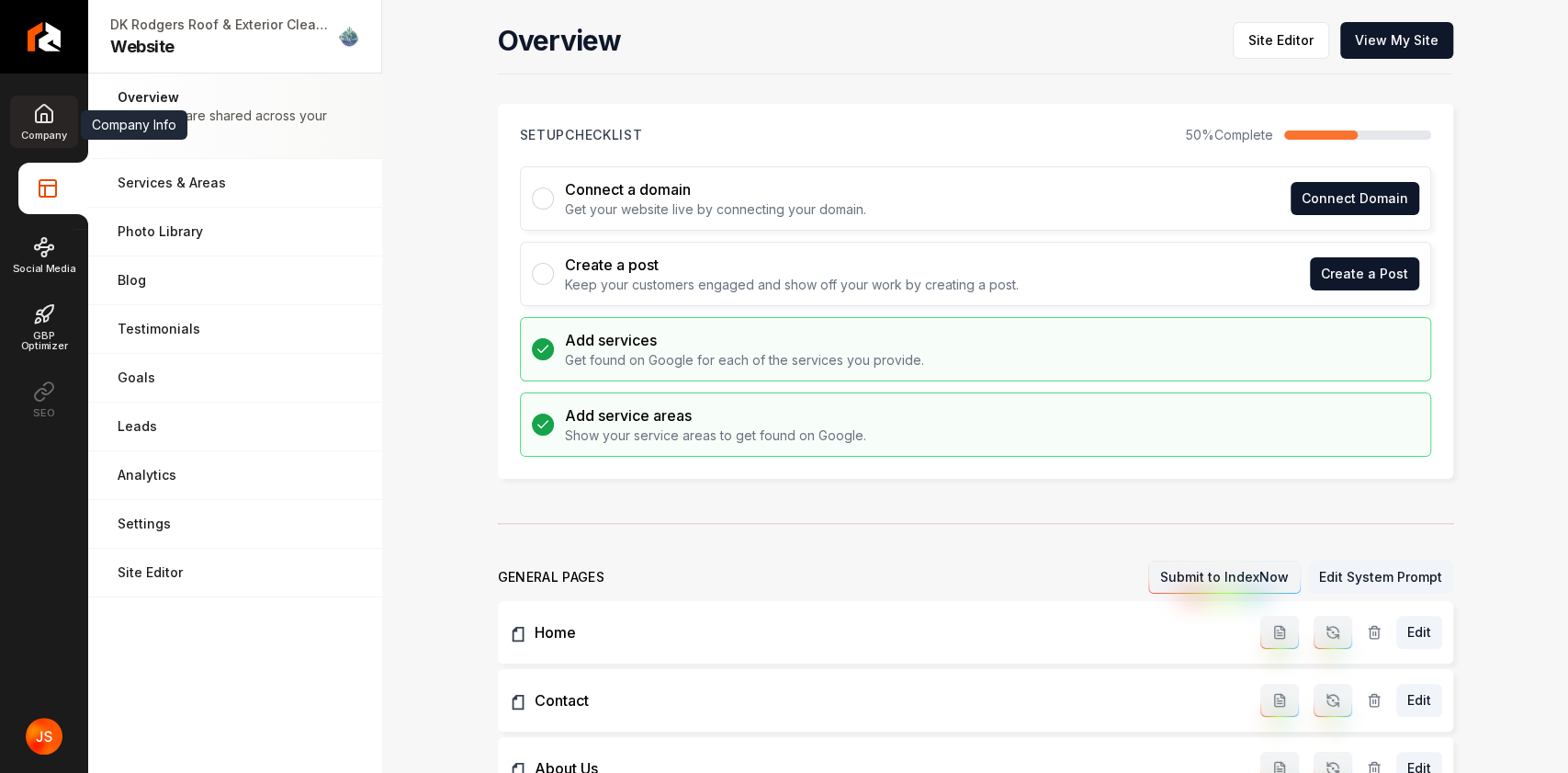 click on "Company" at bounding box center [43, 121] 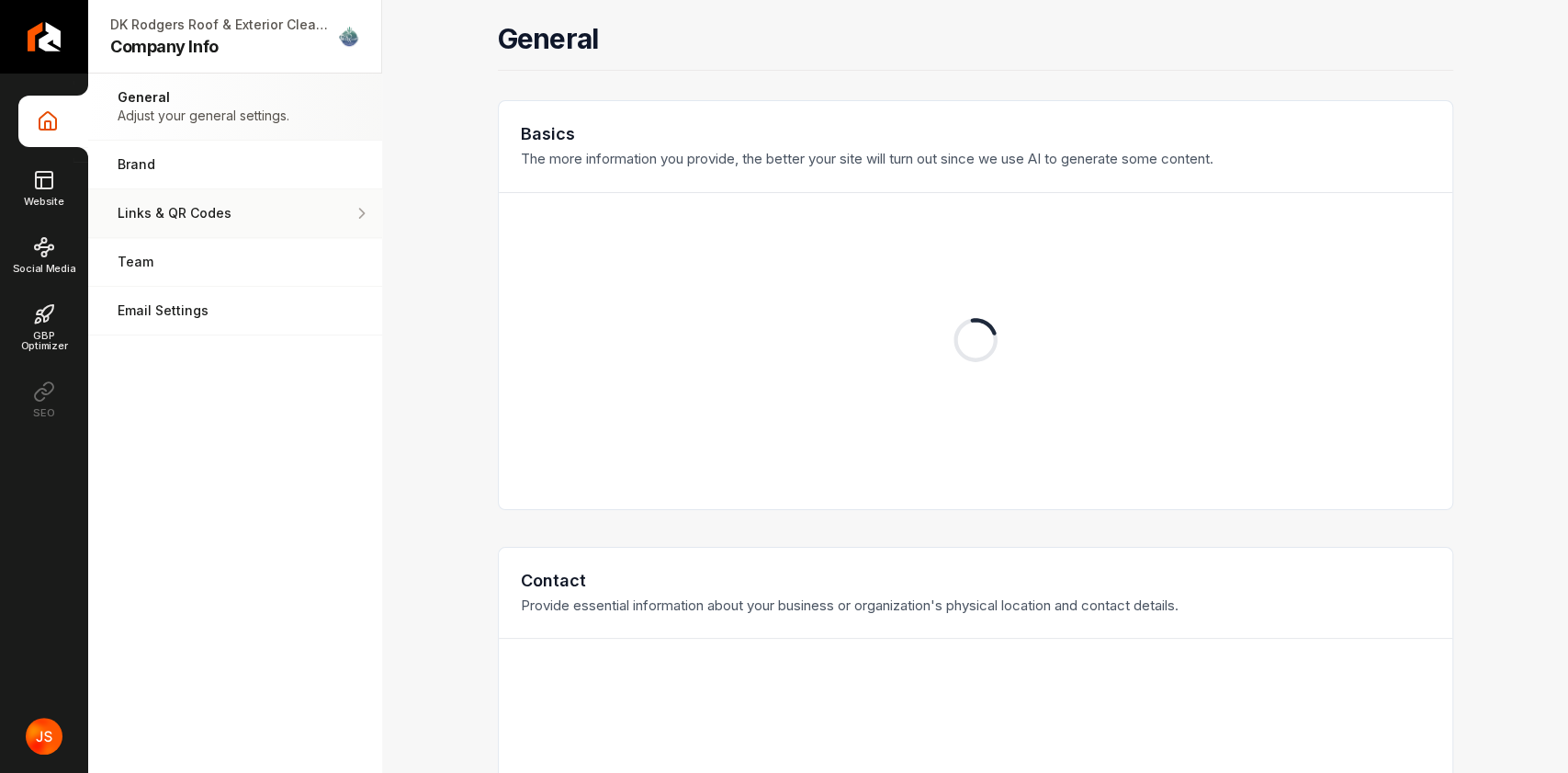 click on "Links & QR Codes Manage the links and QR codes for your business." at bounding box center [235, 213] 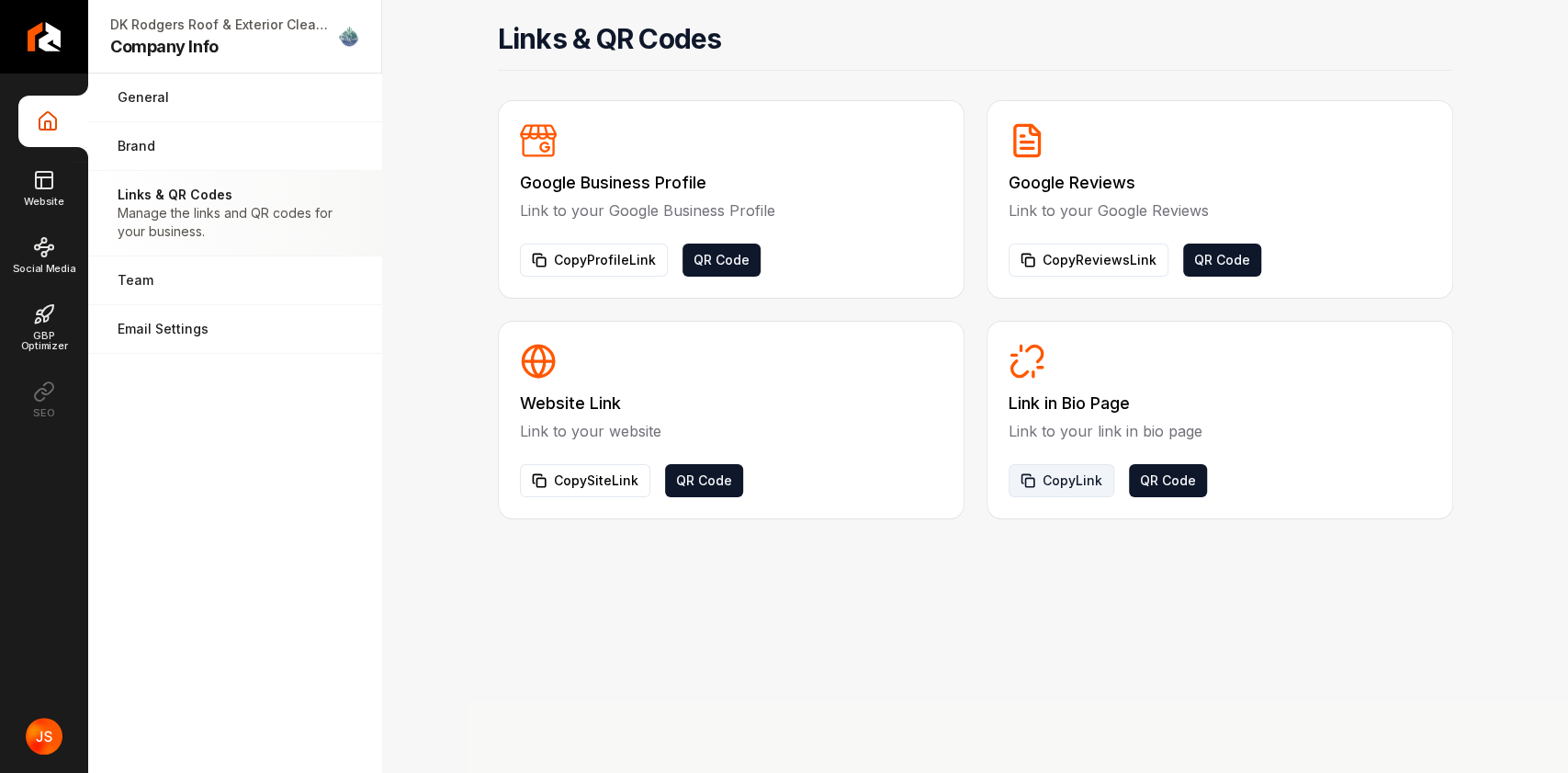 click on "Copy   Link" at bounding box center [1061, 481] 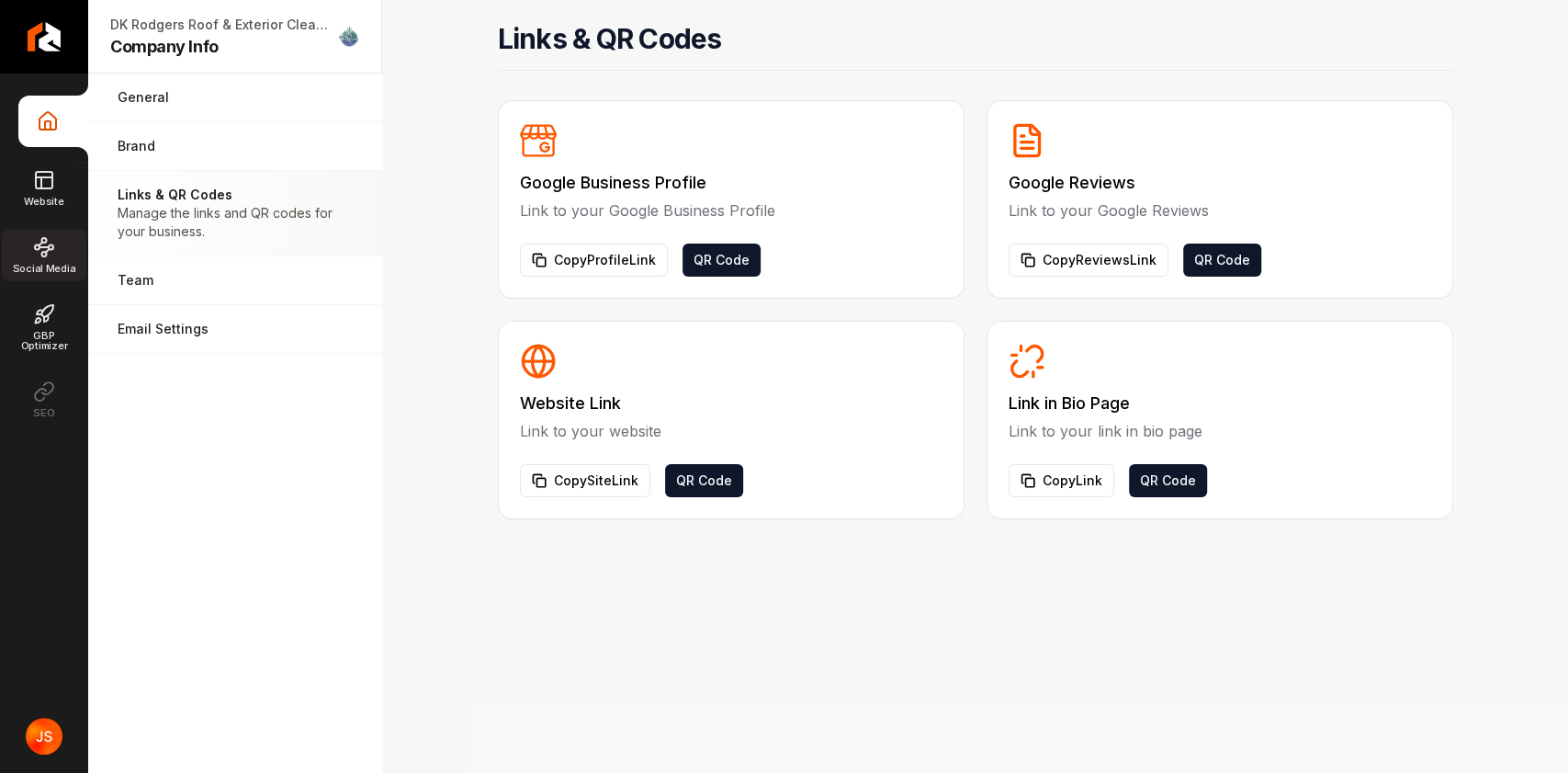 click on "Social Media" at bounding box center (44, 255) 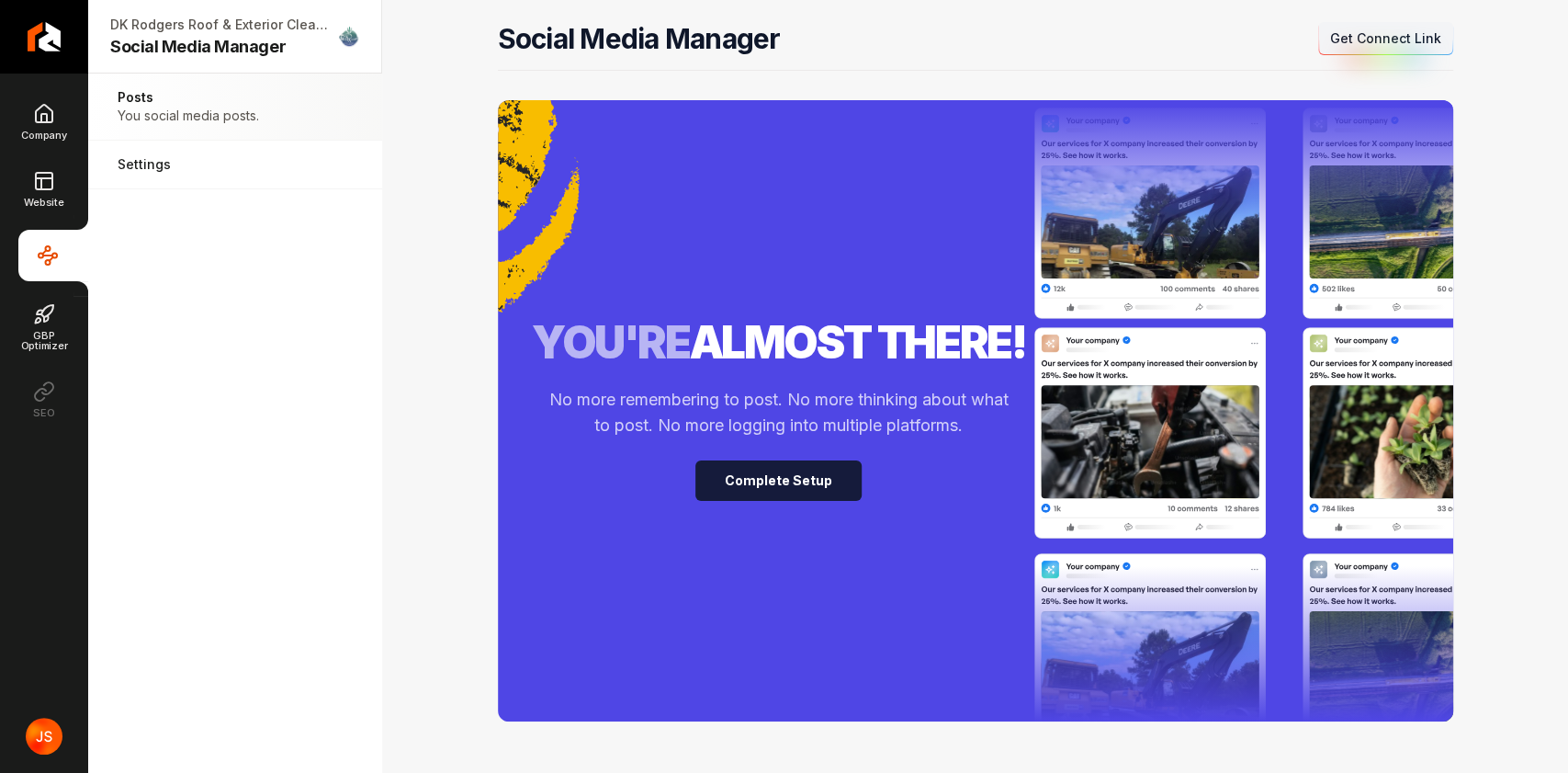 click on "Complete Setup" at bounding box center [778, 481] 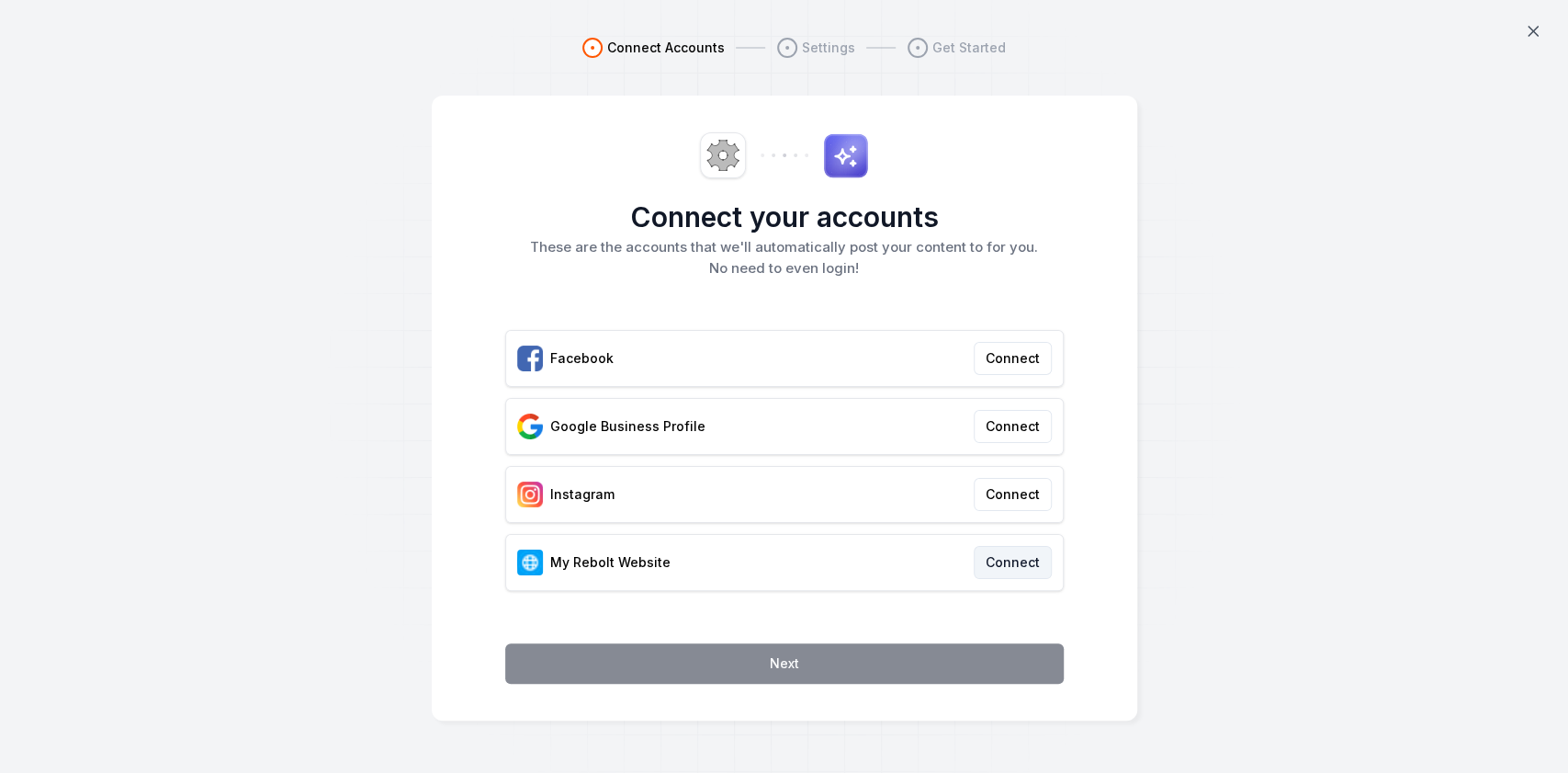 click on "Connect" at bounding box center [1012, 563] 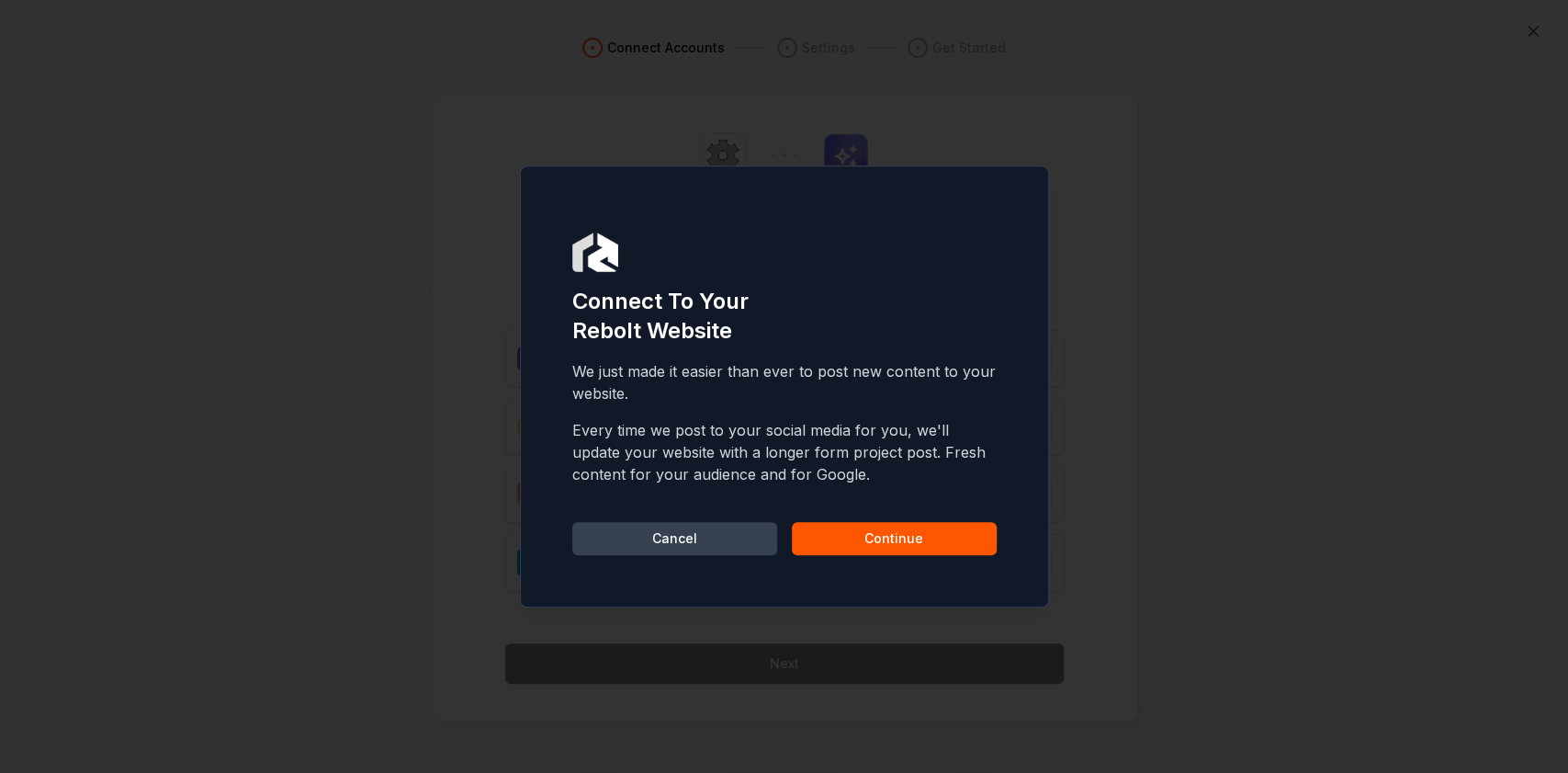 click on "Continue" at bounding box center (894, 539) 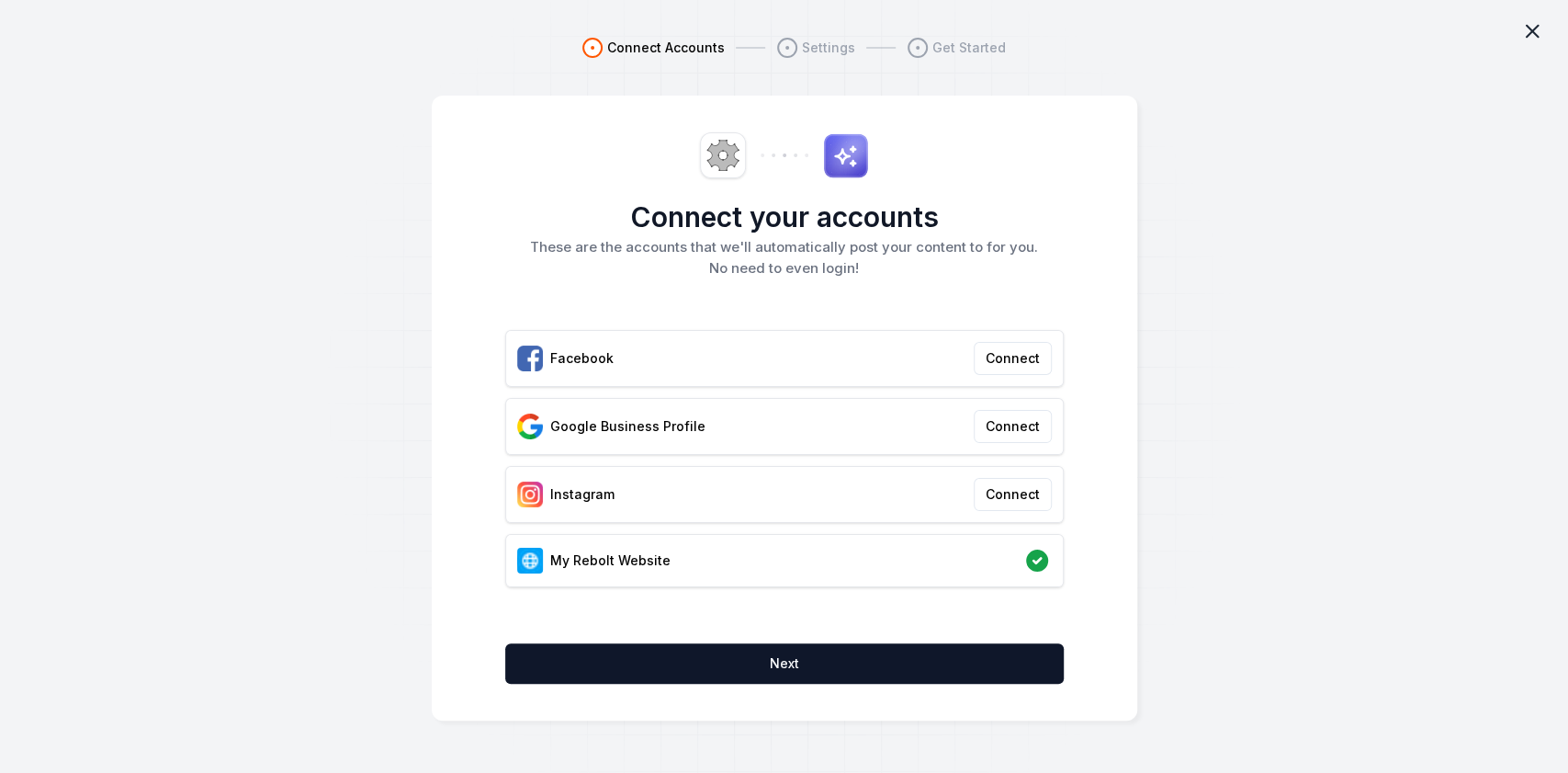 click 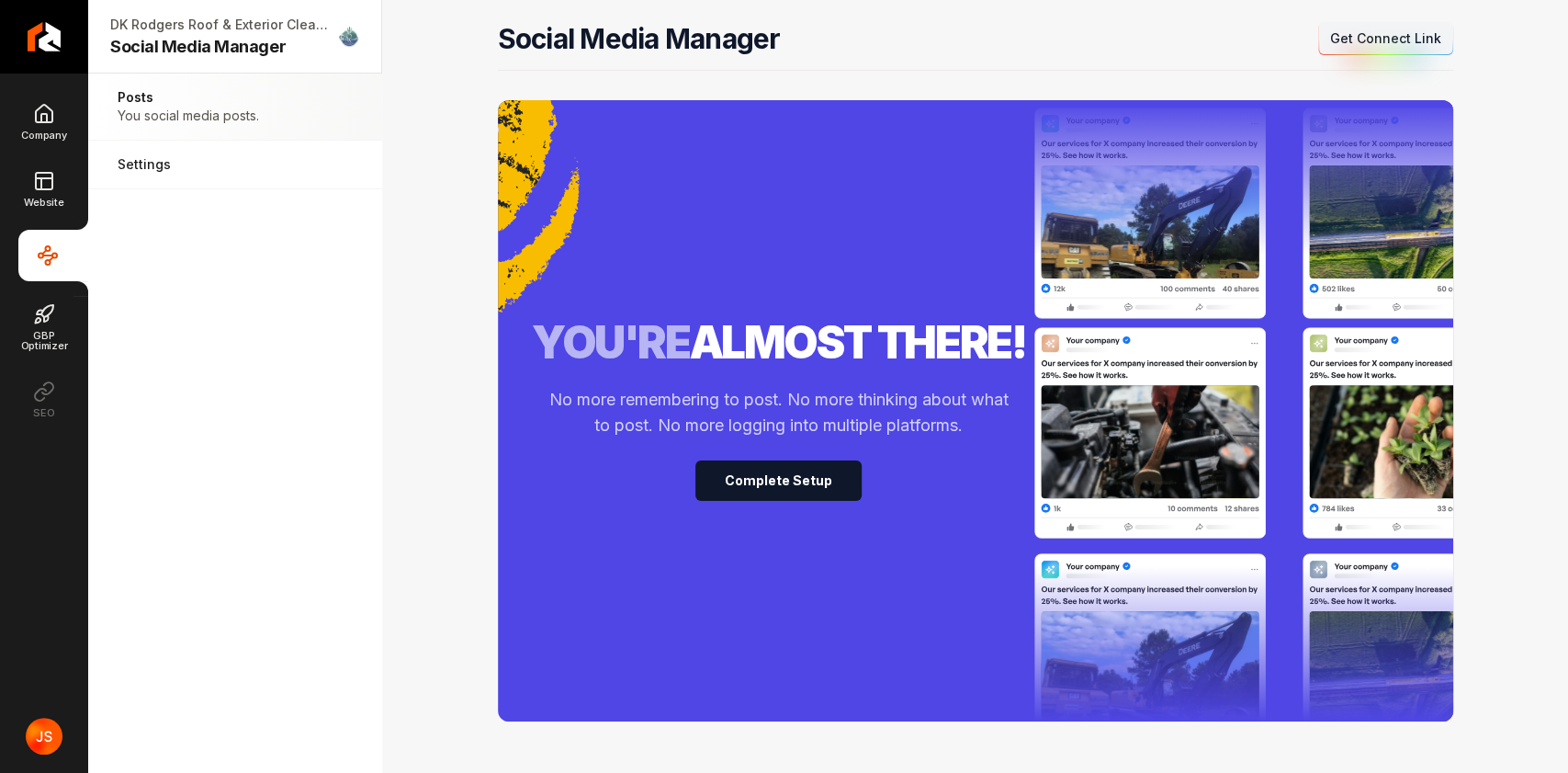 click on "Connect Link Get Connect Link" at bounding box center [1385, 39] 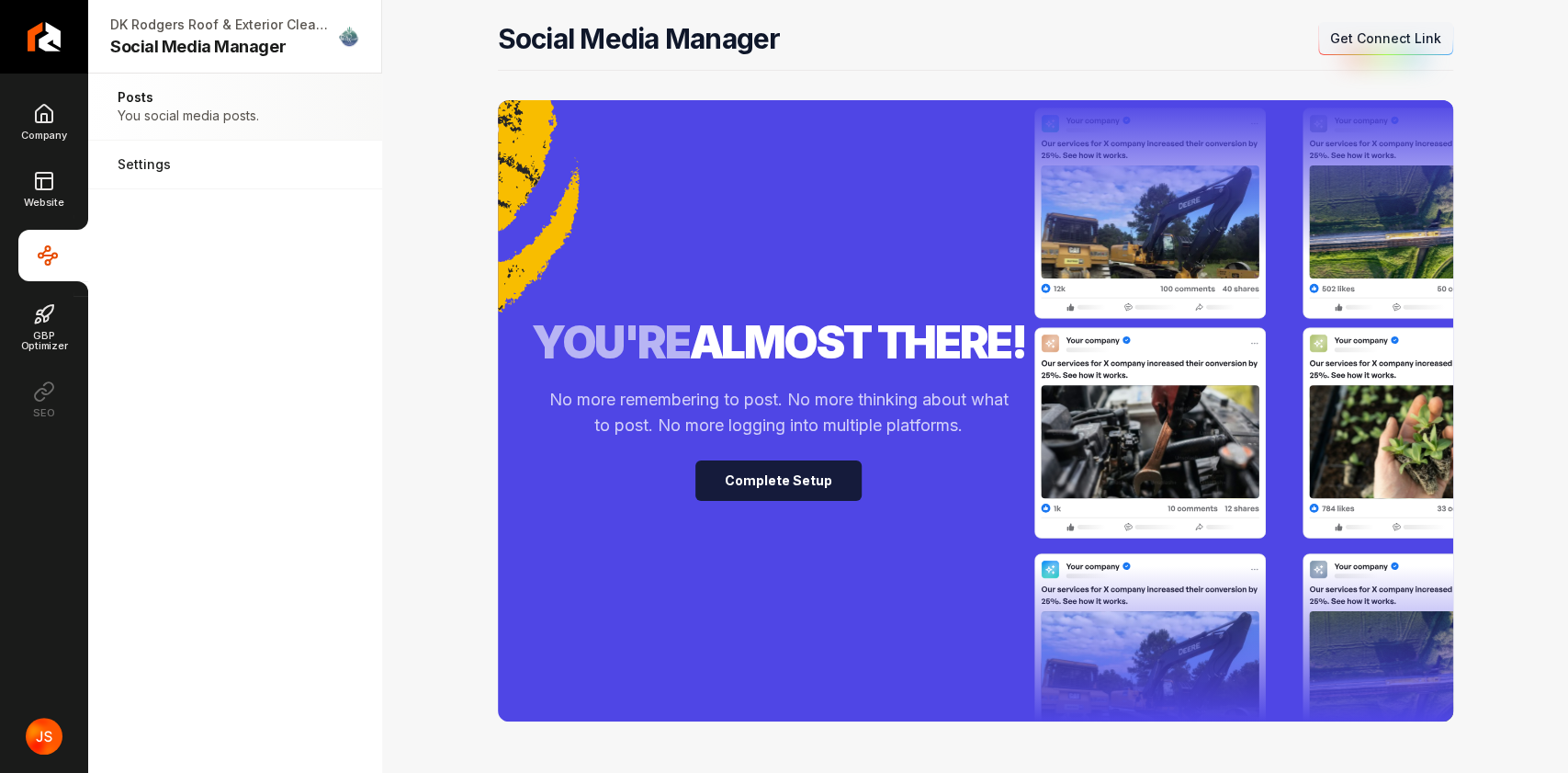 click on "Complete Setup" at bounding box center [778, 481] 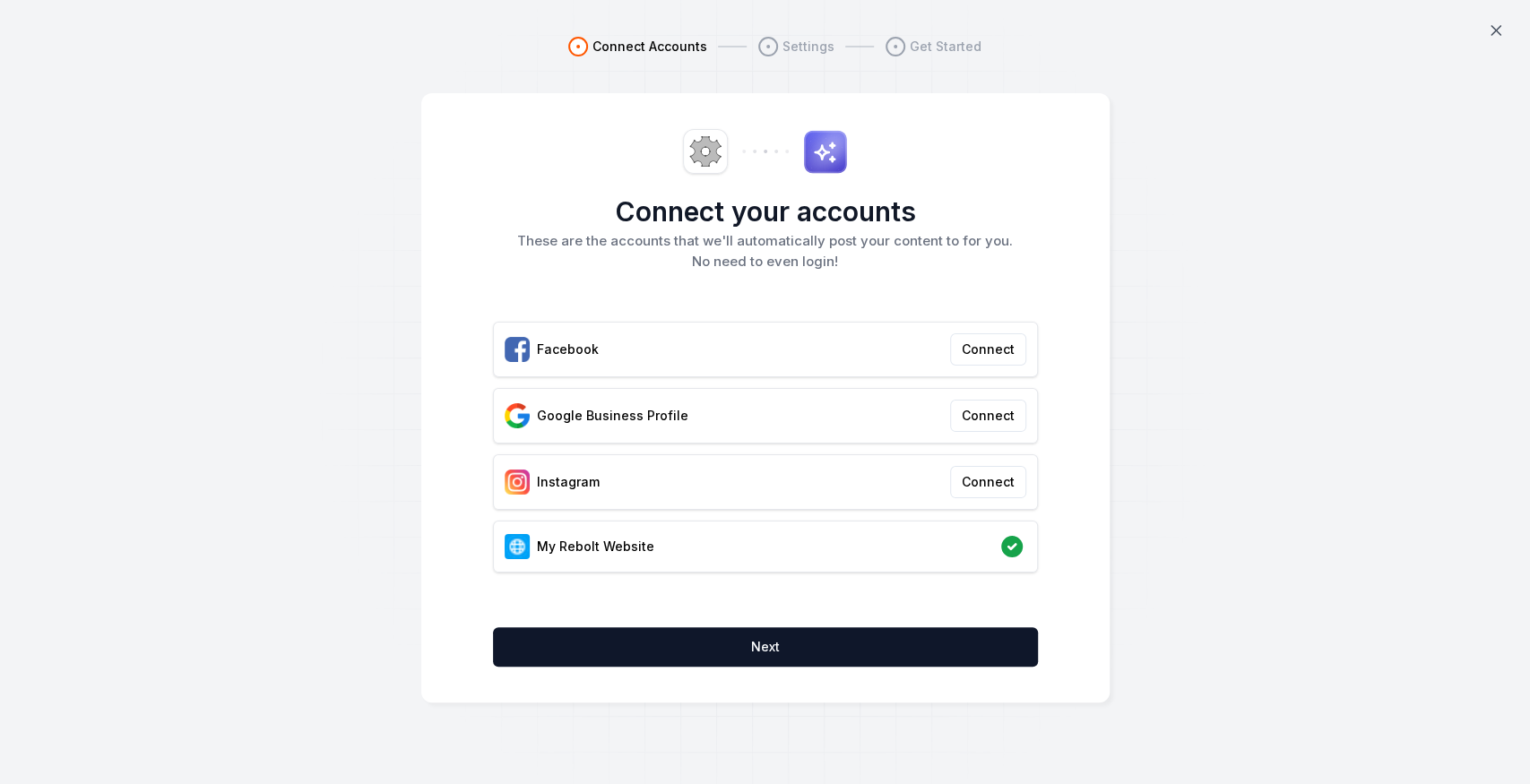 click on "Connect Accounts Settings Get Started Connect your accounts These are the accounts that we'll automatically post your content to for you. No need to even login! Facebook Connect Google Business Profile Connect Instagram Connect My Rebolt Website Next" at bounding box center [765, 392] 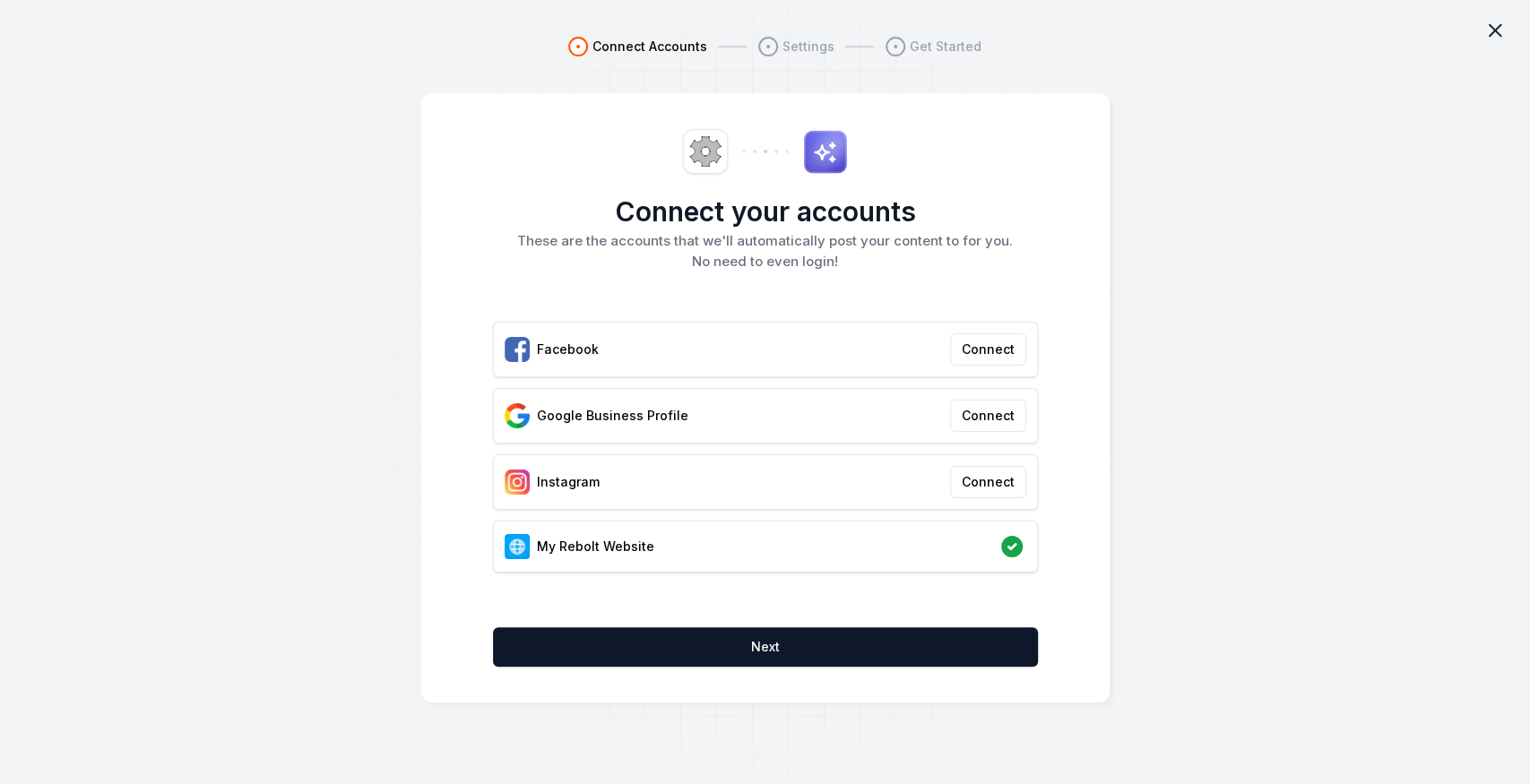 click 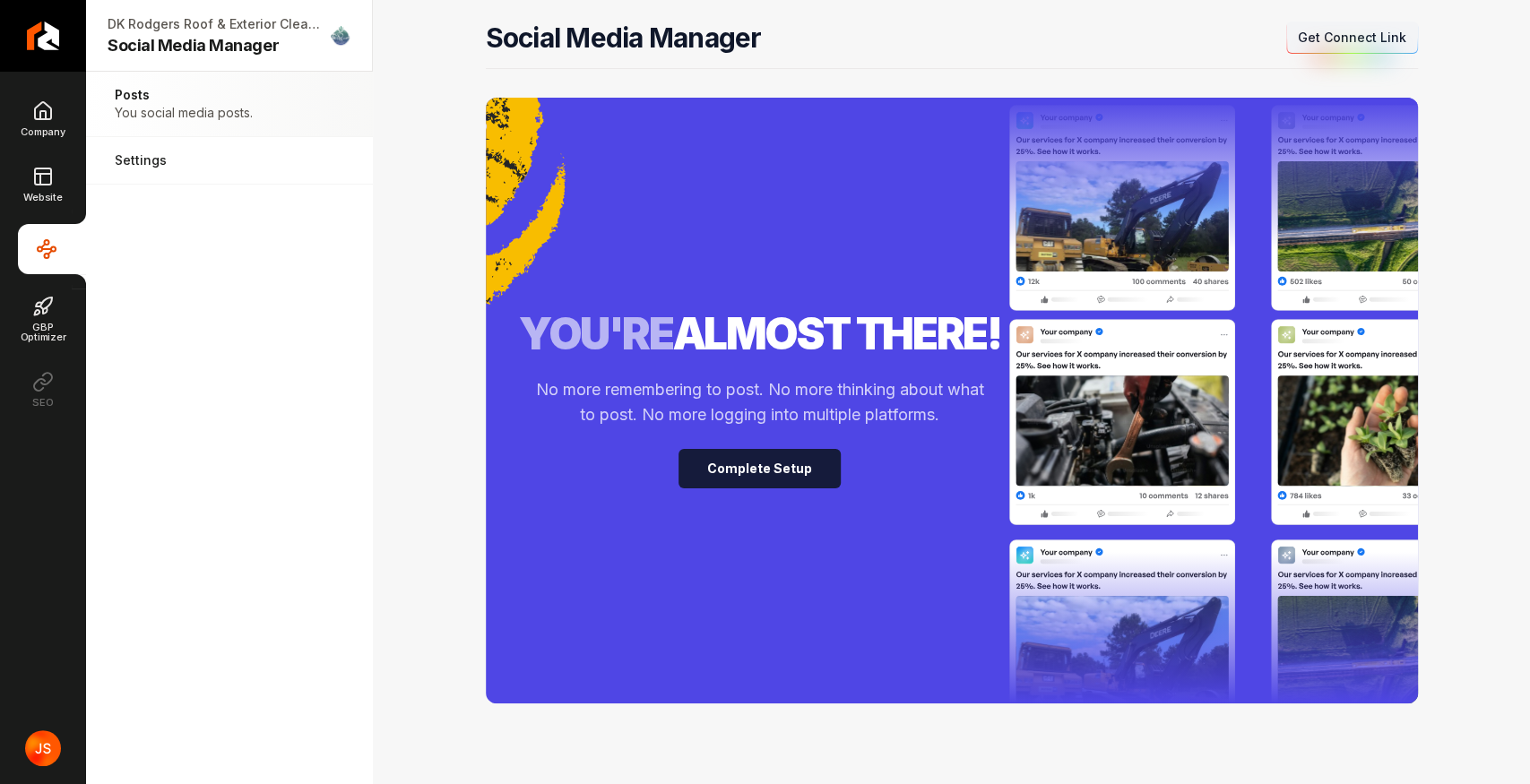 click on "Complete Setup" at bounding box center [759, 469] 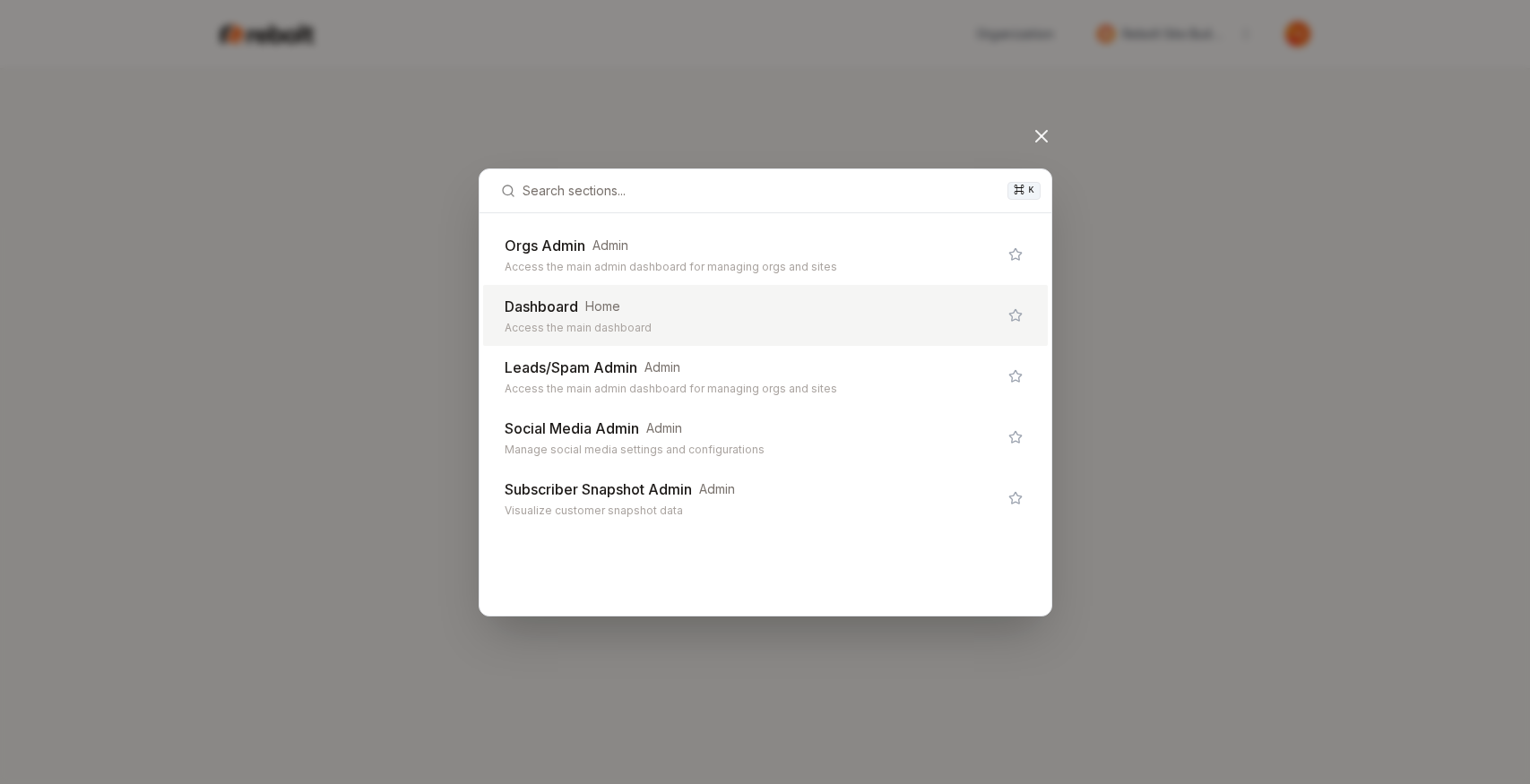 scroll, scrollTop: 0, scrollLeft: 0, axis: both 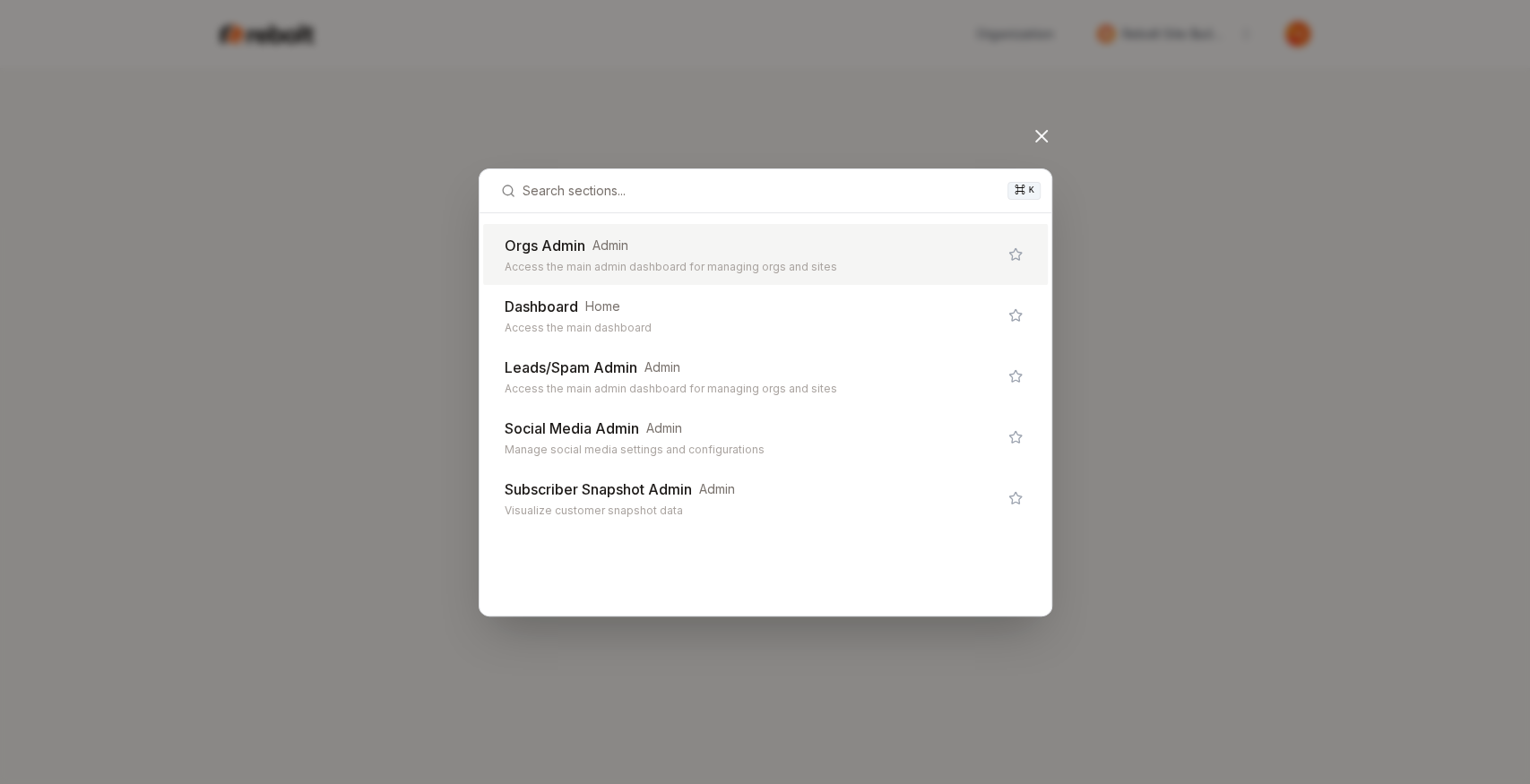 click on "Orgs Admin  Admin" at bounding box center [751, 246] 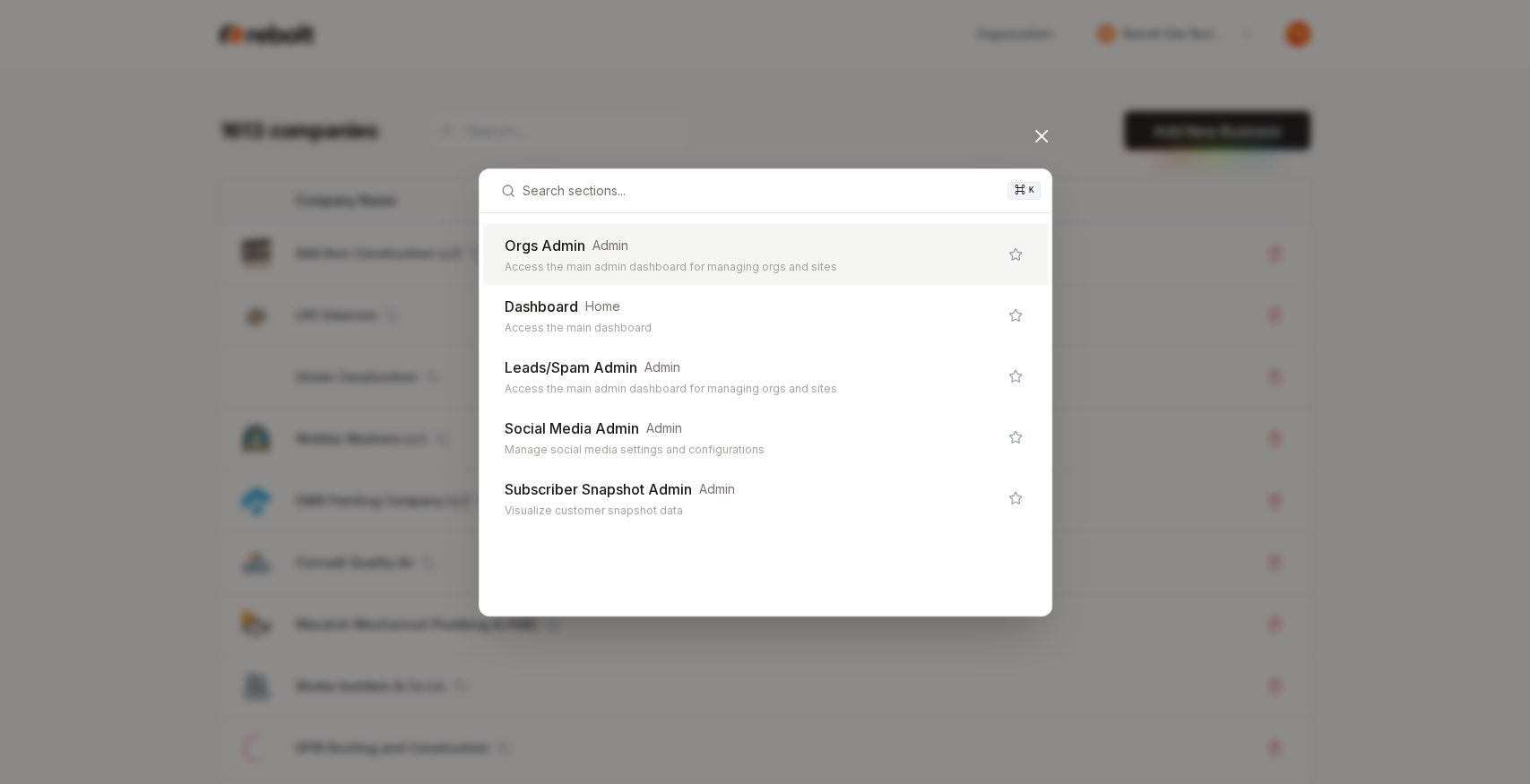 click on "Orgs Admin  Admin" at bounding box center [751, 246] 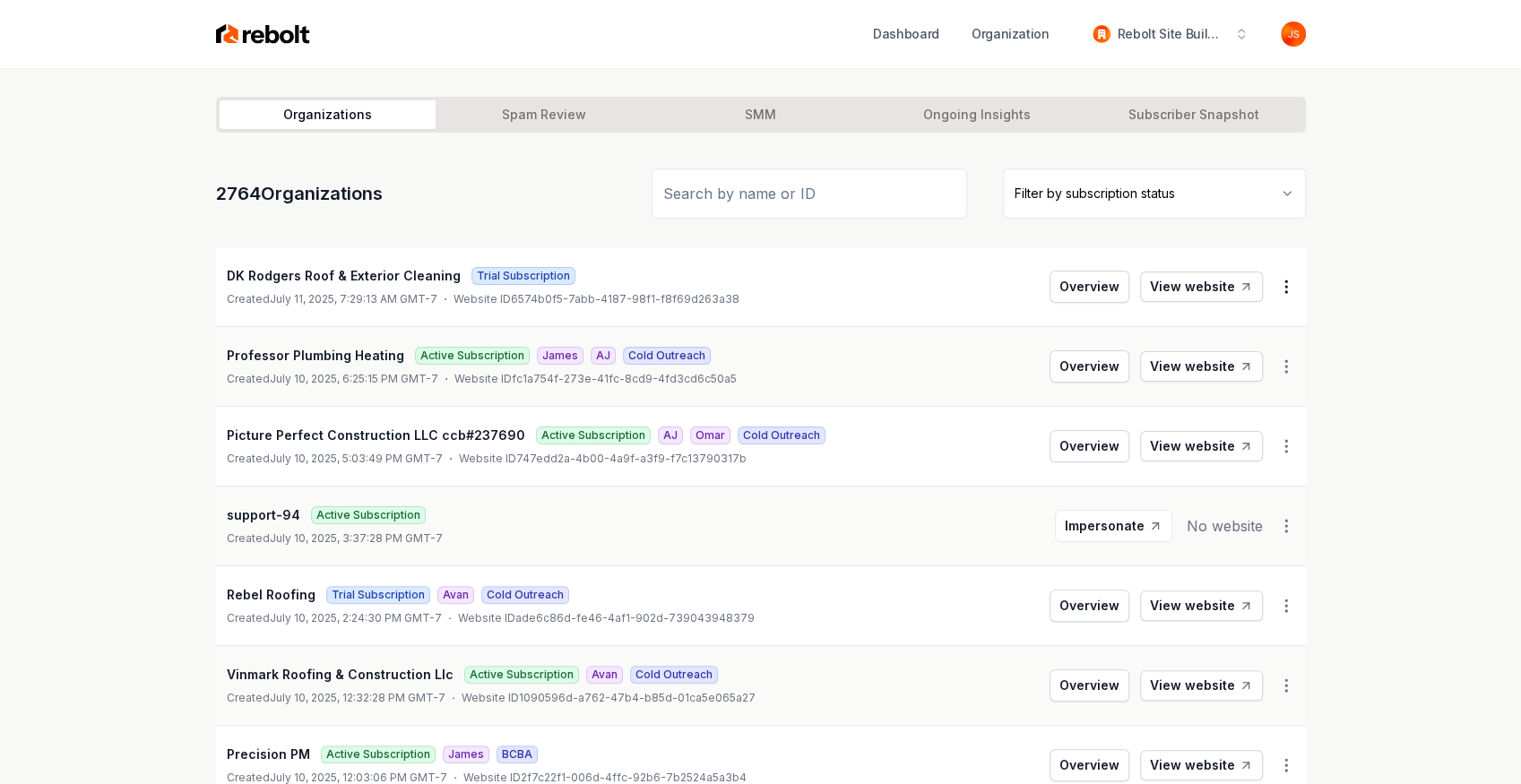 click on "Dashboard Organization Rebolt Site Builder Organizations Spam Review SMM Ongoing Insights Subscriber Snapshot 2764  Organizations Filter by subscription status DK Rodgers Roof & Exterior Cleaning Trial Subscription Created  July 11, 2025, 7:29:13 AM GMT-7   Website ID  6574b0f5-7abb-4187-98f1-f8f69d263a38 Overview View website Professor Plumbing Heating Active Subscription James AJ Cold Outreach Created  July 10, 2025, 6:25:15 PM GMT-7   Website ID  fc1a754f-273e-41fc-8cd9-4fd3cd6c50a5 Overview View website Picture Perfect Construction LLC ccb#237690 Active Subscription AJ Omar Cold Outreach Created  July 10, 2025, 5:03:49 PM GMT-7   Website ID  747edd2a-4b00-4a9f-a3f9-f7c13790317b Overview View website support-94 Active Subscription Created  July 10, 2025, 3:37:28 PM GMT-7 Impersonate No website Rebel Roofing Trial Subscription Avan Cold Outreach Created  July 10, 2025, 2:24:30 PM GMT-7   Website ID  ade6c86d-fe46-4af1-902d-739043948379 Overview View website Vinmark Roofing & Construction Llc Avan" at bounding box center [760, 392] 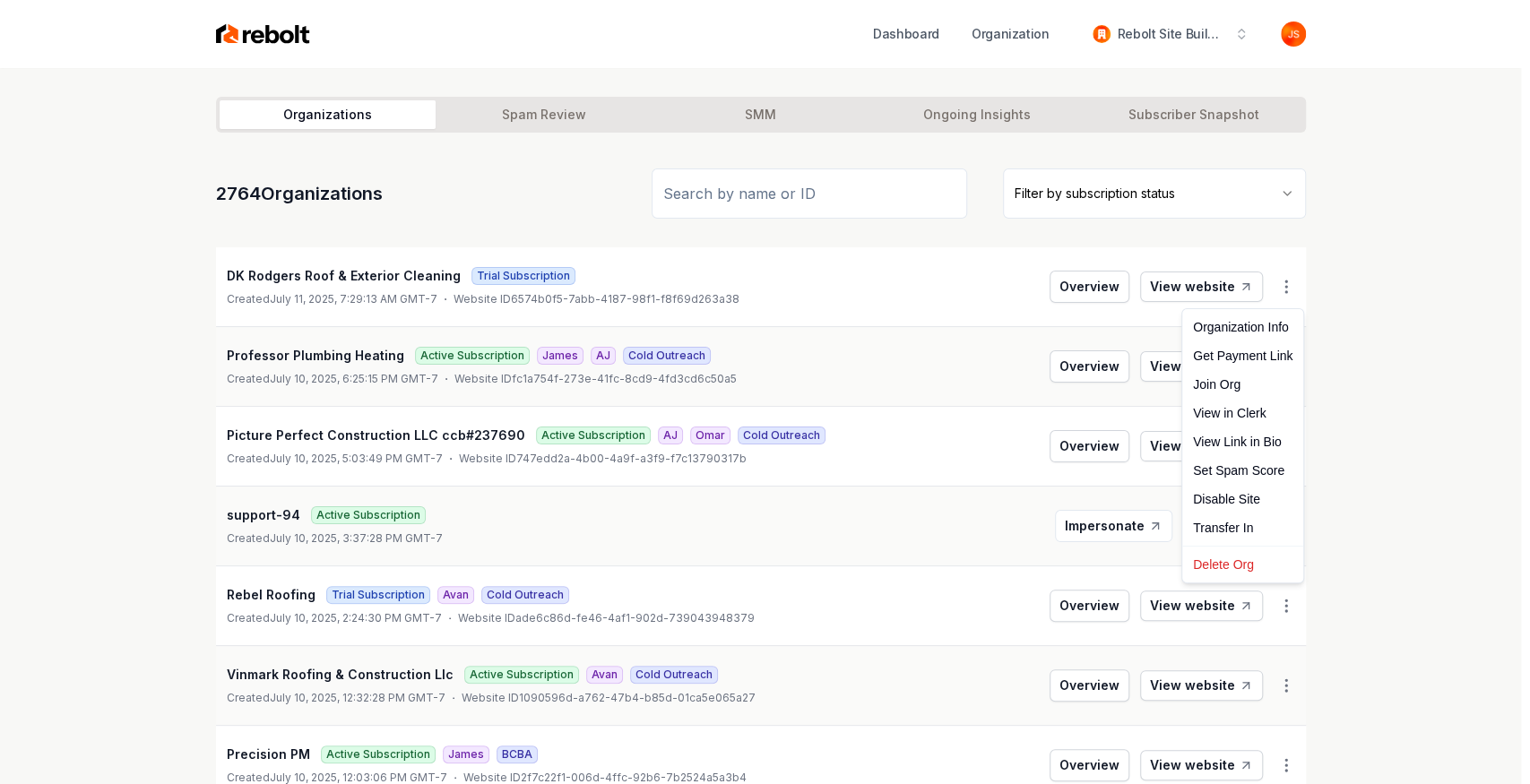 click on "Dashboard Organization Rebolt Site Builder Organizations Spam Review SMM Ongoing Insights Subscriber Snapshot 2764  Organizations Filter by subscription status DK Rodgers Roof & Exterior Cleaning Trial Subscription Created  July 11, 2025, 7:29:13 AM GMT-7   Website ID  6574b0f5-7abb-4187-98f1-f8f69d263a38 Overview View website Professor Plumbing Heating Active Subscription James AJ Cold Outreach Created  July 10, 2025, 6:25:15 PM GMT-7   Website ID  fc1a754f-273e-41fc-8cd9-4fd3cd6c50a5 Overview View website Picture Perfect Construction LLC ccb#237690 Active Subscription AJ Omar Cold Outreach Created  July 10, 2025, 5:03:49 PM GMT-7   Website ID  747edd2a-4b00-4a9f-a3f9-f7c13790317b Overview View website support-94 Active Subscription Created  July 10, 2025, 3:37:28 PM GMT-7 Impersonate No website Rebel Roofing Trial Subscription Avan Cold Outreach Created  July 10, 2025, 2:24:30 PM GMT-7   Website ID  ade6c86d-fe46-4af1-902d-739043948379 Overview View website Vinmark Roofing & Construction Llc Avan" at bounding box center (765, 392) 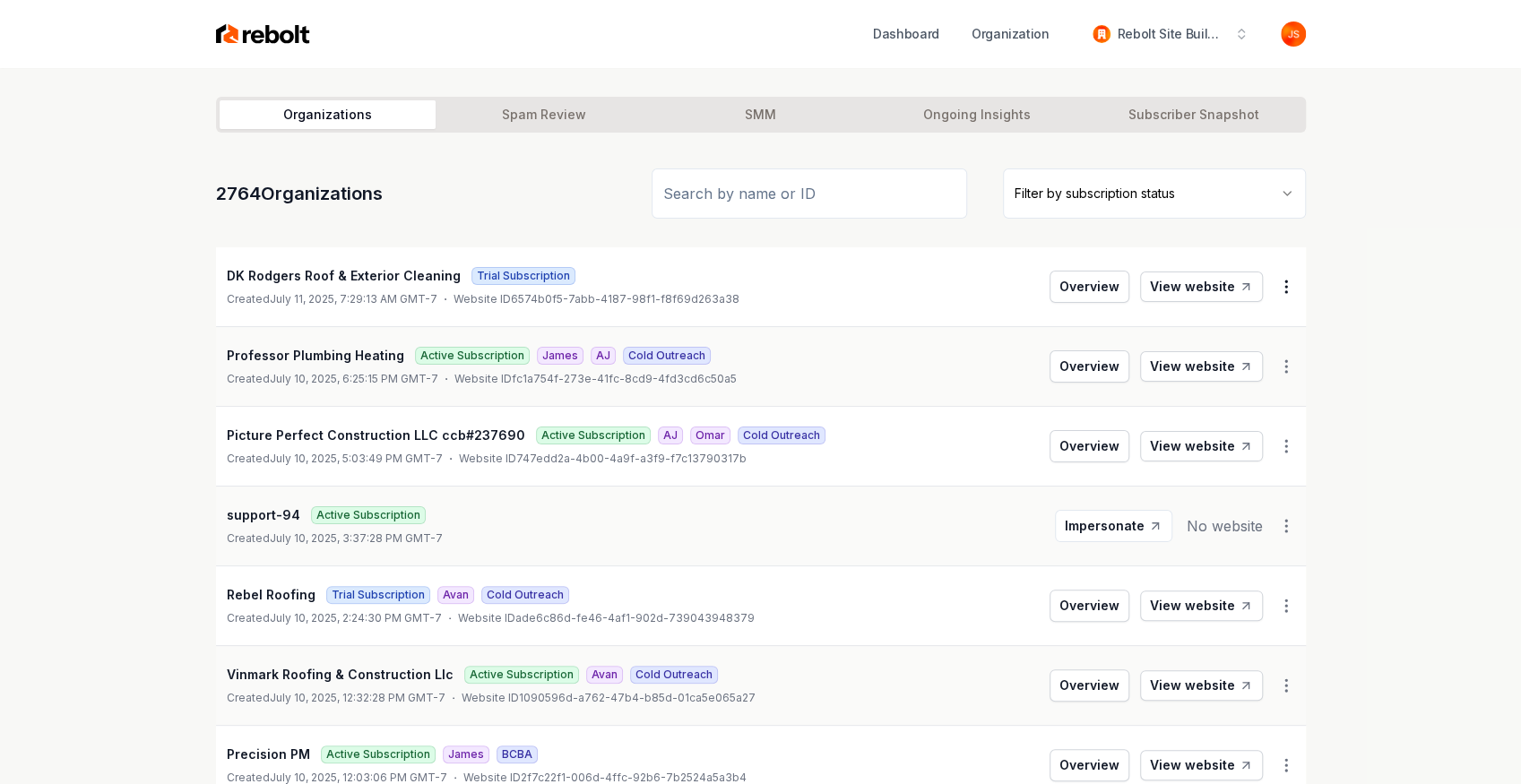 click on "Dashboard Organization Rebolt Site Builder Organizations Spam Review SMM Ongoing Insights Subscriber Snapshot 2764  Organizations Filter by subscription status DK Rodgers Roof & Exterior Cleaning Trial Subscription Created  July 11, 2025, 7:29:13 AM GMT-7   Website ID  6574b0f5-7abb-4187-98f1-f8f69d263a38 Overview View website Professor Plumbing Heating Active Subscription James AJ Cold Outreach Created  July 10, 2025, 6:25:15 PM GMT-7   Website ID  fc1a754f-273e-41fc-8cd9-4fd3cd6c50a5 Overview View website Picture Perfect Construction LLC ccb#237690 Active Subscription AJ Omar Cold Outreach Created  July 10, 2025, 5:03:49 PM GMT-7   Website ID  747edd2a-4b00-4a9f-a3f9-f7c13790317b Overview View website support-94 Active Subscription Created  July 10, 2025, 3:37:28 PM GMT-7 Impersonate No website Rebel Roofing Trial Subscription Avan Cold Outreach Created  July 10, 2025, 2:24:30 PM GMT-7   Website ID  ade6c86d-fe46-4af1-902d-739043948379 Overview View website Vinmark Roofing & Construction Llc Avan" at bounding box center (760, 392) 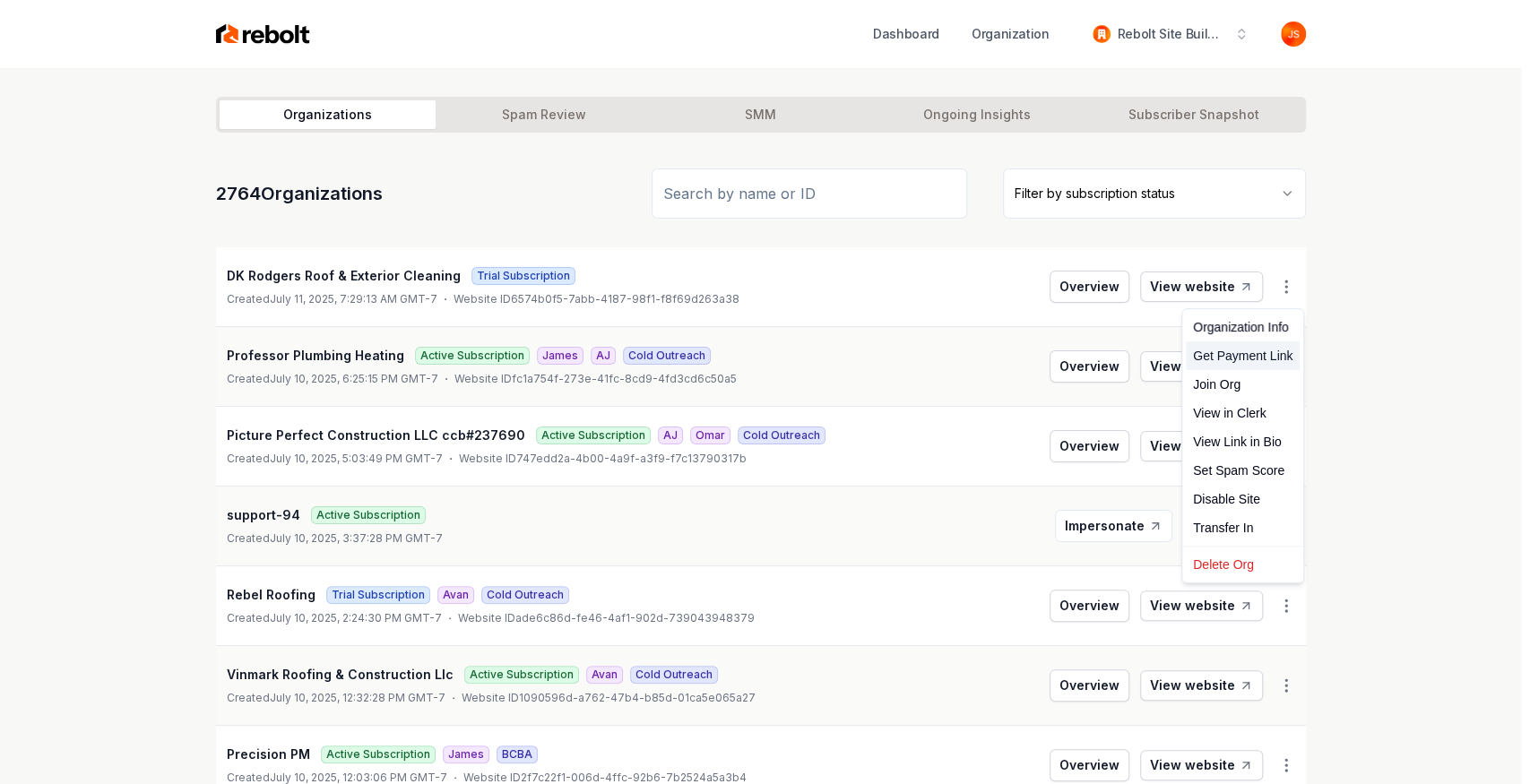 click on "Get Payment Link" at bounding box center [1242, 356] 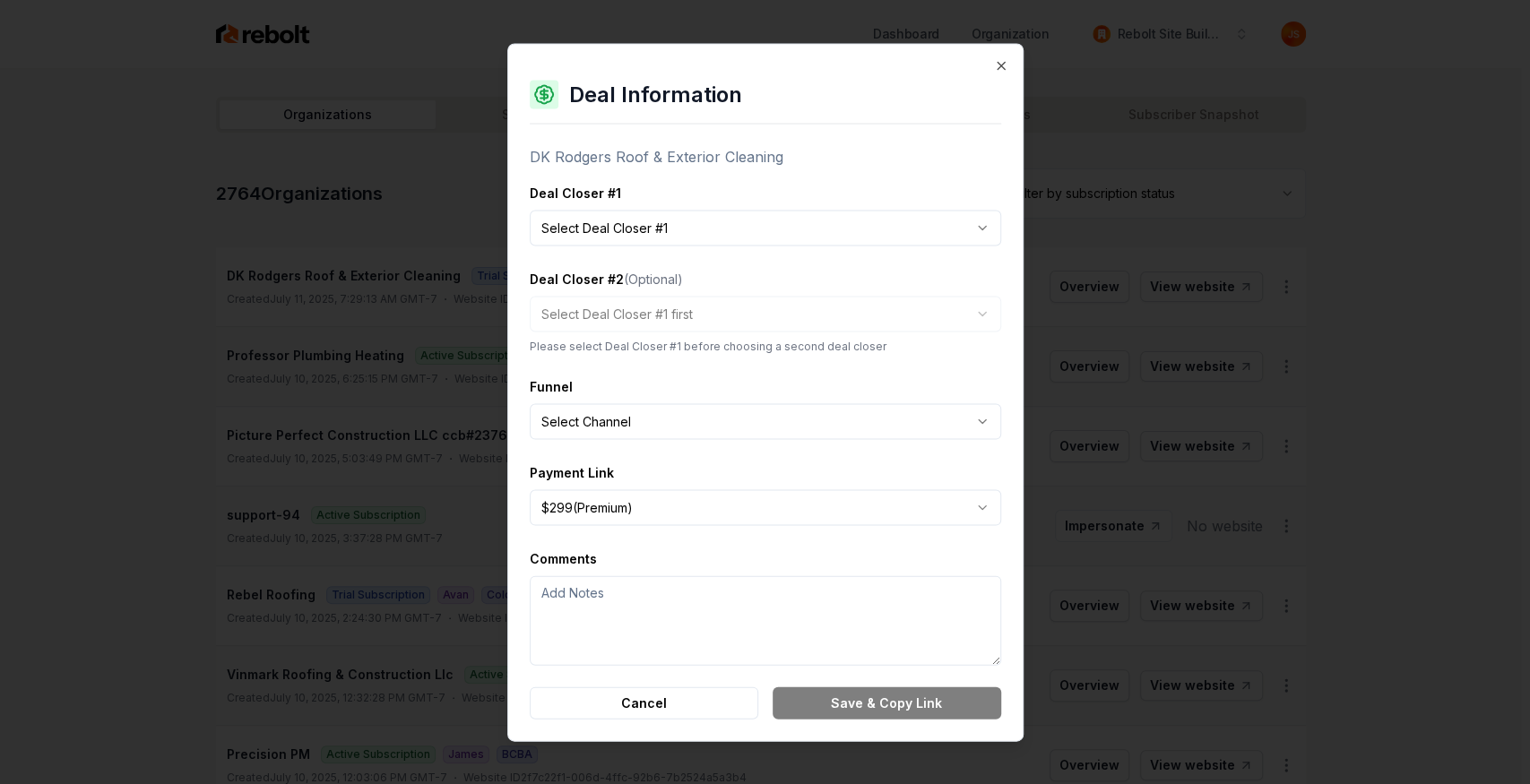 click on "Dashboard Organization Rebolt Site Builder Organizations Spam Review SMM Ongoing Insights Subscriber Snapshot 2764  Organizations Filter by subscription status DK Rodgers Roof & Exterior Cleaning Trial Subscription Created  July 11, 2025, 7:29:13 AM GMT-7   Website ID  6574b0f5-7abb-4187-98f1-f8f69d263a38 Overview View website Professor Plumbing Heating Active Subscription James AJ Cold Outreach Created  July 10, 2025, 6:25:15 PM GMT-7   Website ID  fc1a754f-273e-41fc-8cd9-4fd3cd6c50a5 Overview View website Picture Perfect Construction LLC ccb#237690 Active Subscription AJ Omar Cold Outreach Created  July 10, 2025, 5:03:49 PM GMT-7   Website ID  747edd2a-4b00-4a9f-a3f9-f7c13790317b Overview View website support-94 Active Subscription Created  July 10, 2025, 3:37:28 PM GMT-7 Impersonate No website Rebel Roofing Trial Subscription Avan Cold Outreach Created  July 10, 2025, 2:24:30 PM GMT-7   Website ID  ade6c86d-fe46-4af1-902d-739043948379 Overview View website Vinmark Roofing & Construction Llc Avan" at bounding box center [760, 392] 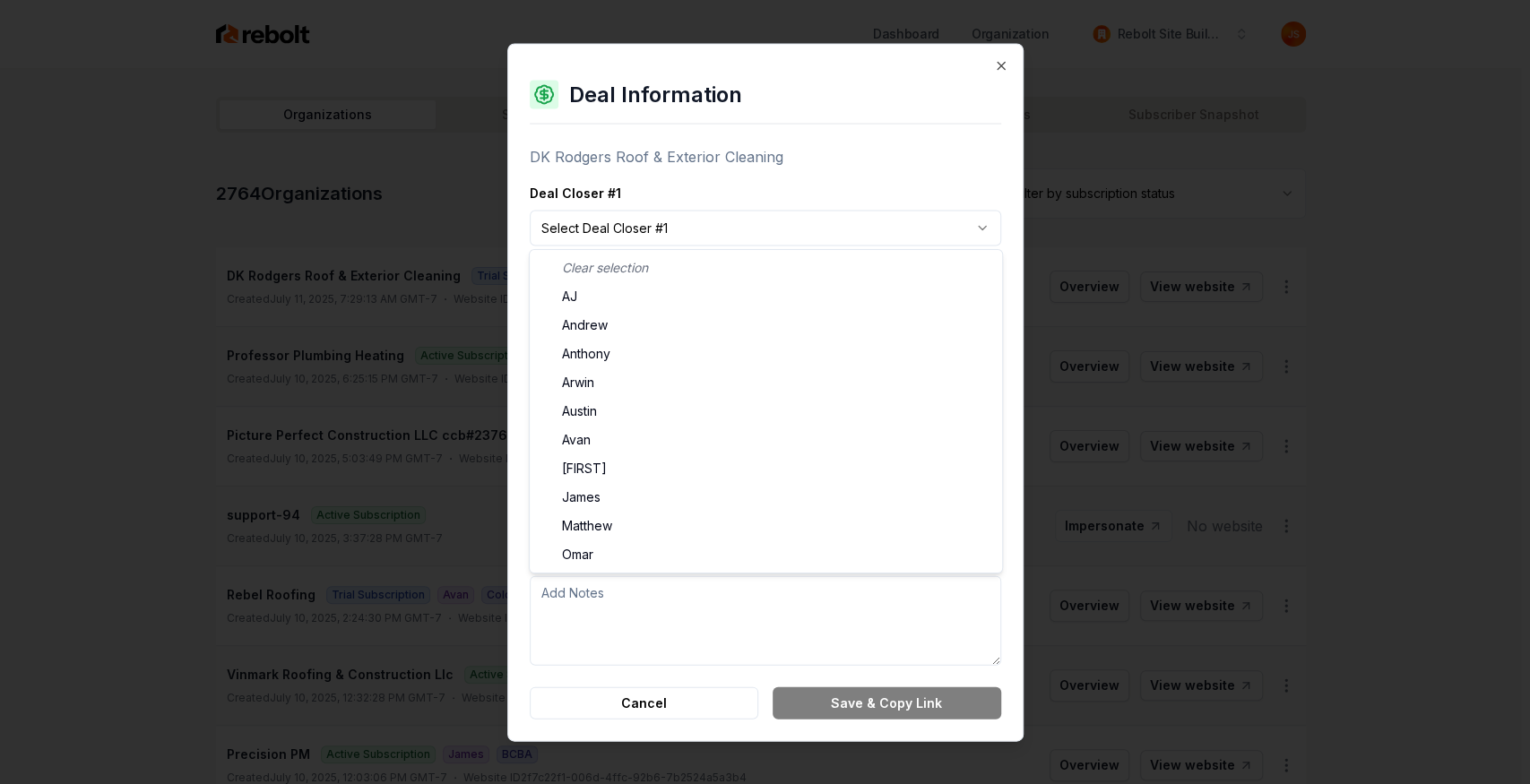 select on "**********" 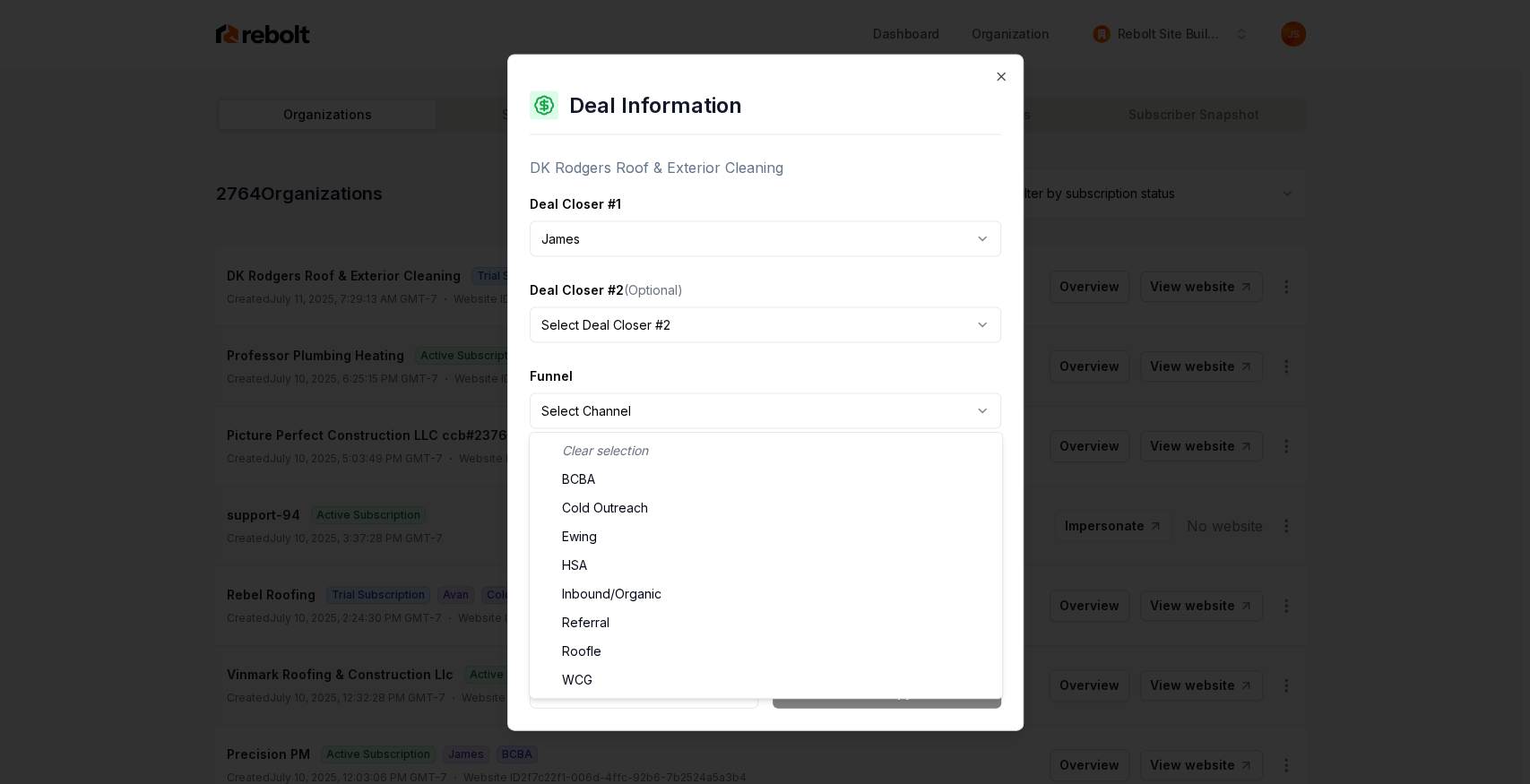 click on "Dashboard Organization Rebolt Site Builder Organizations Spam Review SMM Ongoing Insights Subscriber Snapshot 2764  Organizations Filter by subscription status DK Rodgers Roof & Exterior Cleaning Trial Subscription Created  July 11, 2025, 7:29:13 AM GMT-7   Website ID  6574b0f5-7abb-4187-98f1-f8f69d263a38 Overview View website Professor Plumbing Heating Active Subscription James AJ Cold Outreach Created  July 10, 2025, 6:25:15 PM GMT-7   Website ID  fc1a754f-273e-41fc-8cd9-4fd3cd6c50a5 Overview View website Picture Perfect Construction LLC ccb#237690 Active Subscription AJ Omar Cold Outreach Created  July 10, 2025, 5:03:49 PM GMT-7   Website ID  747edd2a-4b00-4a9f-a3f9-f7c13790317b Overview View website support-94 Active Subscription Created  July 10, 2025, 3:37:28 PM GMT-7 Impersonate No website Rebel Roofing Trial Subscription Avan Cold Outreach Created  July 10, 2025, 2:24:30 PM GMT-7   Website ID  ade6c86d-fe46-4af1-902d-739043948379 Overview View website Vinmark Roofing & Construction Llc Avan" at bounding box center [760, 392] 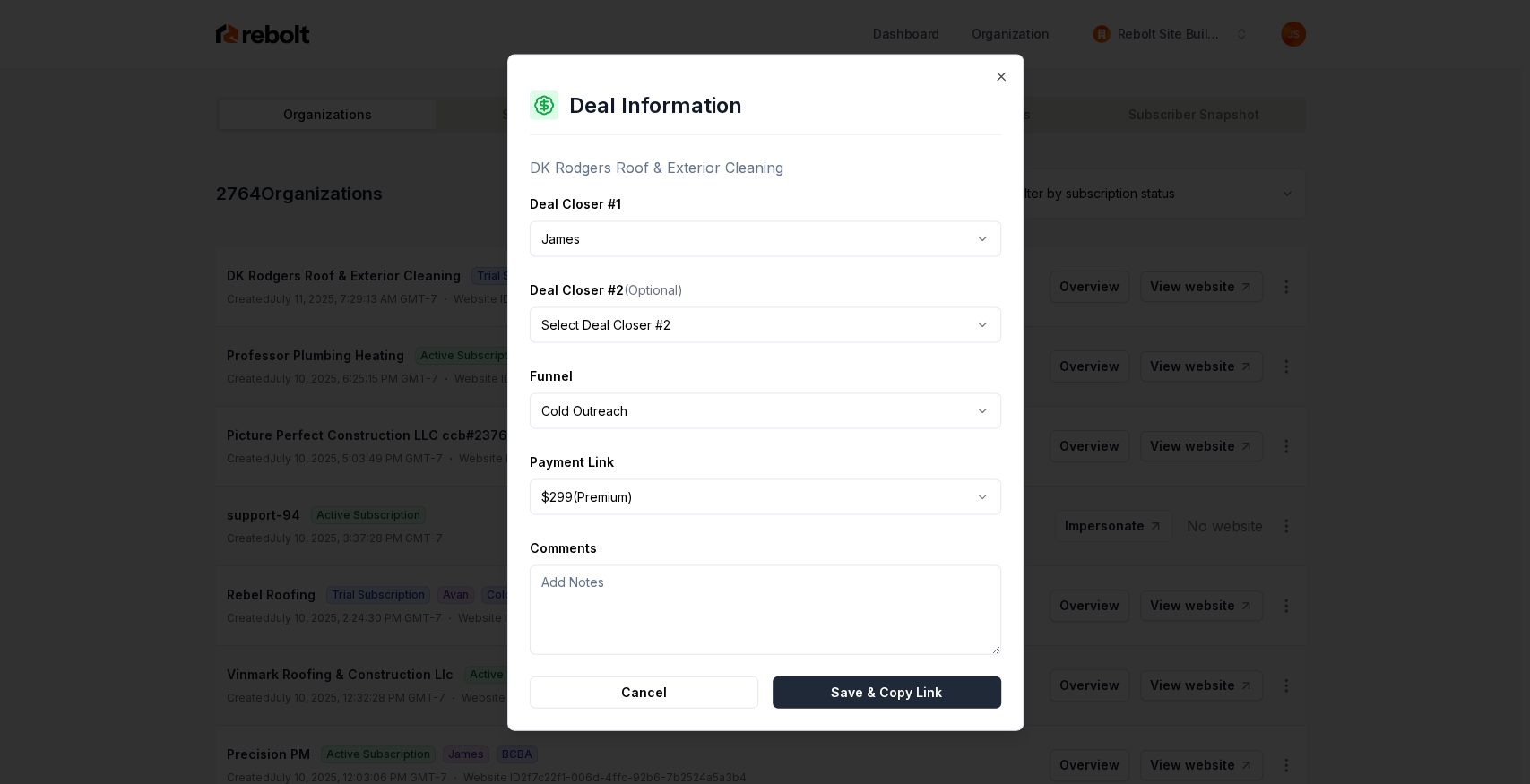 click on "Save & Copy Link" at bounding box center (886, 692) 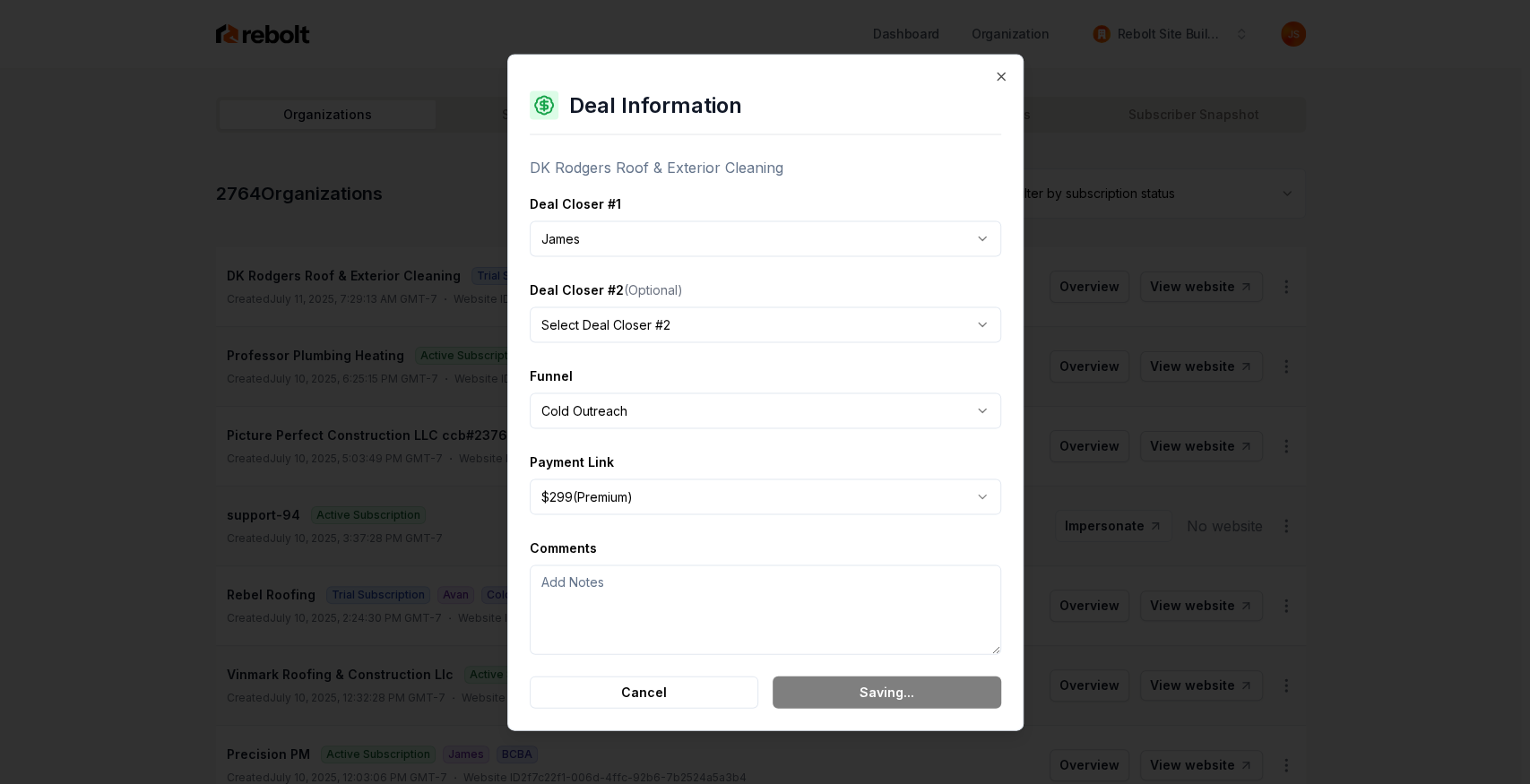 click on "Dashboard Organization Rebolt Site Builder Organizations Spam Review SMM Ongoing Insights Subscriber Snapshot 2764  Organizations Filter by subscription status DK Rodgers Roof & Exterior Cleaning Trial Subscription Created  July 11, 2025, 7:29:13 AM GMT-7   Website ID  6574b0f5-7abb-4187-98f1-f8f69d263a38 Overview View website Professor Plumbing Heating Active Subscription James AJ Cold Outreach Created  July 10, 2025, 6:25:15 PM GMT-7   Website ID  fc1a754f-273e-41fc-8cd9-4fd3cd6c50a5 Overview View website Picture Perfect Construction LLC ccb#237690 Active Subscription AJ Omar Cold Outreach Created  July 10, 2025, 5:03:49 PM GMT-7   Website ID  747edd2a-4b00-4a9f-a3f9-f7c13790317b Overview View website support-94 Active Subscription Created  July 10, 2025, 3:37:28 PM GMT-7 Impersonate No website Rebel Roofing Trial Subscription Avan Cold Outreach Created  July 10, 2025, 2:24:30 PM GMT-7   Website ID  ade6c86d-fe46-4af1-902d-739043948379 Overview View website Vinmark Roofing & Construction Llc Avan" at bounding box center (760, 392) 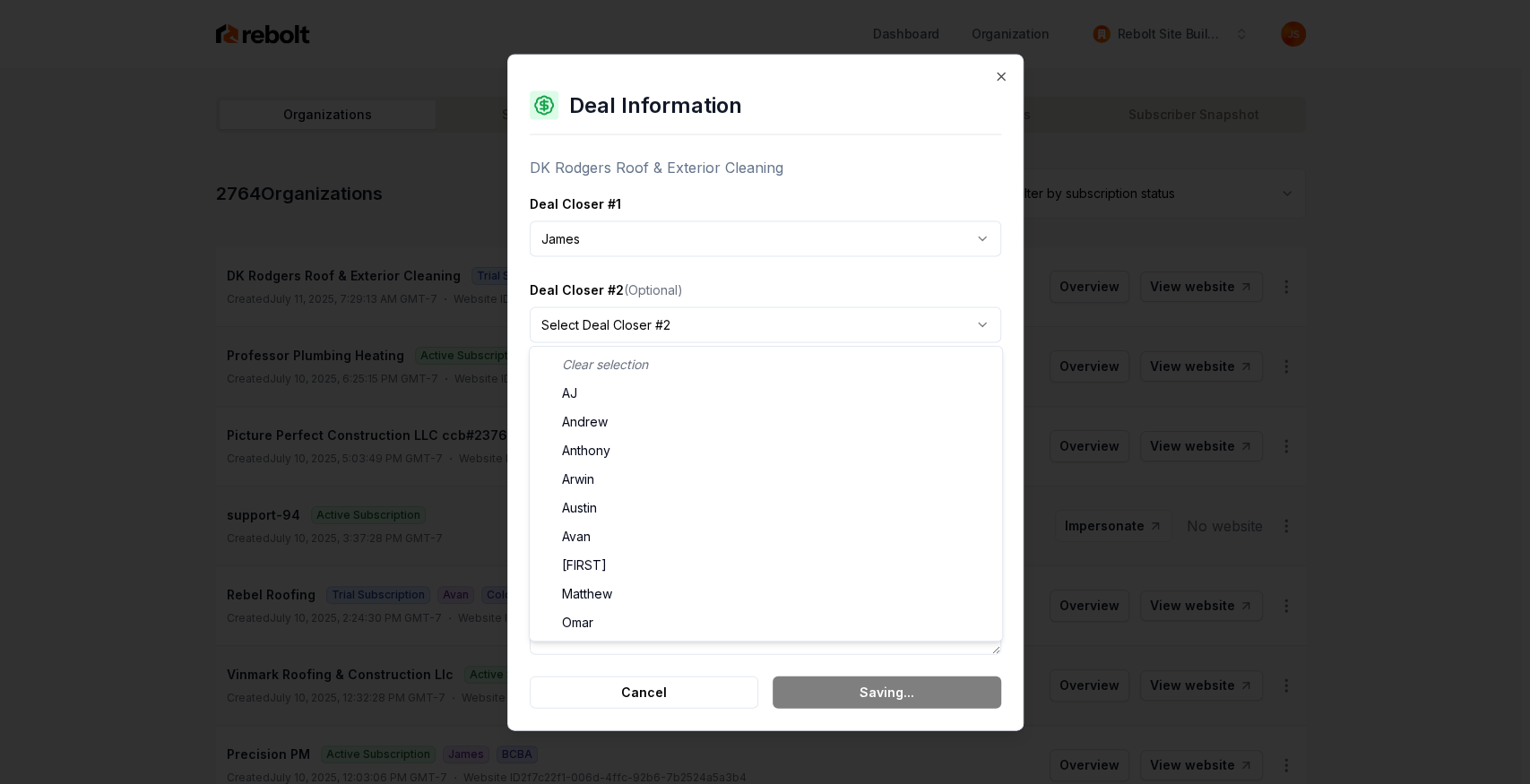 select on "**********" 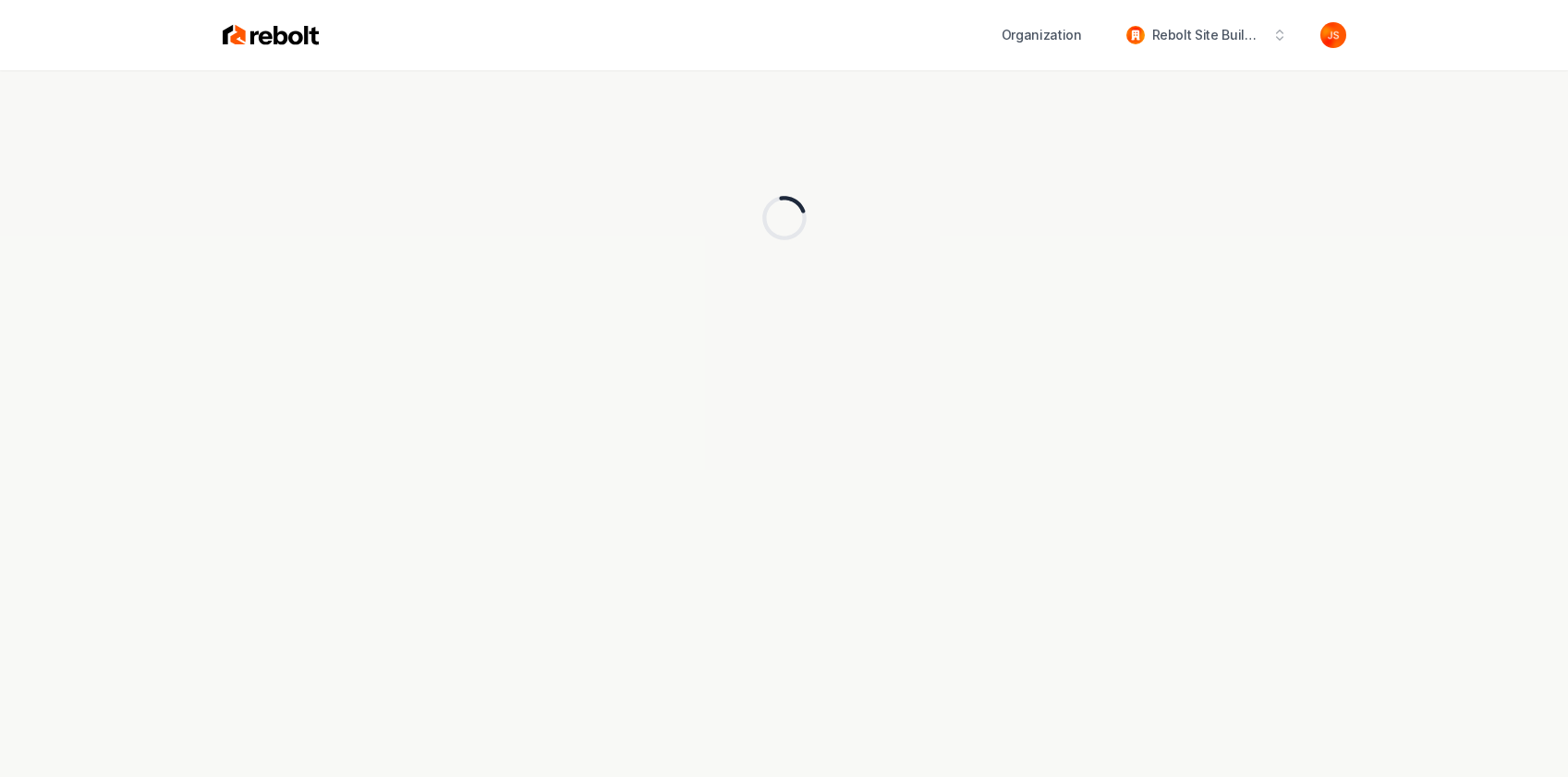 scroll, scrollTop: 0, scrollLeft: 0, axis: both 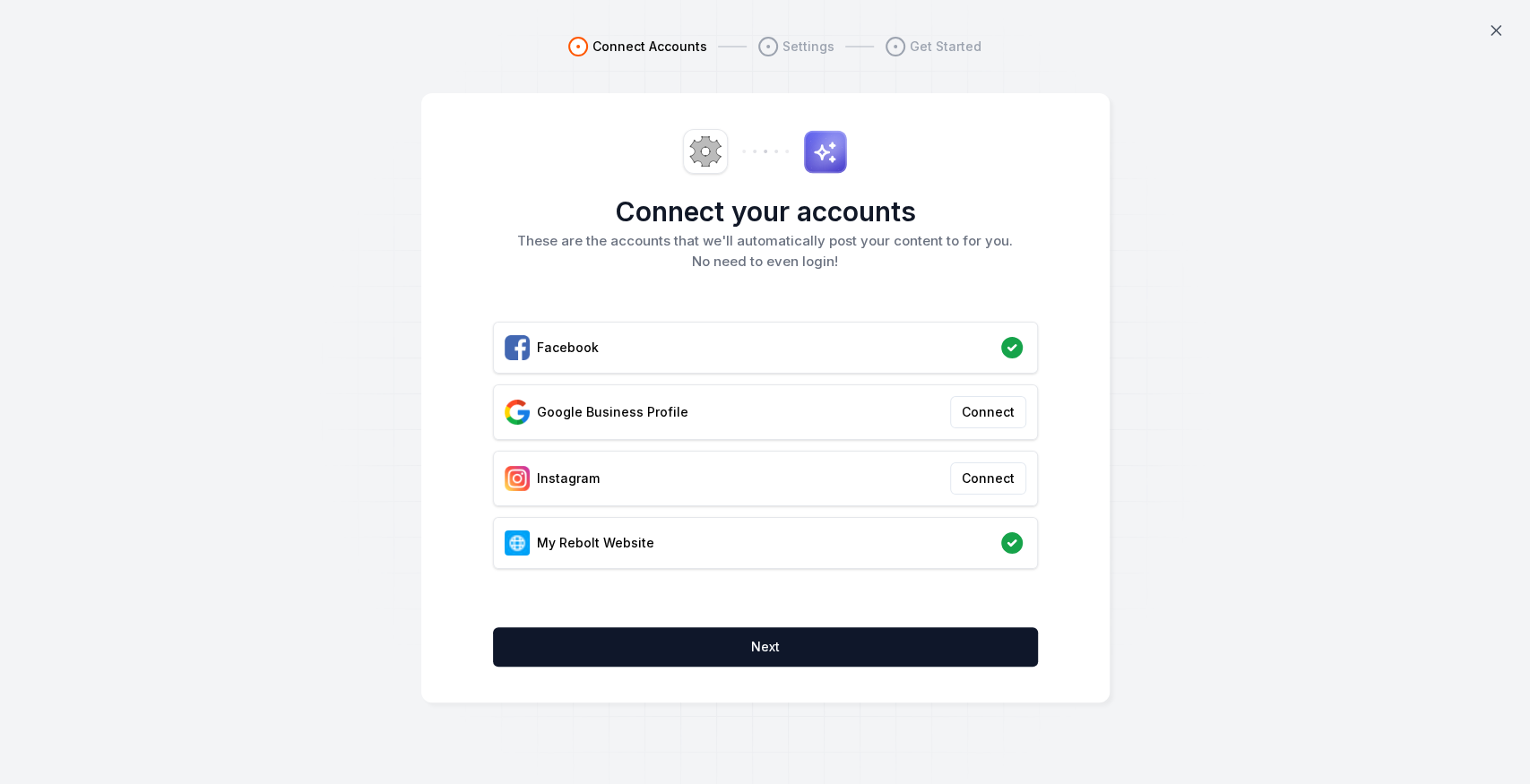 drag, startPoint x: 1229, startPoint y: 174, endPoint x: 1223, endPoint y: 158, distance: 17.088007 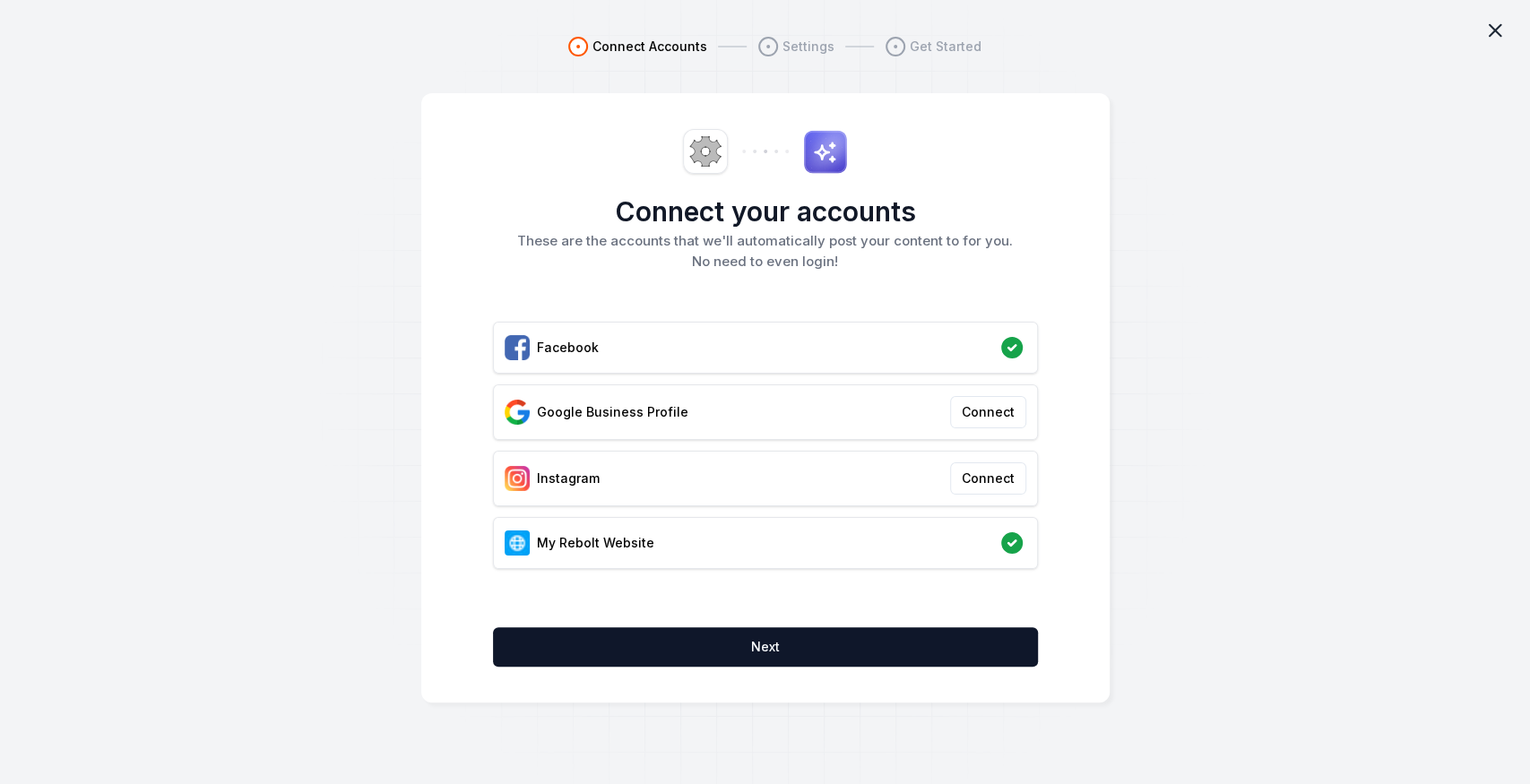click 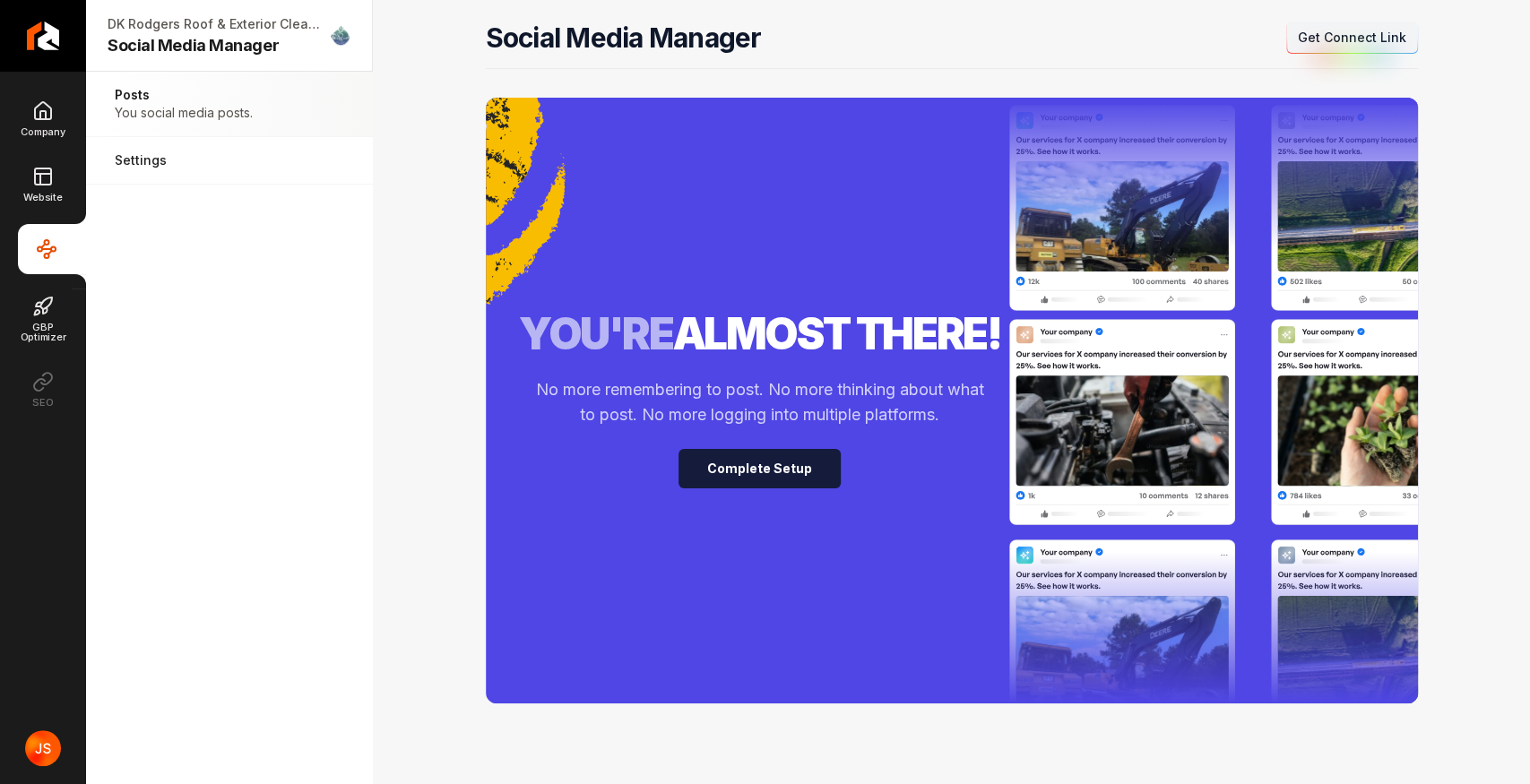 click on "Complete Setup" at bounding box center [759, 469] 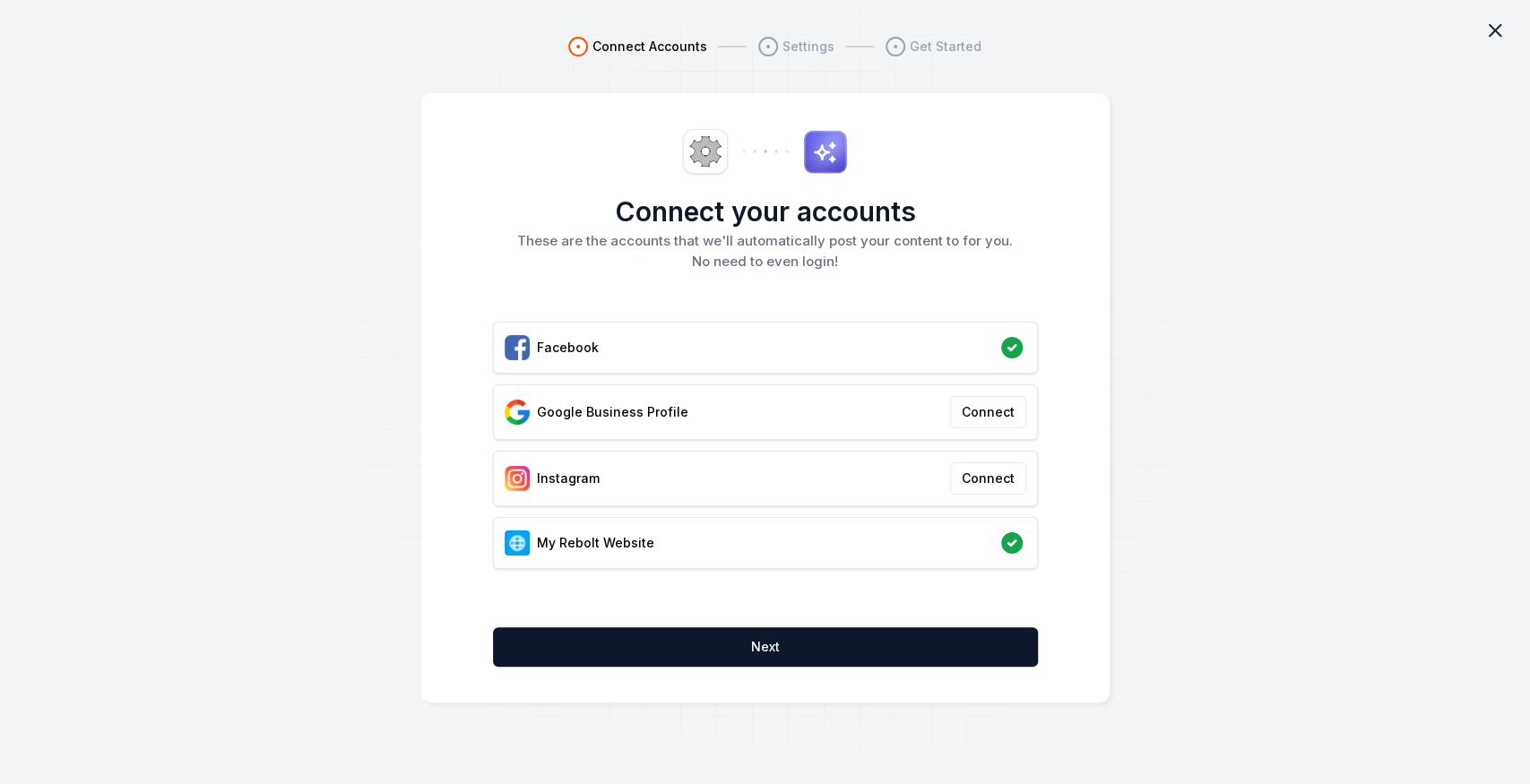 click 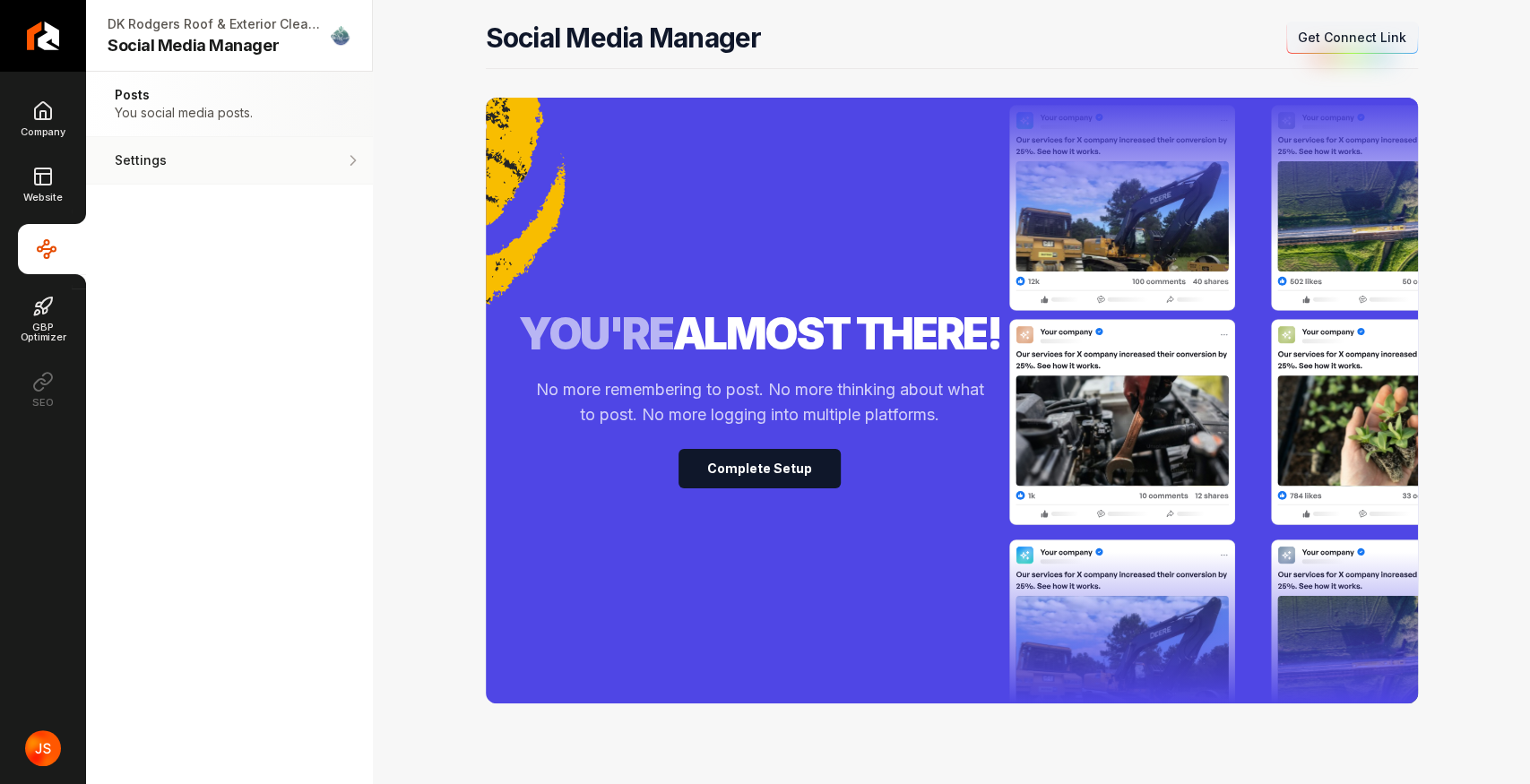 click on "Settings Adjust your settings." at bounding box center (229, 160) 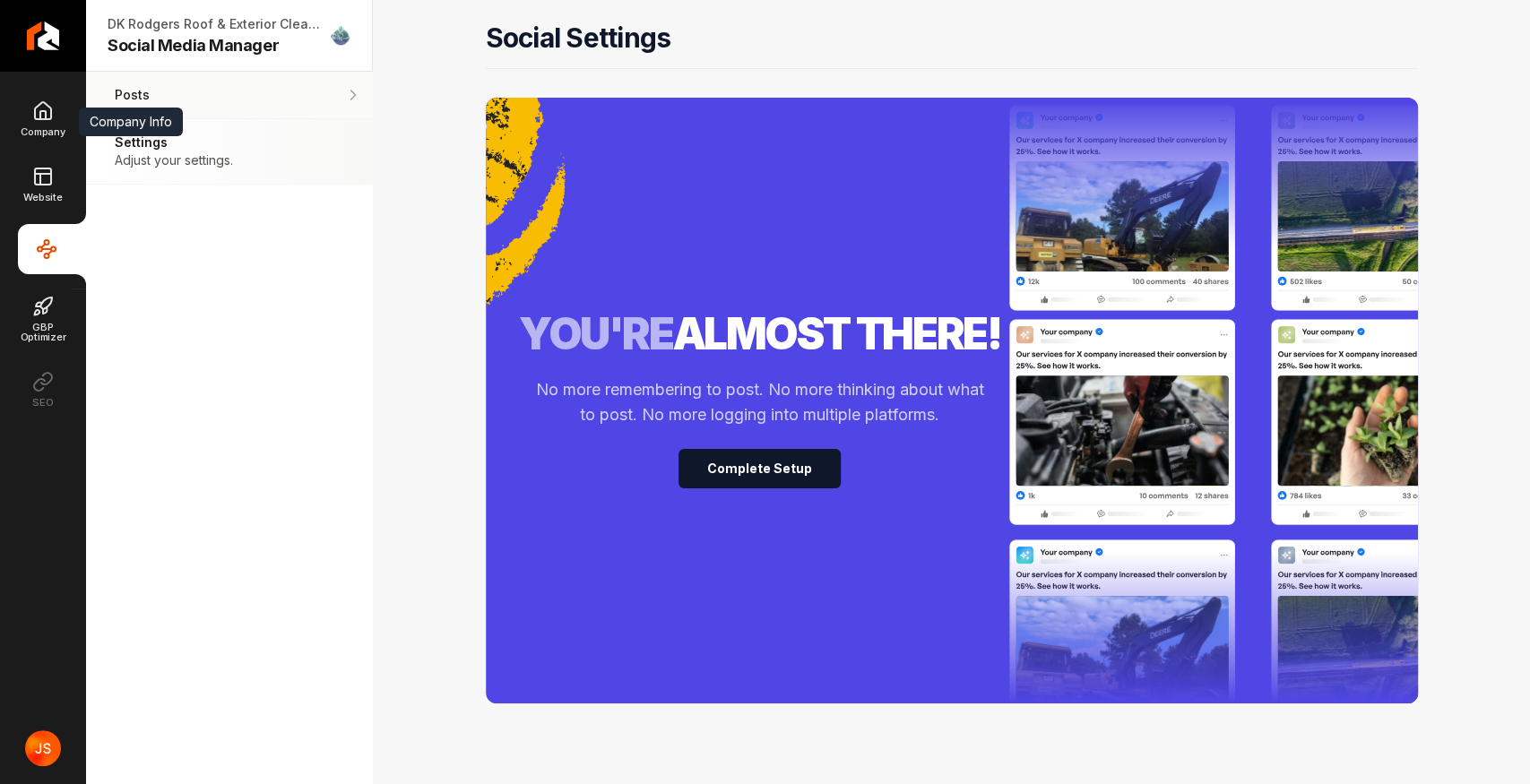 click on "Posts" at bounding box center (184, 95) 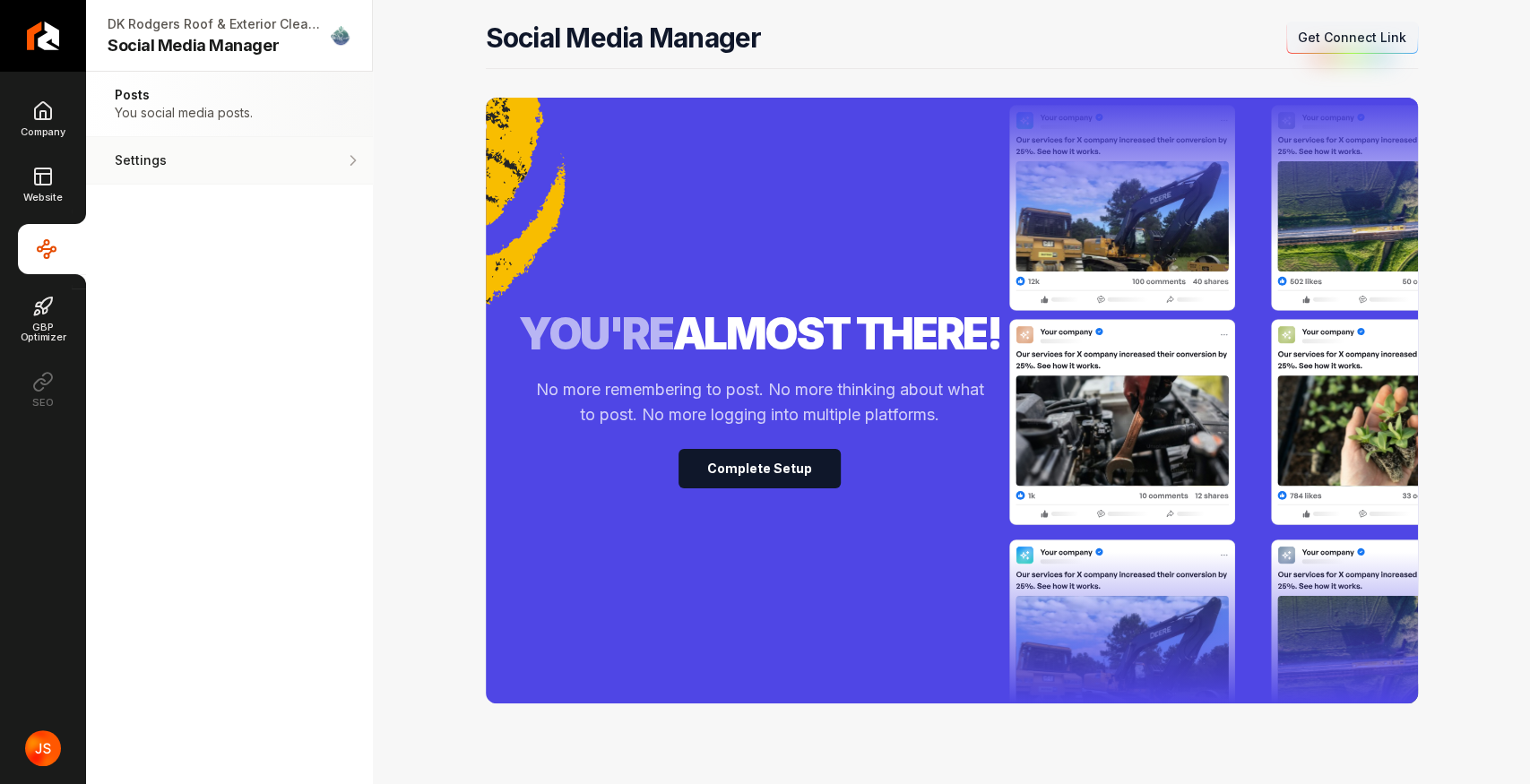 click on "Settings Adjust your settings." at bounding box center (229, 160) 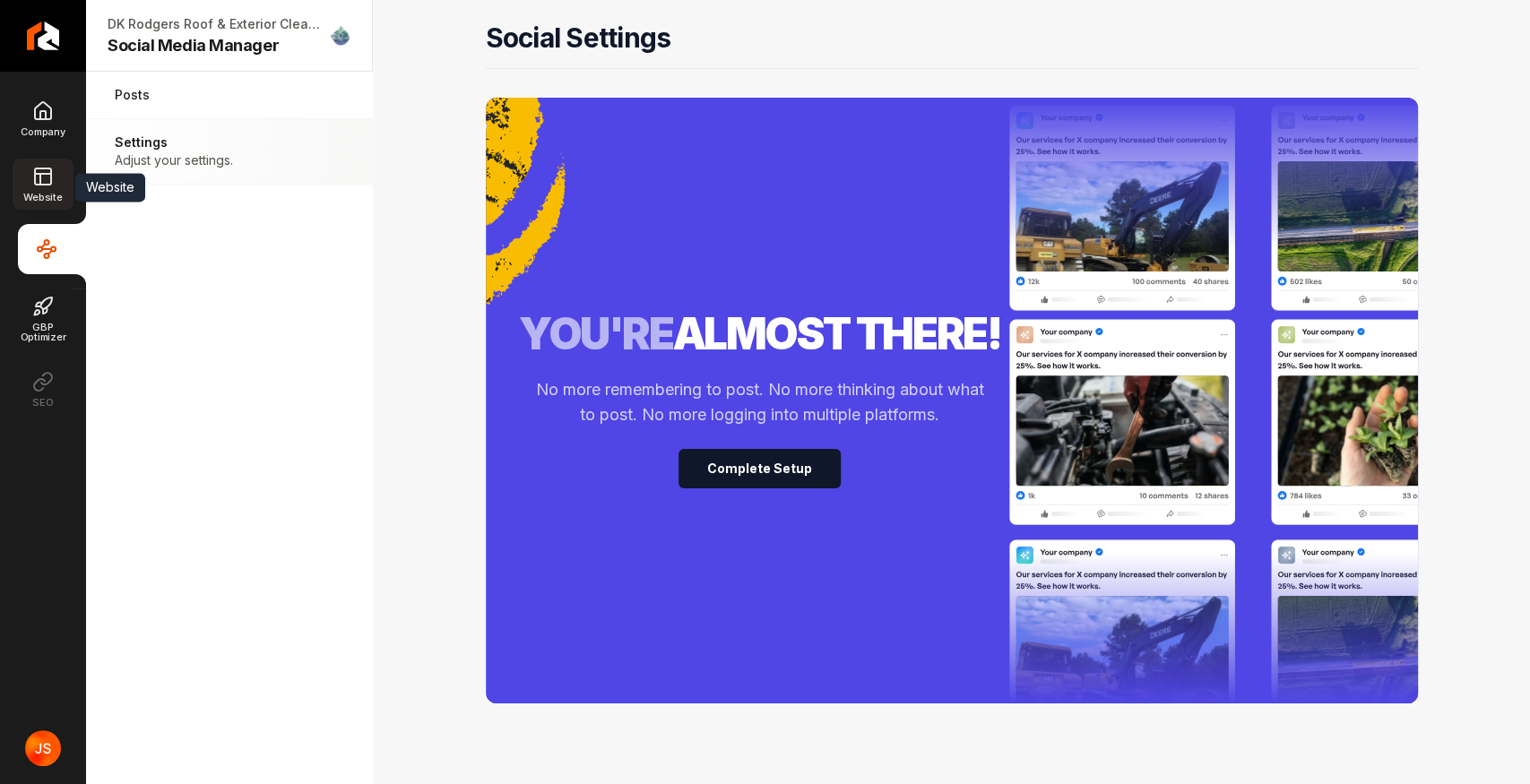 click on "Website" at bounding box center [42, 184] 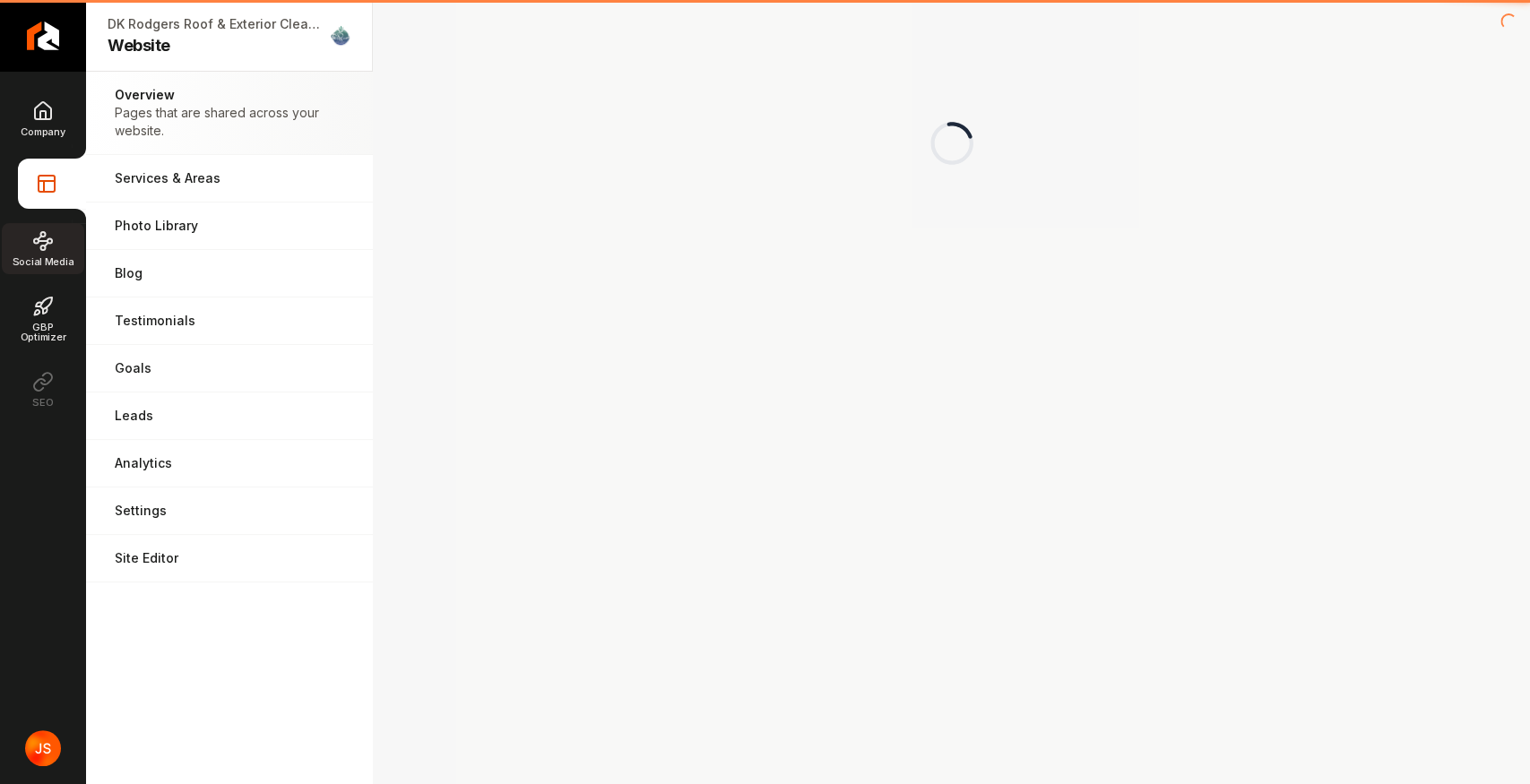 click on "Social Media" at bounding box center (43, 248) 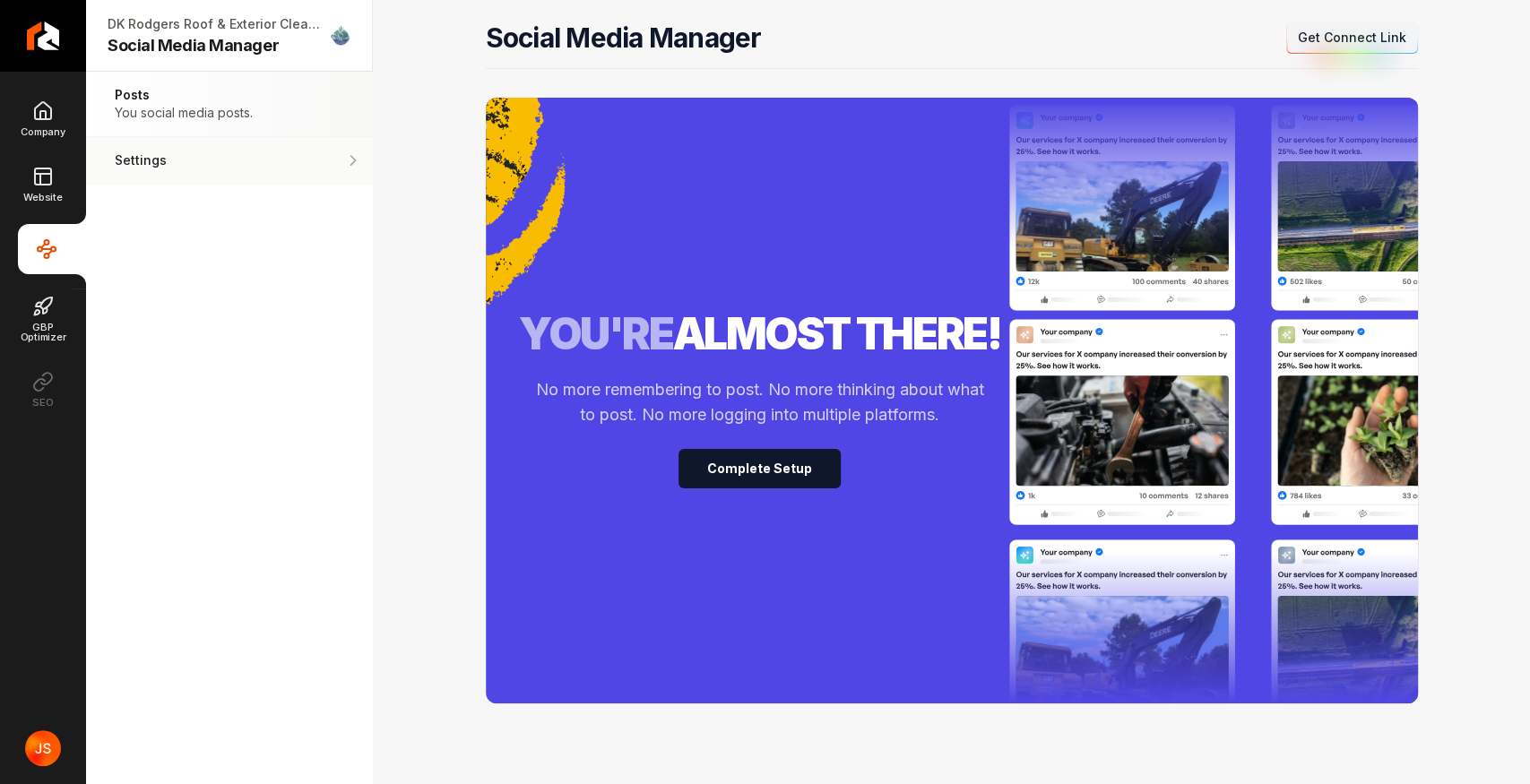 click on "Settings Adjust your settings." at bounding box center (229, 160) 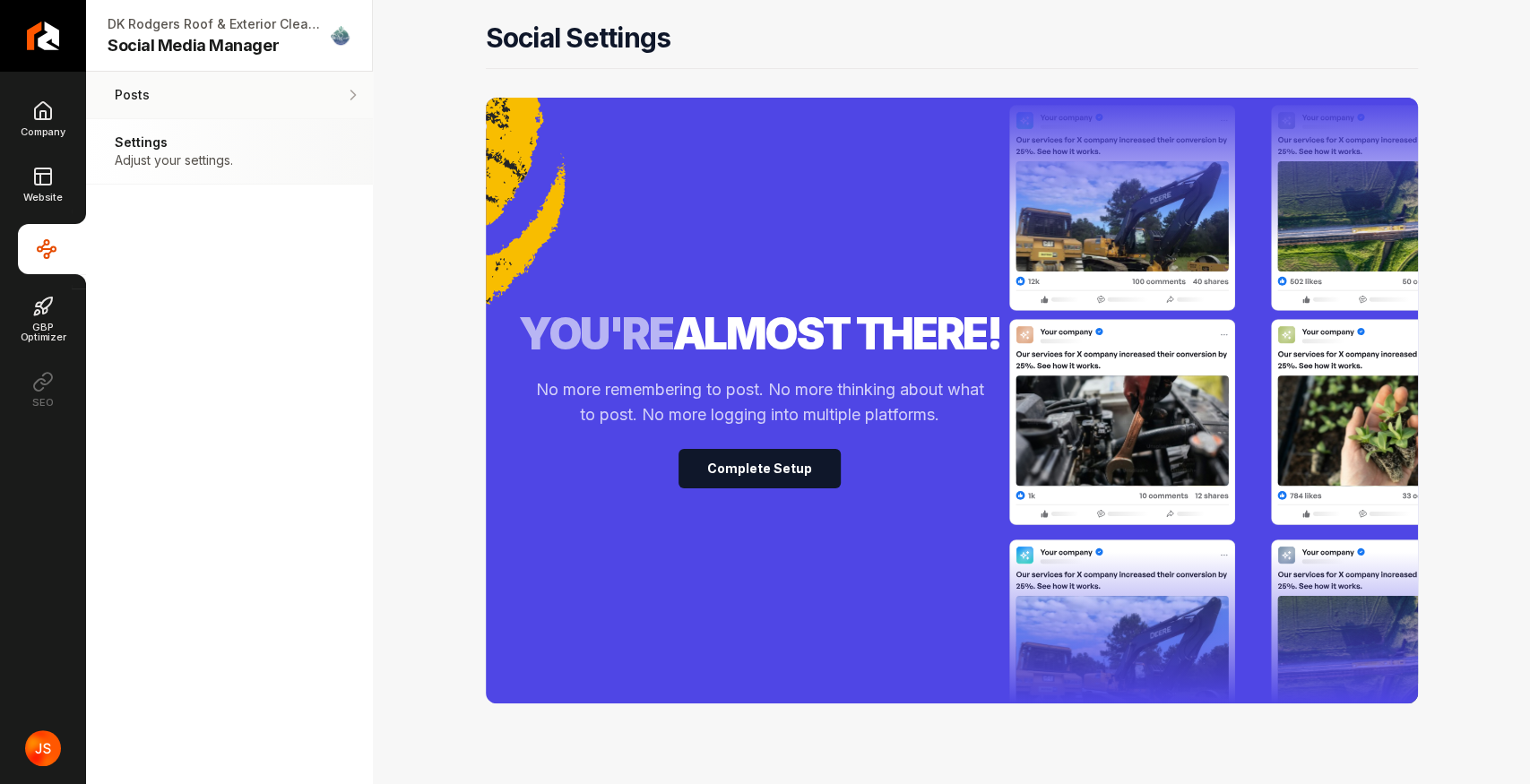 click on "Posts You social media posts." at bounding box center (229, 95) 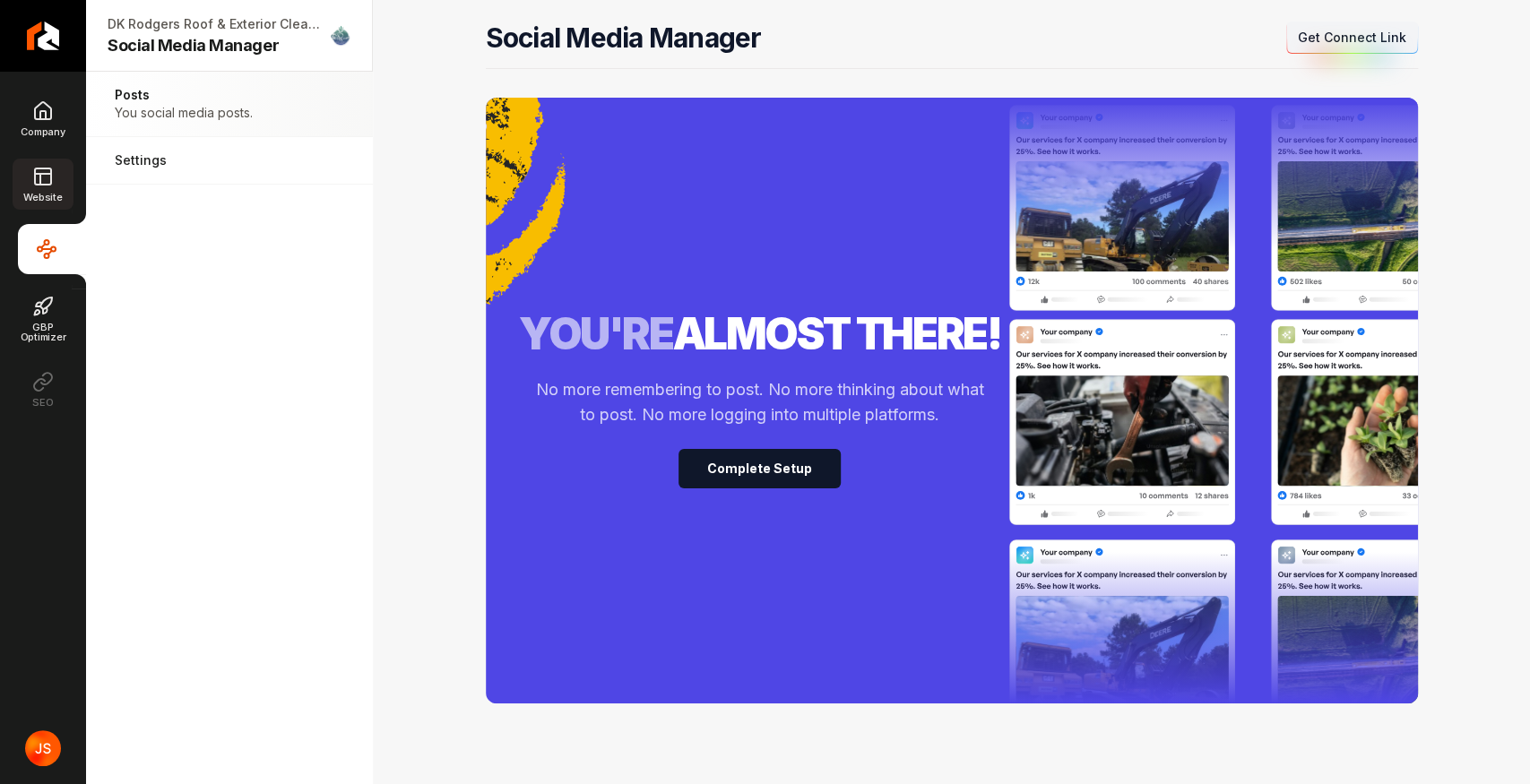 click on "Website" at bounding box center [42, 197] 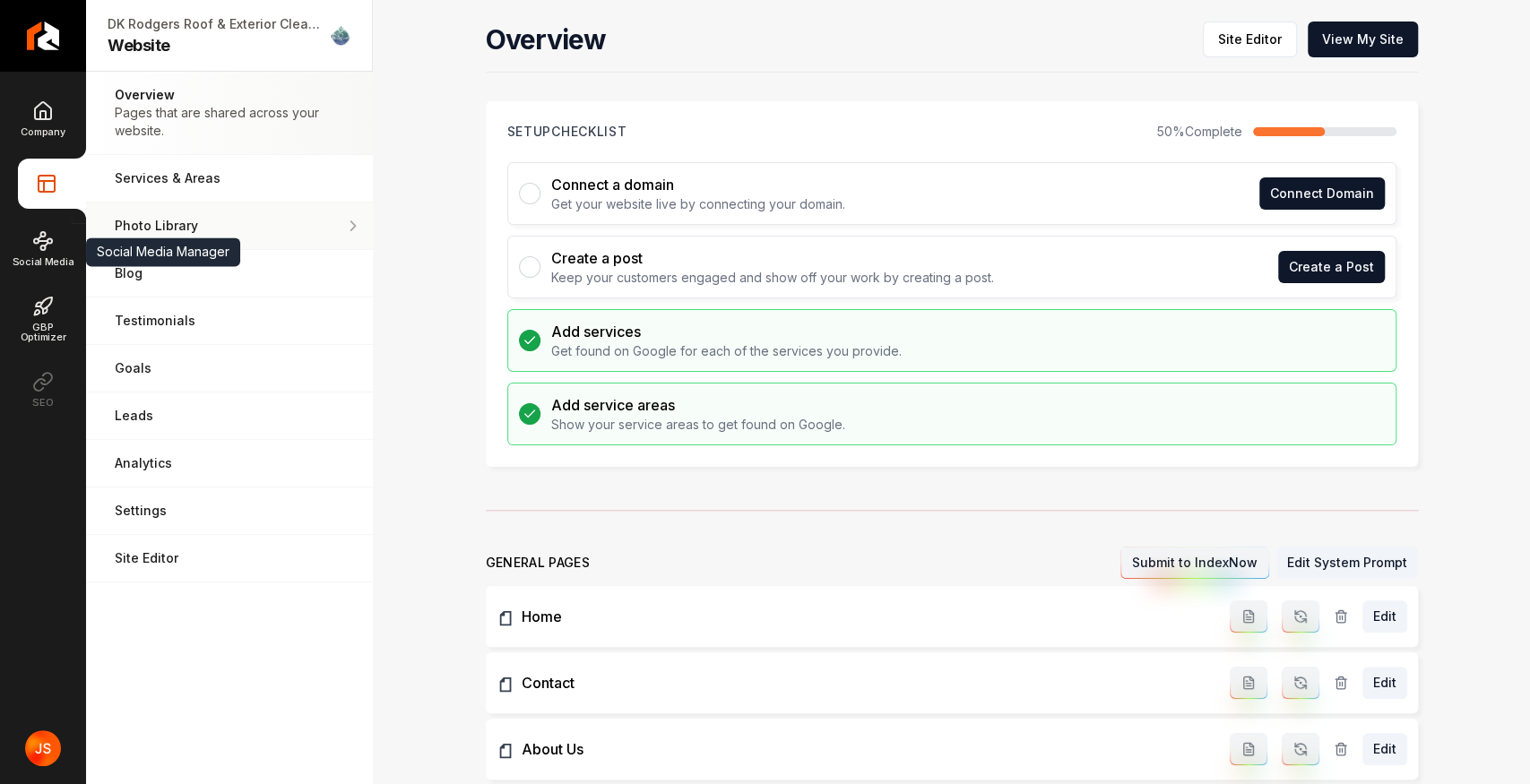 click on "Photo Library" at bounding box center (221, 226) 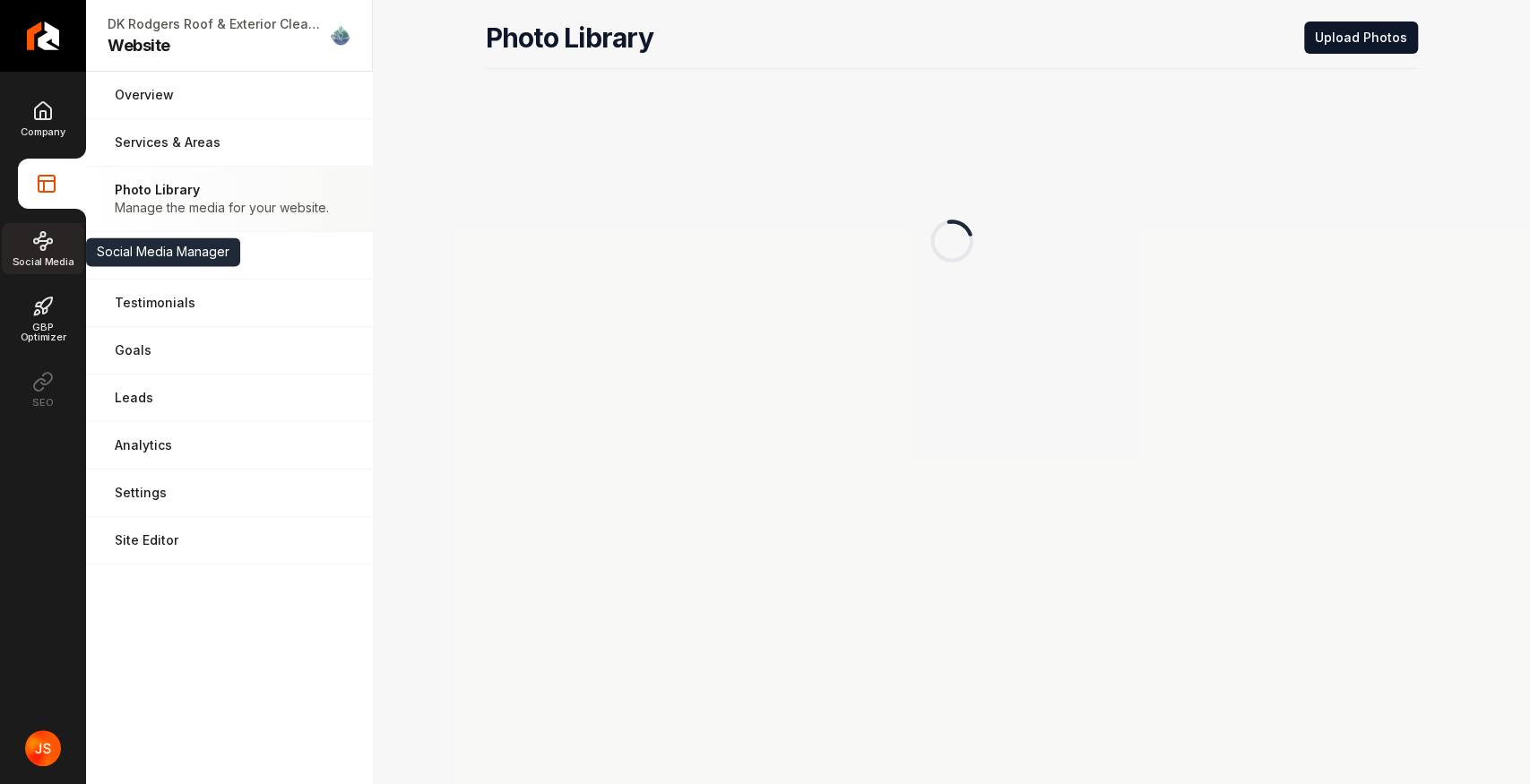 click 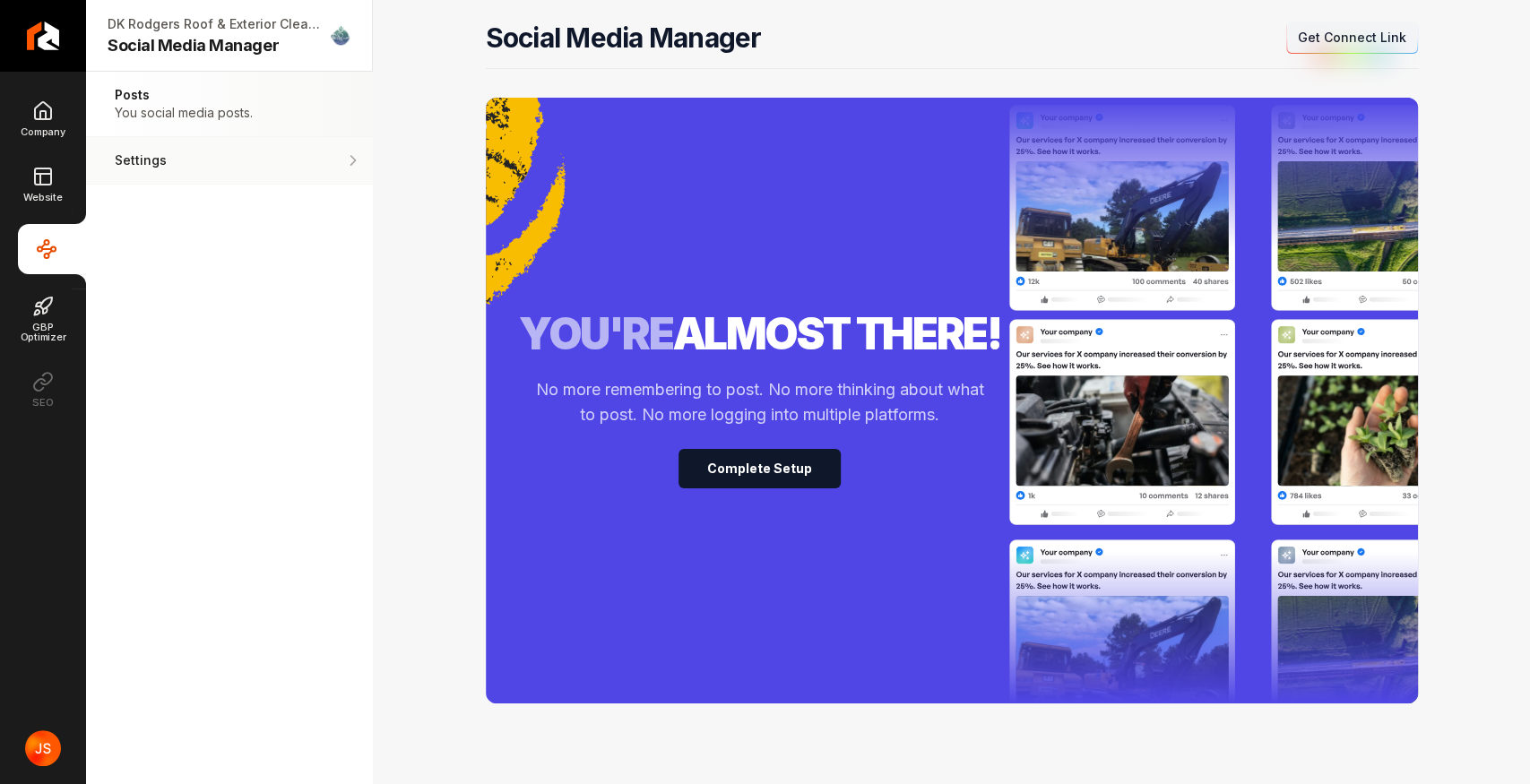 click on "Settings" at bounding box center (174, 160) 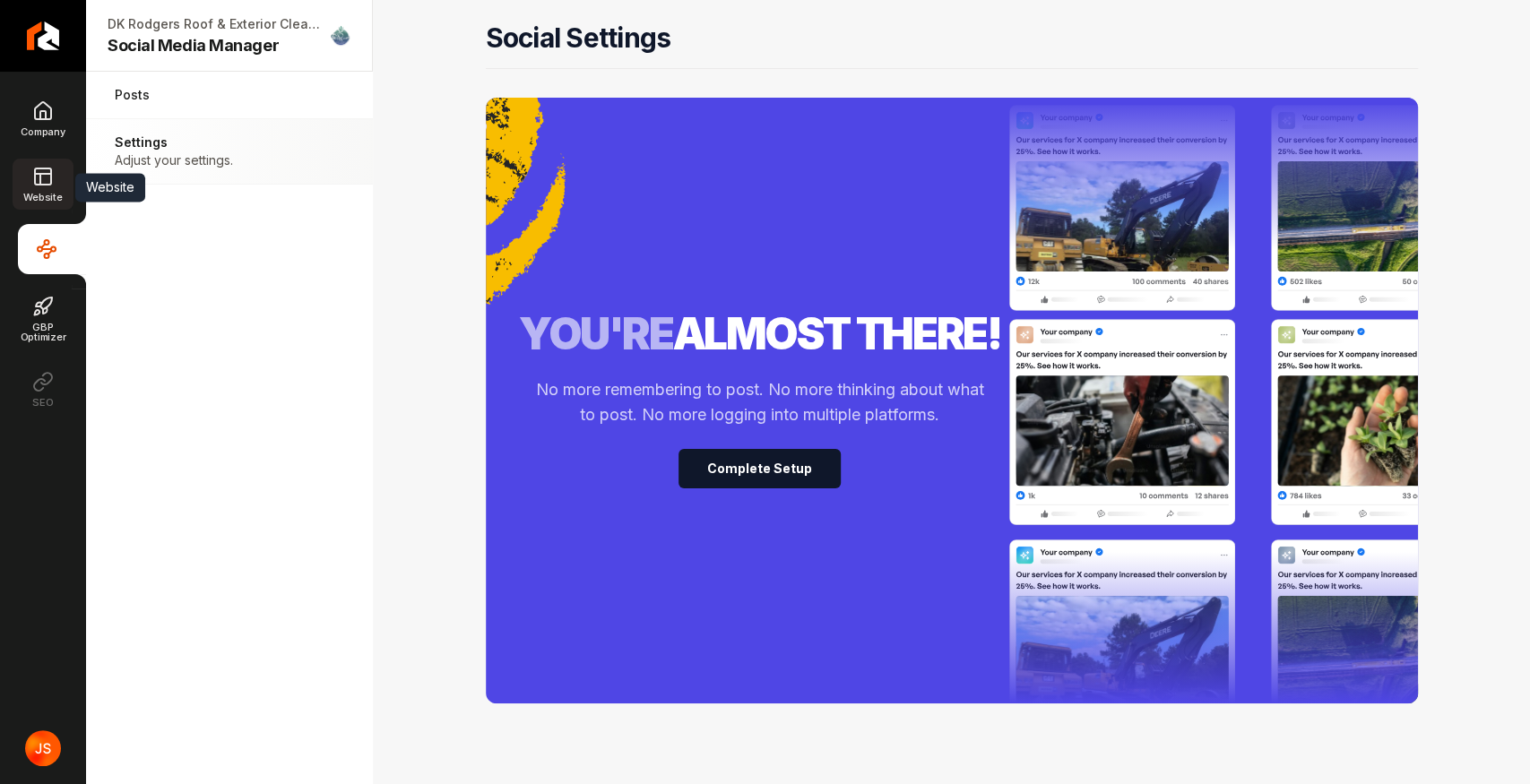 click on "Website" at bounding box center (42, 184) 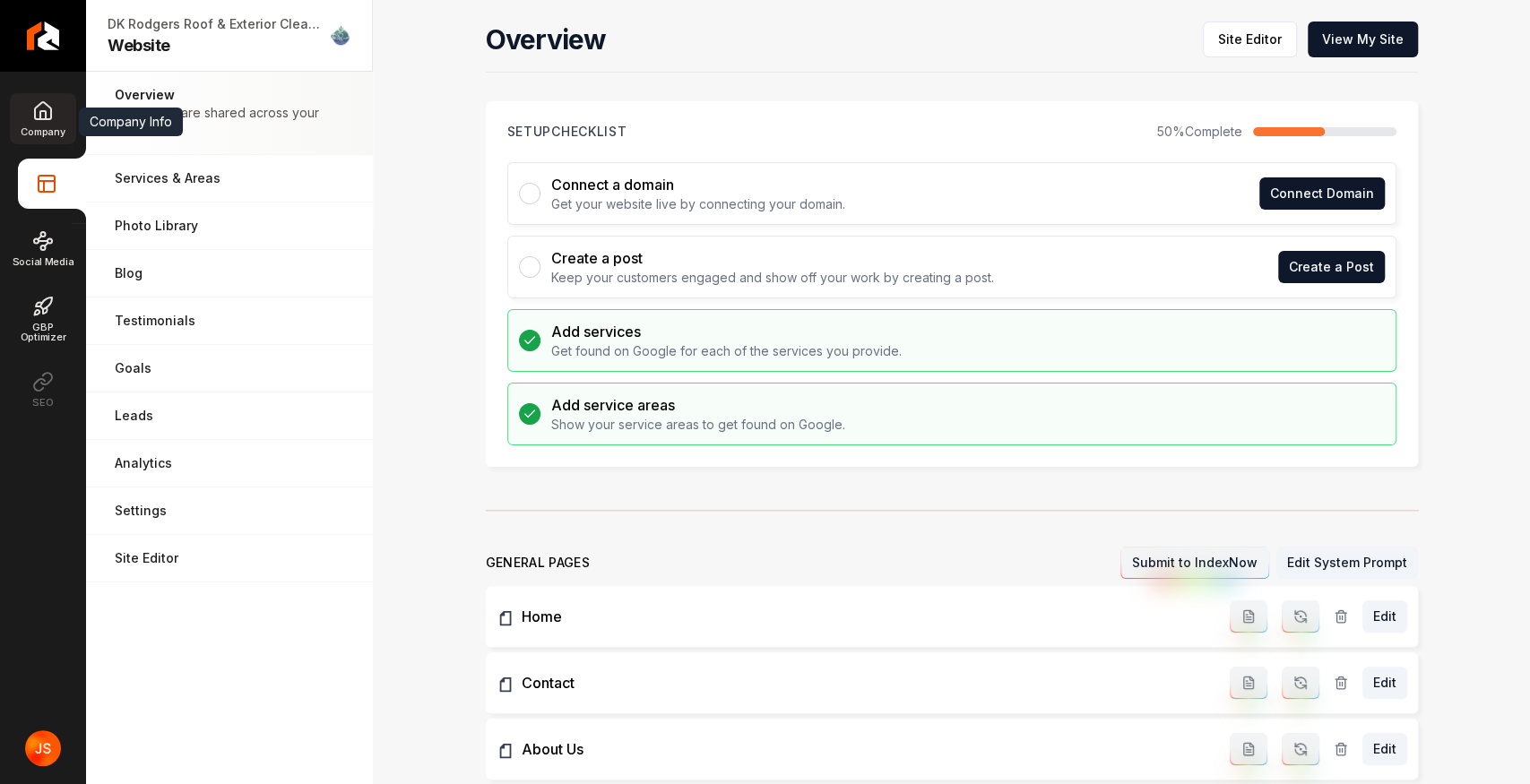 click 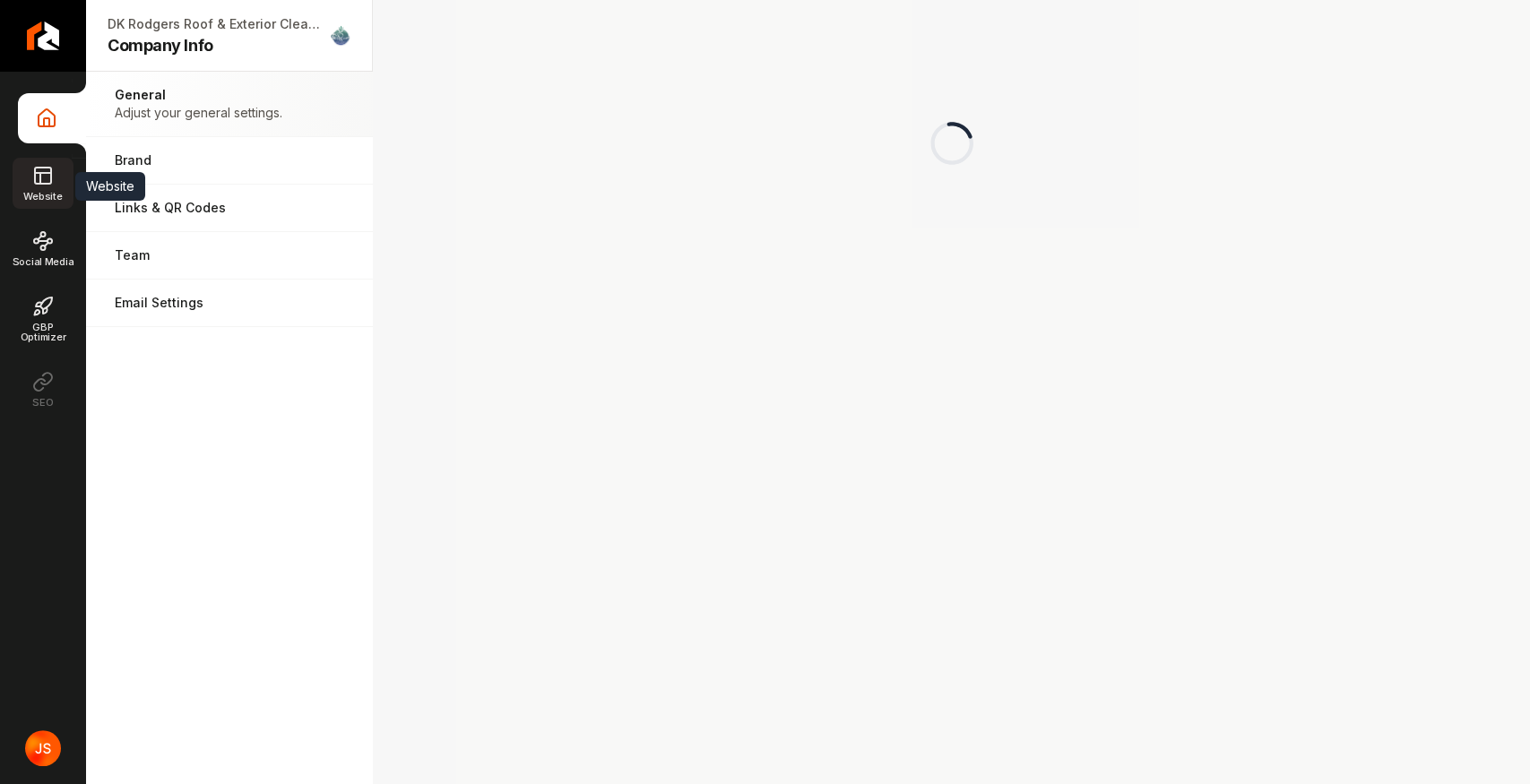 click 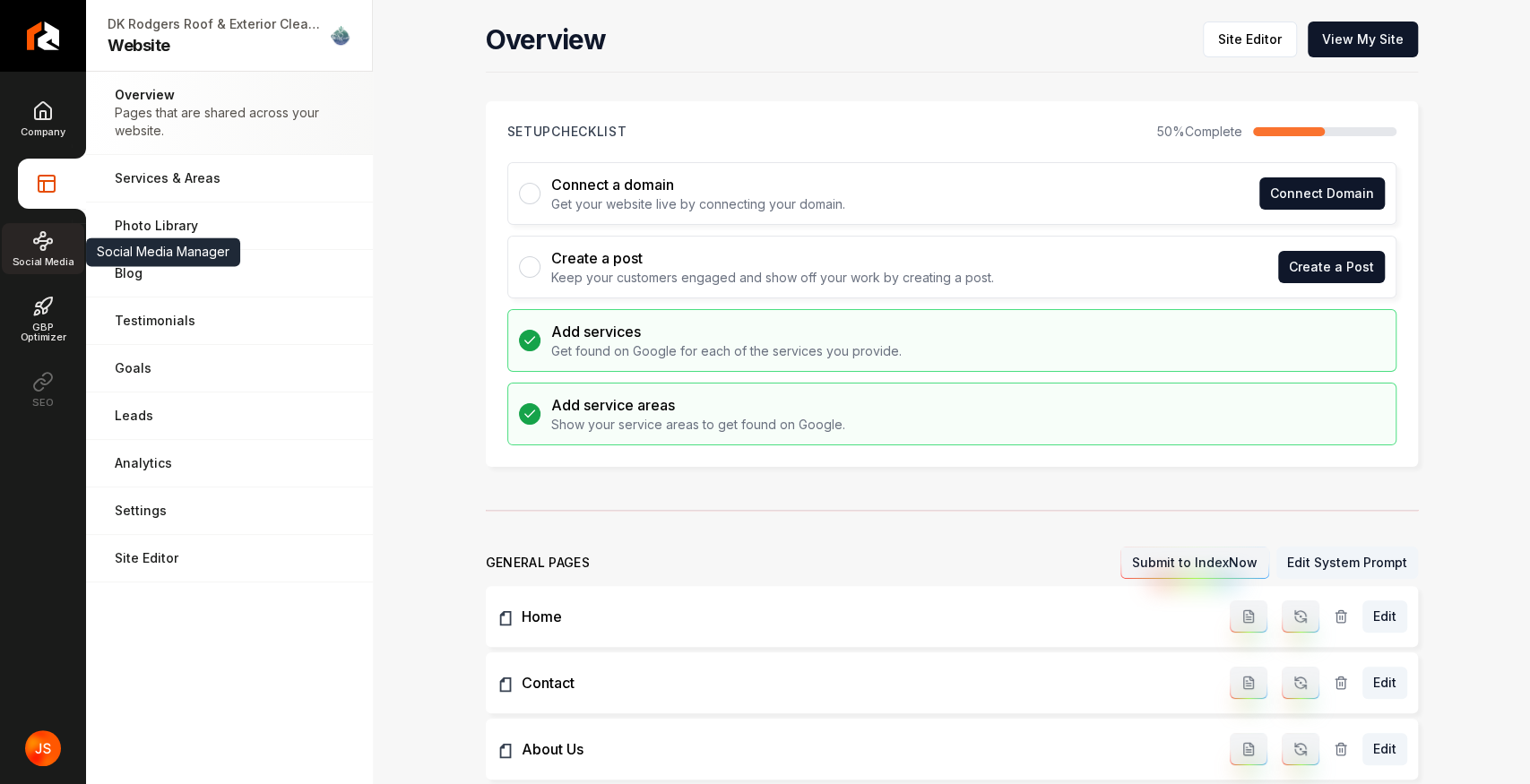 click 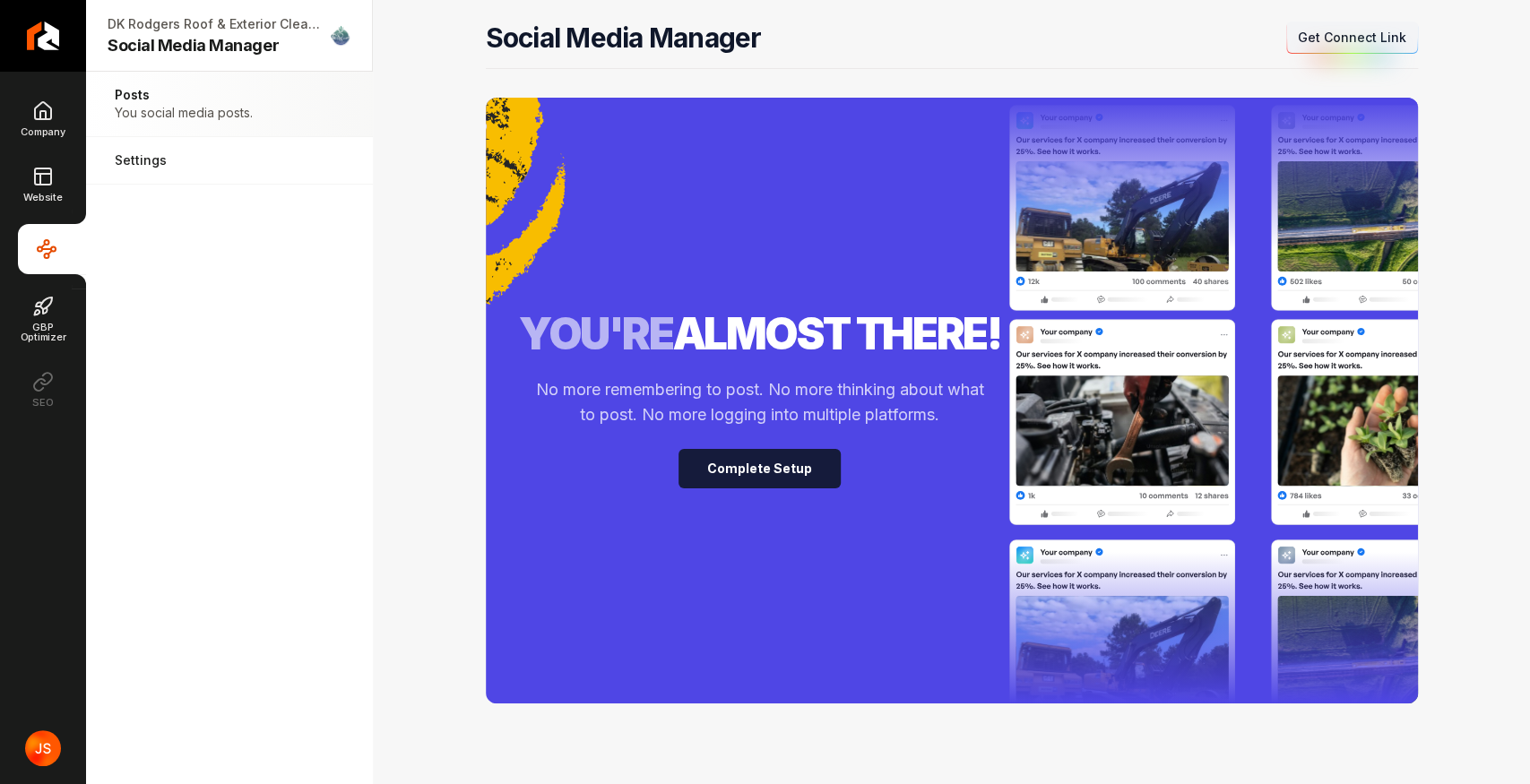 click on "Complete Setup" at bounding box center [759, 469] 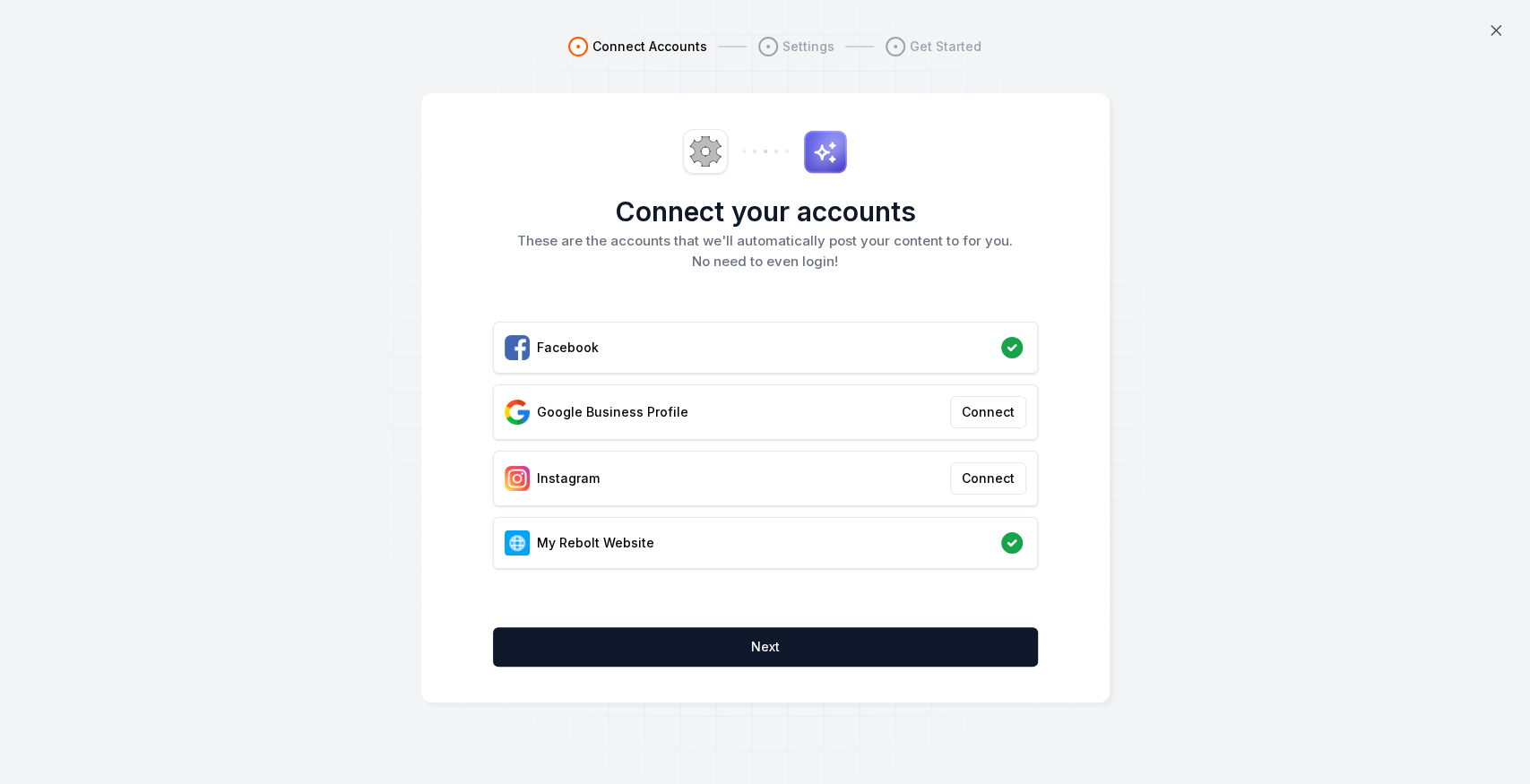 click on "Connect Accounts Settings Get Started Connect your accounts These are the accounts that we'll automatically post your content to for you. No need to even login! Facebook Google Business Profile Connect Instagram Connect My Rebolt Website Next" at bounding box center (765, 392) 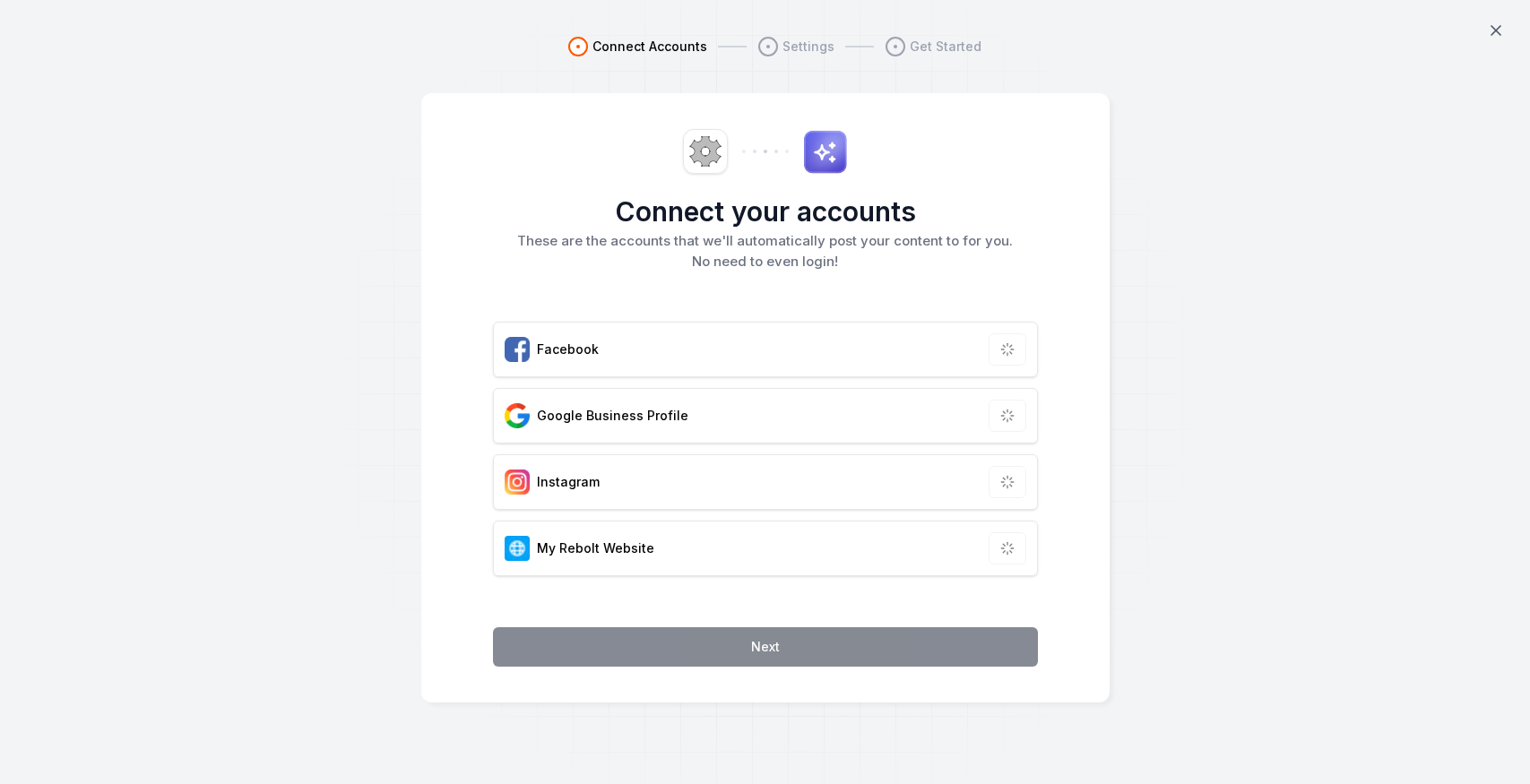 scroll, scrollTop: 0, scrollLeft: 0, axis: both 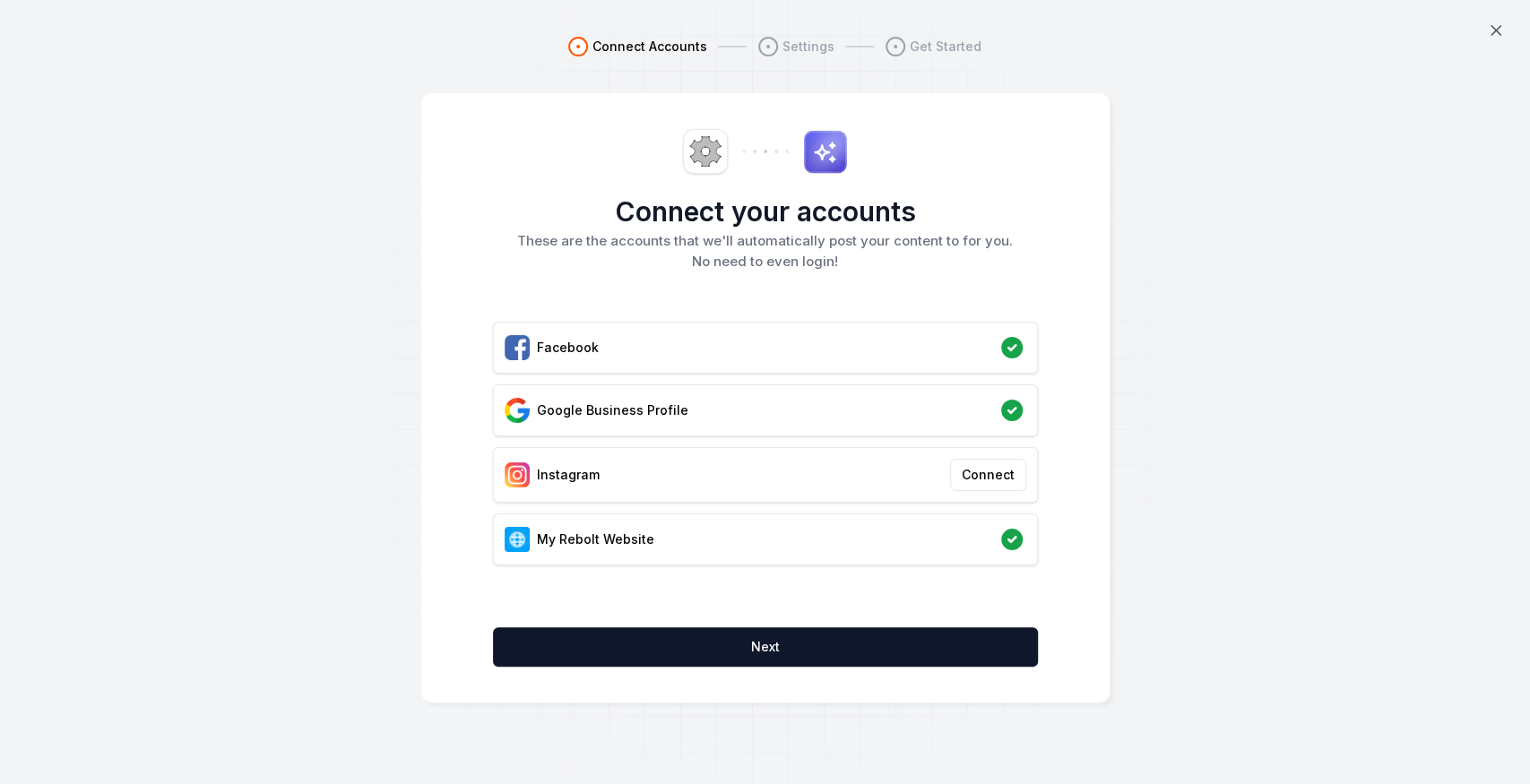 click on "Connect Accounts Settings Get Started" at bounding box center [765, 65] 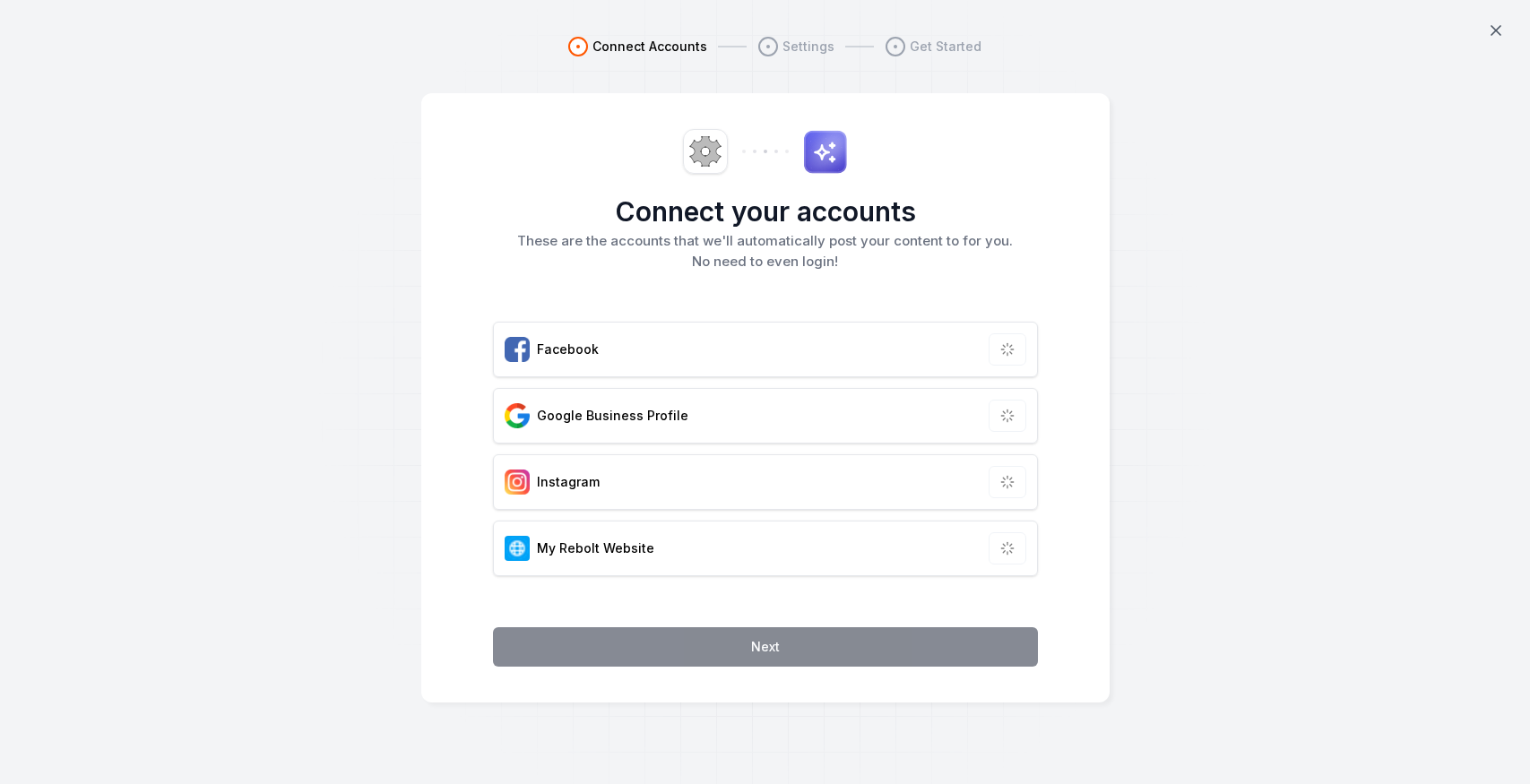 scroll, scrollTop: 0, scrollLeft: 0, axis: both 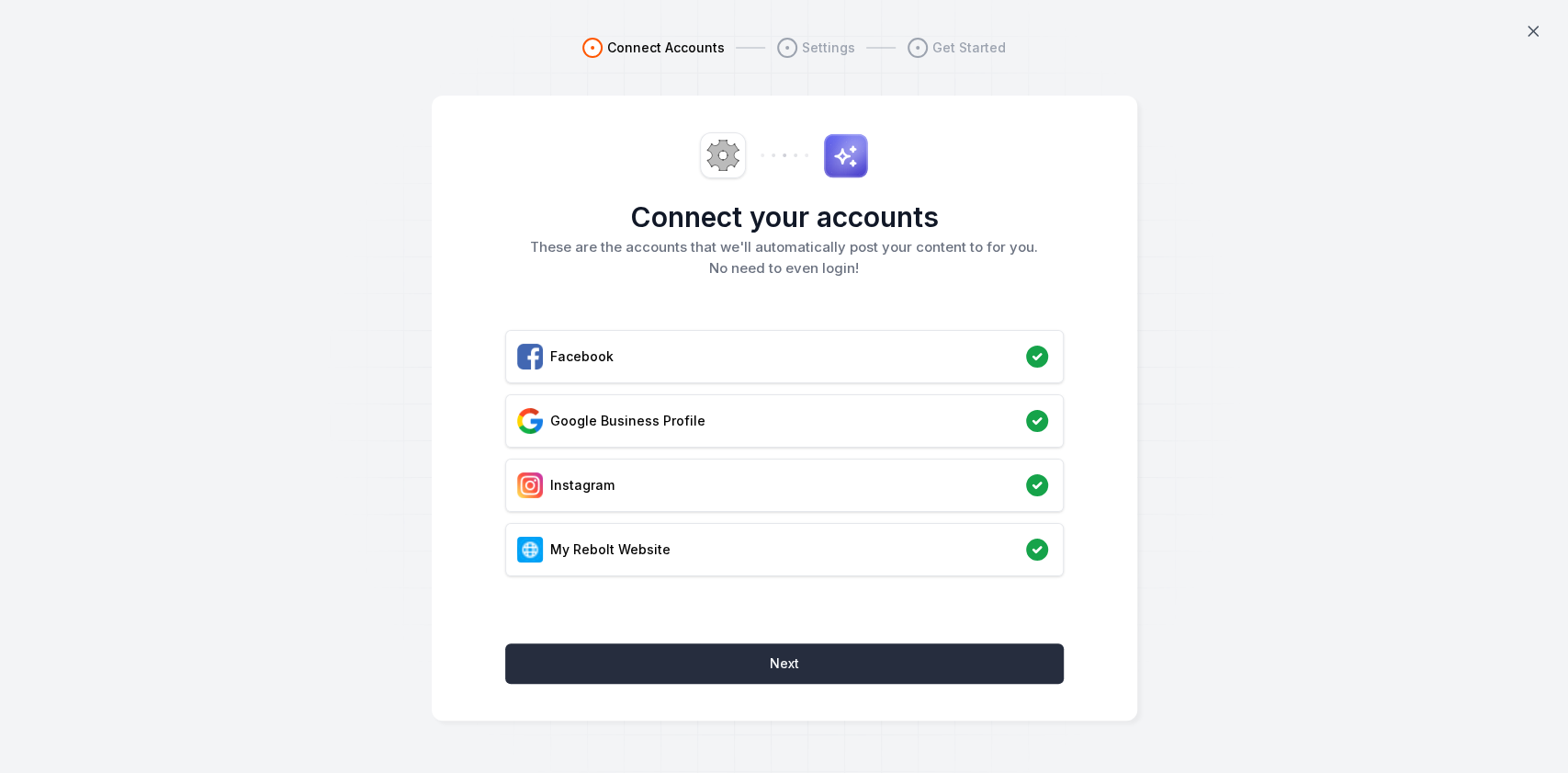 click on "Next" at bounding box center (784, 664) 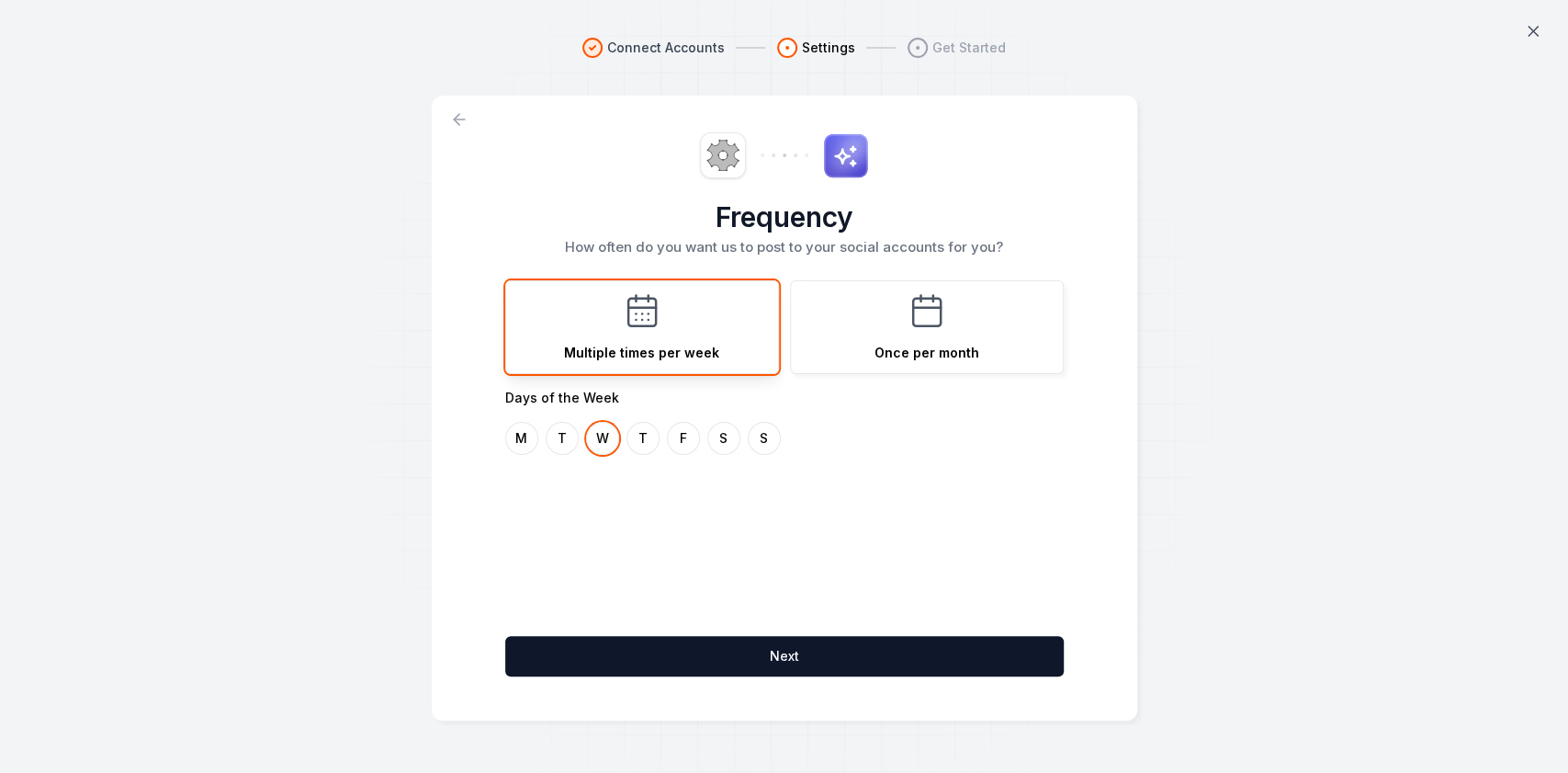 drag, startPoint x: 513, startPoint y: 449, endPoint x: 734, endPoint y: 463, distance: 221.44299 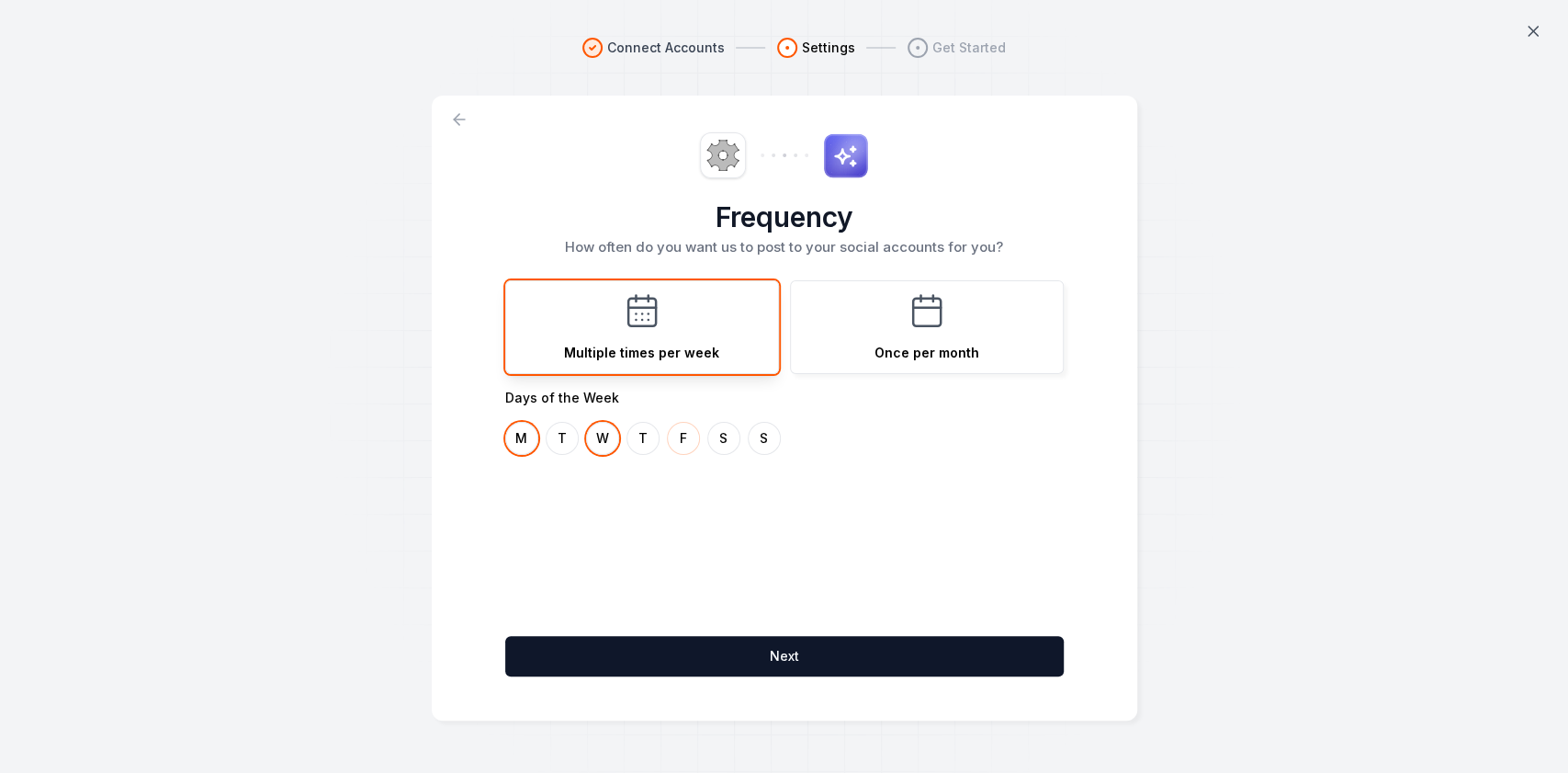 click on "F" at bounding box center (683, 438) 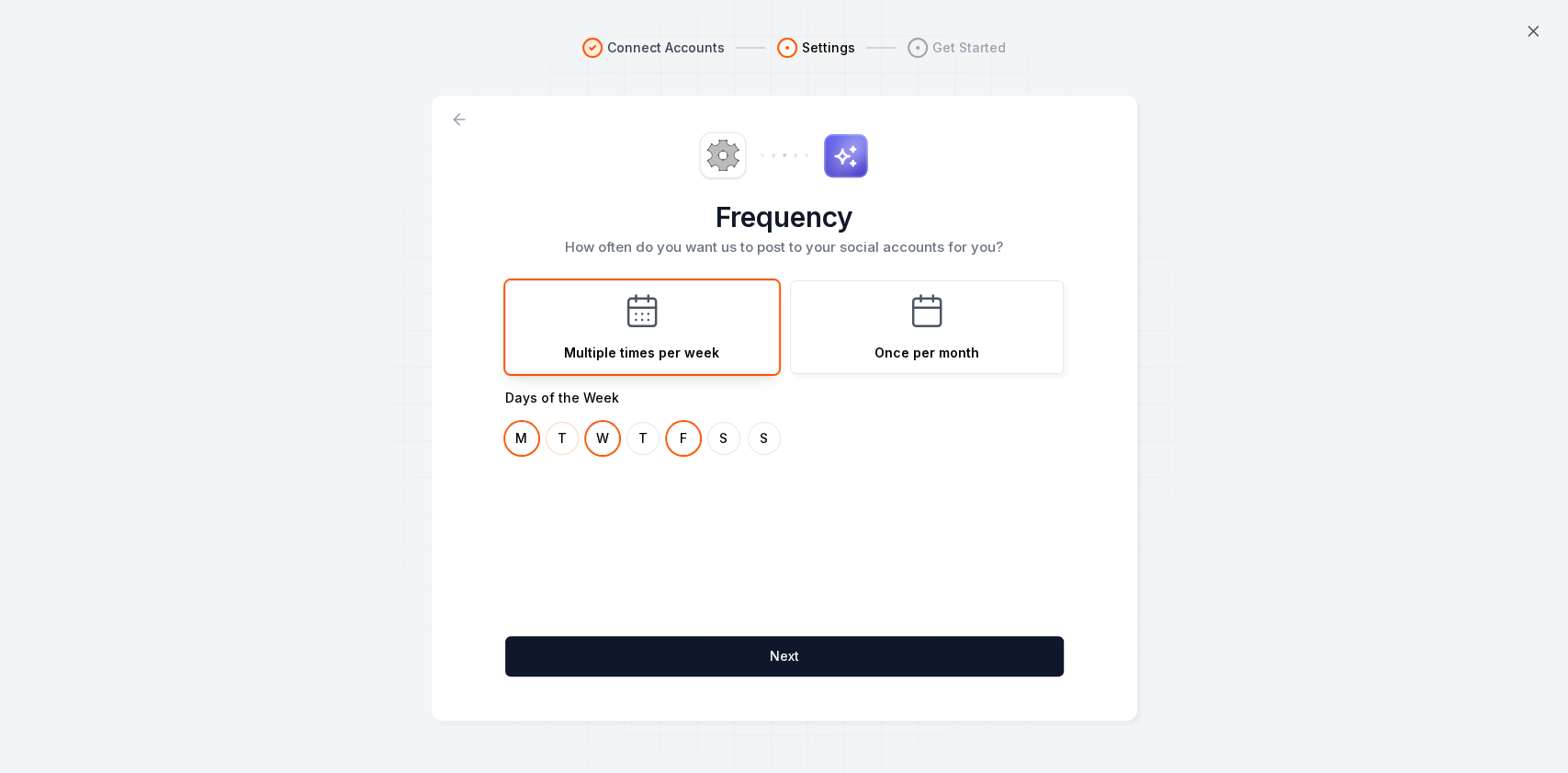 drag, startPoint x: 520, startPoint y: 425, endPoint x: 575, endPoint y: 437, distance: 56.29387 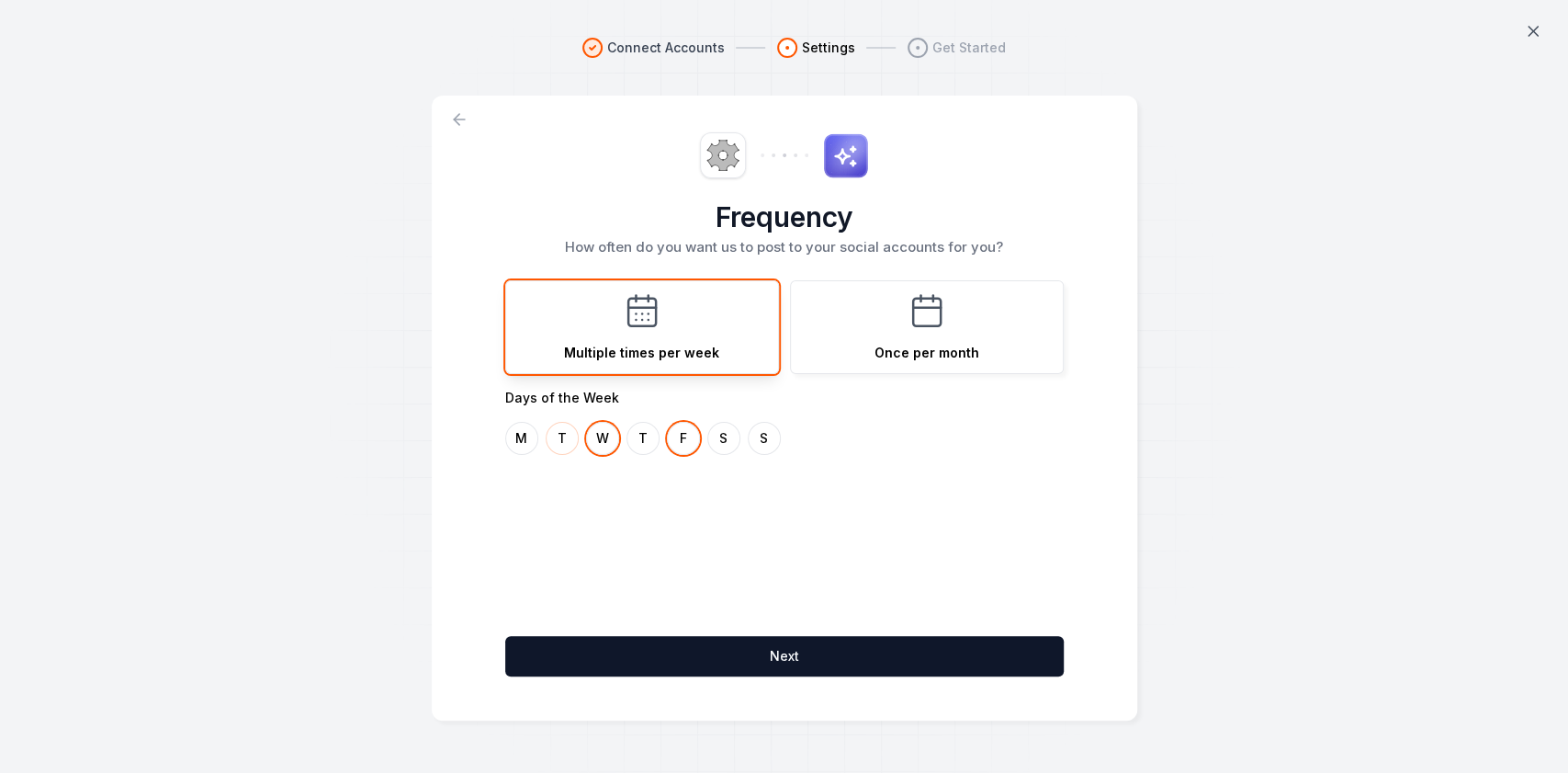 click on "T" at bounding box center [562, 438] 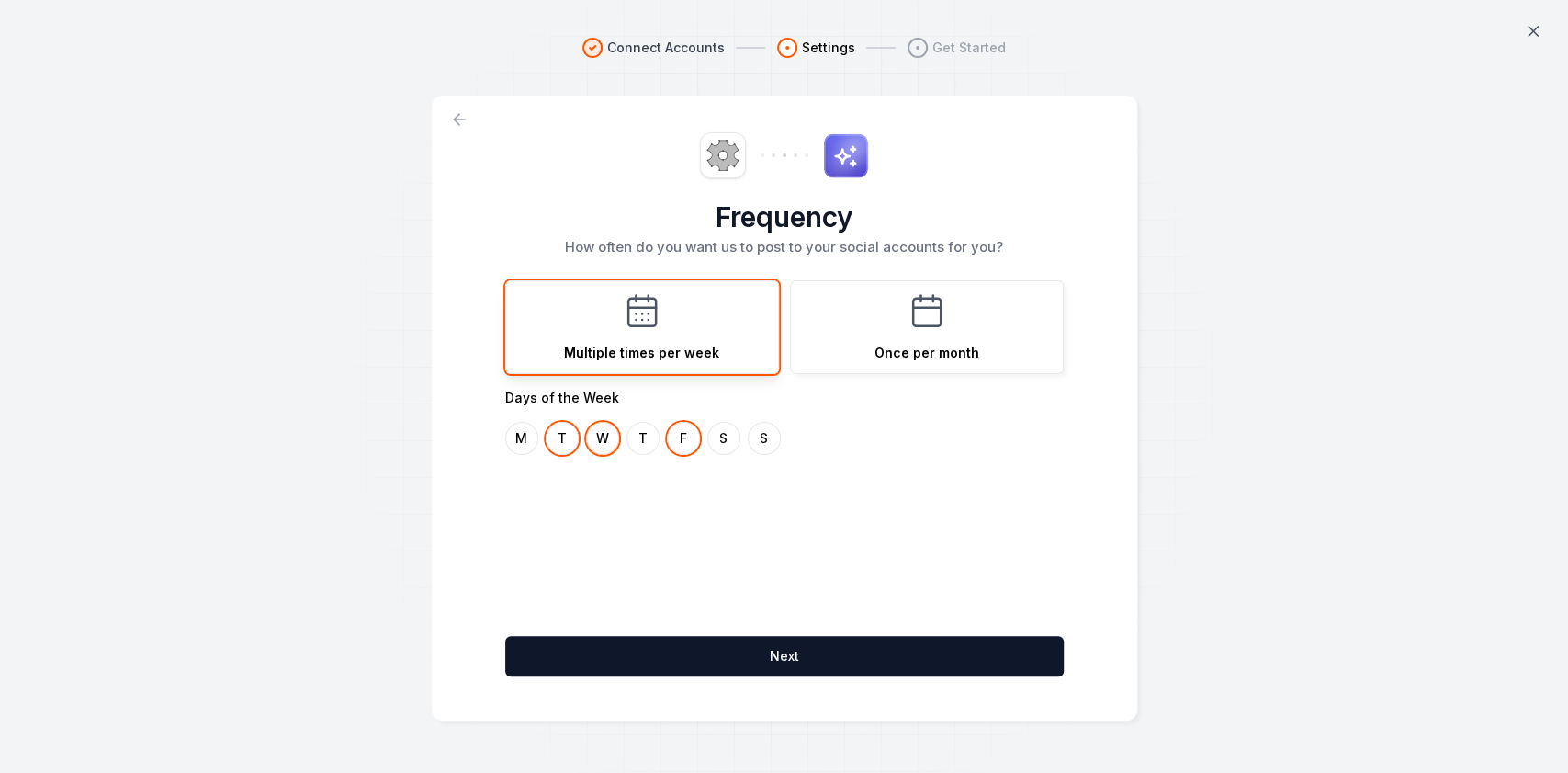 click on "W" at bounding box center (603, 438) 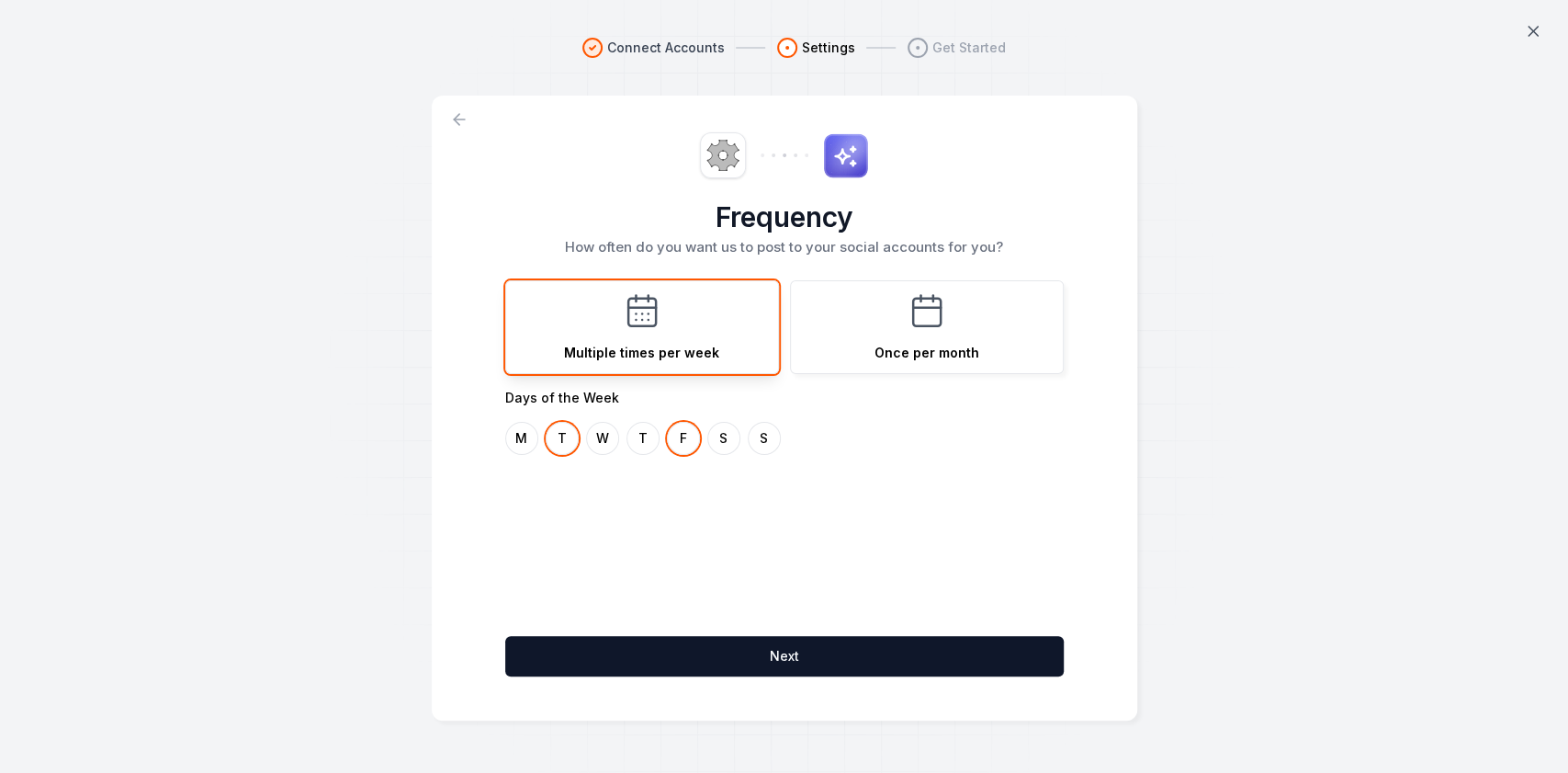 drag, startPoint x: 637, startPoint y: 442, endPoint x: 665, endPoint y: 438, distance: 28.284271 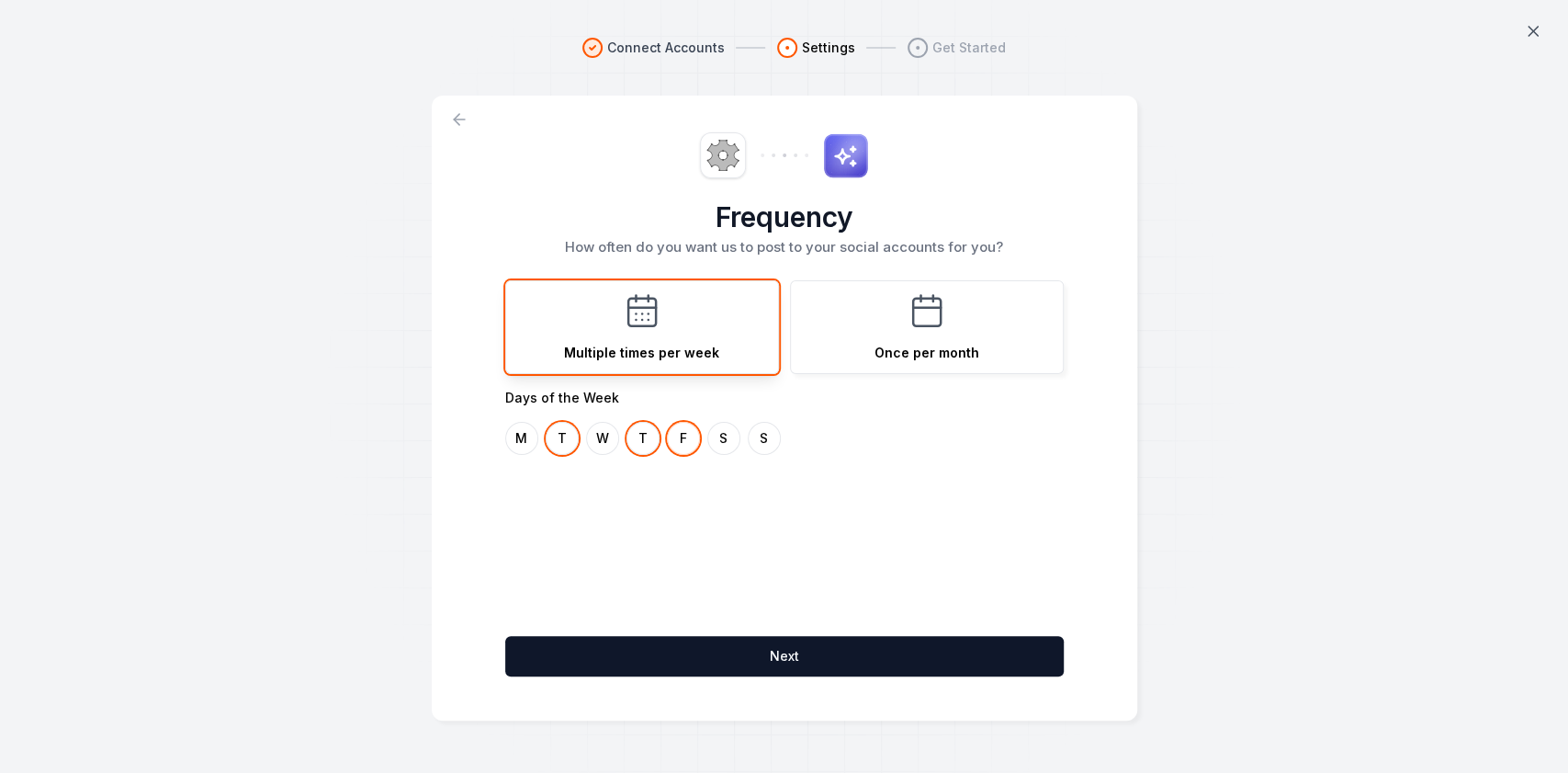 click on "F" at bounding box center (683, 438) 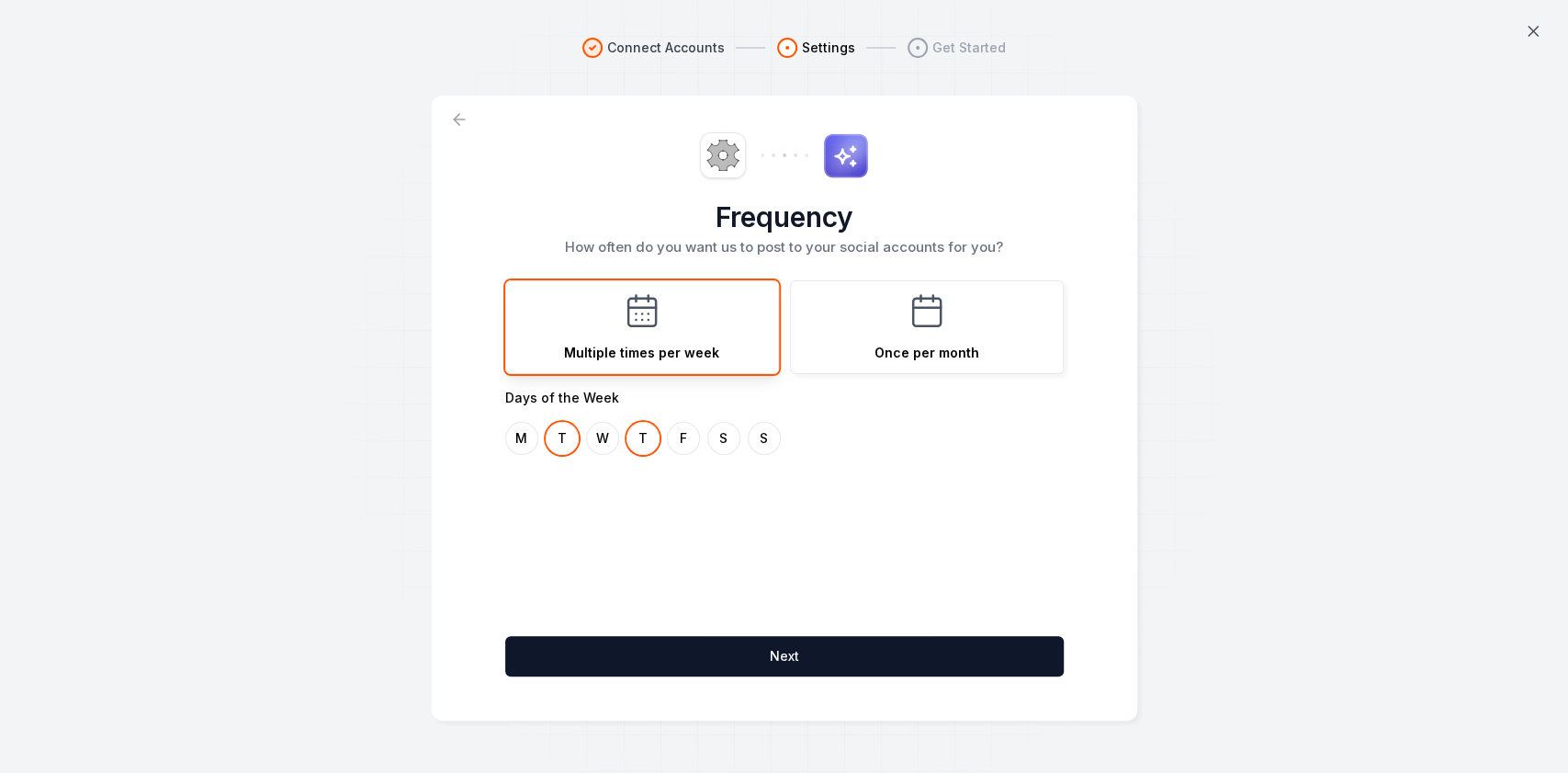 click on "Frequency How often do you want us to post to your social accounts for you? Multiple times per week Once per month Days of the Week M T W T F S S Next" at bounding box center (784, 408) 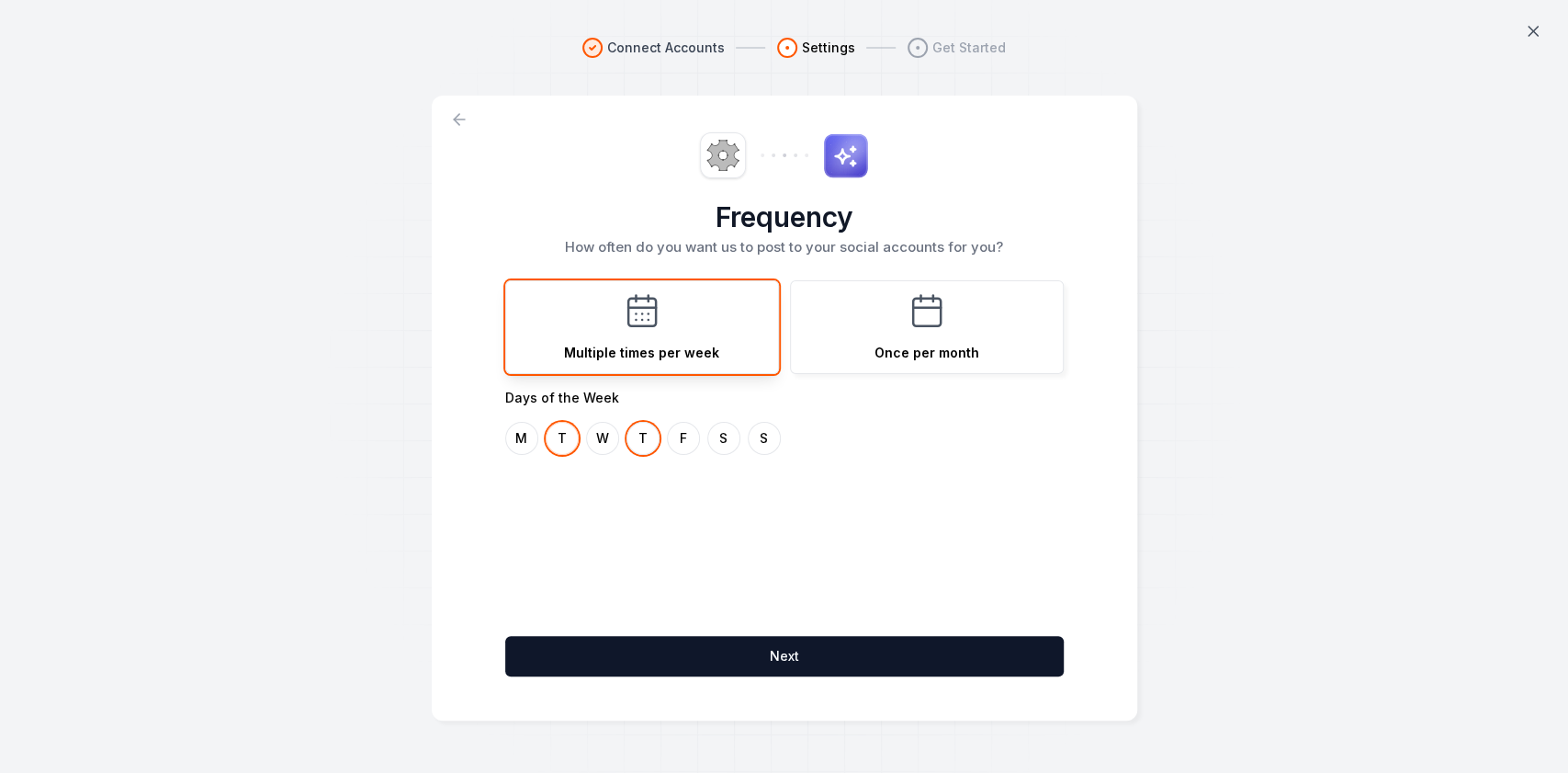 click on "T" at bounding box center [562, 438] 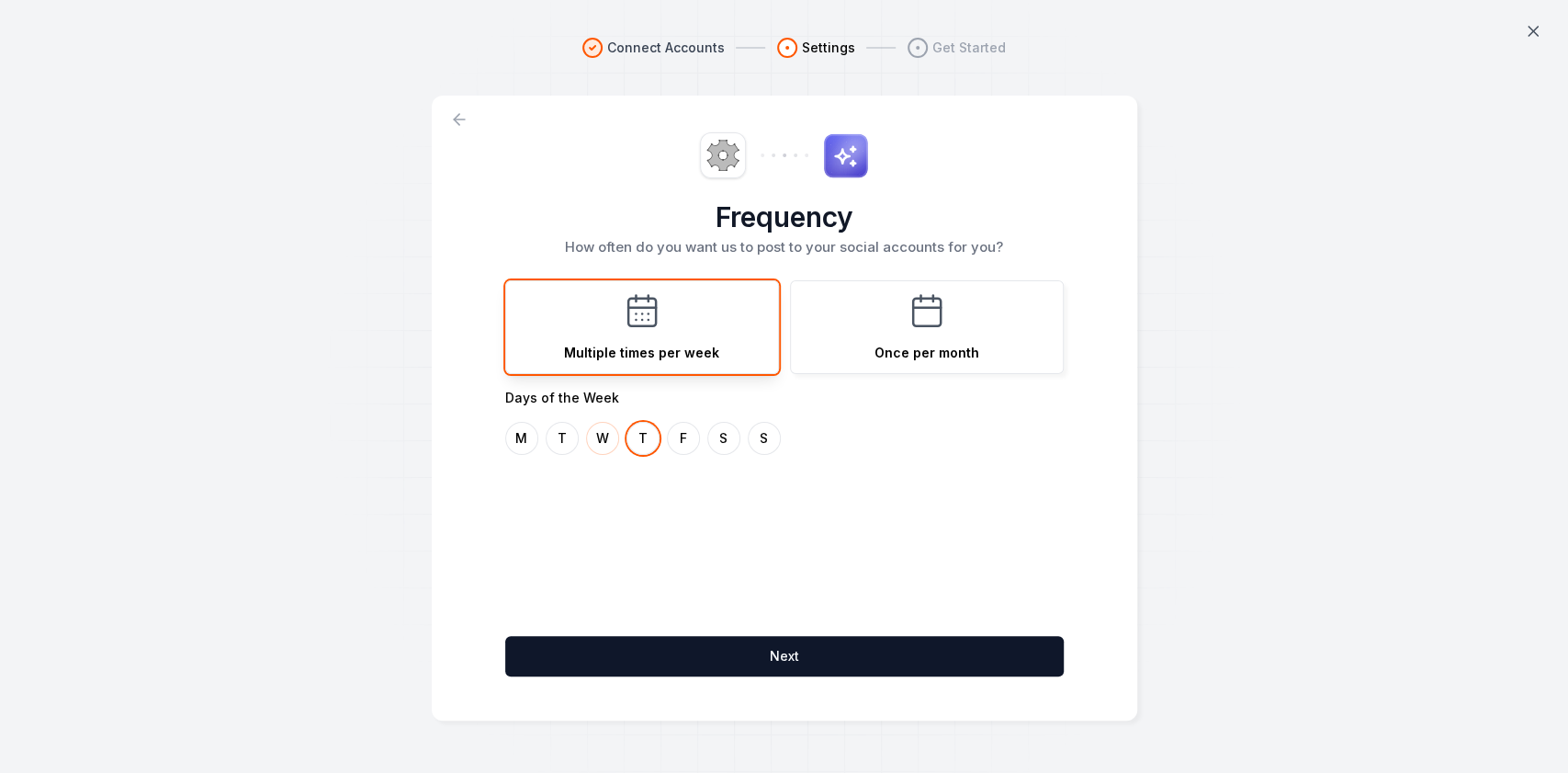 click on "W" at bounding box center (603, 438) 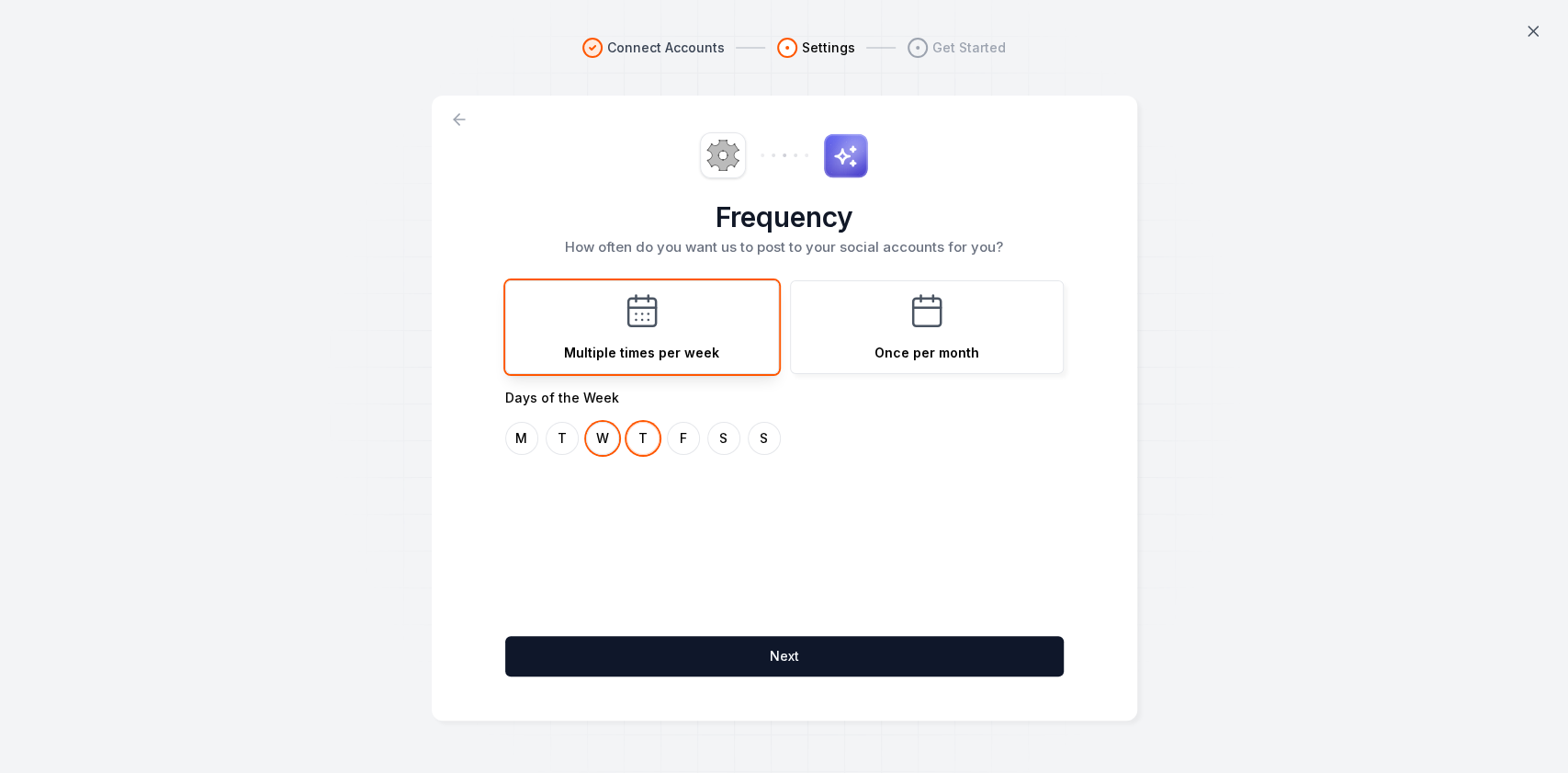 click on "T" at bounding box center (643, 438) 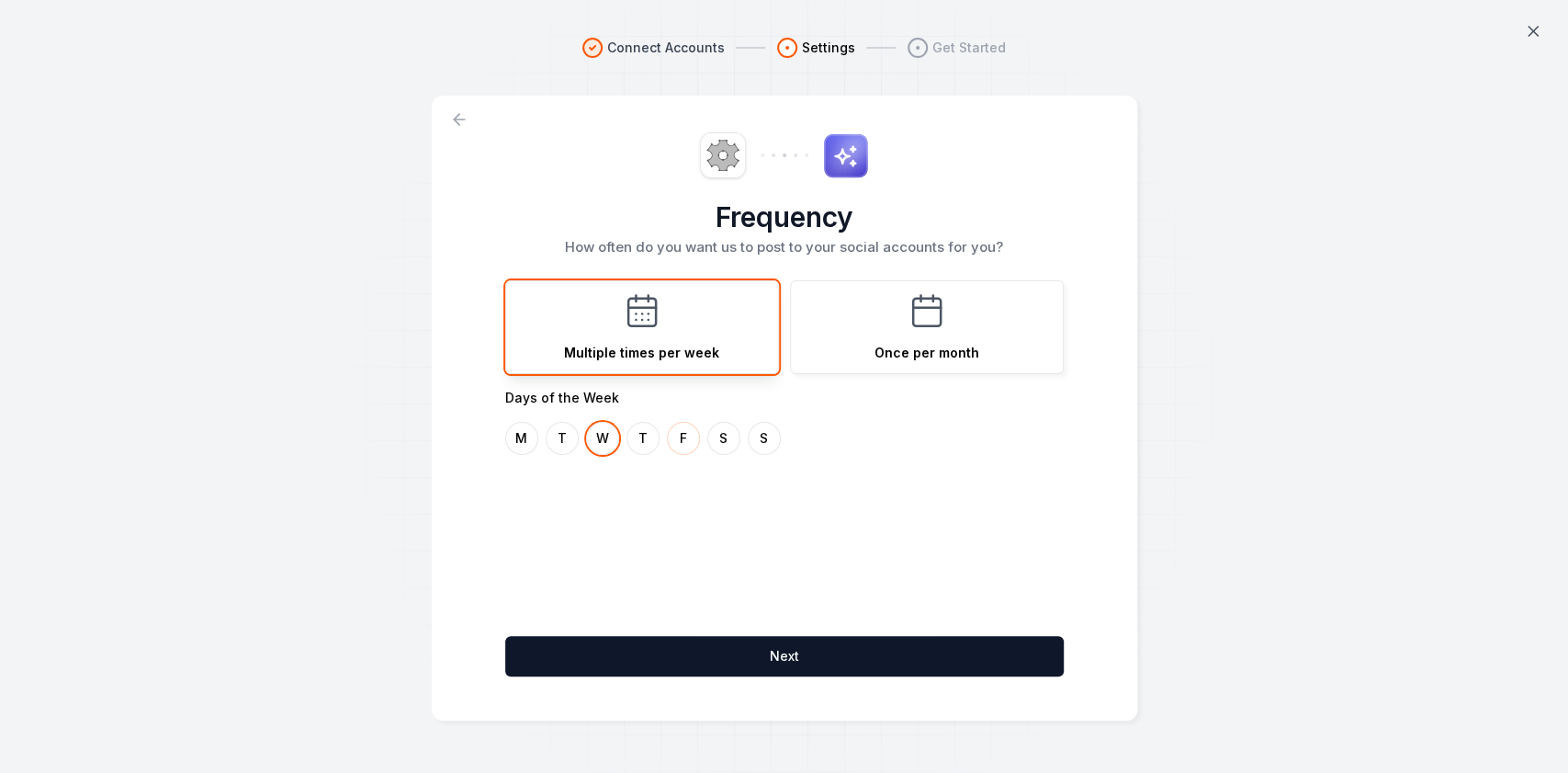 click on "F" at bounding box center (683, 438) 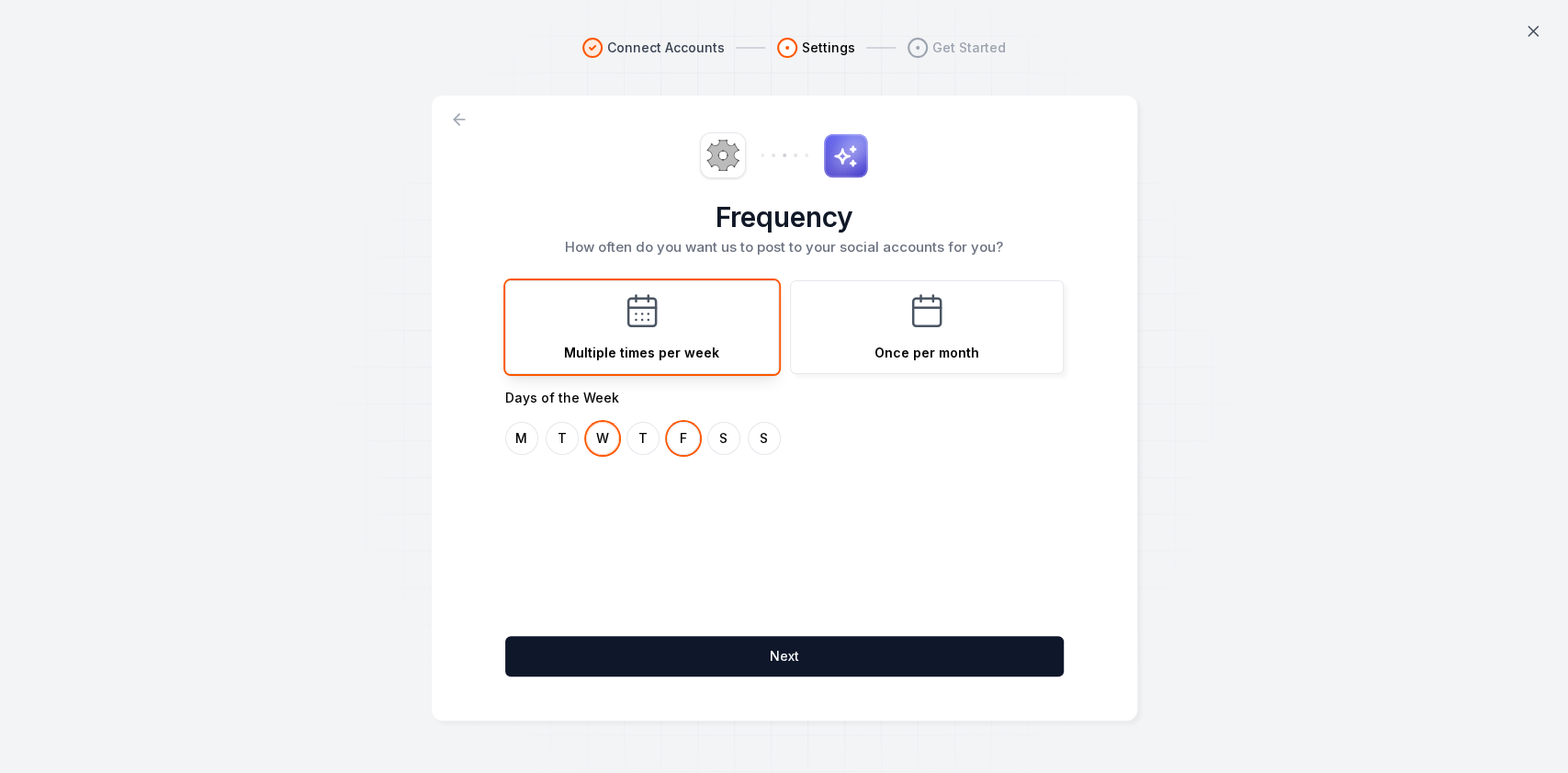 click on "W" at bounding box center (603, 438) 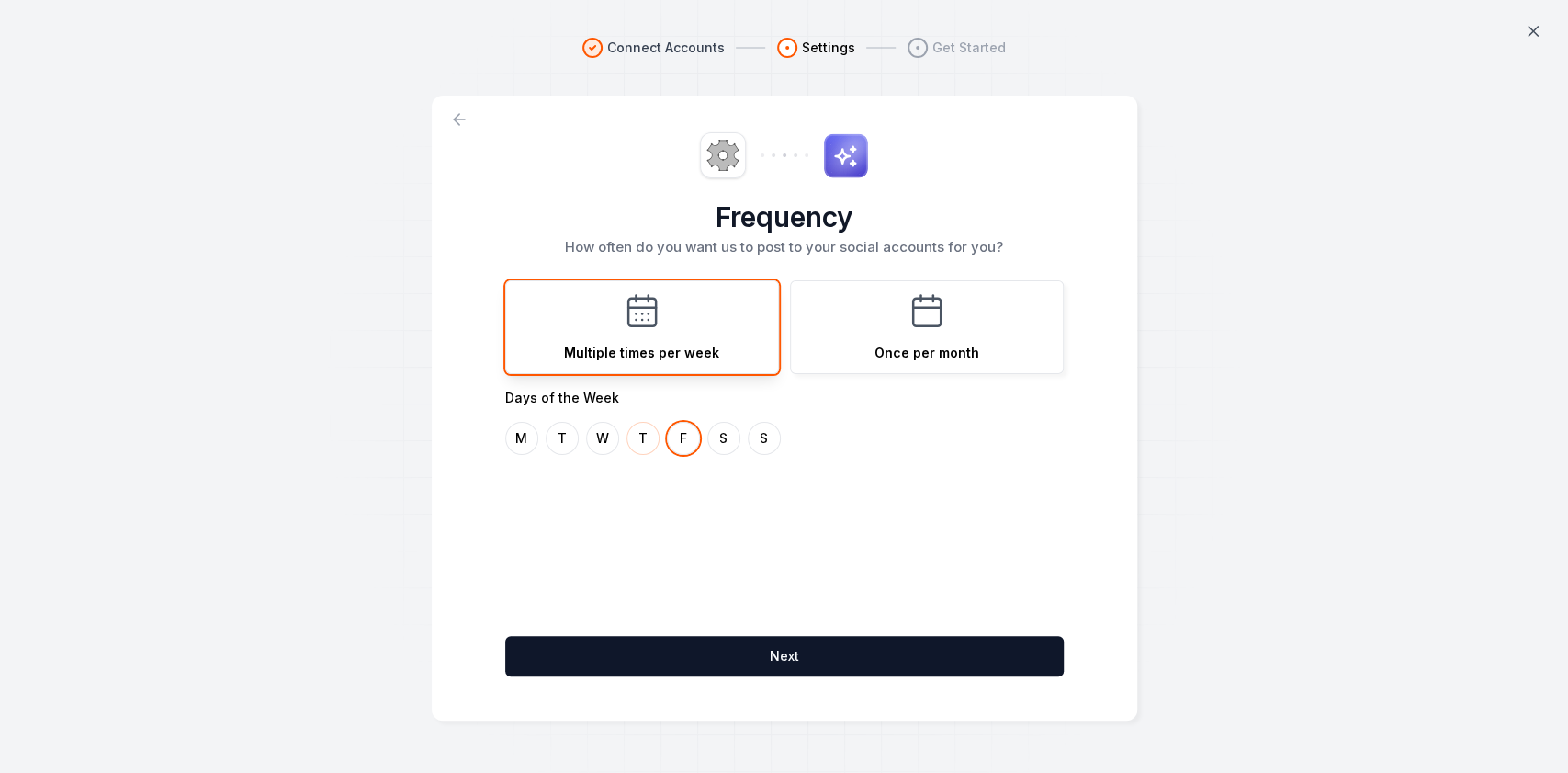 click on "T" at bounding box center [643, 438] 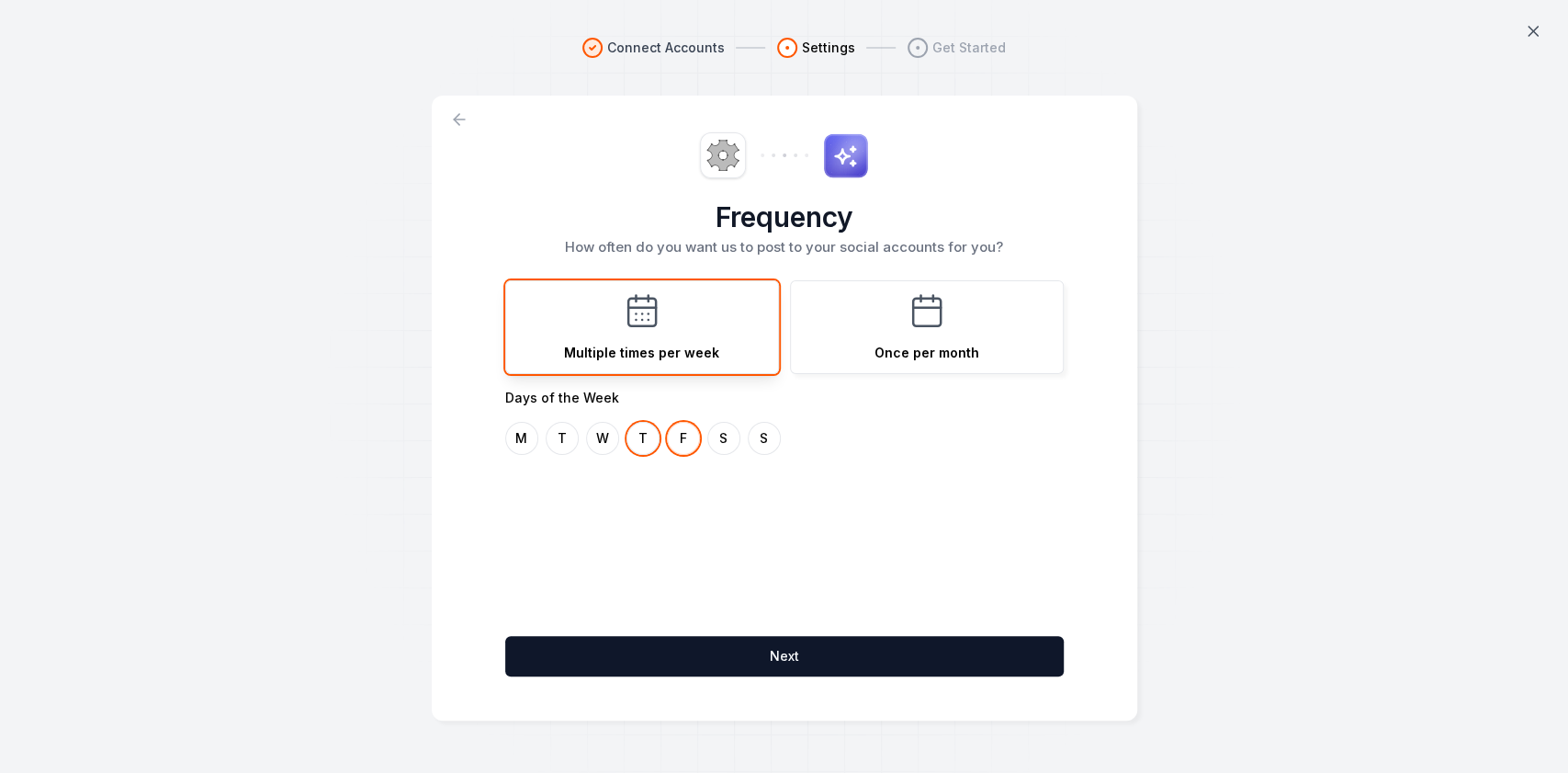 click on "F" at bounding box center (683, 438) 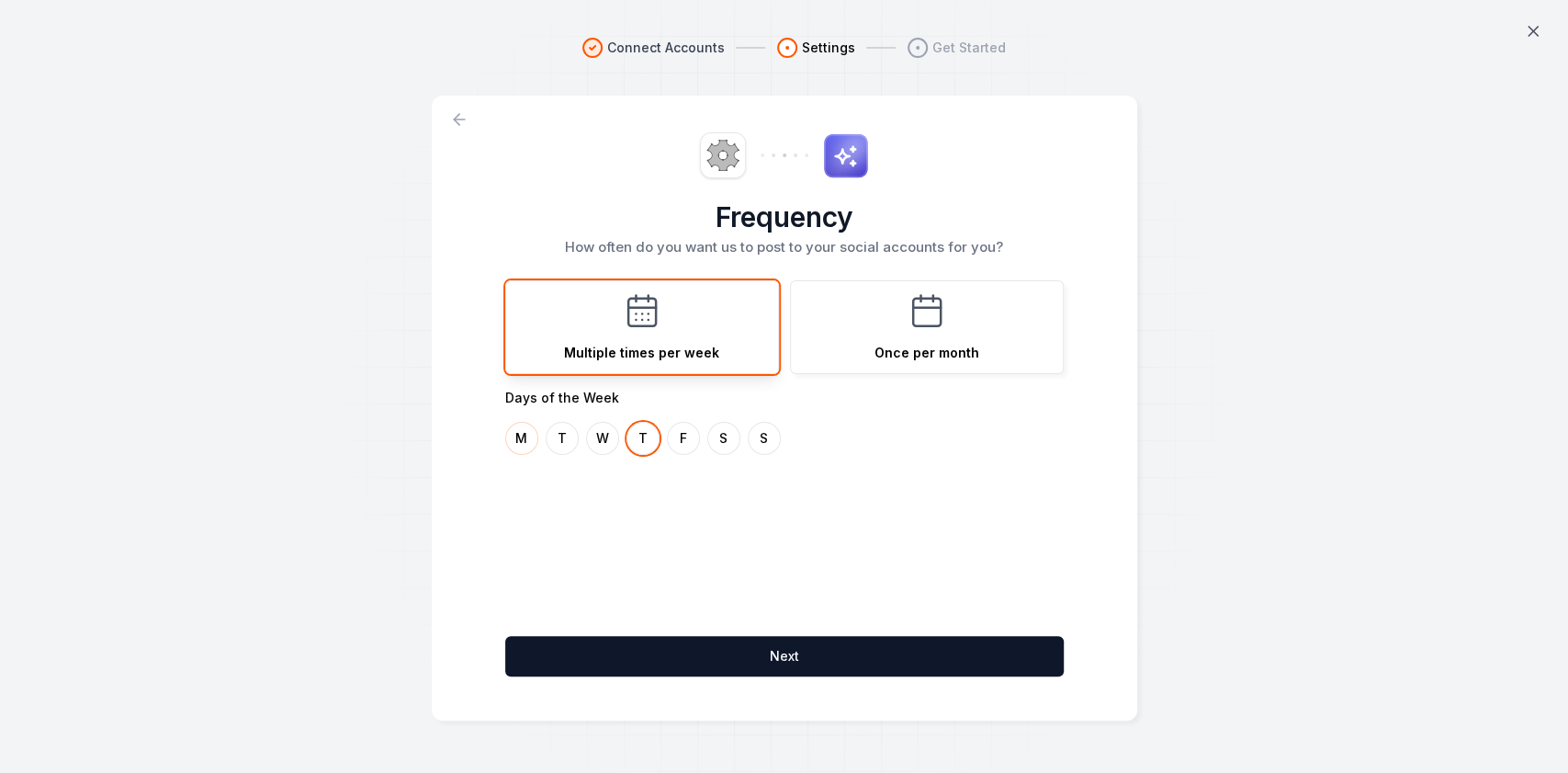 click on "M" at bounding box center [522, 438] 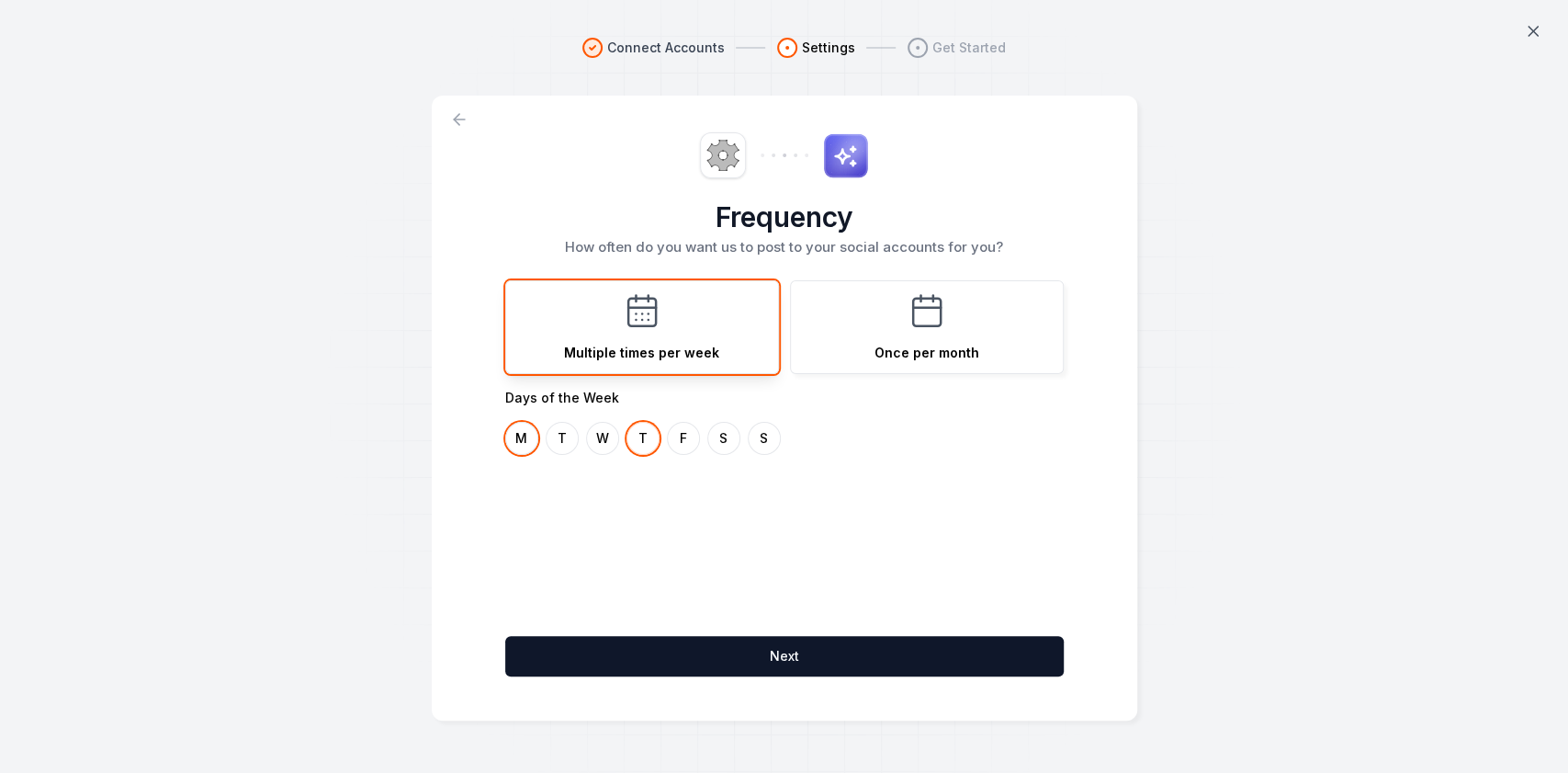drag, startPoint x: 560, startPoint y: 435, endPoint x: 638, endPoint y: 436, distance: 78.00641 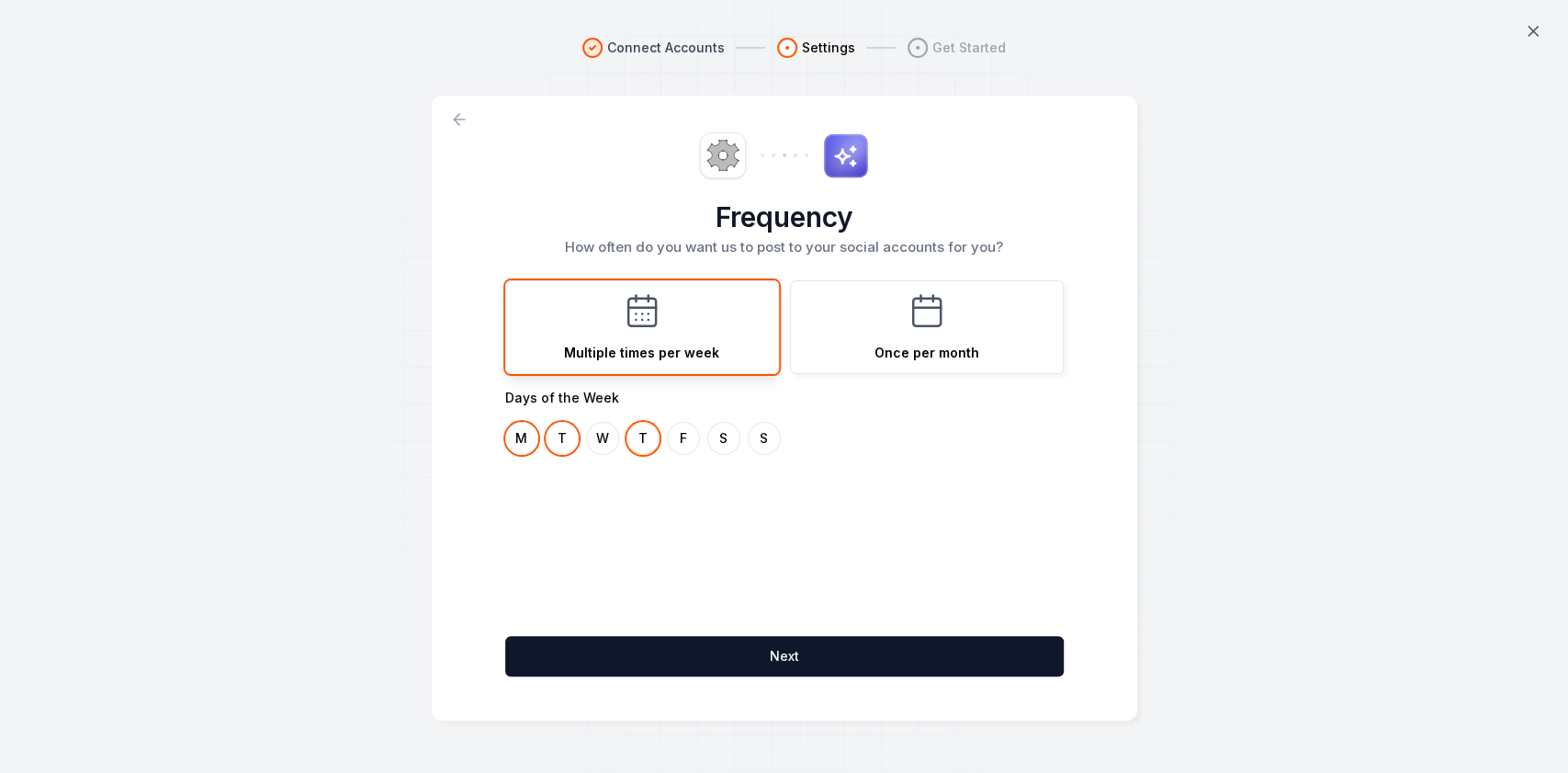 click on "T" at bounding box center (643, 438) 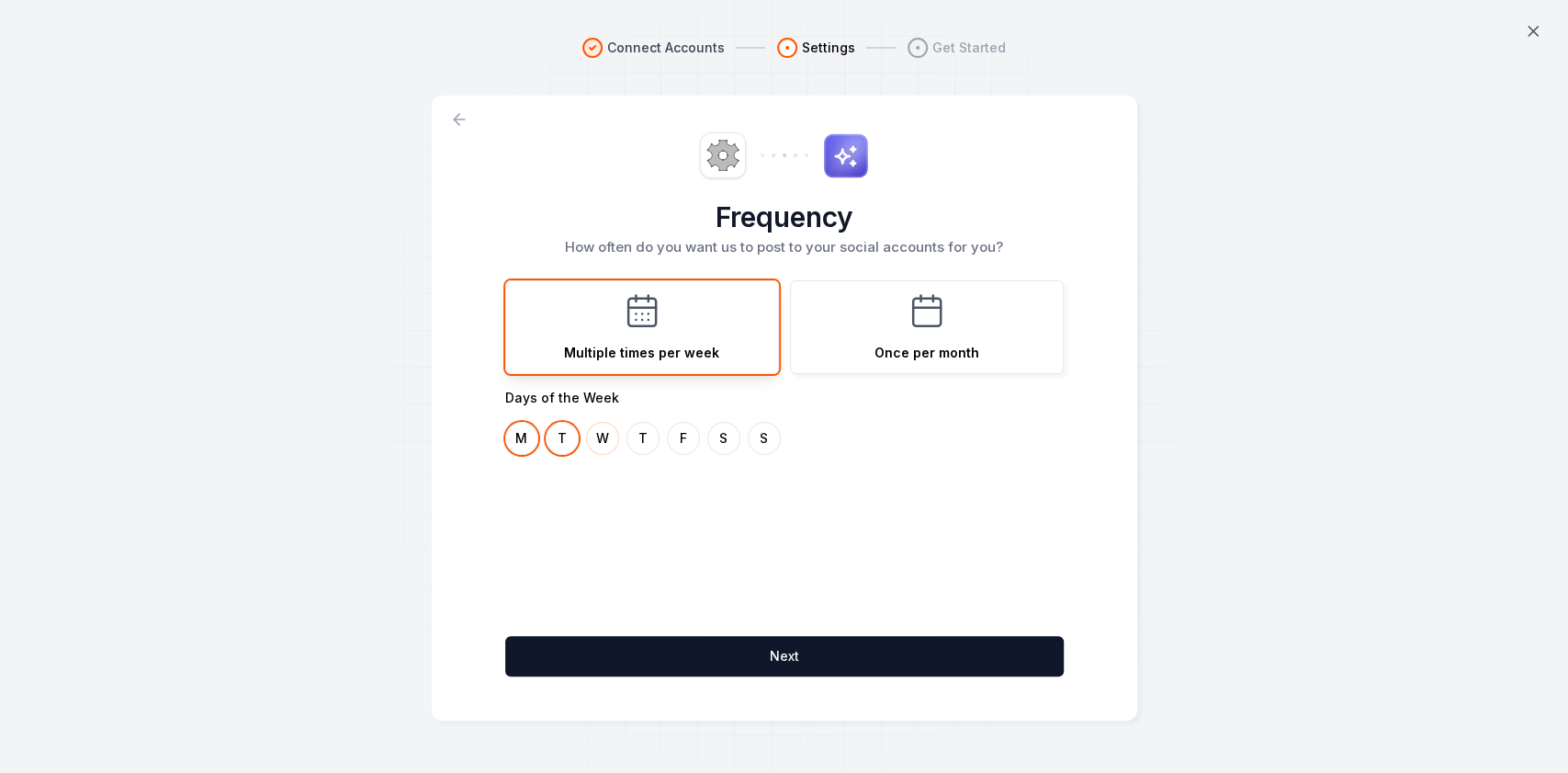 click on "W" at bounding box center (603, 438) 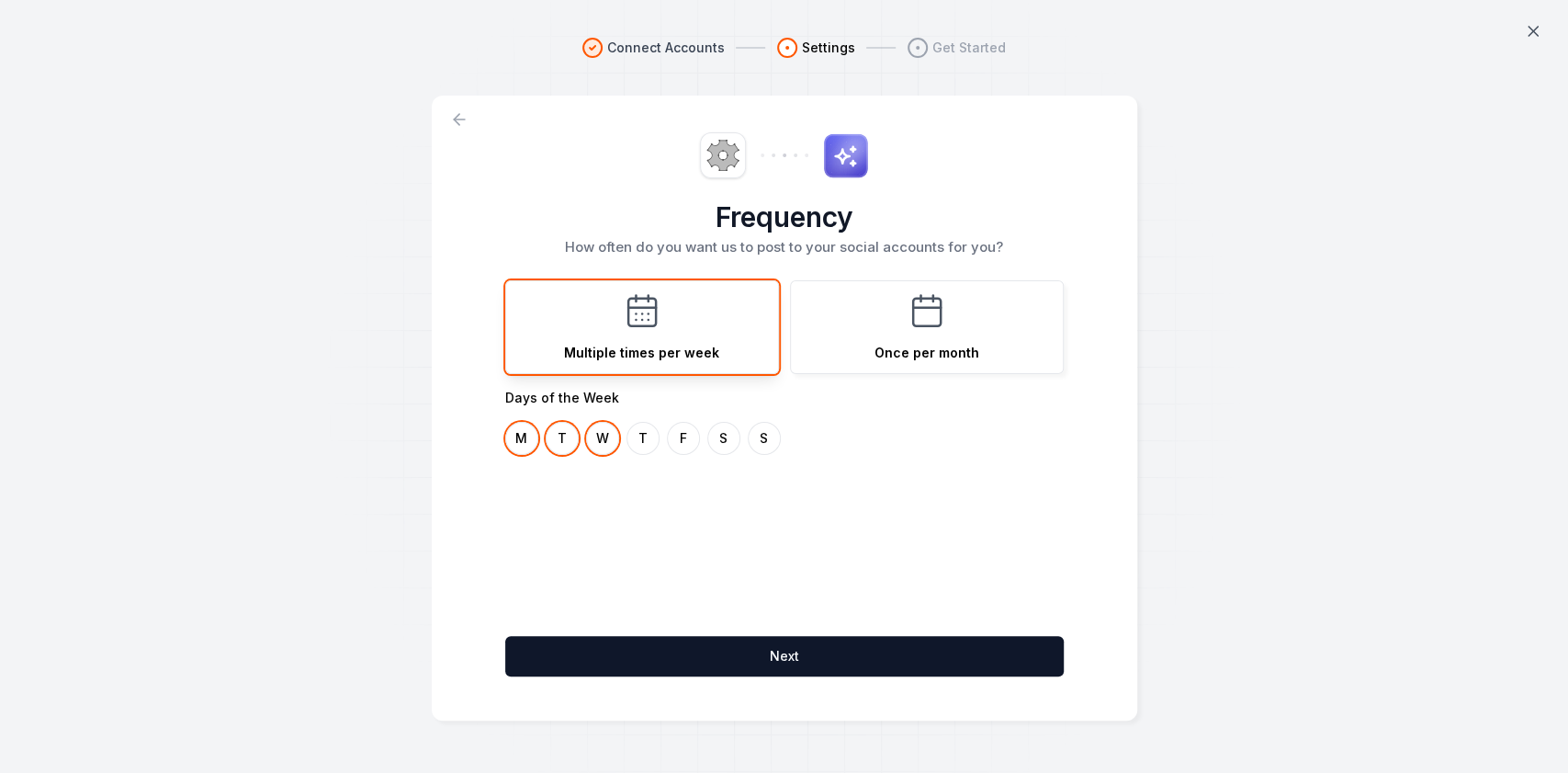 drag, startPoint x: 639, startPoint y: 436, endPoint x: 660, endPoint y: 438, distance: 21.095023 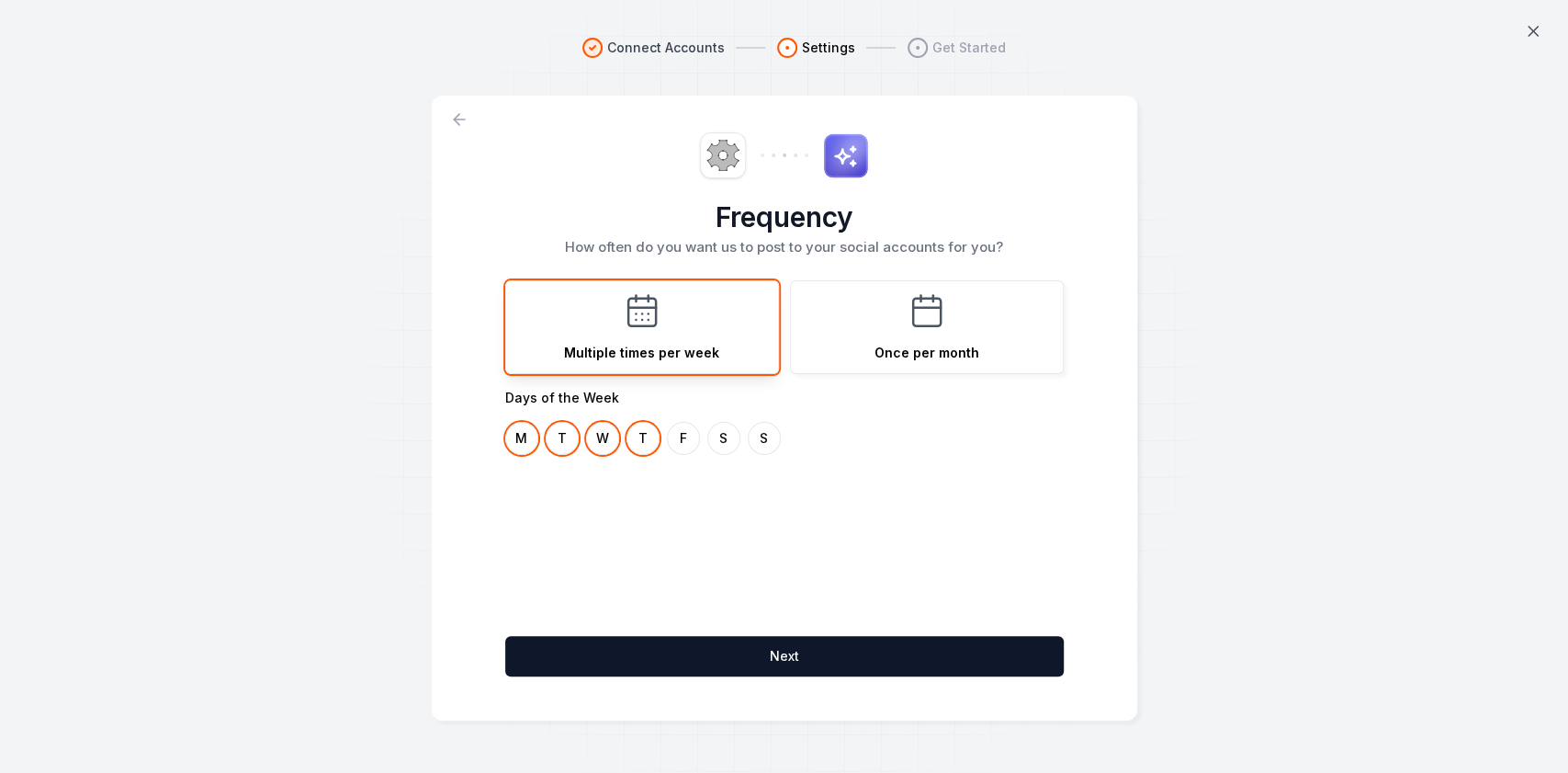 drag, startPoint x: 684, startPoint y: 439, endPoint x: 701, endPoint y: 438, distance: 17.029386 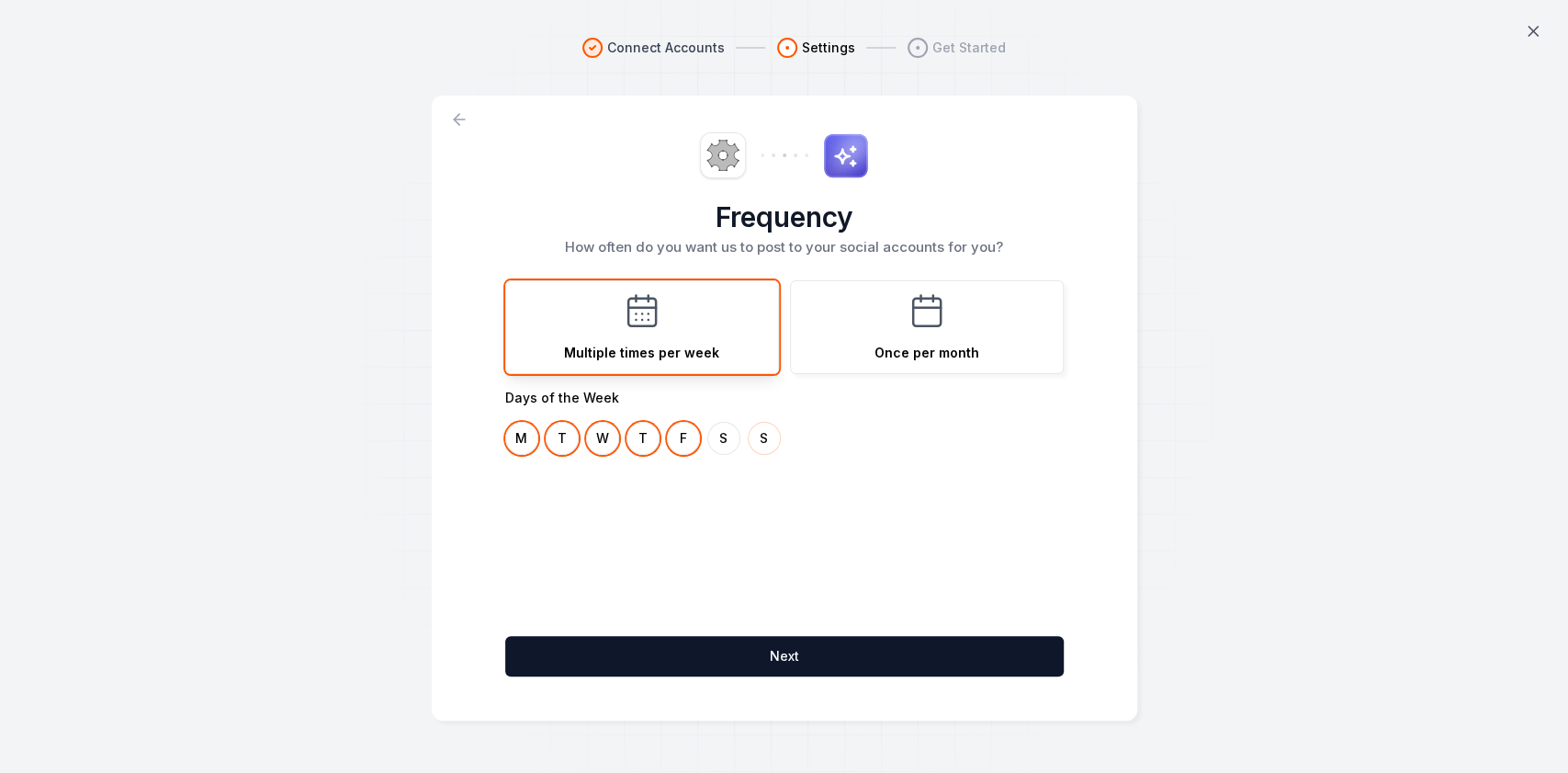 drag, startPoint x: 730, startPoint y: 436, endPoint x: 768, endPoint y: 439, distance: 38.11824 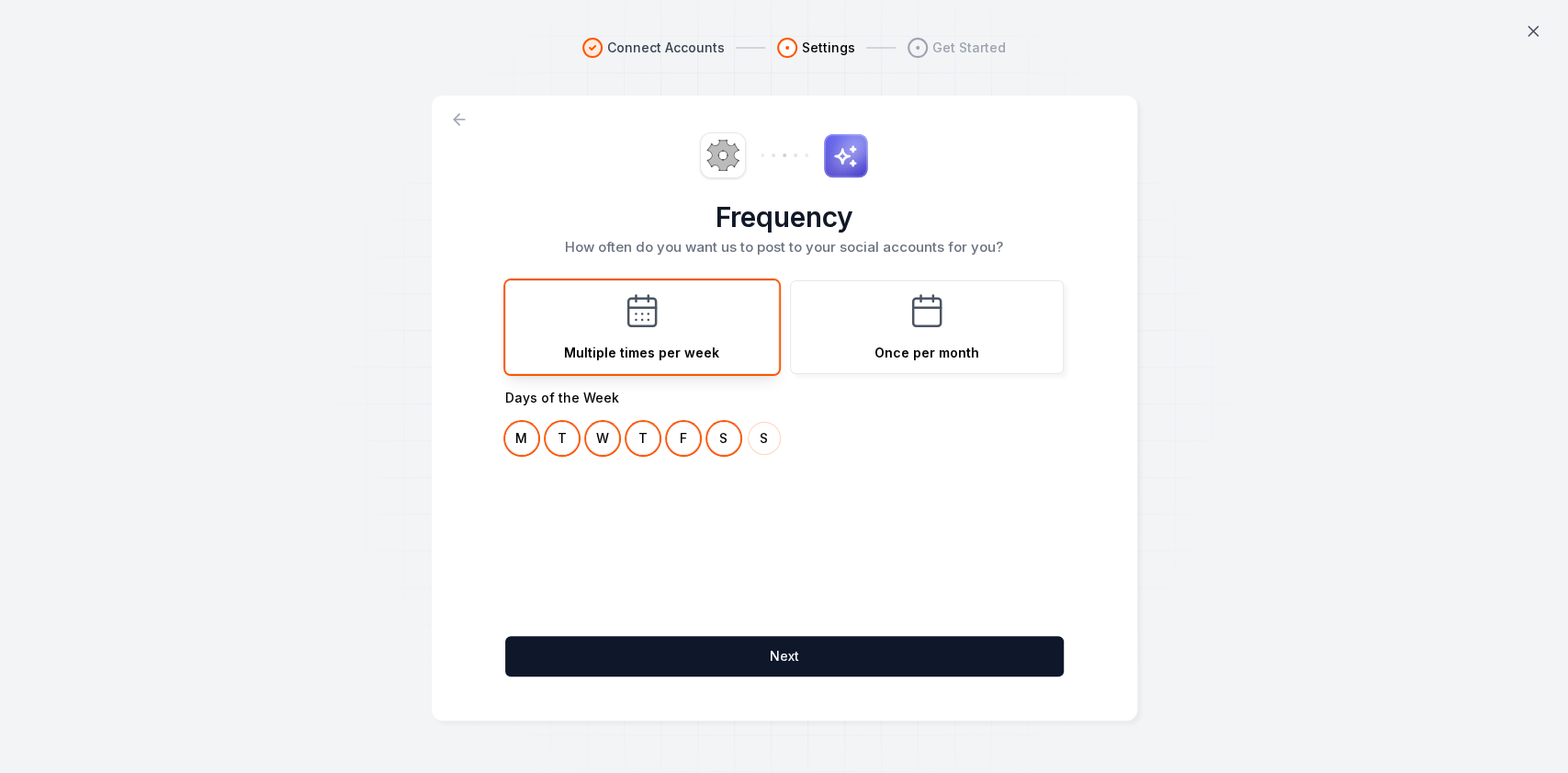click on "S" at bounding box center [764, 438] 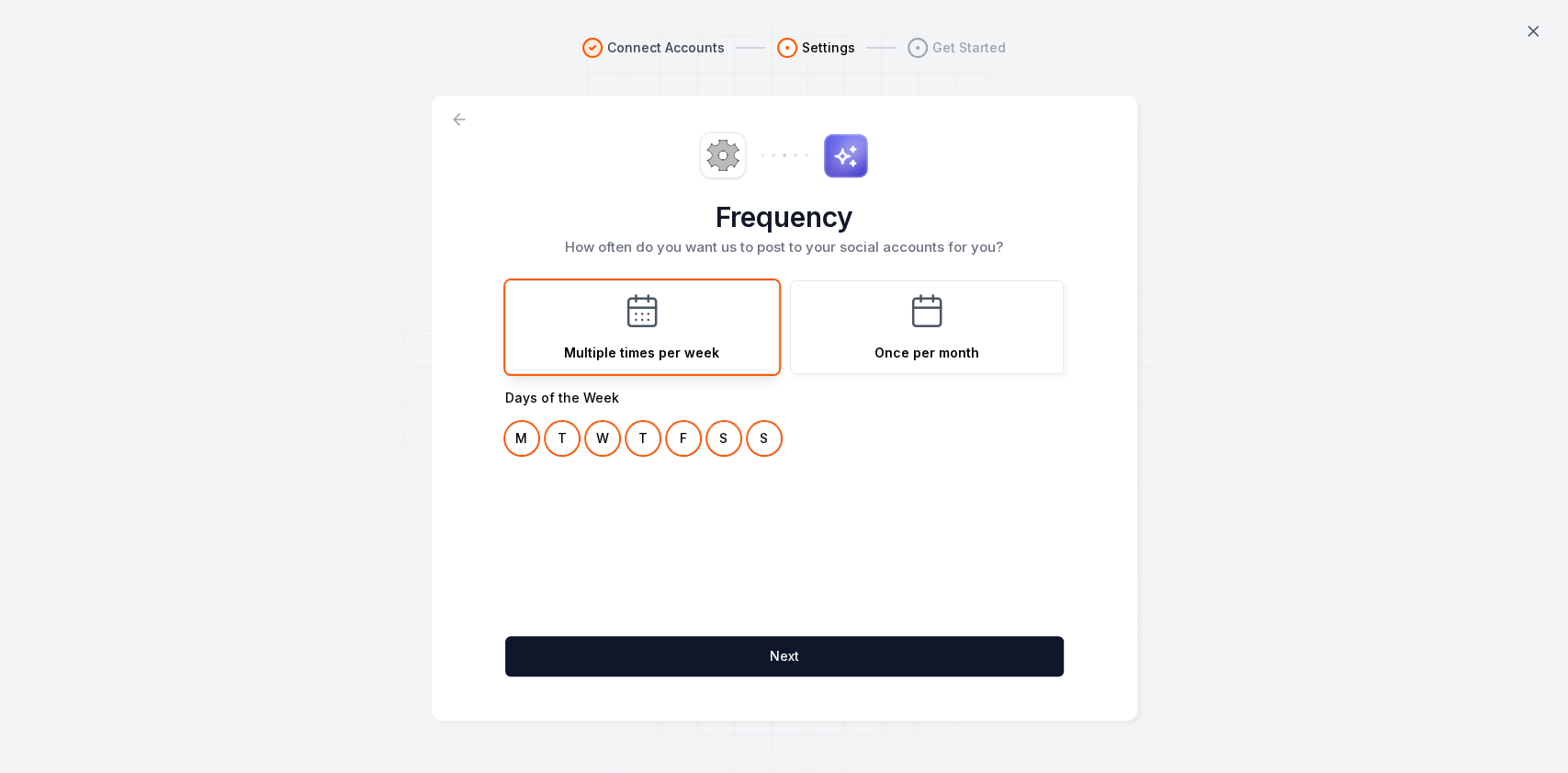 drag, startPoint x: 766, startPoint y: 442, endPoint x: 743, endPoint y: 442, distance: 23 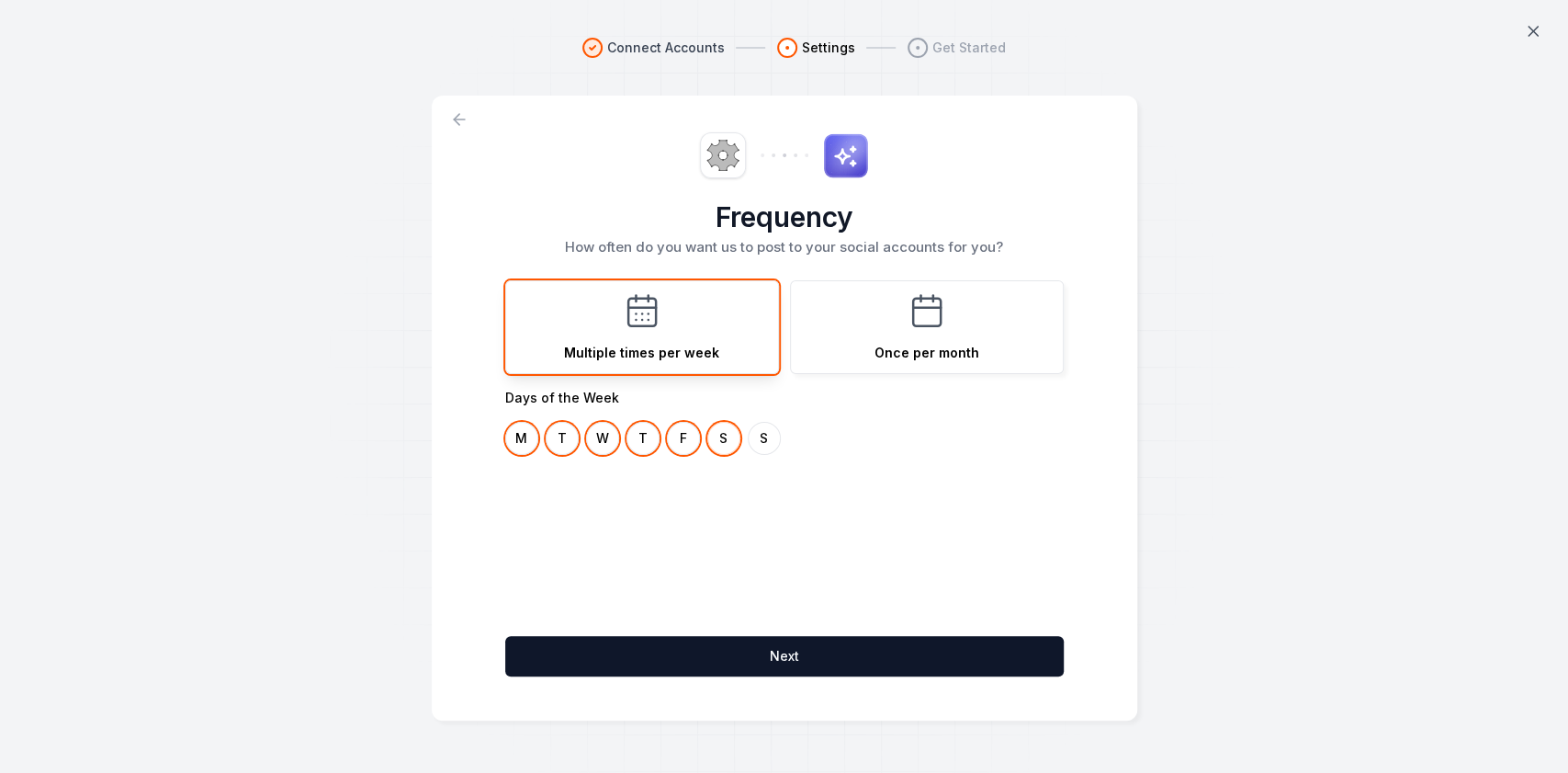 click on "S" at bounding box center [724, 438] 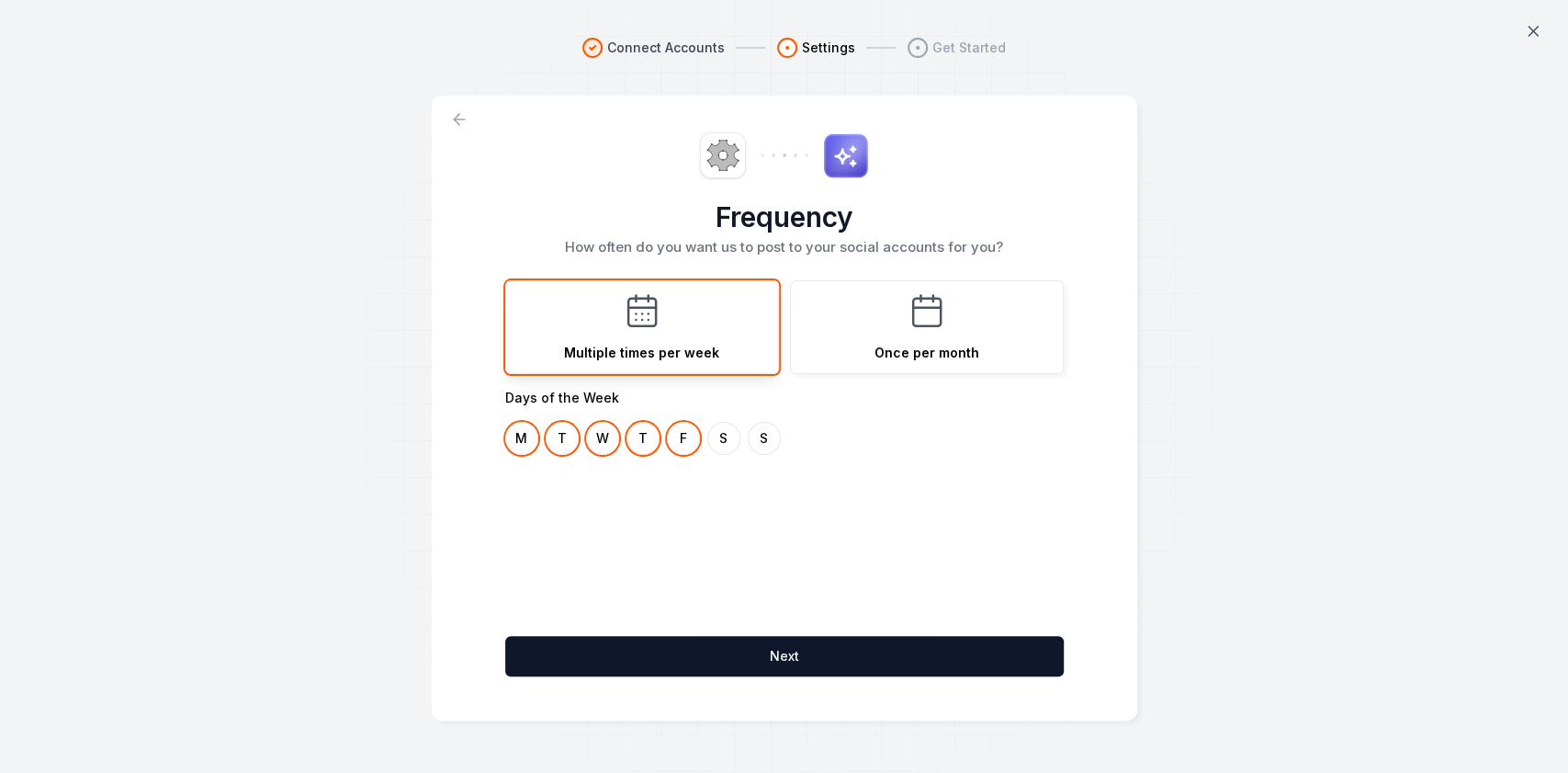 drag, startPoint x: 572, startPoint y: 442, endPoint x: 626, endPoint y: 439, distance: 54.083269 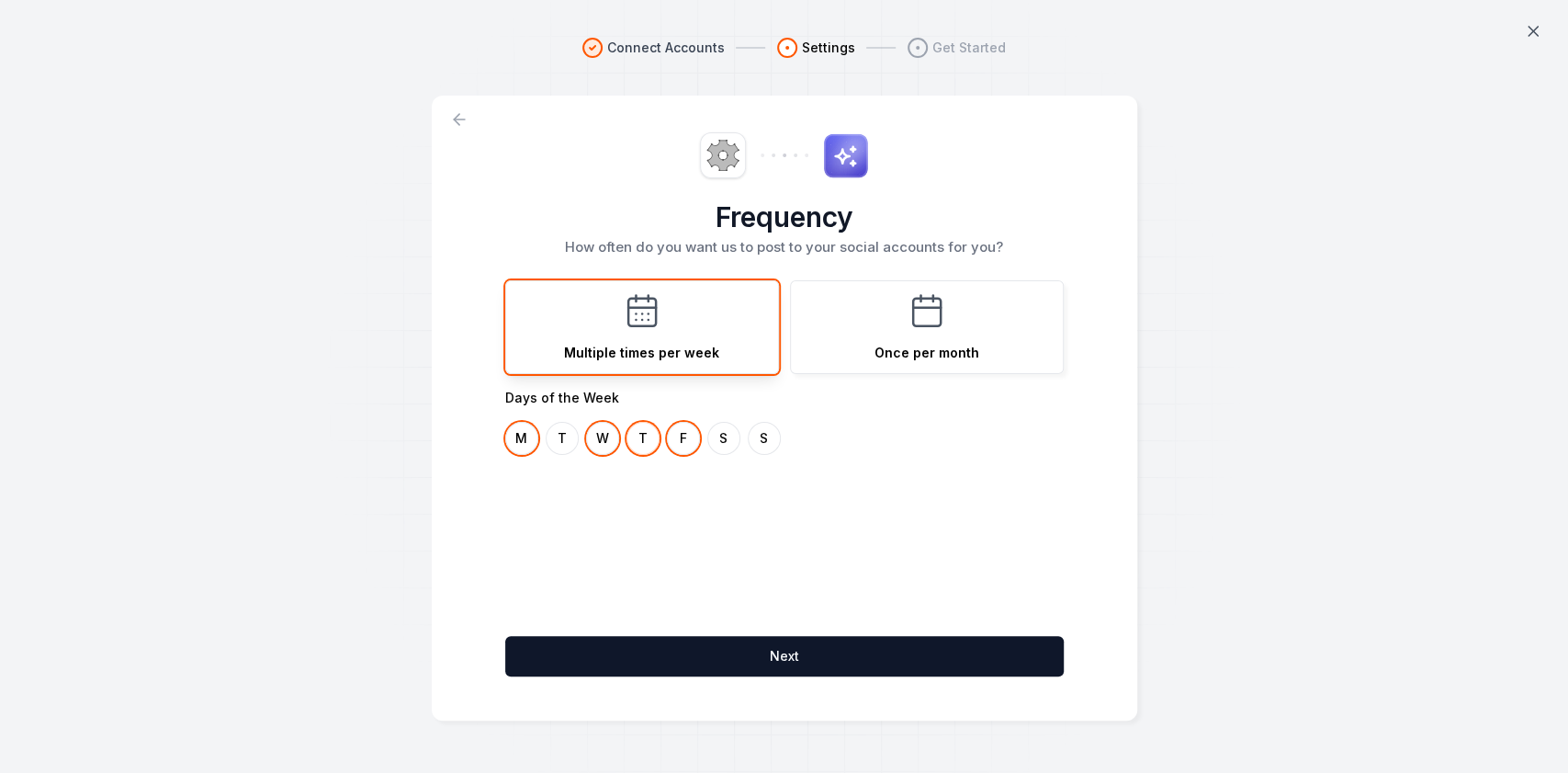 click on "T" at bounding box center (643, 438) 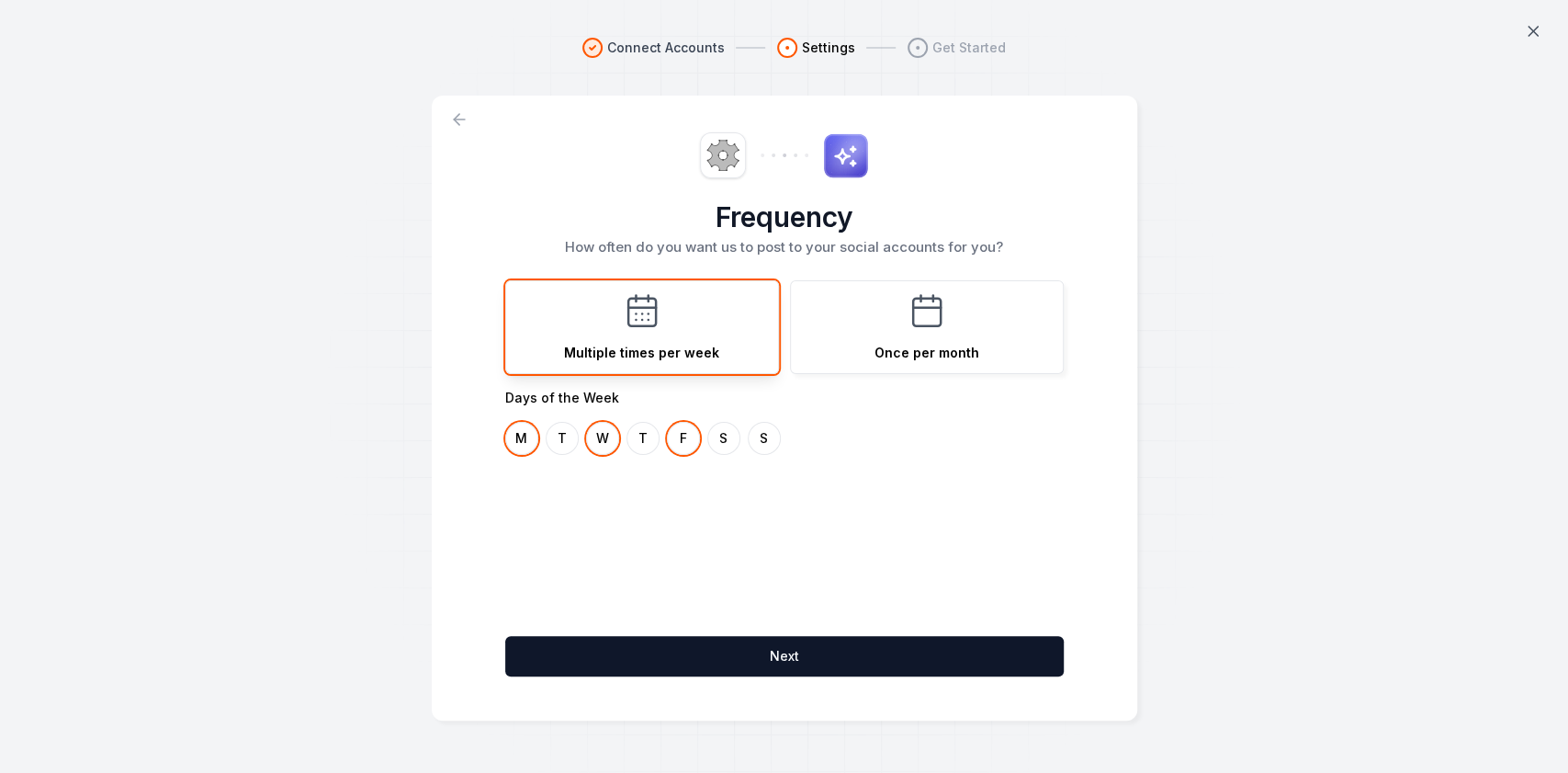 click on "Frequency How often do you want us to post to your social accounts for you? Multiple times per week Once per month Days of the Week M T W T F S S Next" at bounding box center (784, 408) 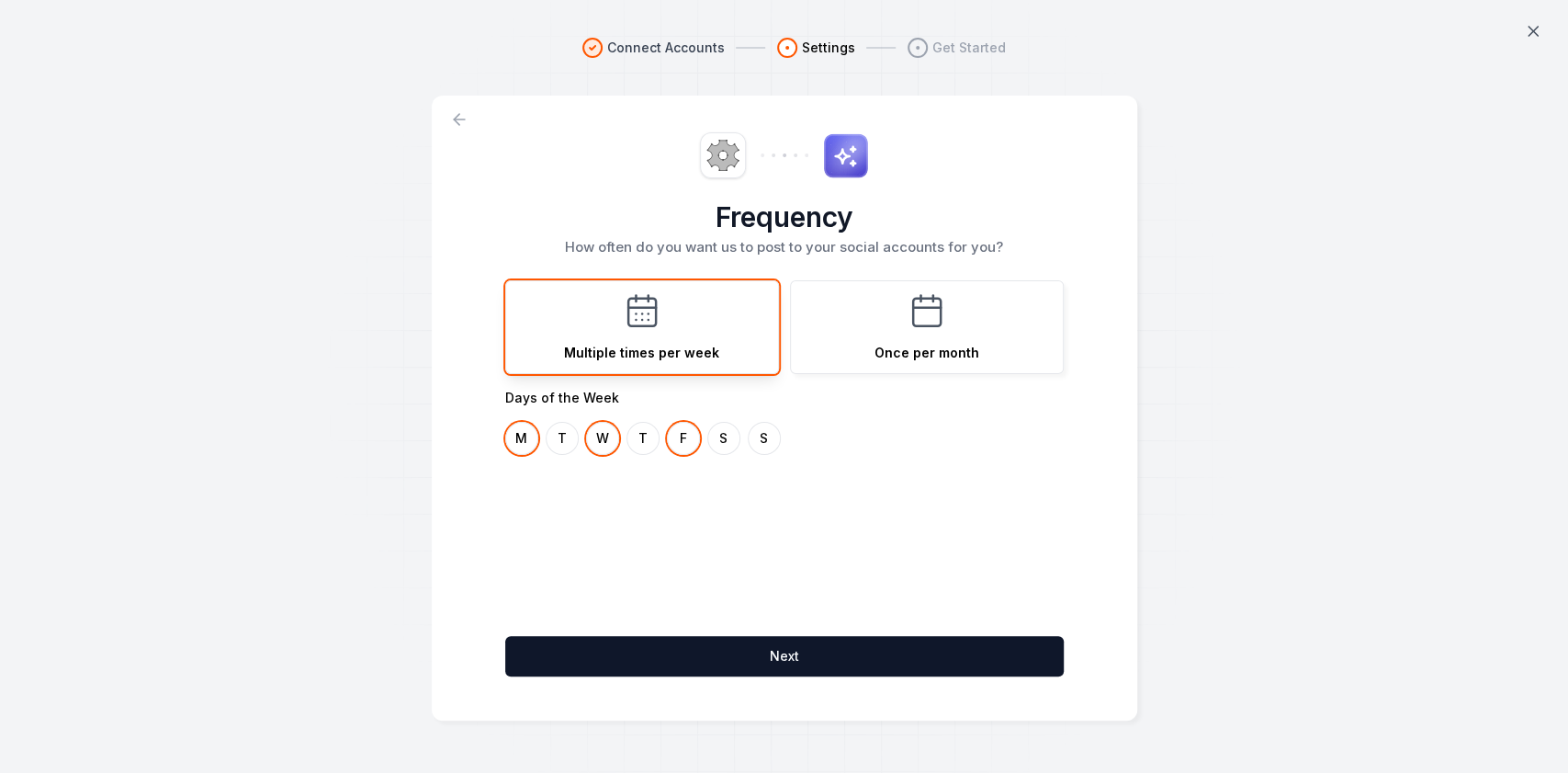 click on "Frequency How often do you want us to post to your social accounts for you? Multiple times per week Once per month Days of the Week M T W T F S S Next" at bounding box center [784, 408] 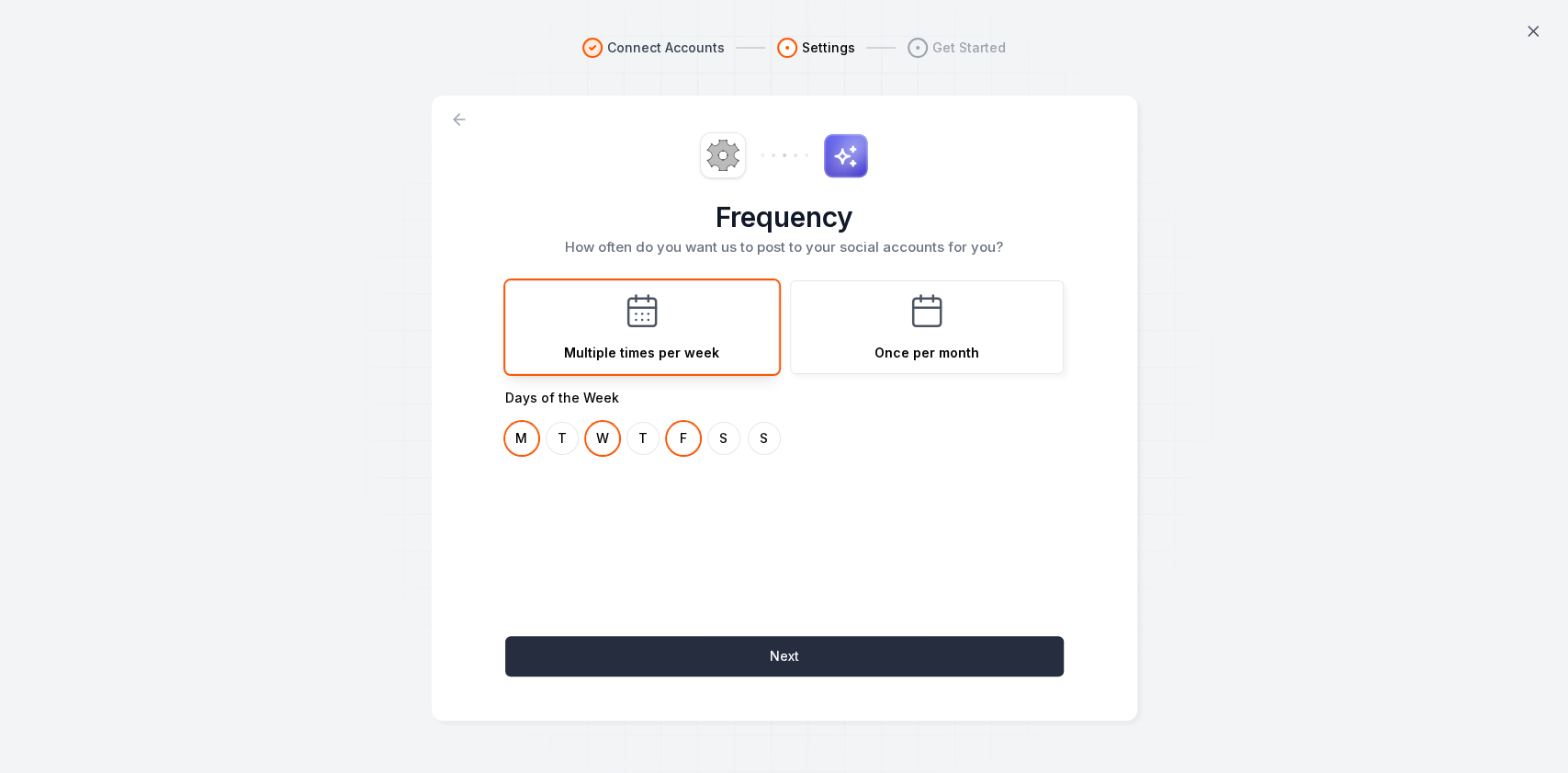 click on "Next" at bounding box center [784, 656] 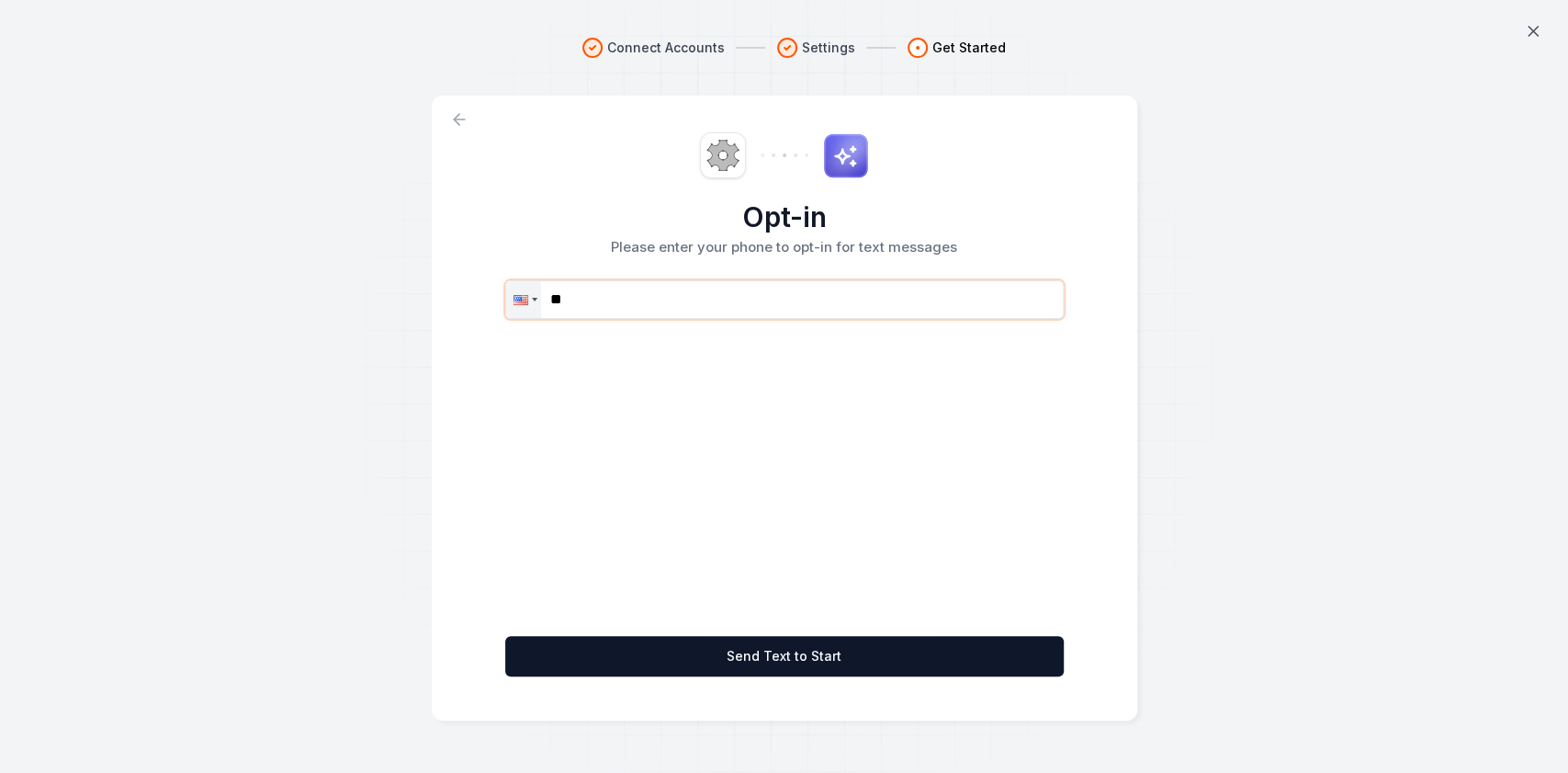 click on "**" at bounding box center (784, 300) 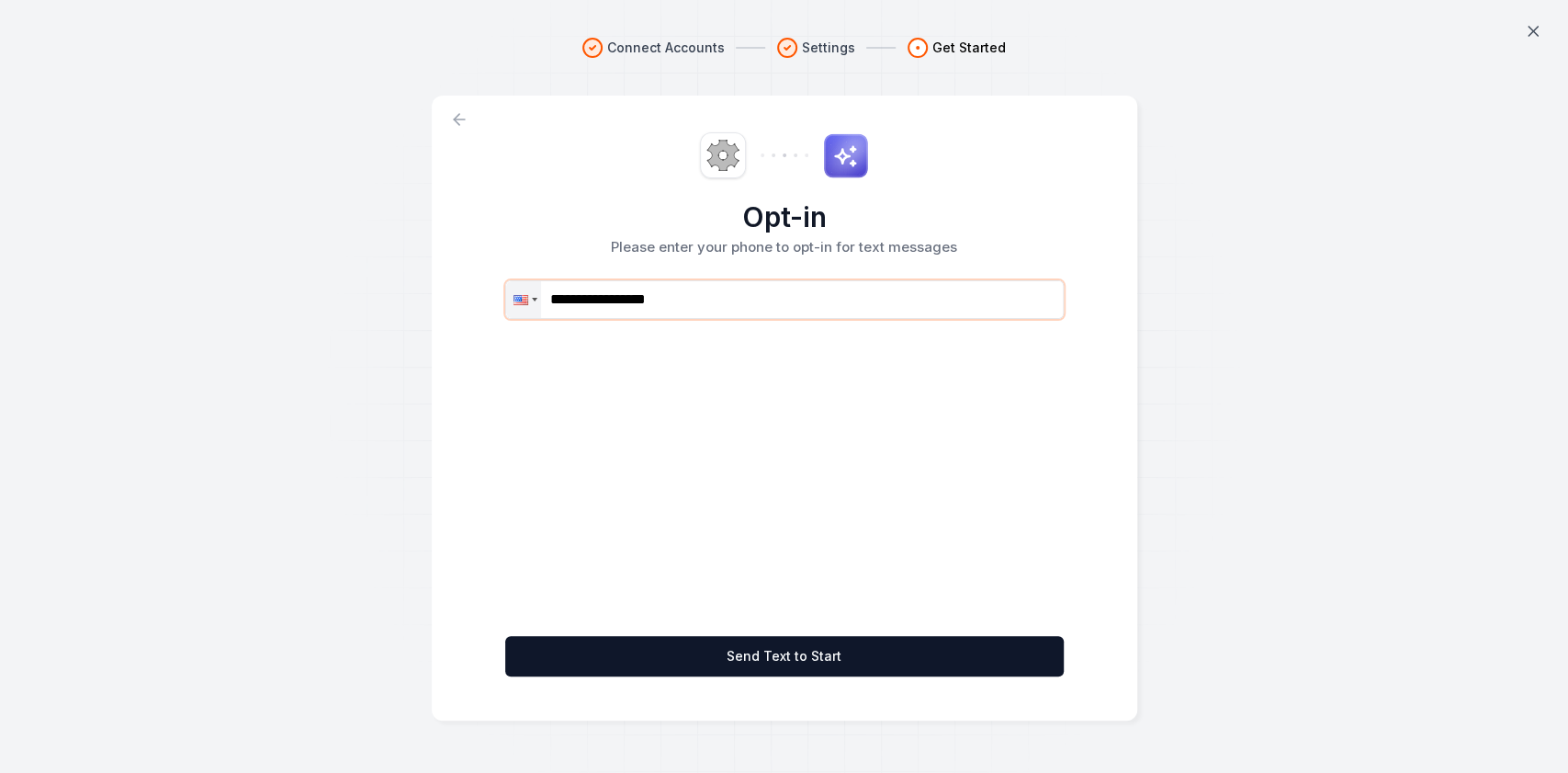 type on "**********" 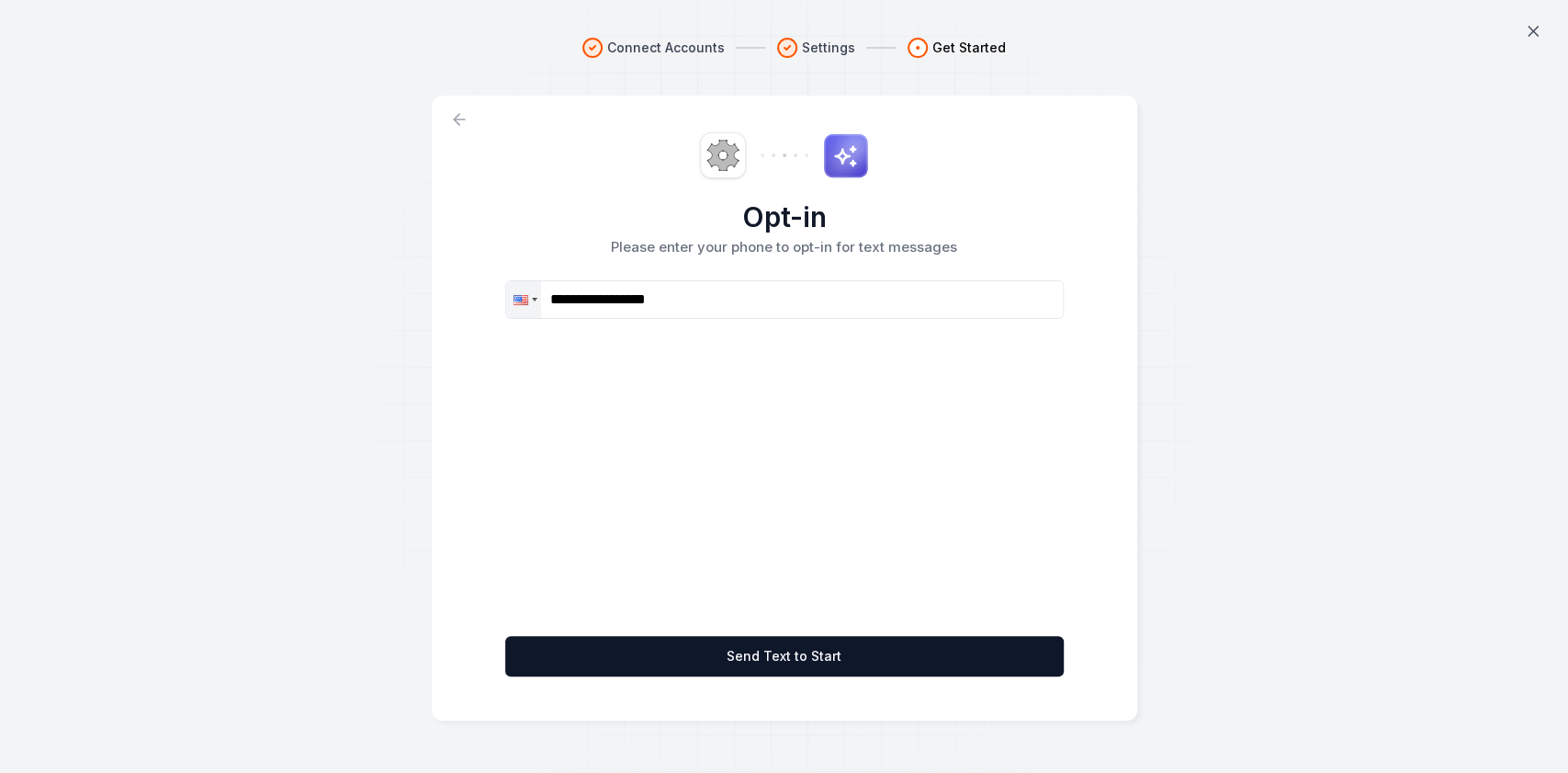 click on "**********" at bounding box center (784, 408) 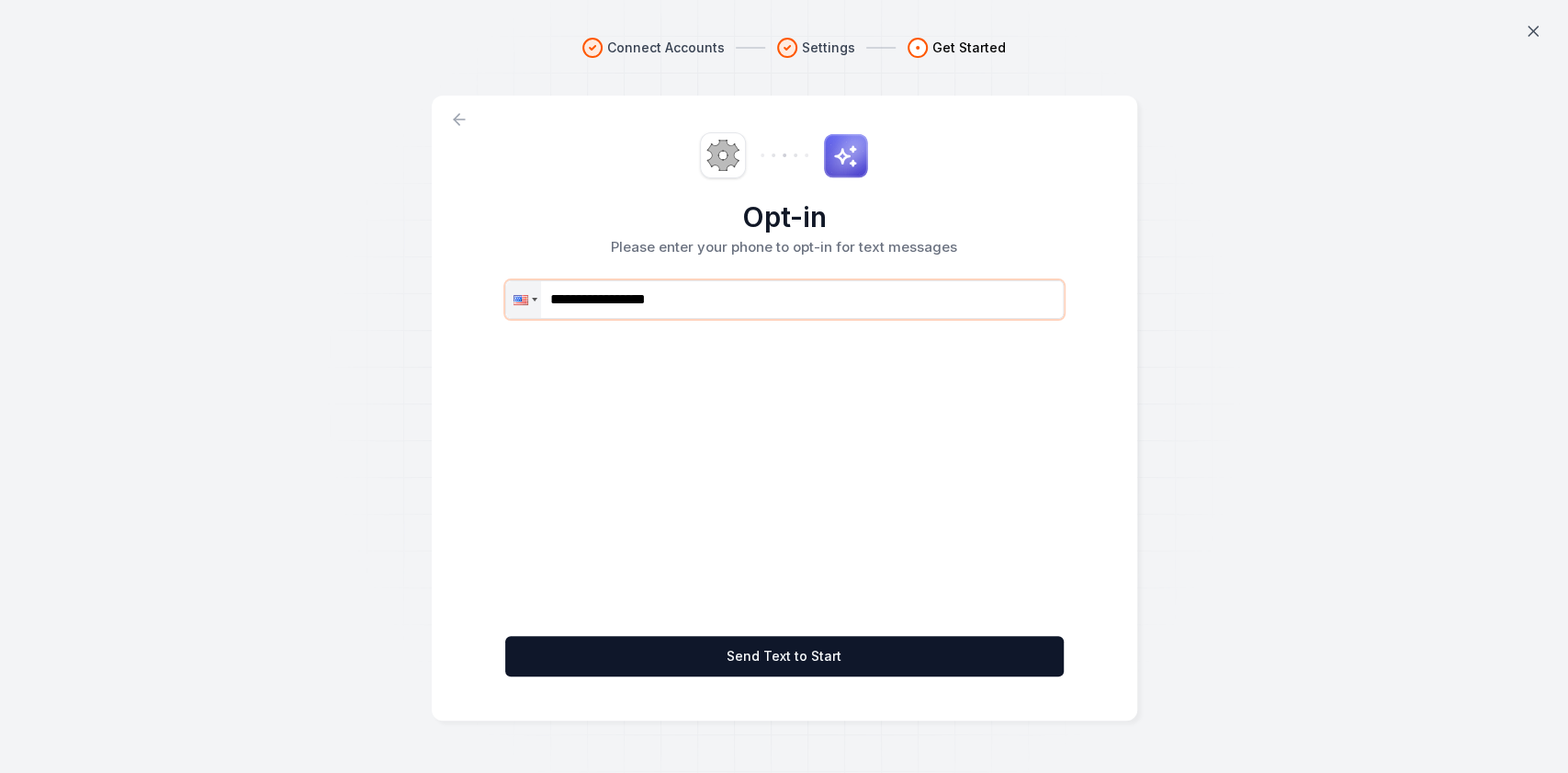 drag, startPoint x: 704, startPoint y: 306, endPoint x: 474, endPoint y: 292, distance: 230.4257 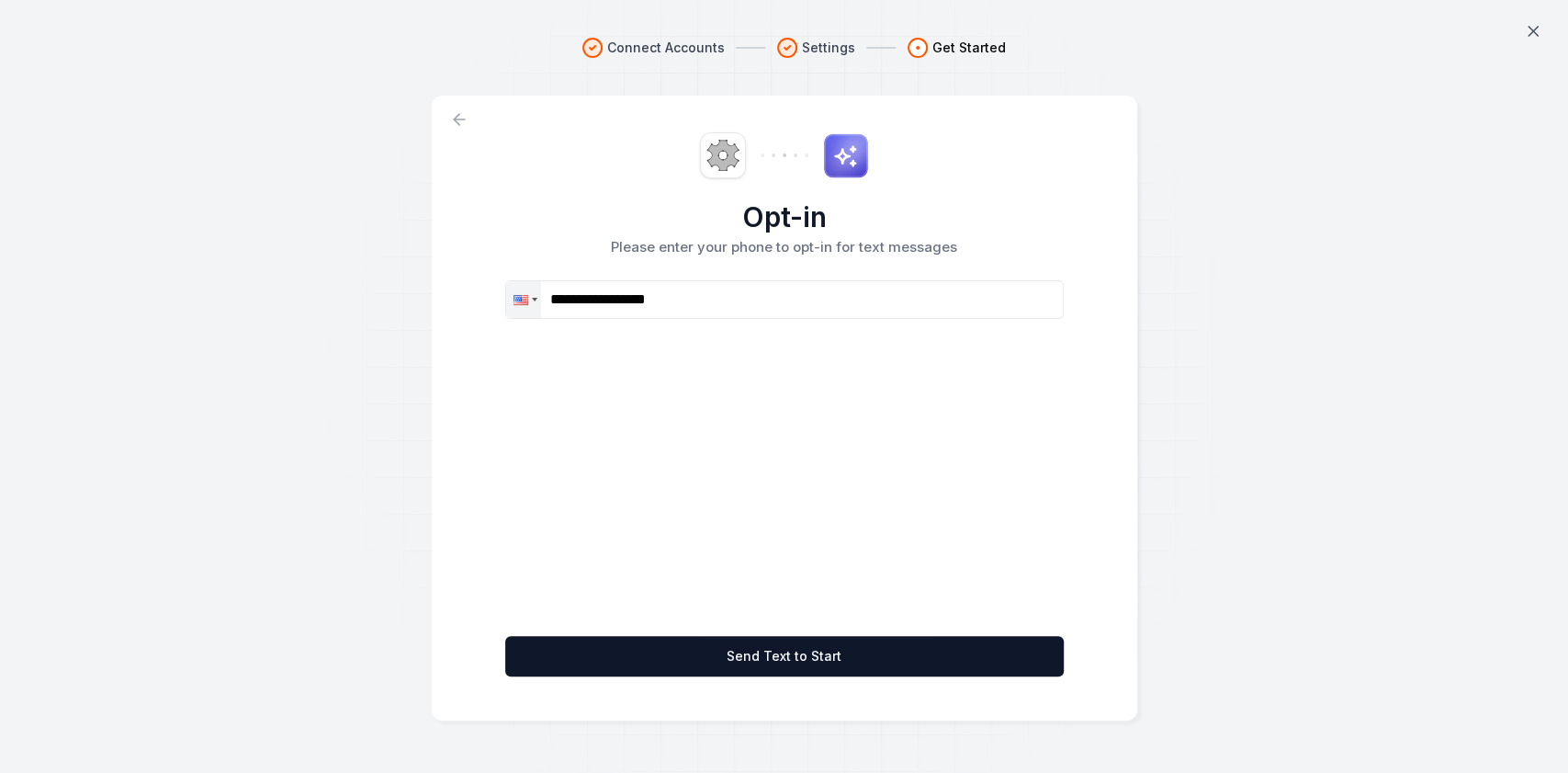 click on "**********" at bounding box center (784, 408) 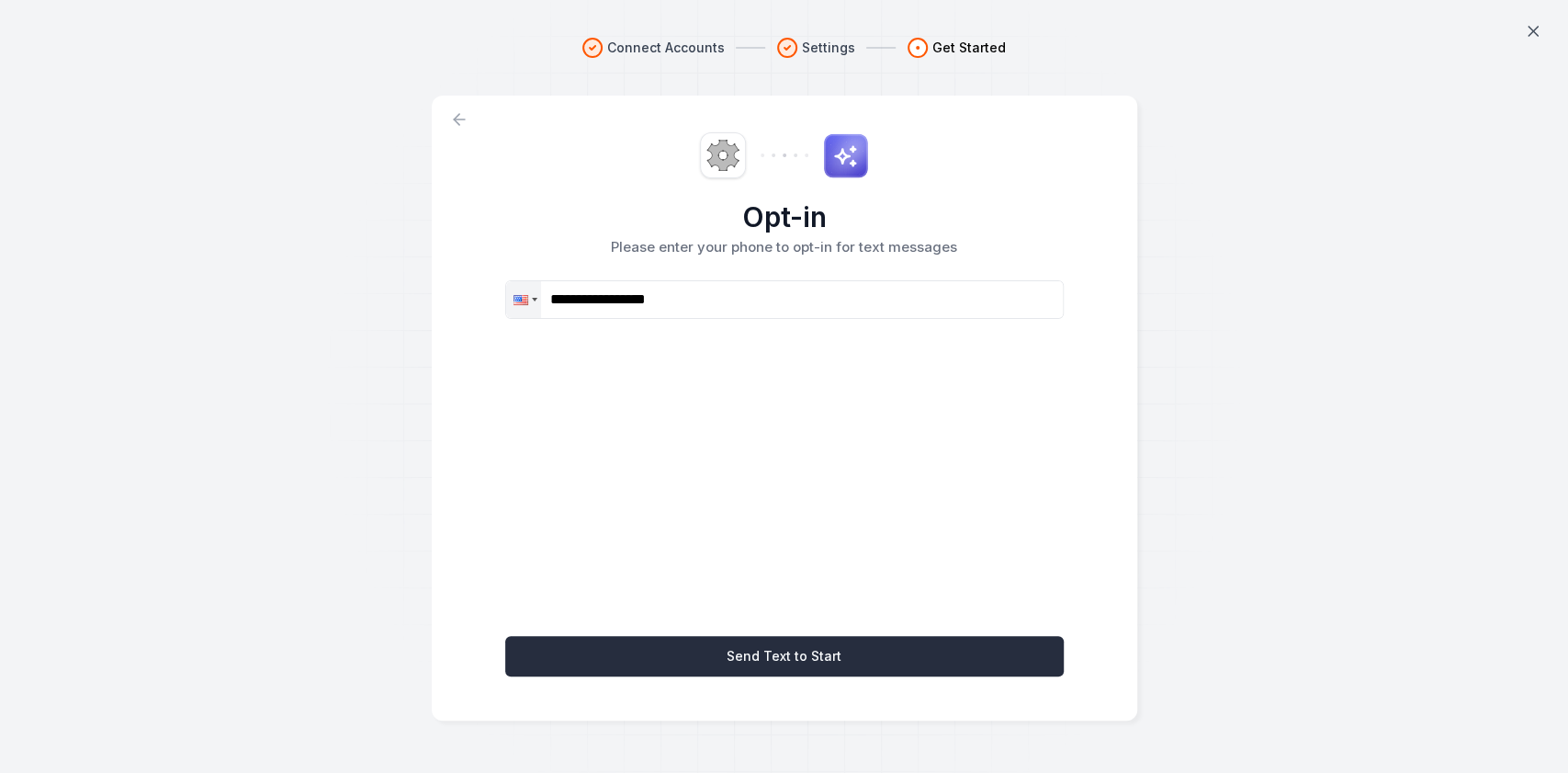 click on "Send Text to Start" at bounding box center (784, 656) 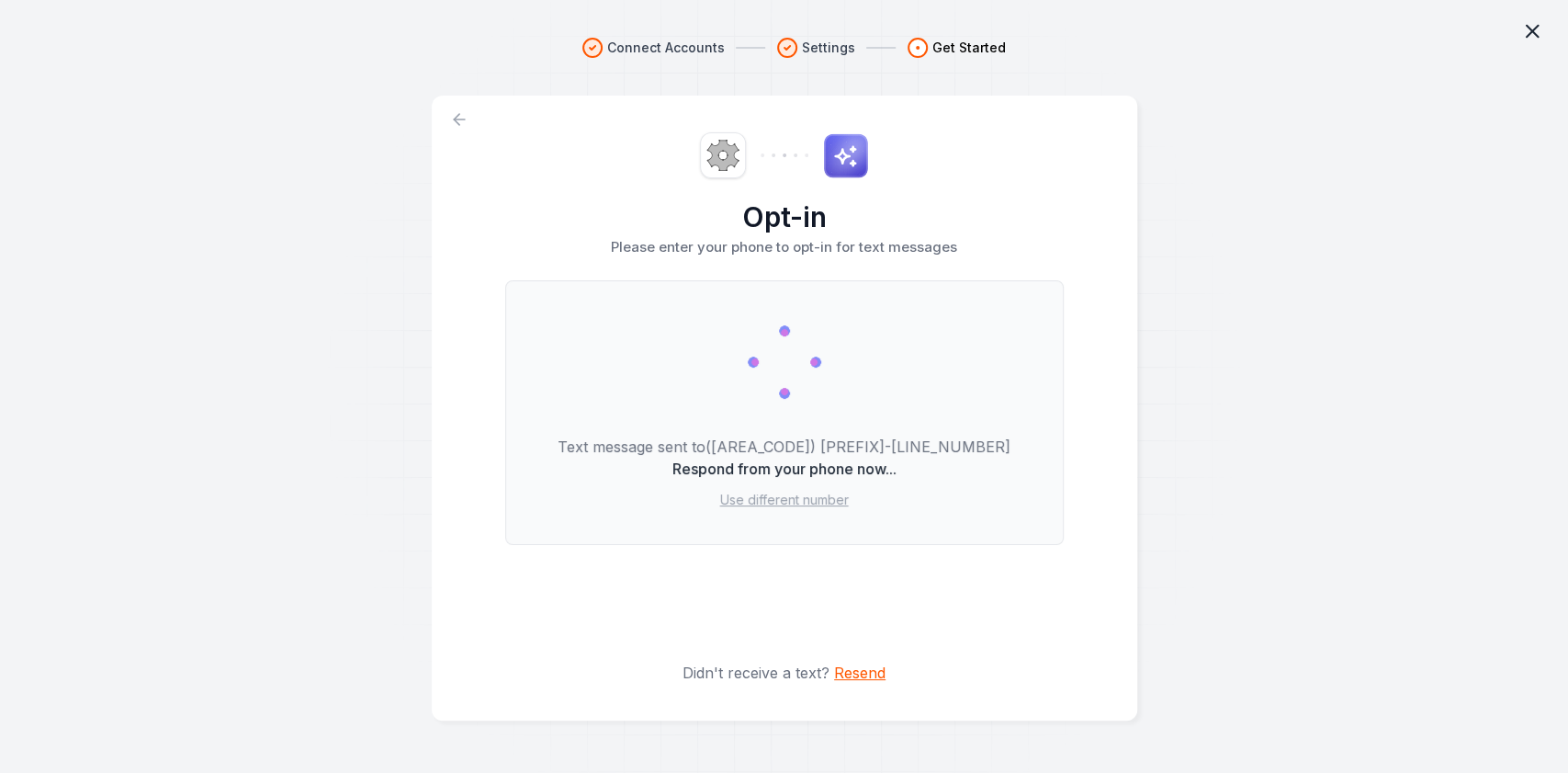 click 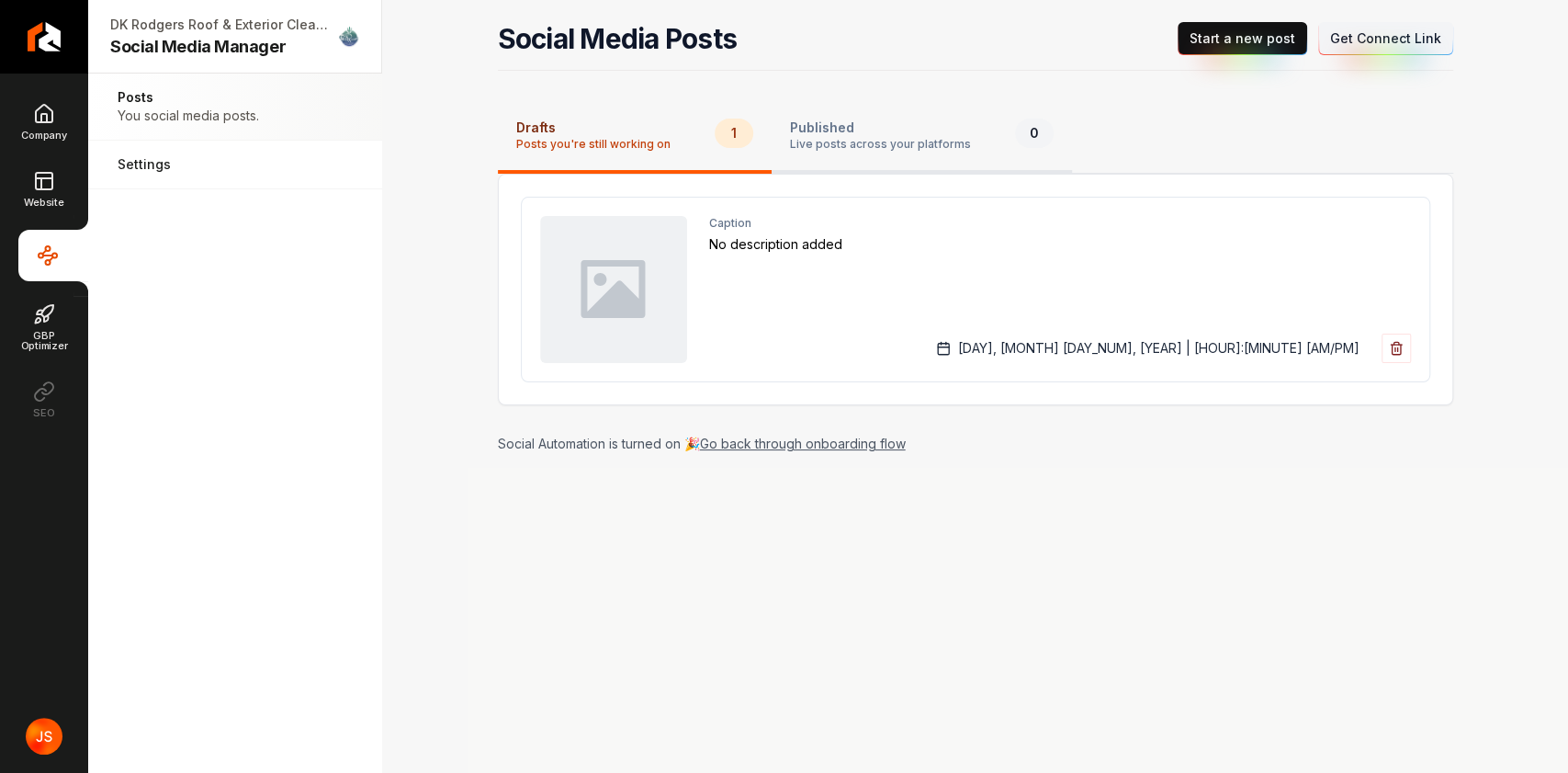 click on "Published Live posts across your platforms 0" at bounding box center (921, 137) 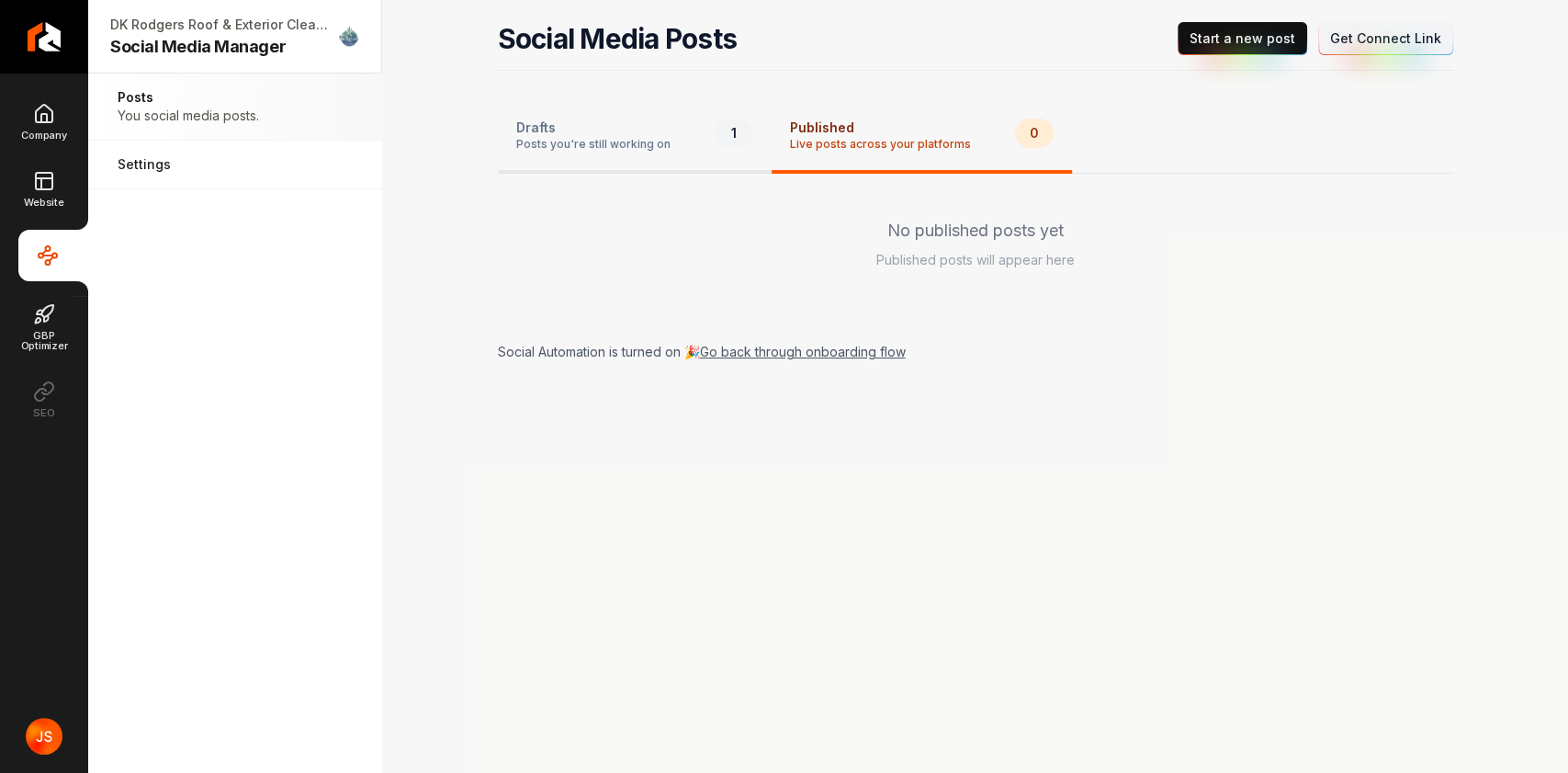 click on "Drafts Posts you're still working on" at bounding box center (593, 135) 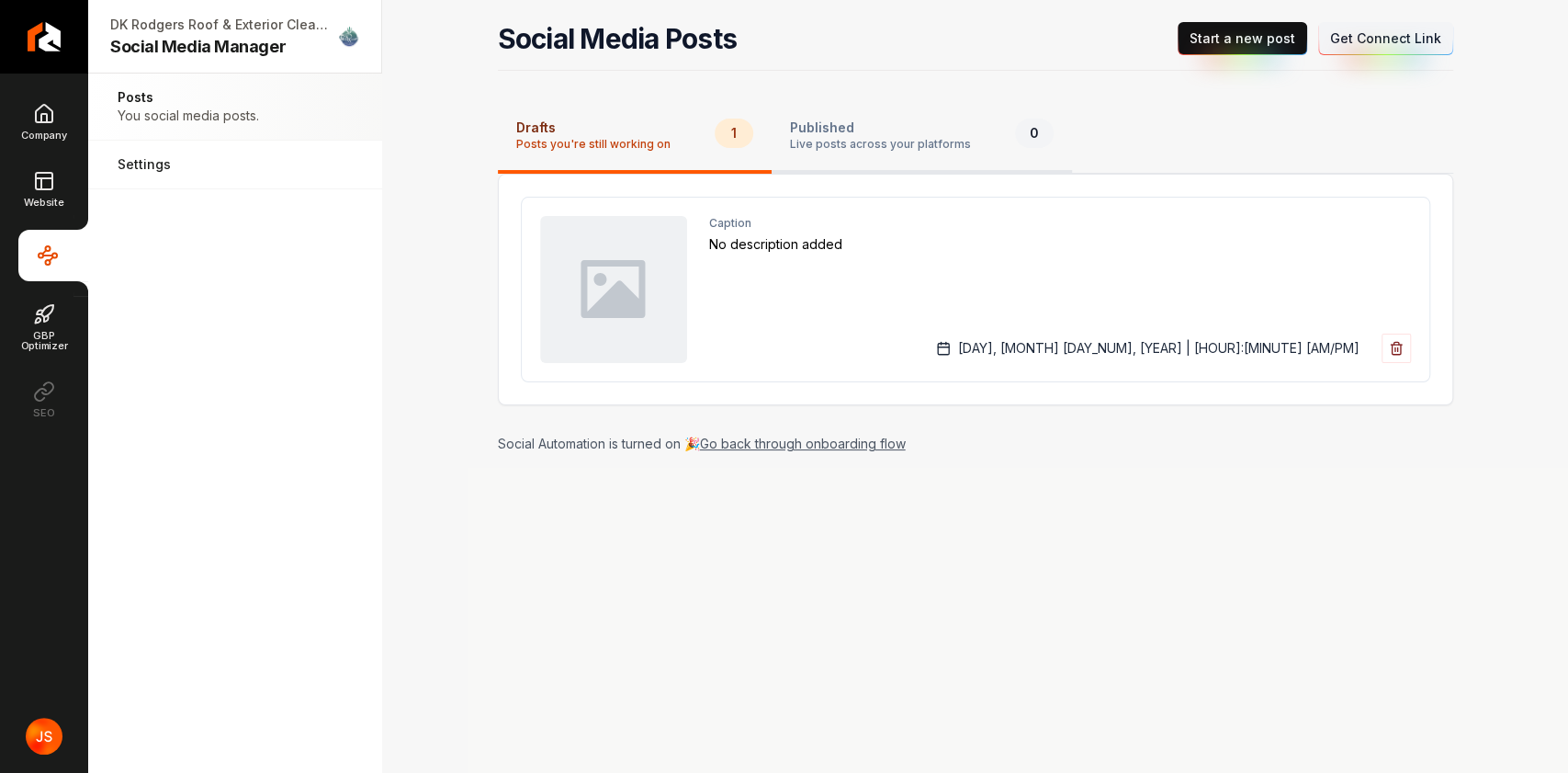 click on "Published" at bounding box center (880, 128) 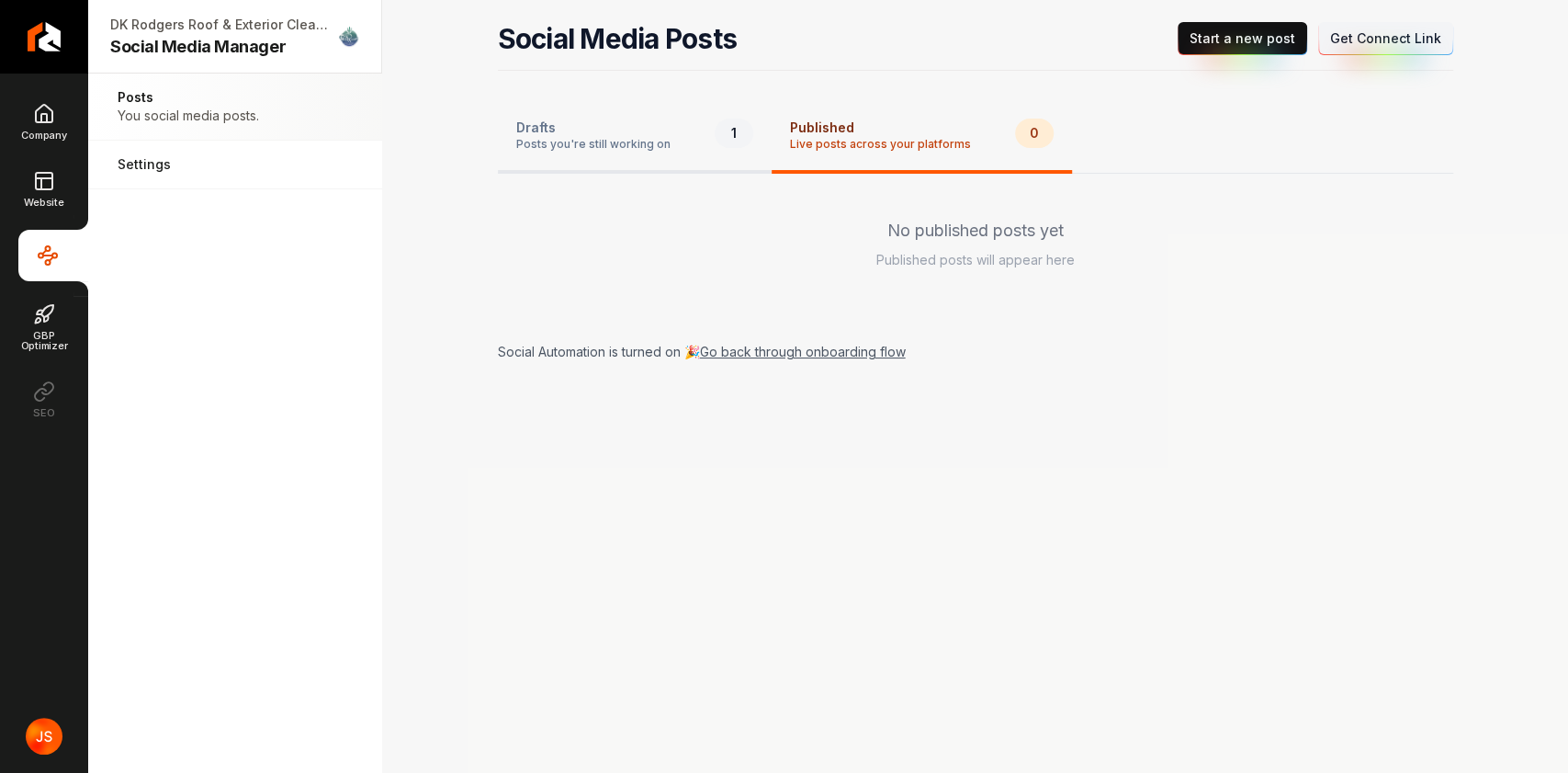 click on "Drafts Posts you're still working on 1" at bounding box center (635, 137) 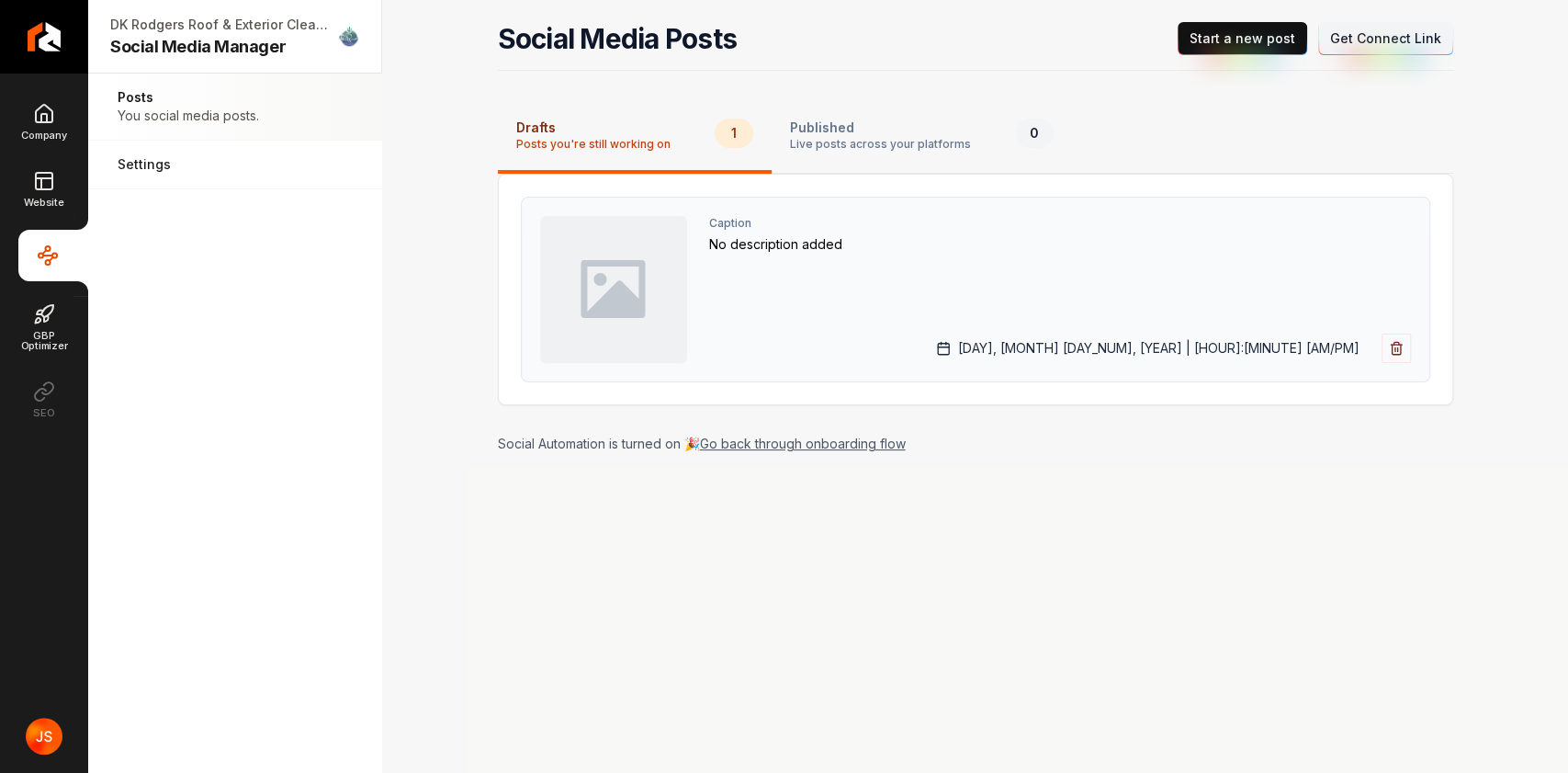 click on "No description added" at bounding box center [1060, 244] 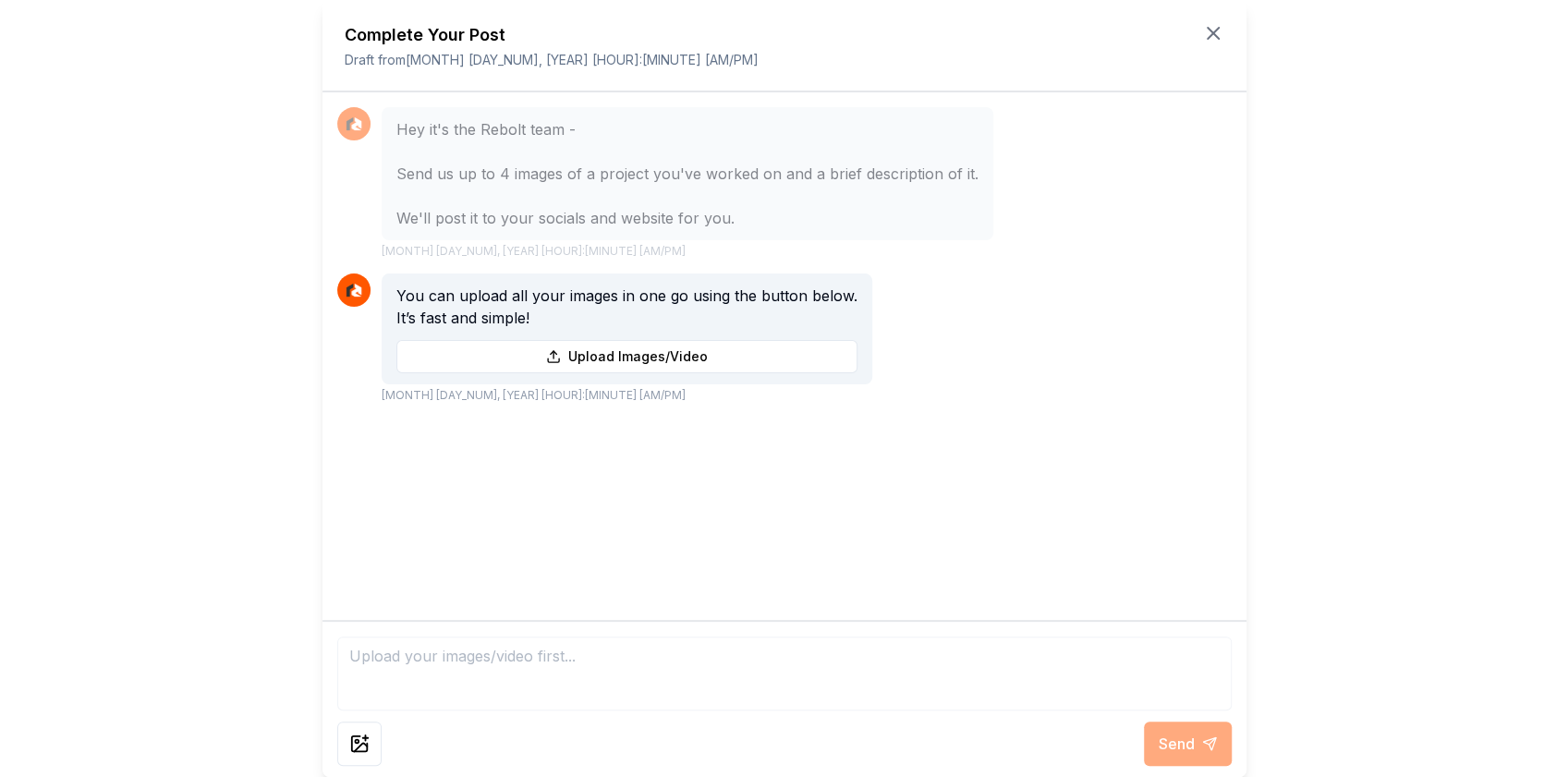 click on "Hey it's the Rebolt team -
Send us up to 4 images of a project you've worked on and a brief description of it.
We'll post it to your socials and website for you." at bounding box center (687, 174) 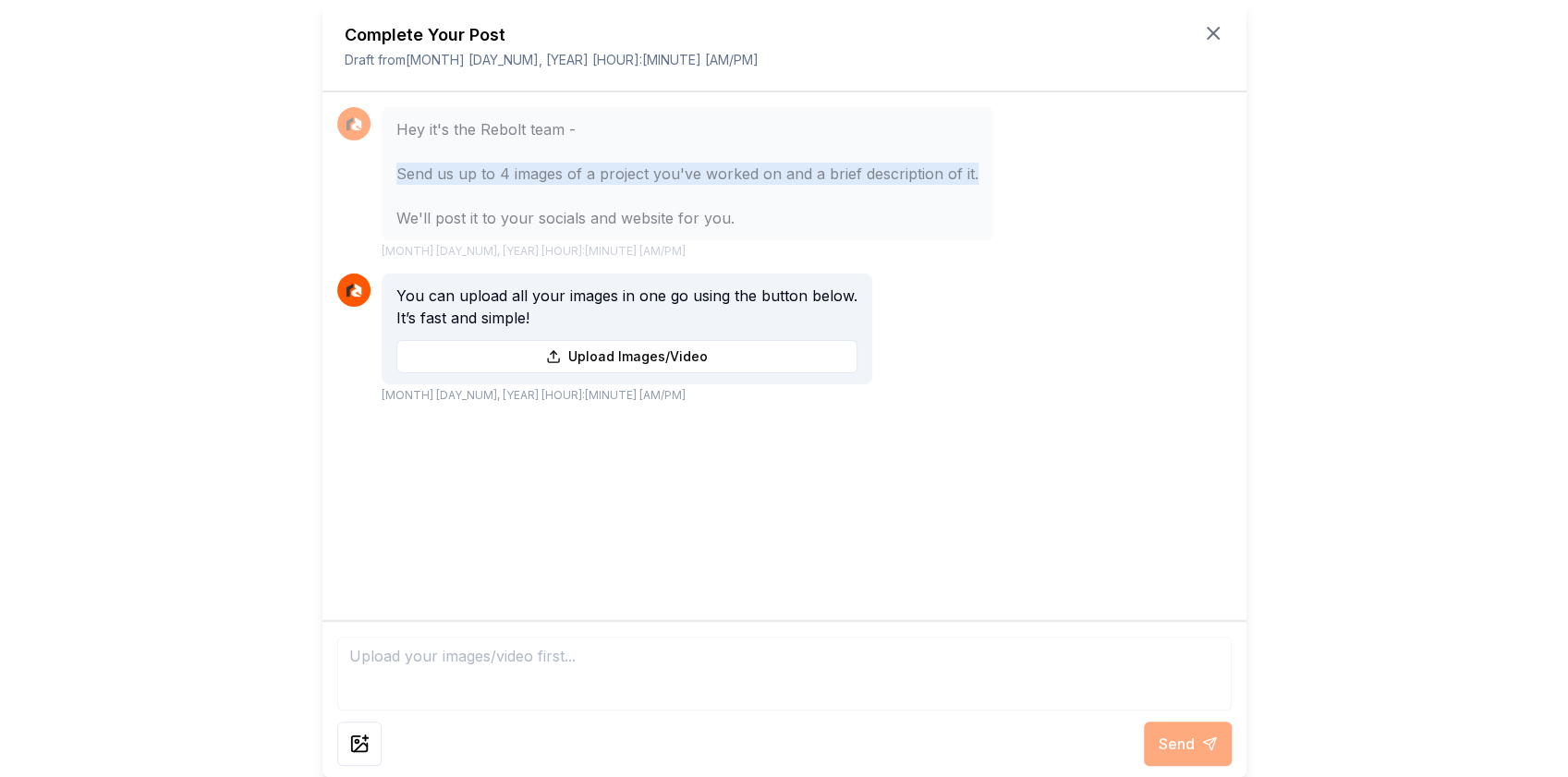 drag, startPoint x: 392, startPoint y: 167, endPoint x: 978, endPoint y: 170, distance: 586.0077 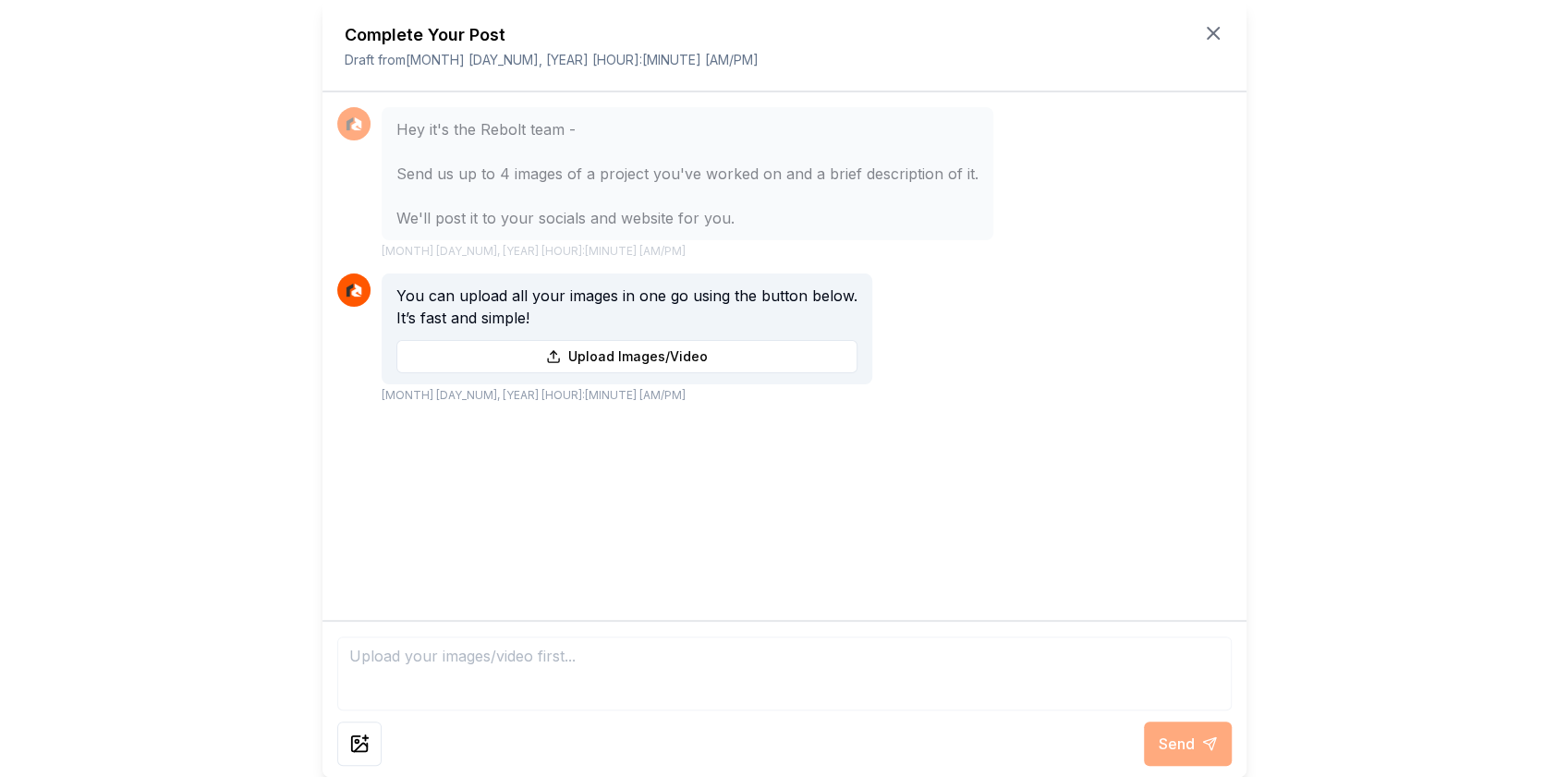 click on "Hey it's the Rebolt team -
Send us up to 4 images of a project you've worked on and a brief description of it.
We'll post it to your socials and website for you." at bounding box center [687, 174] 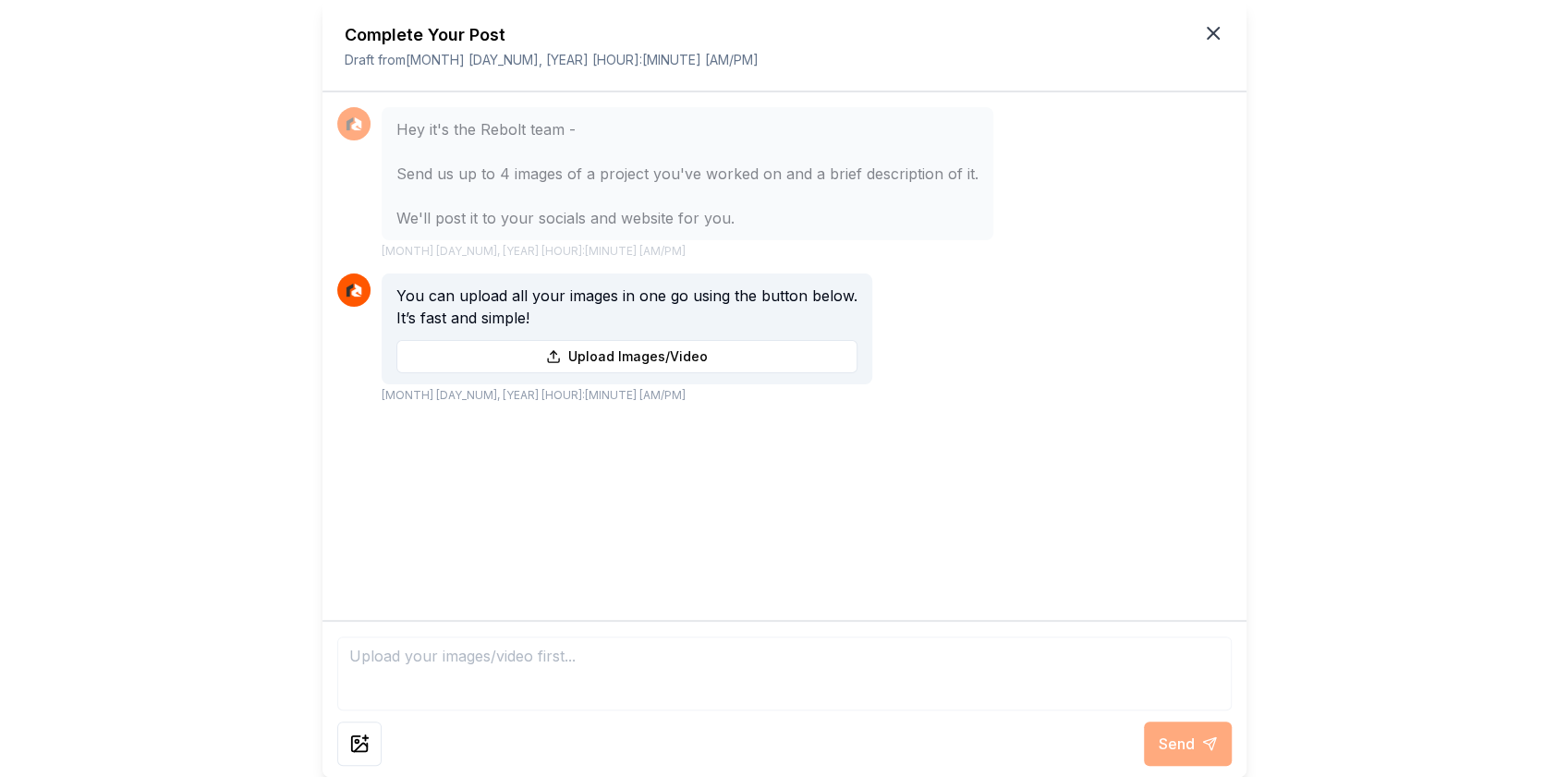 click 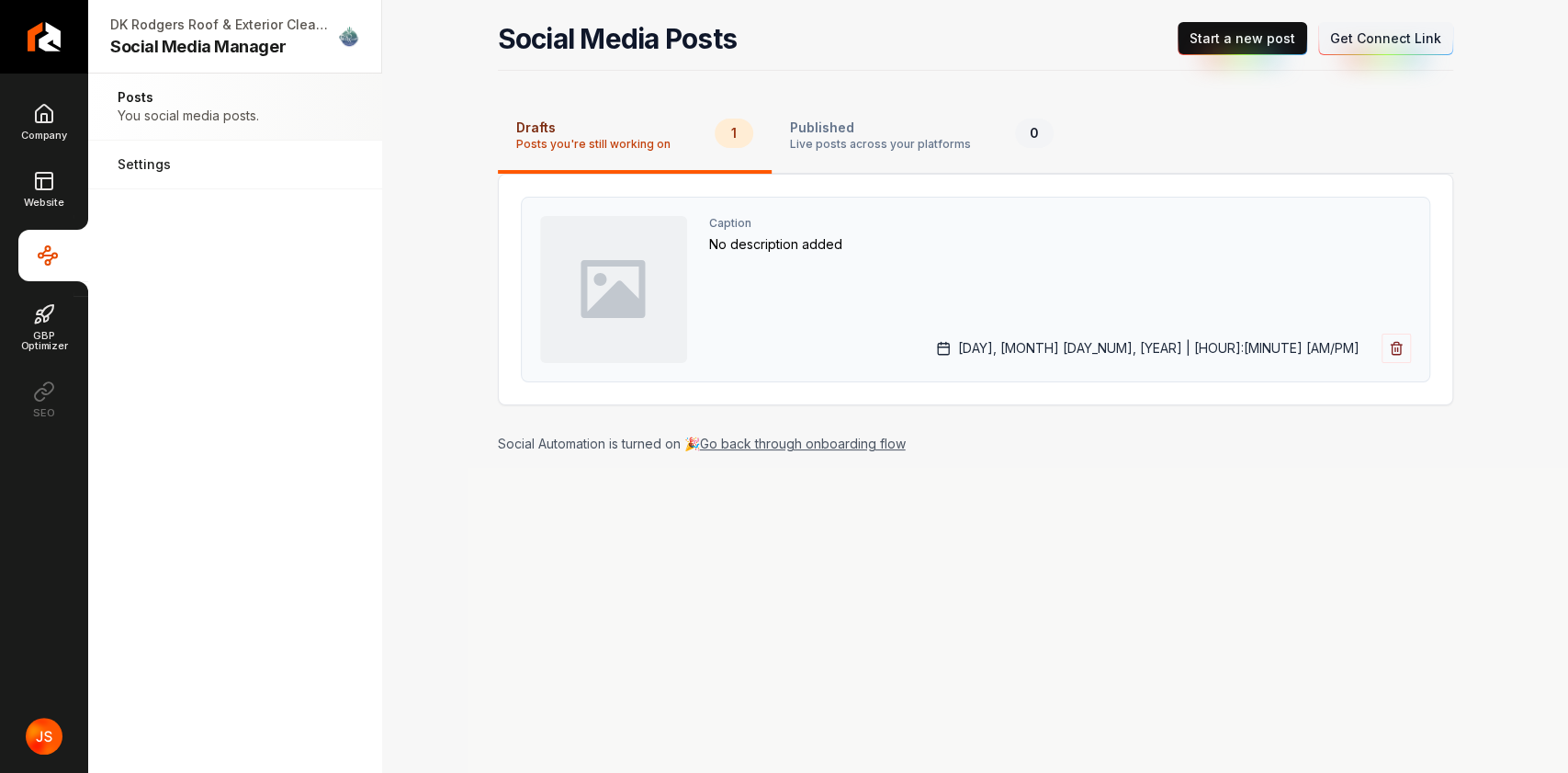 click on "Caption No description added Friday, July 11, 2025 | 8:09 AM" at bounding box center [1060, 290] 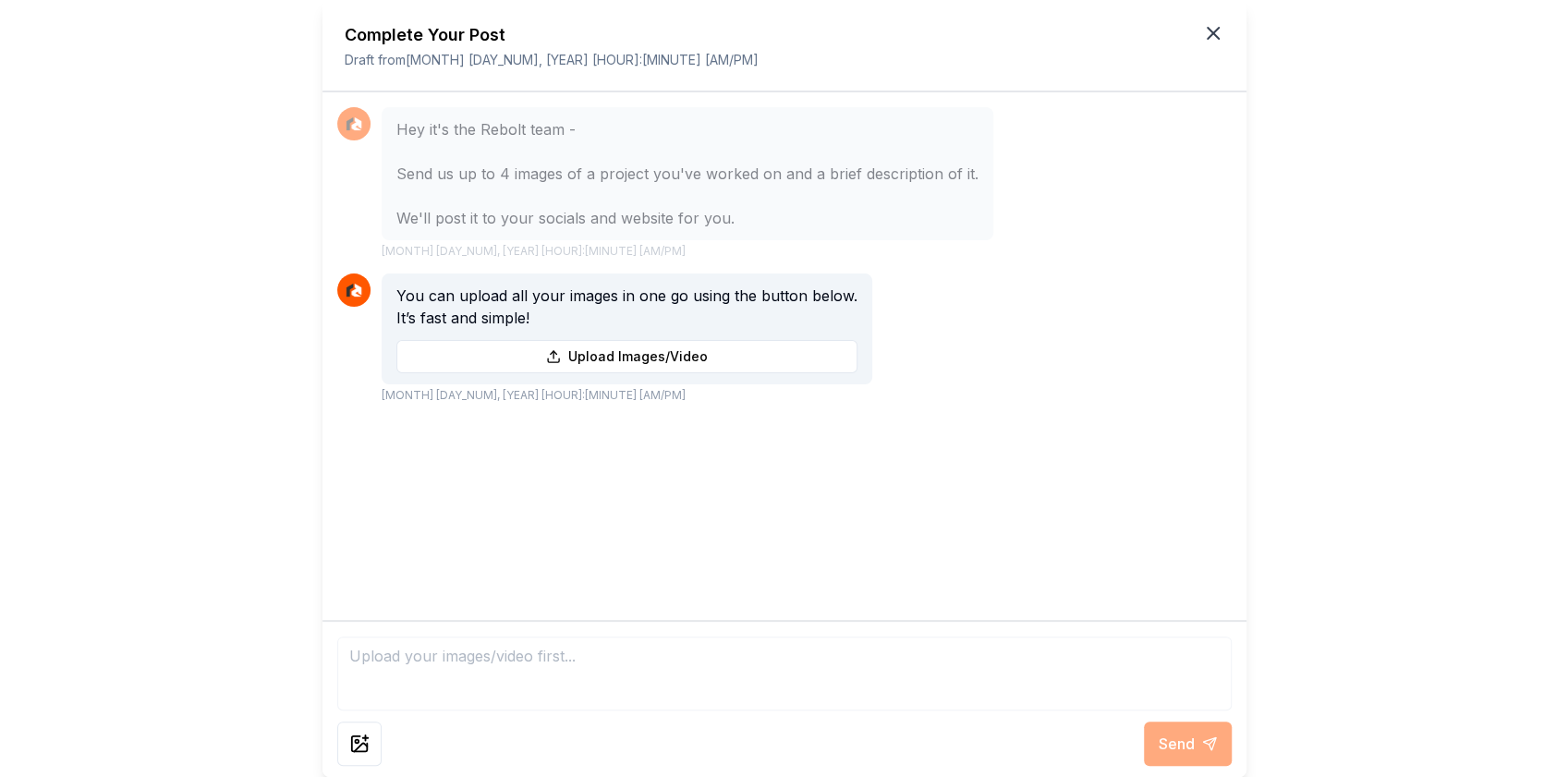 click 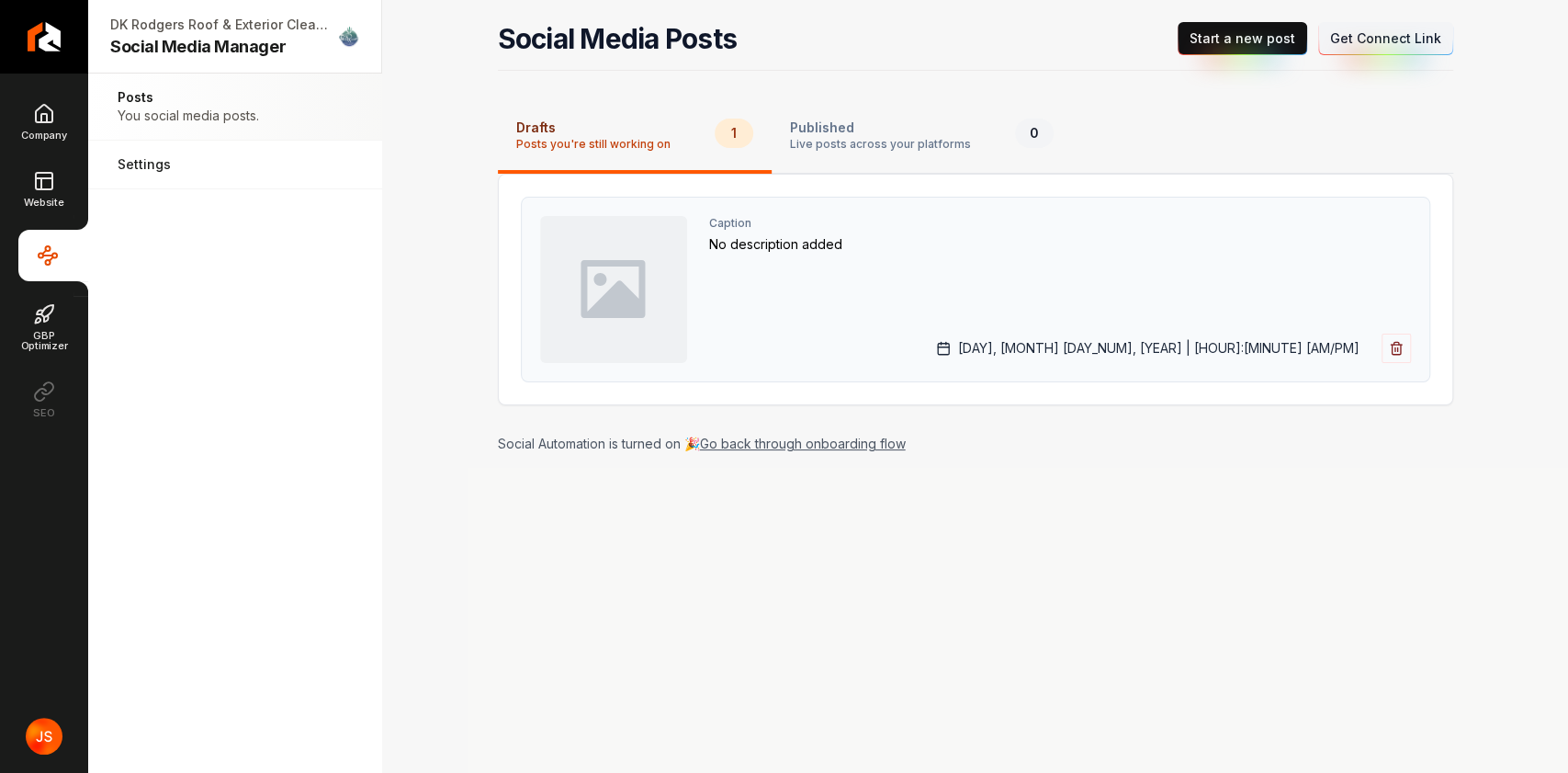 click on "Caption No description added Friday, July 11, 2025 | 8:09 AM" at bounding box center [1060, 290] 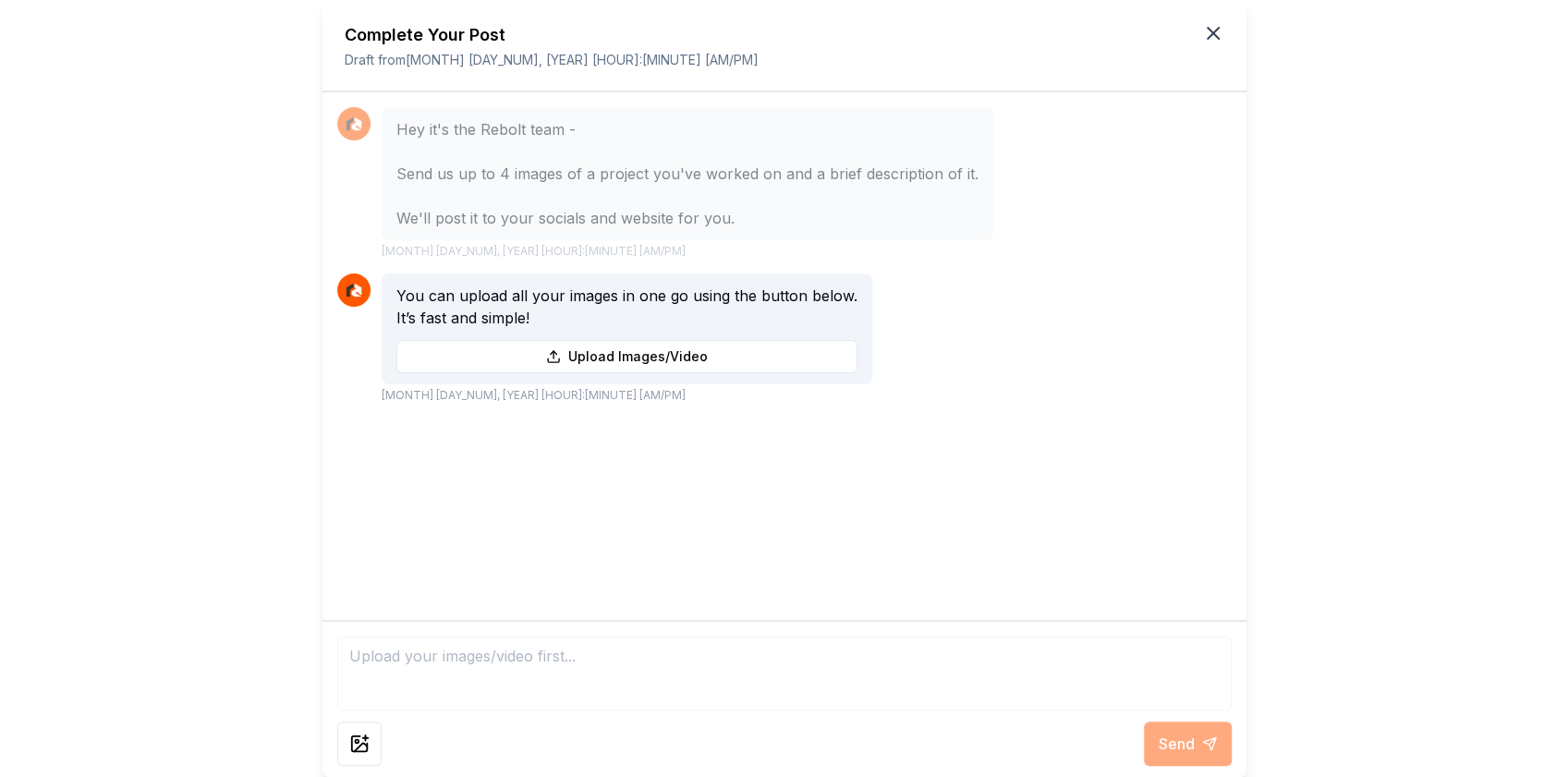 click 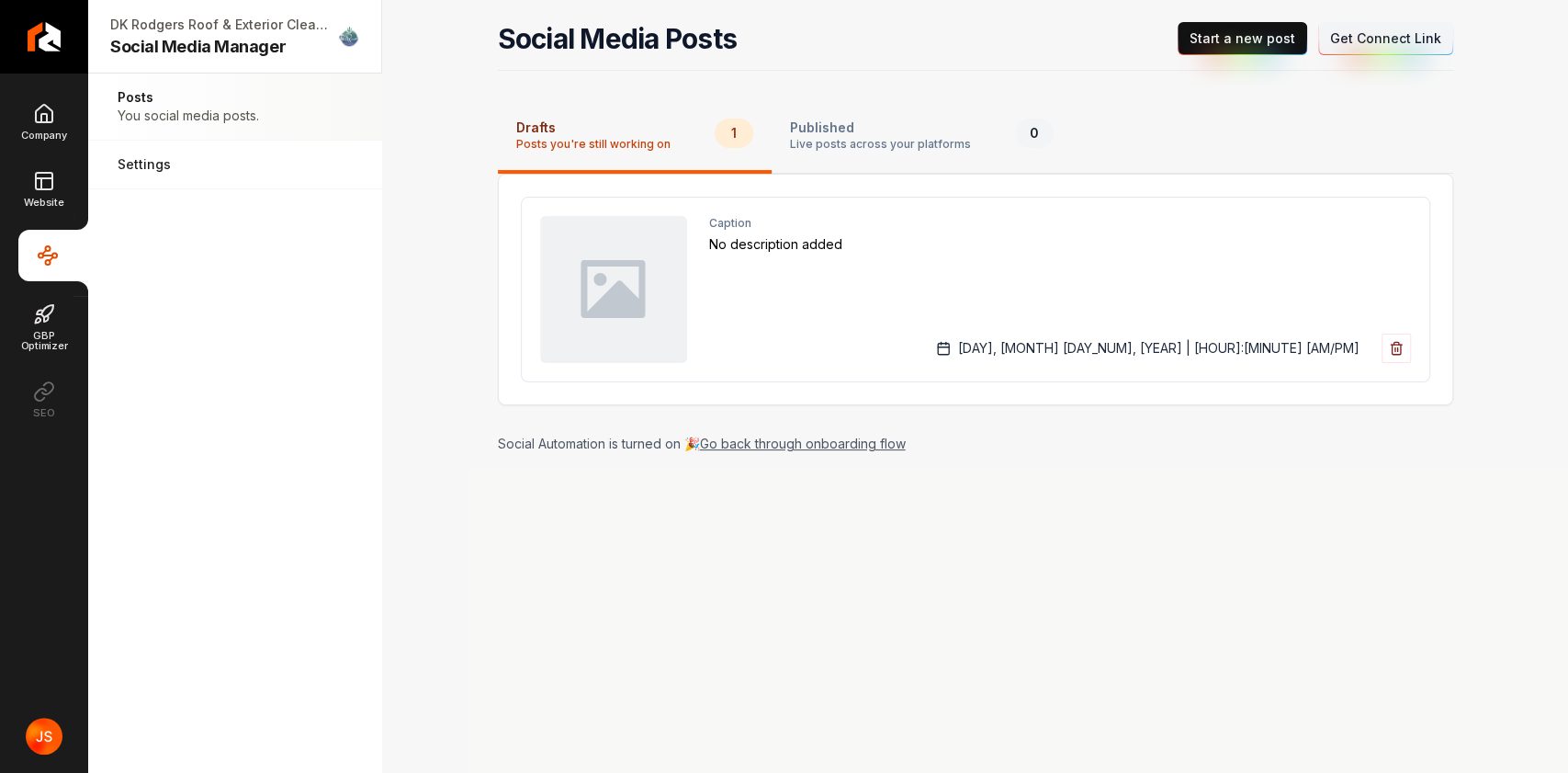 click on "Social Media Posts New Post Start a new post Connect Link Get Connect Link Drafts Posts you're still working on 1 Published Live posts across your platforms 0 Caption No description added Friday, July 11, 2025 | 8:09 AM Social Automation is turned on 🎉 Go back through onboarding flow" at bounding box center [976, 237] 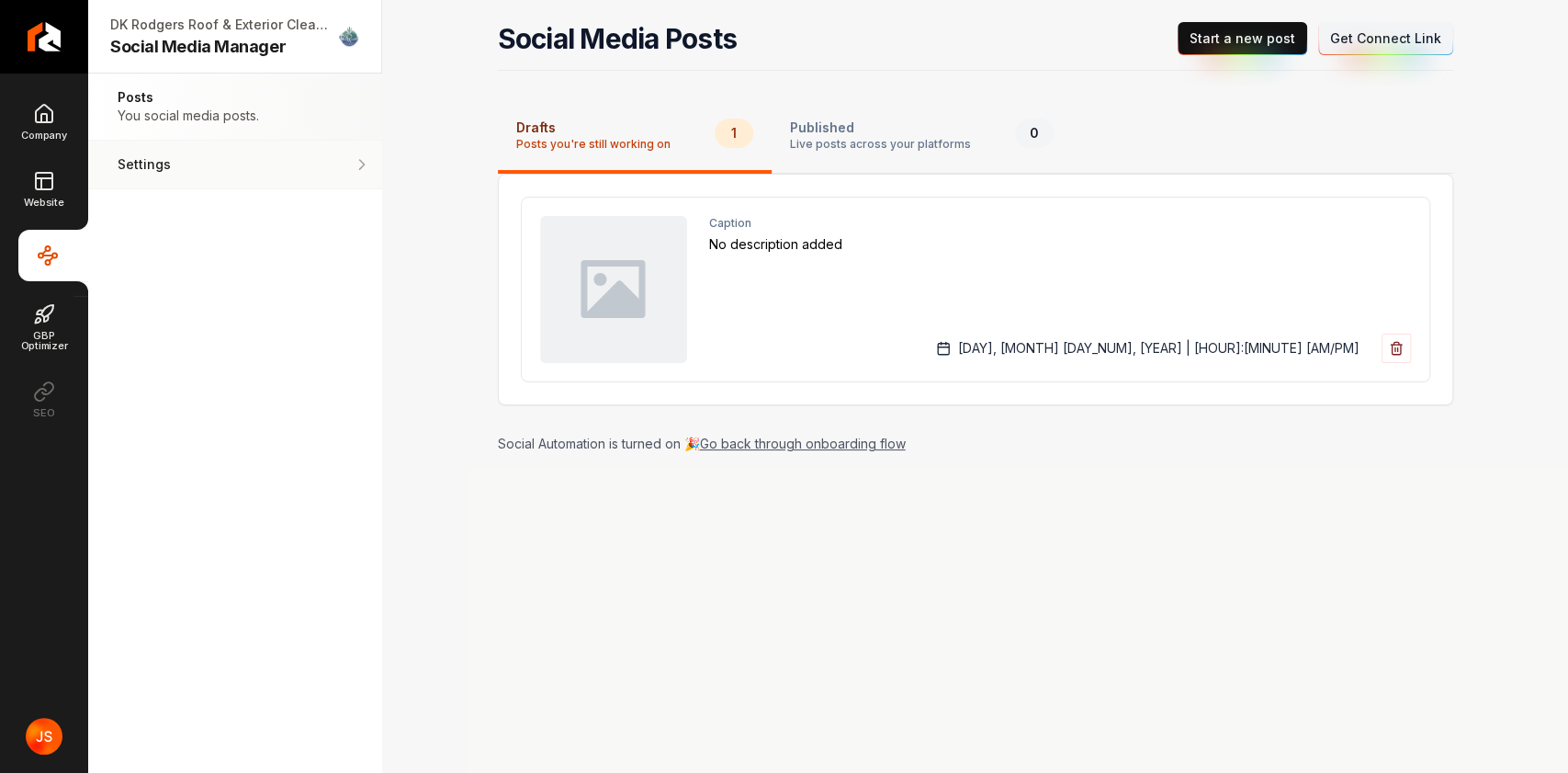 click on "Settings" at bounding box center [178, 165] 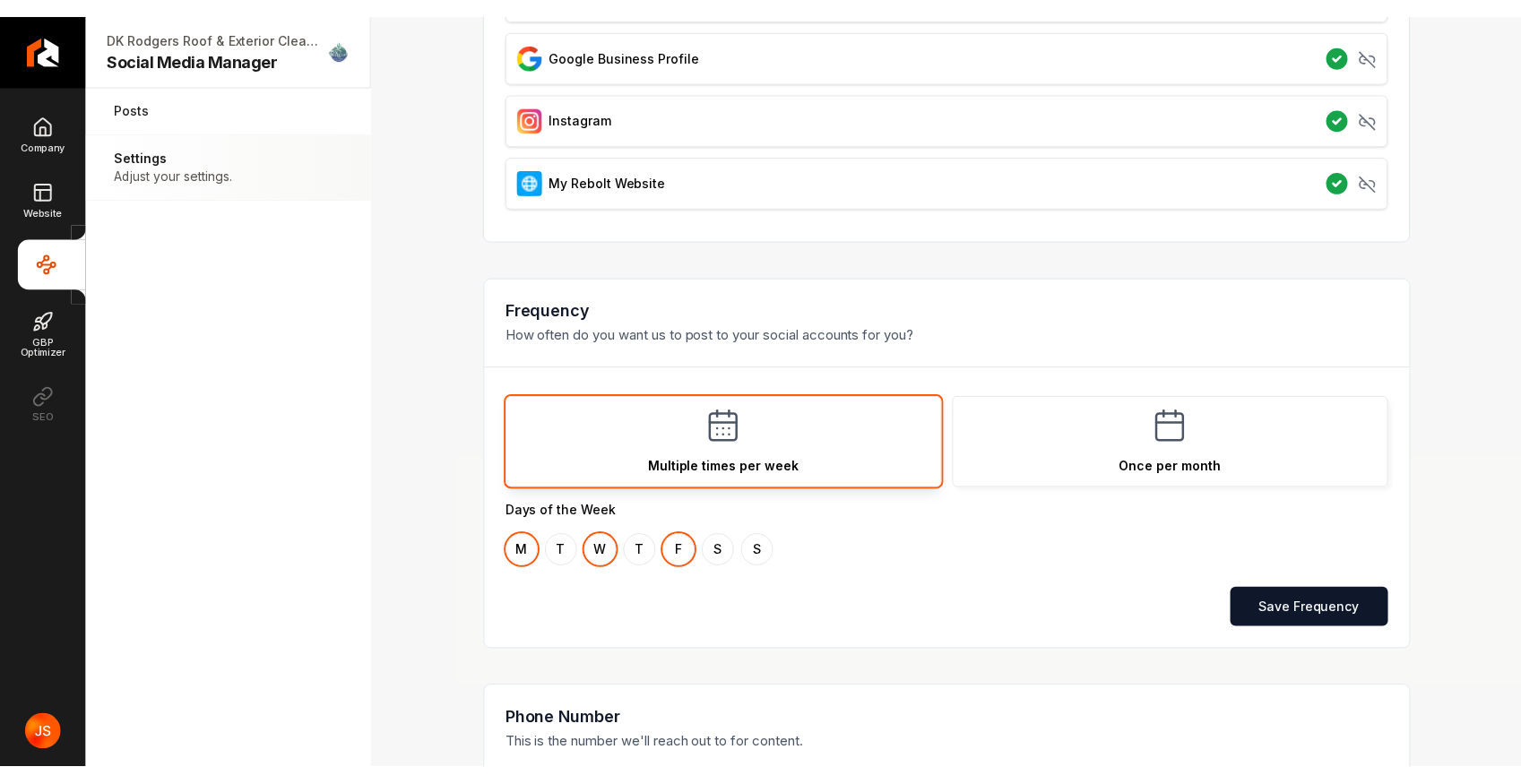 scroll, scrollTop: 0, scrollLeft: 0, axis: both 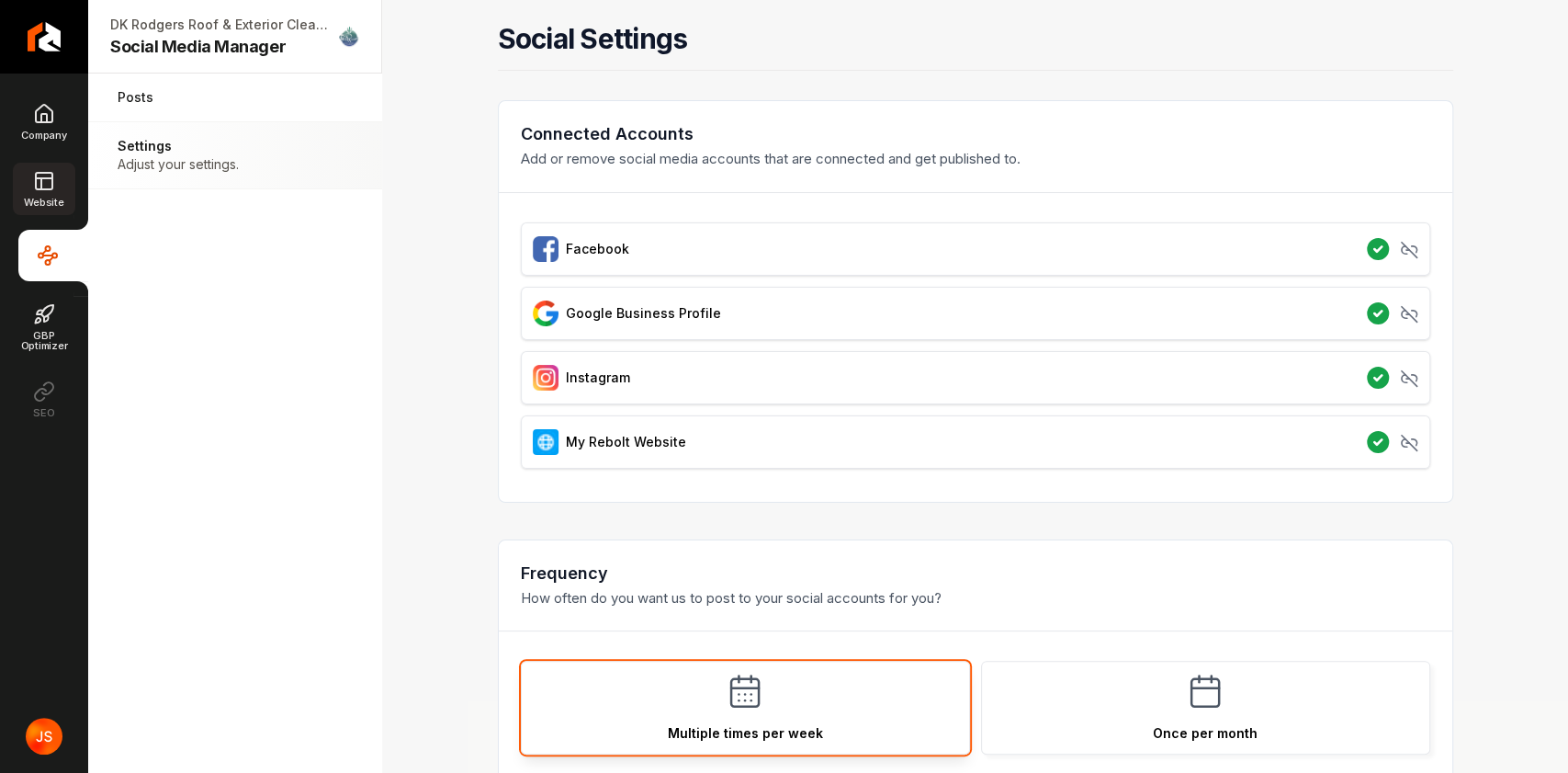 click 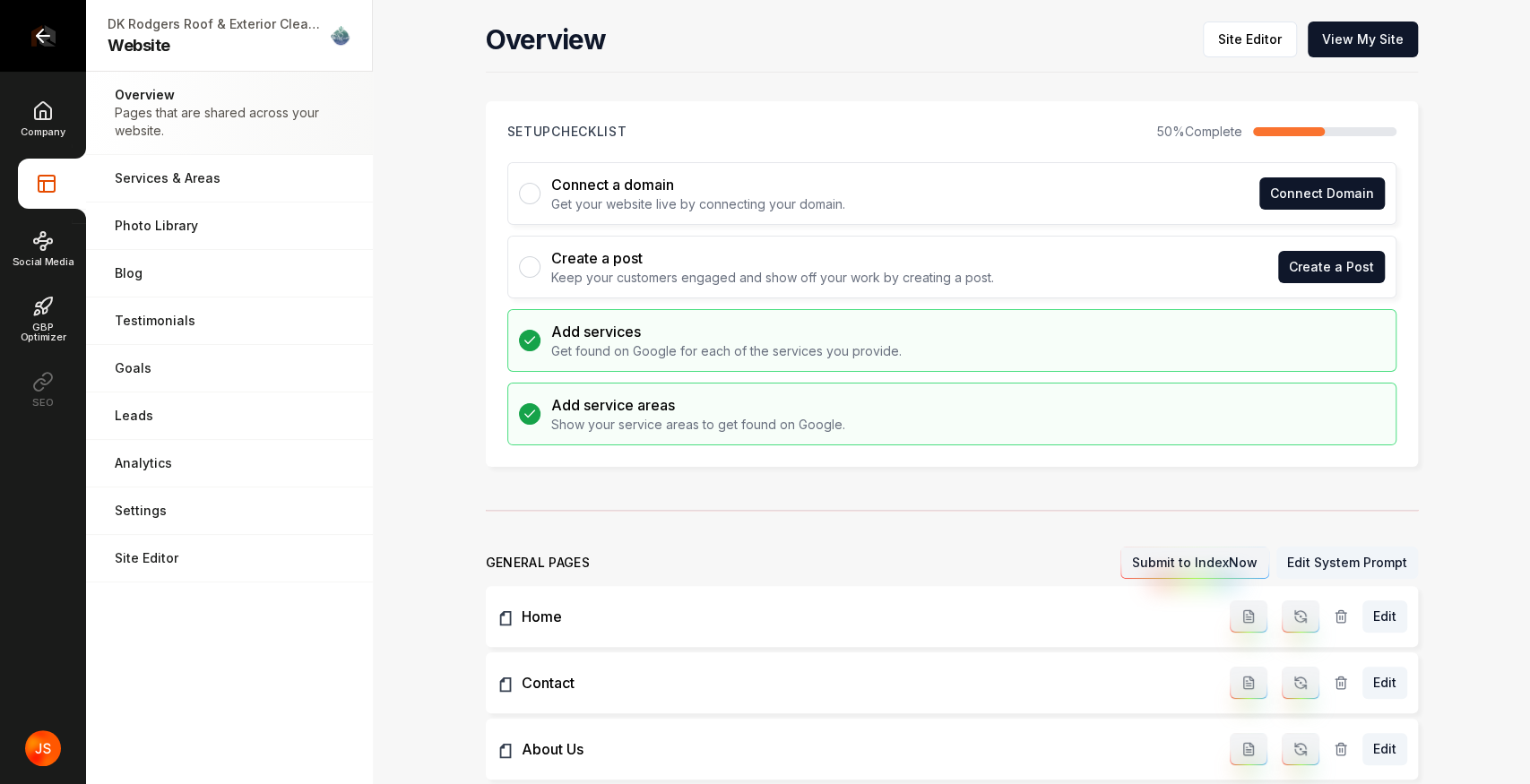 click at bounding box center (43, 36) 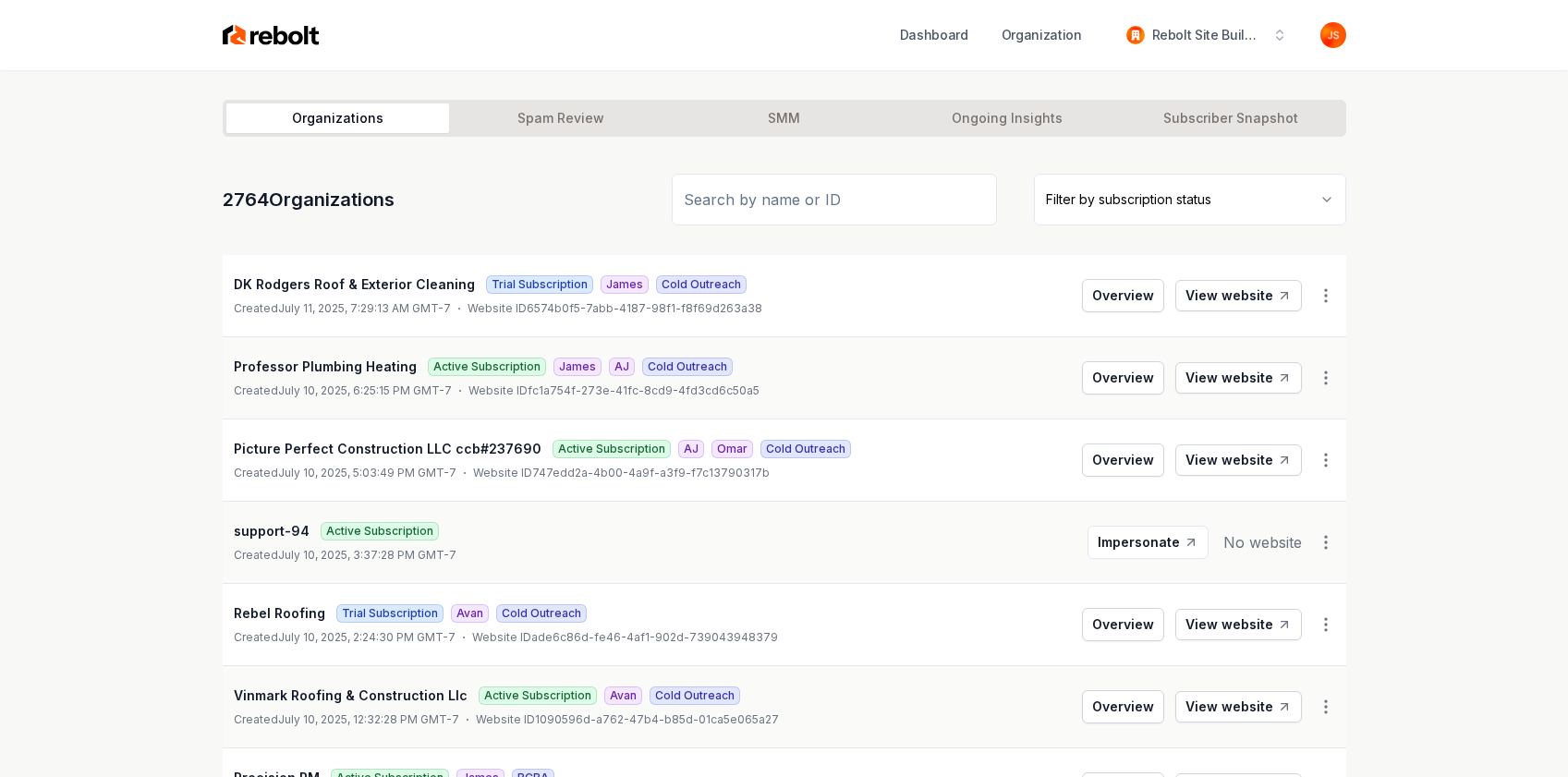 scroll, scrollTop: 0, scrollLeft: 0, axis: both 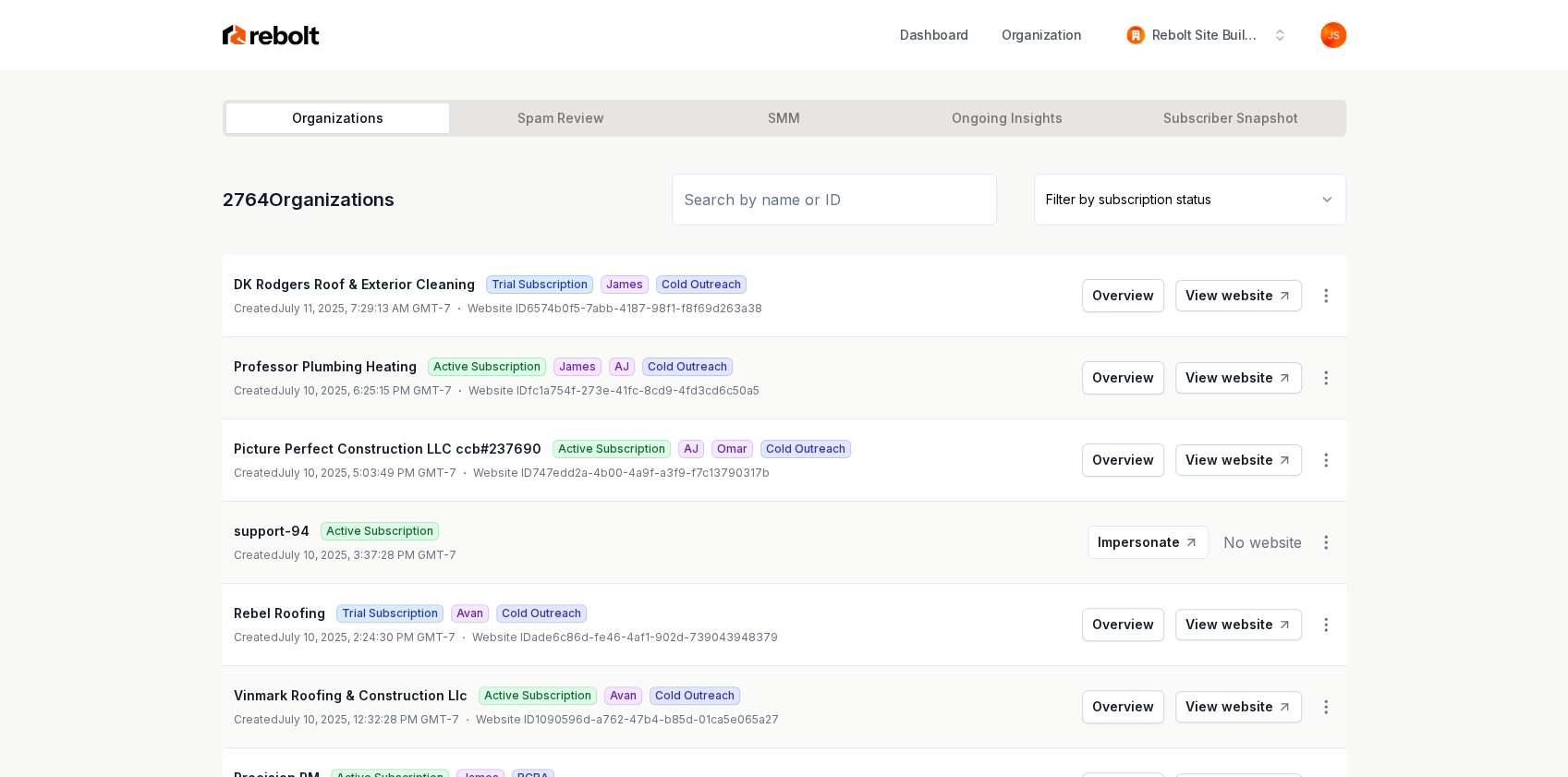 click on "Dashboard Organization Rebolt Site Builder Organizations Spam Review SMM Ongoing Insights Subscriber Snapshot 2764  Organizations Filter by subscription status [PERSON] Roof & Exterior Cleaning Trial Subscription [PERSON] [PERSON] Cold Outreach Created  [DATE], [TIME] GMT-[OFFSET]   Website ID  6574b0f5-7abb-4187-98f1-f8f69d263a38 Overview View website Professor Plumbing Heating Active Subscription [PERSON] [PERSON] Cold Outreach Created  [DATE], [TIME] GMT-[OFFSET]   Website ID  fc1a754f-273e-41fc-8cd9-4fd3cd6c50a5 Overview View website Picture Perfect Construction LLC ccb#237690 Active Subscription [PERSON] [PERSON] Cold Outreach Created  [DATE], [TIME] GMT-[OFFSET]   Website ID  747edd2a-4b00-4a9f-a3f9-f7c13790317b Overview View website support-94 Active Subscription Created  [DATE], [TIME] GMT-[OFFSET] Impersonate No website Rebel Roofing Trial Subscription [PERSON] Cold Outreach Created  [DATE], [TIME] GMT-[OFFSET]   Website ID  ade6c86d-fe46-4af1-902d-739043948379 Overview View website Active Subscription [PERSON]" at bounding box center (784, 388) 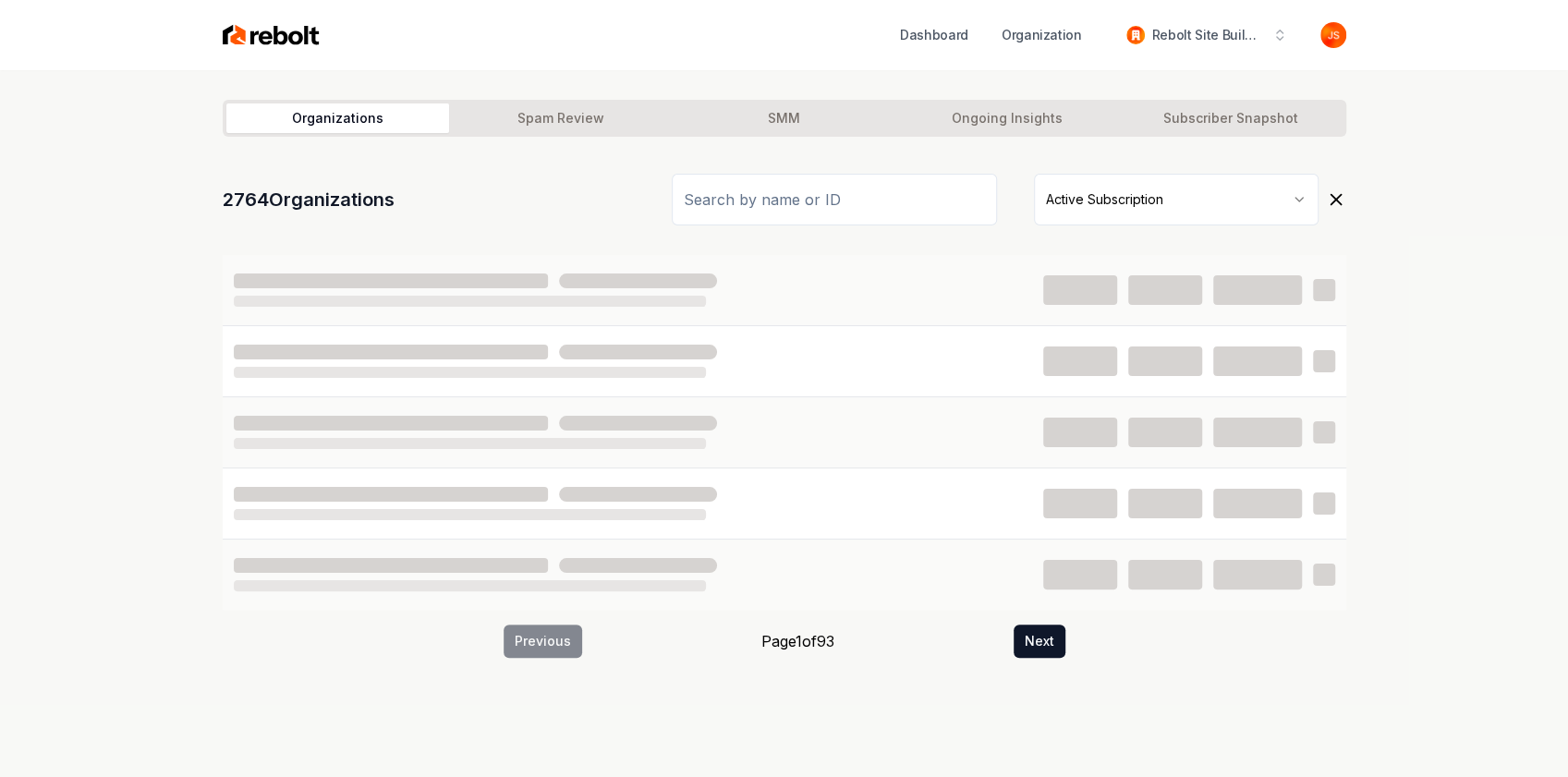 click at bounding box center [834, 200] 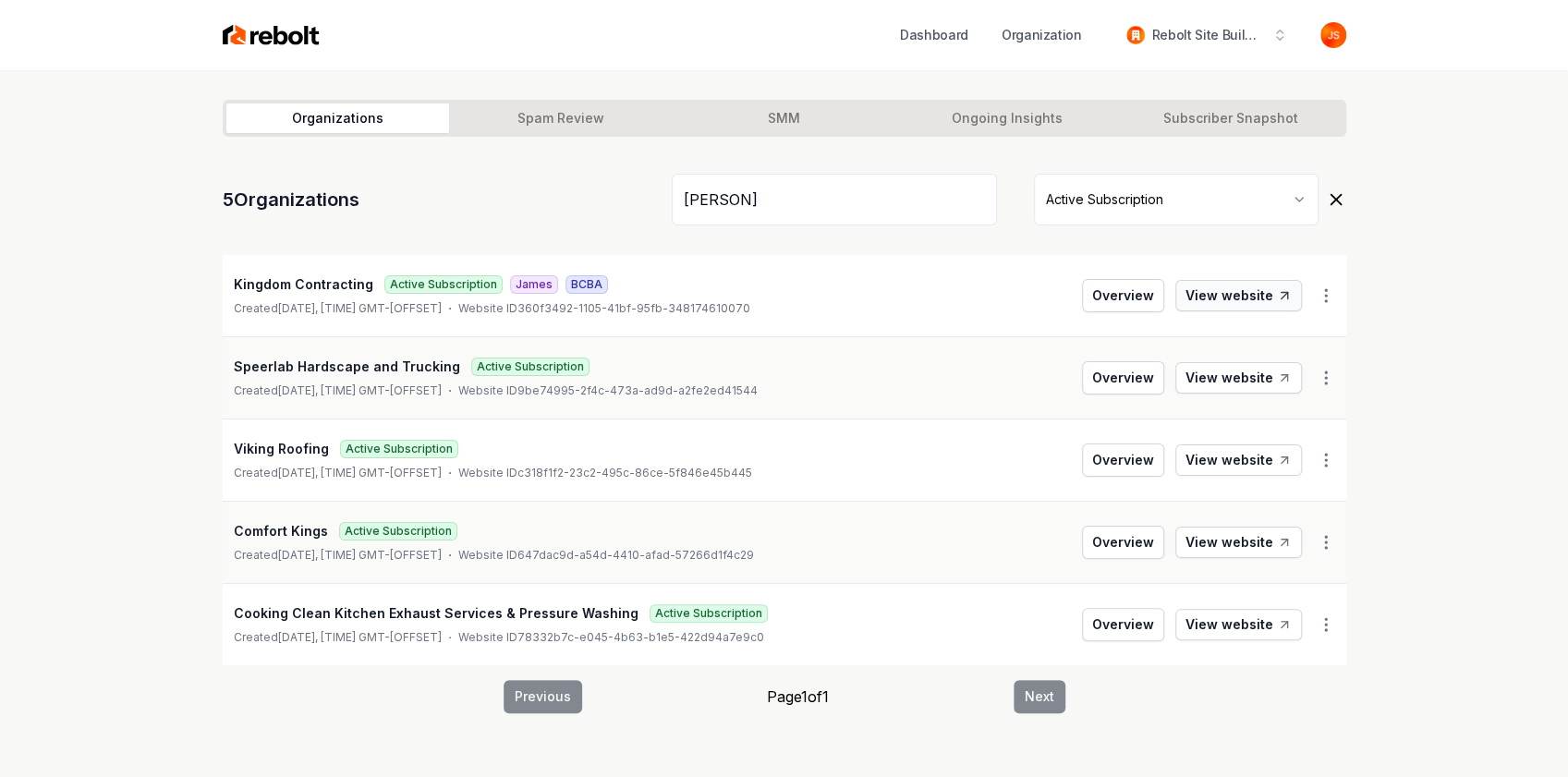 type on "[PERSON]" 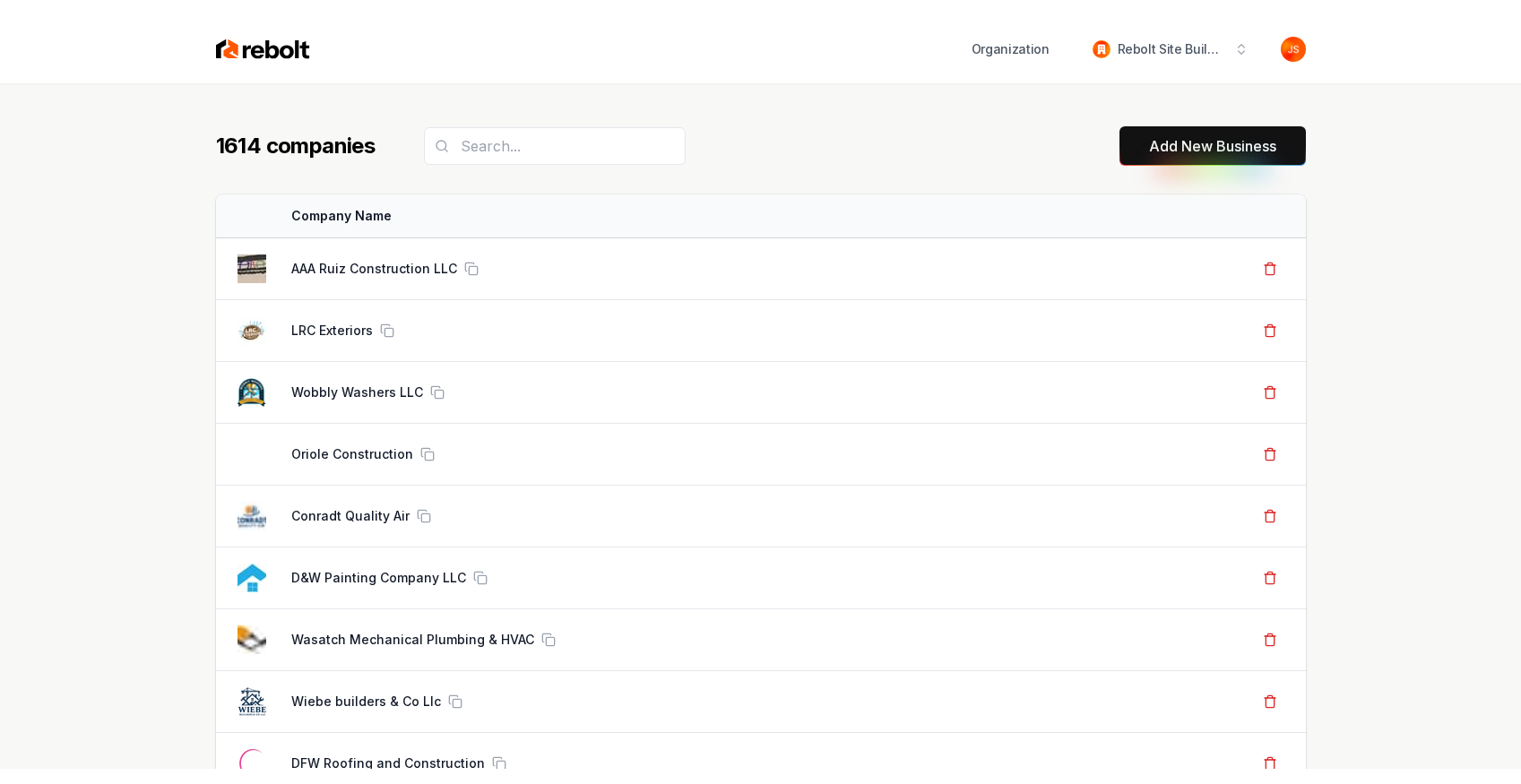 scroll, scrollTop: 0, scrollLeft: 0, axis: both 